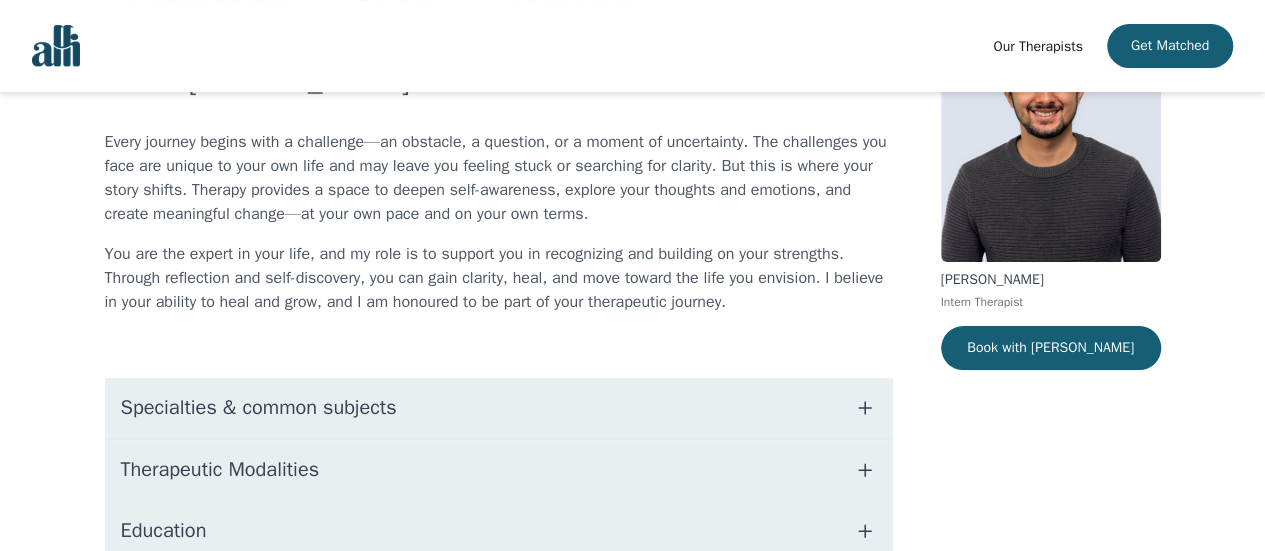 scroll, scrollTop: 152, scrollLeft: 0, axis: vertical 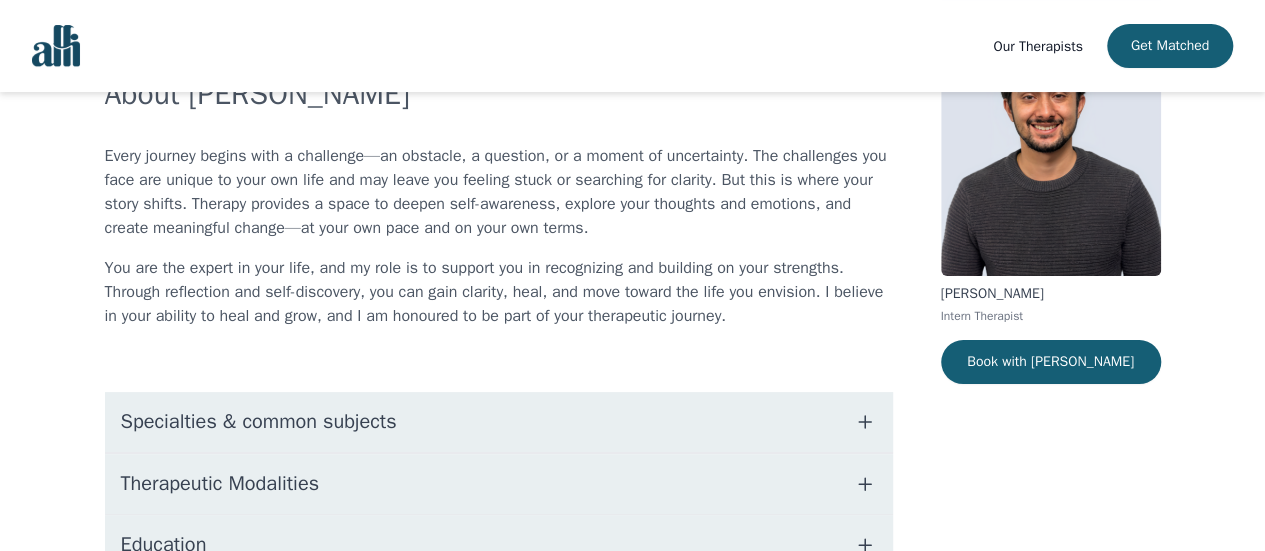 click 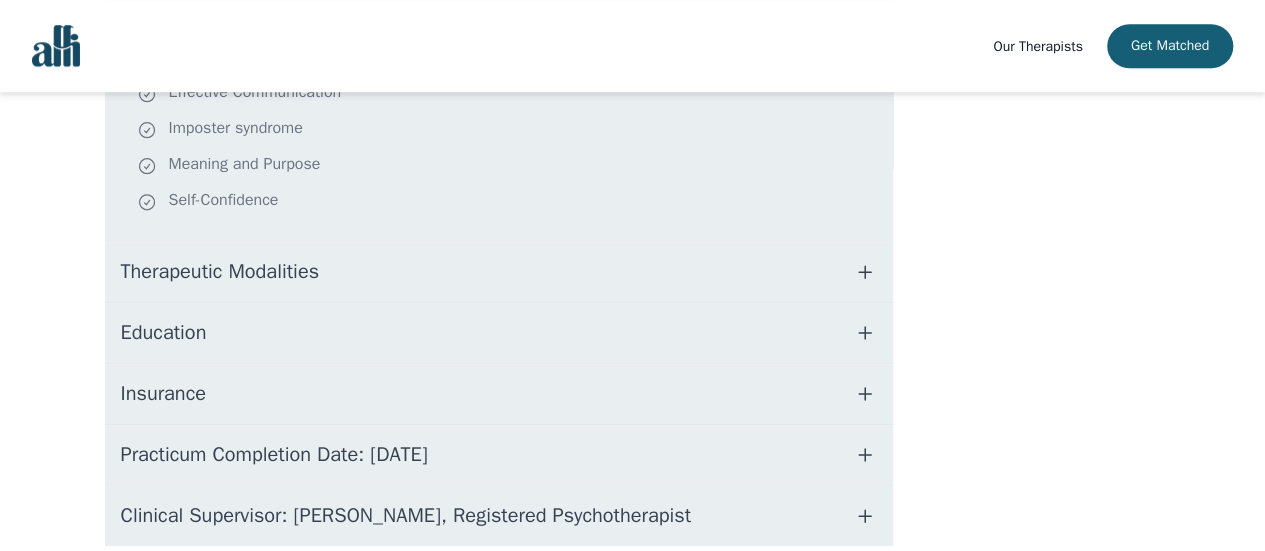 scroll, scrollTop: 752, scrollLeft: 0, axis: vertical 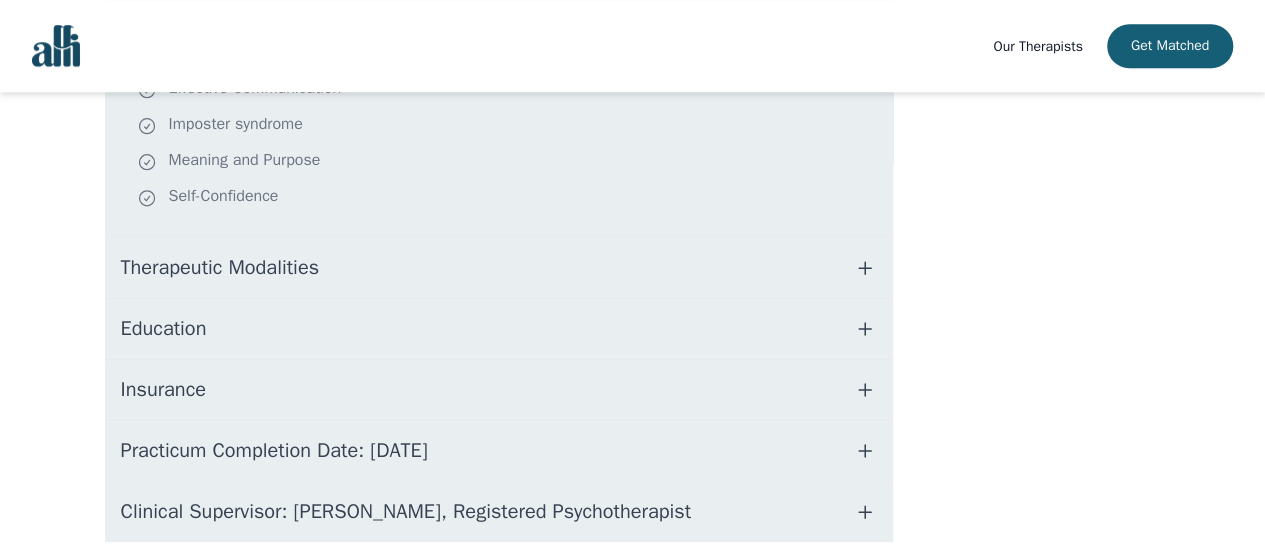 click 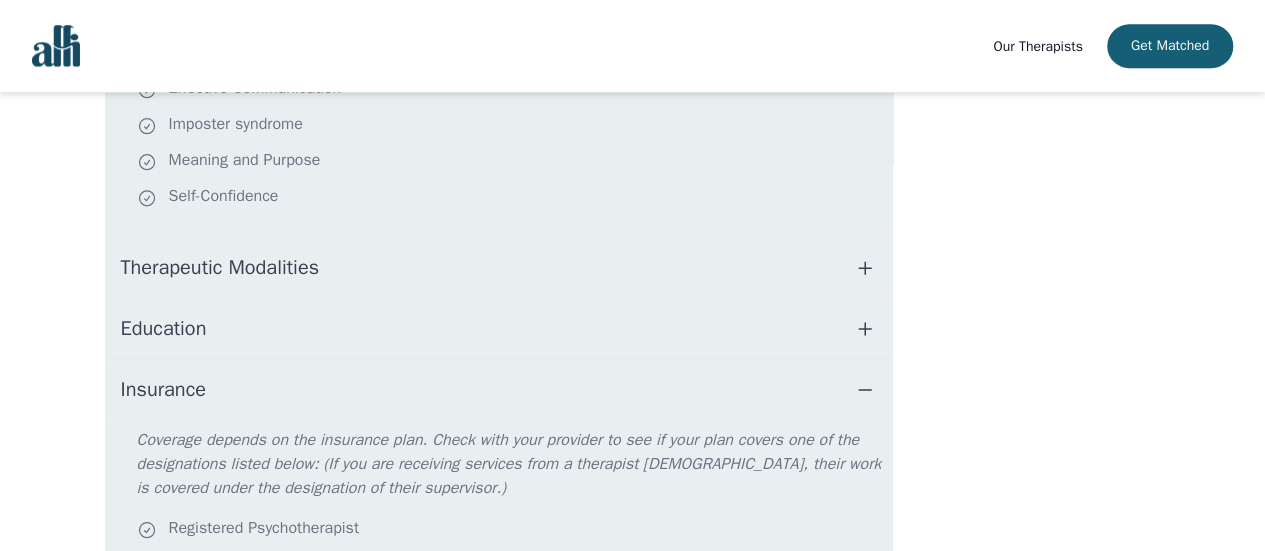 click 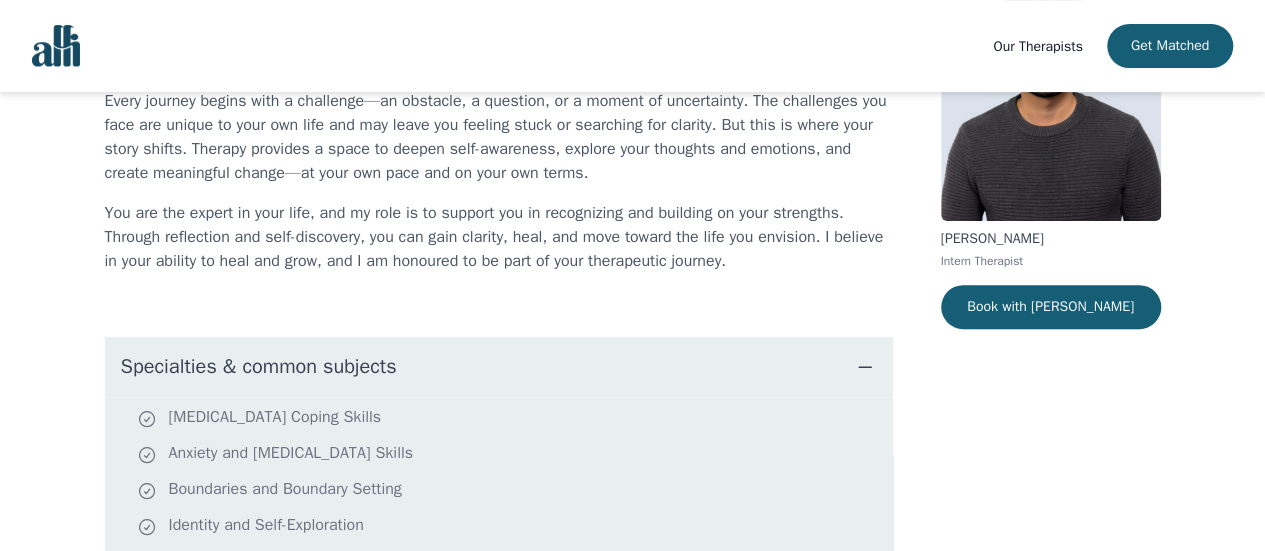 scroll, scrollTop: 0, scrollLeft: 0, axis: both 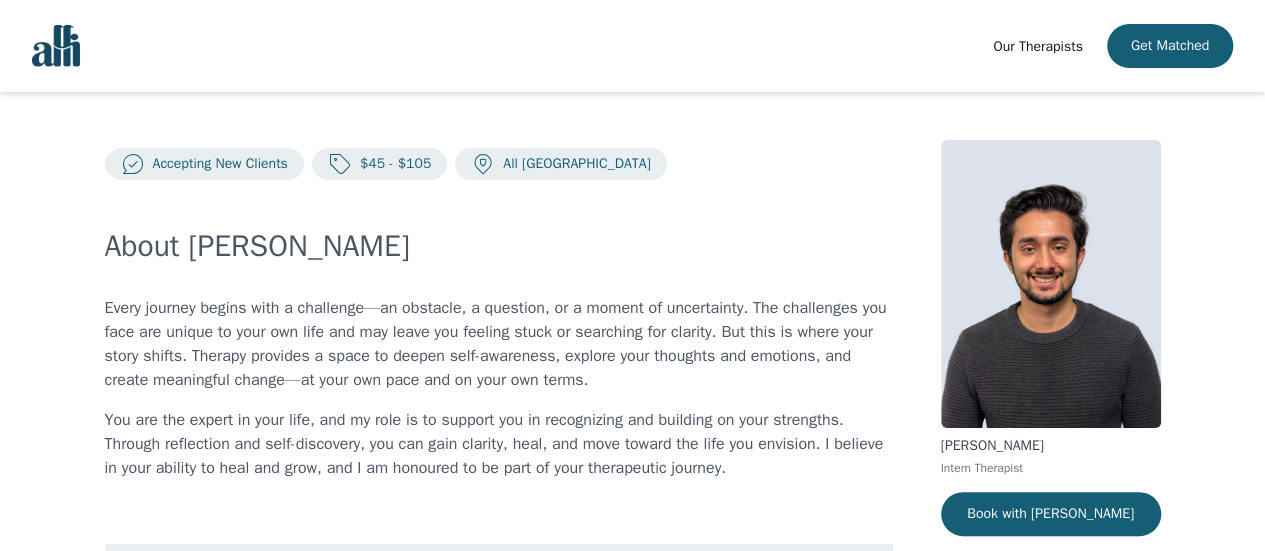 click on "Our Therapists" at bounding box center (1037, 46) 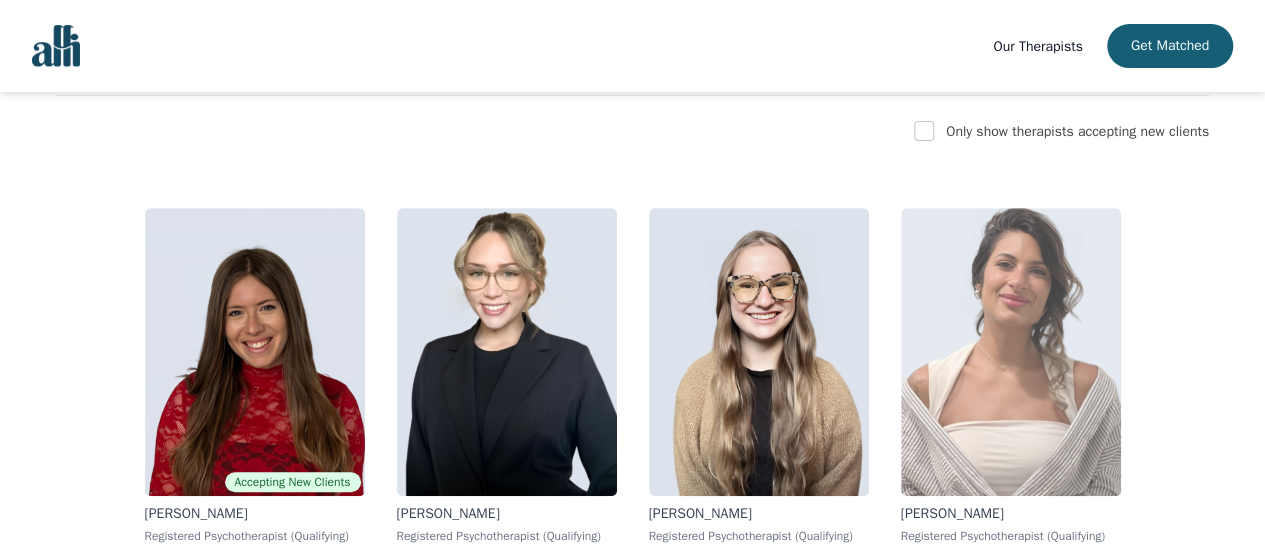 scroll, scrollTop: 300, scrollLeft: 0, axis: vertical 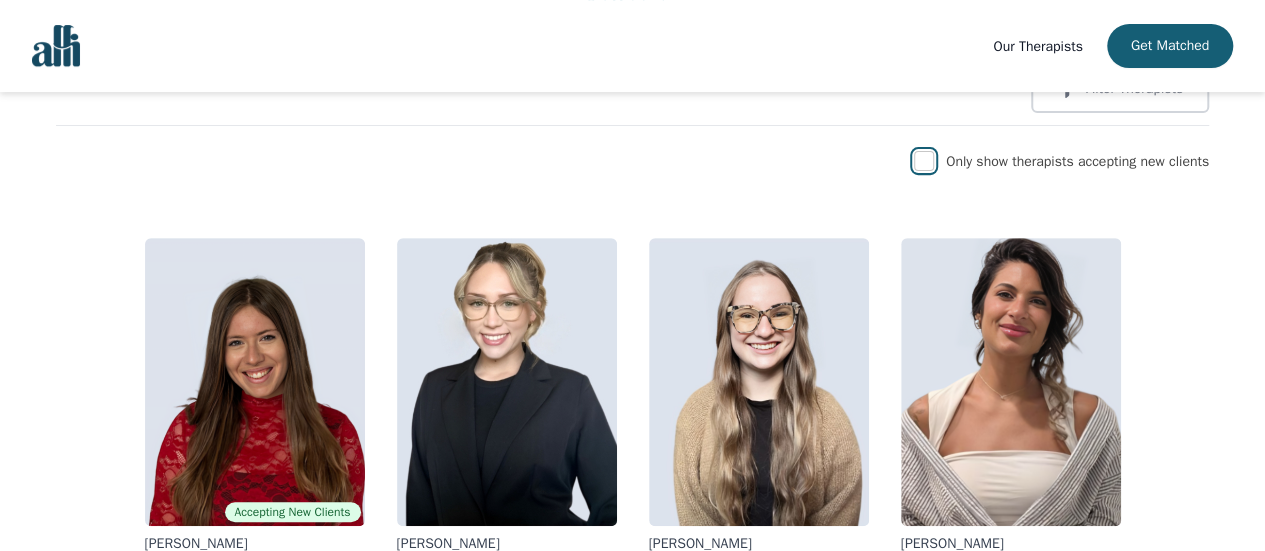 click at bounding box center [924, 161] 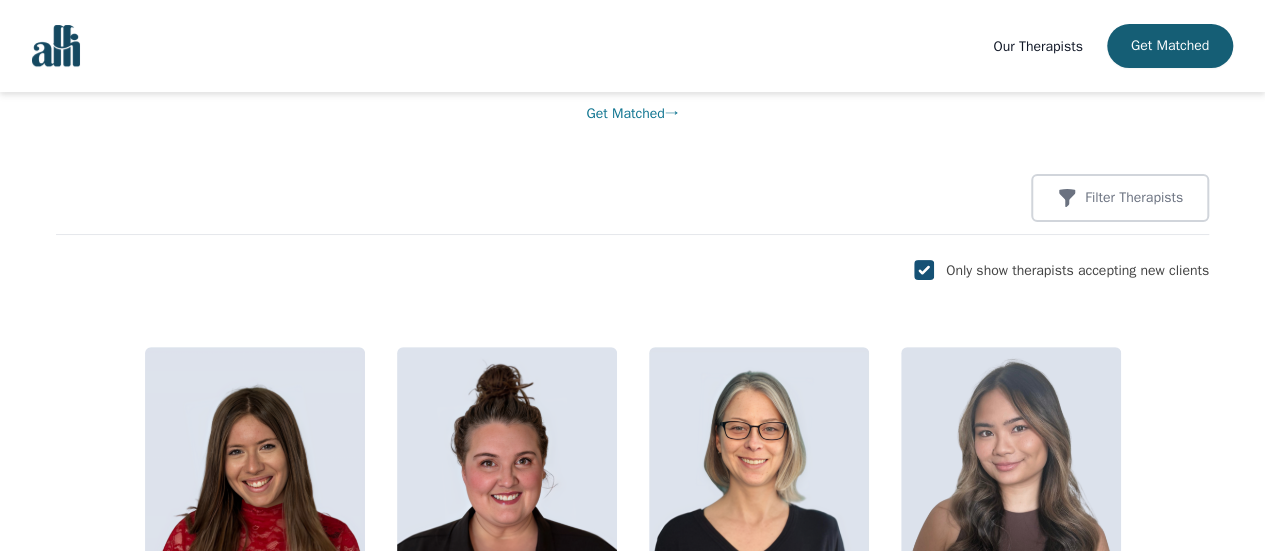 scroll, scrollTop: 100, scrollLeft: 0, axis: vertical 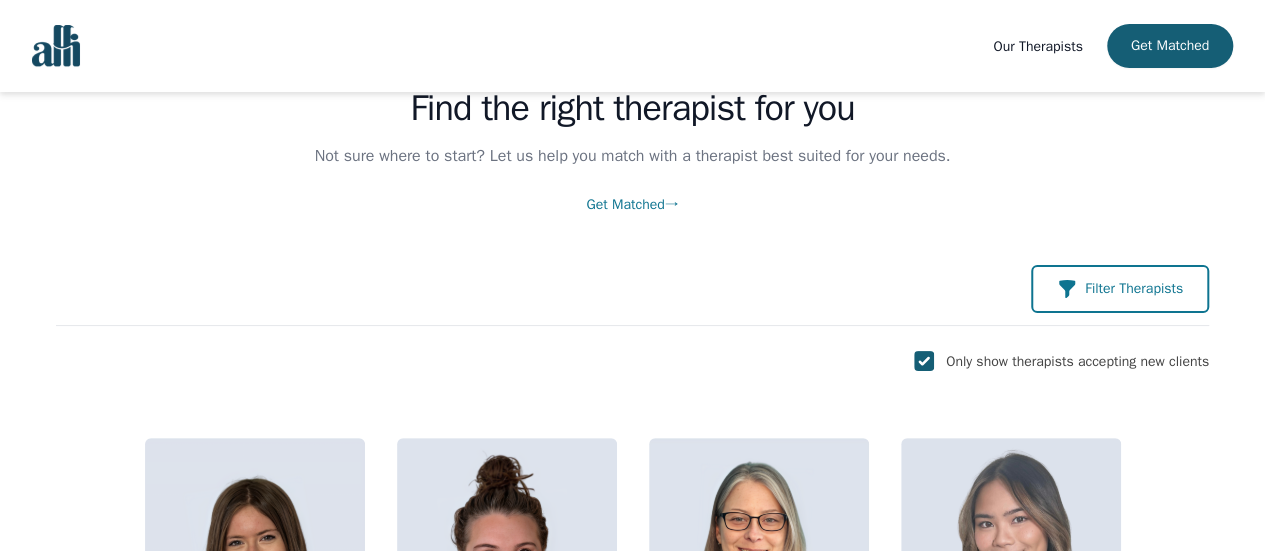 click on "Filter Therapists" at bounding box center [1120, 289] 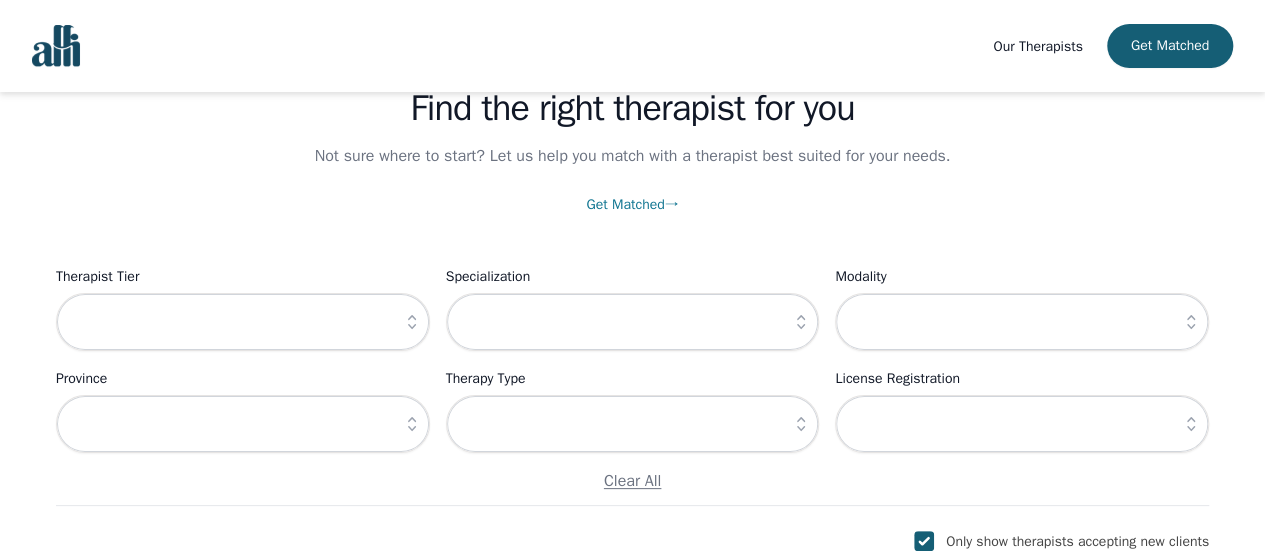 click 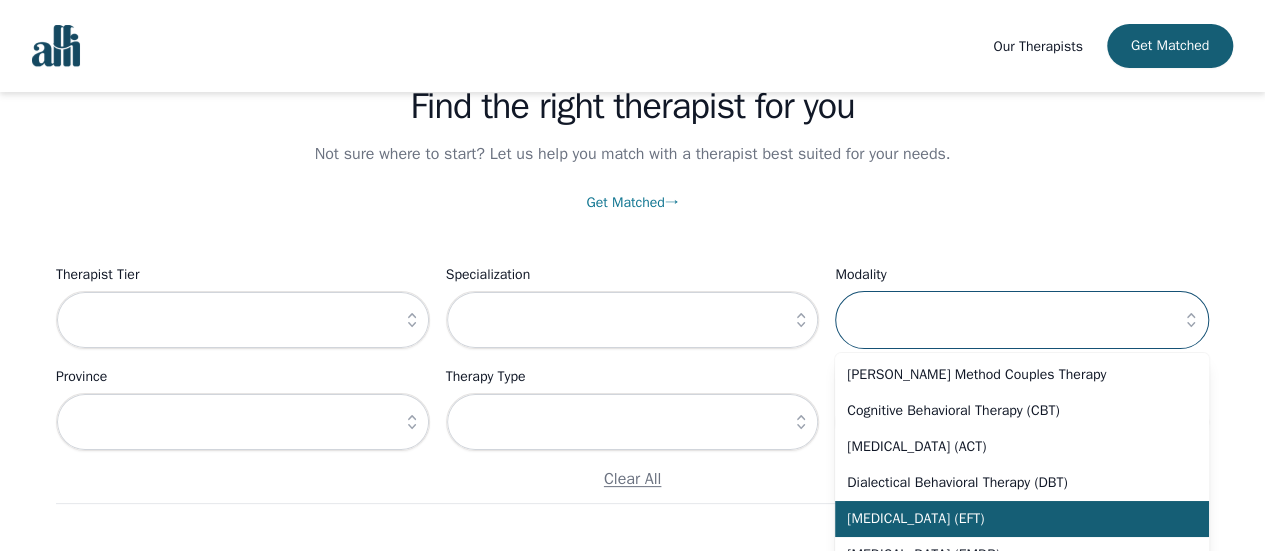 scroll, scrollTop: 100, scrollLeft: 0, axis: vertical 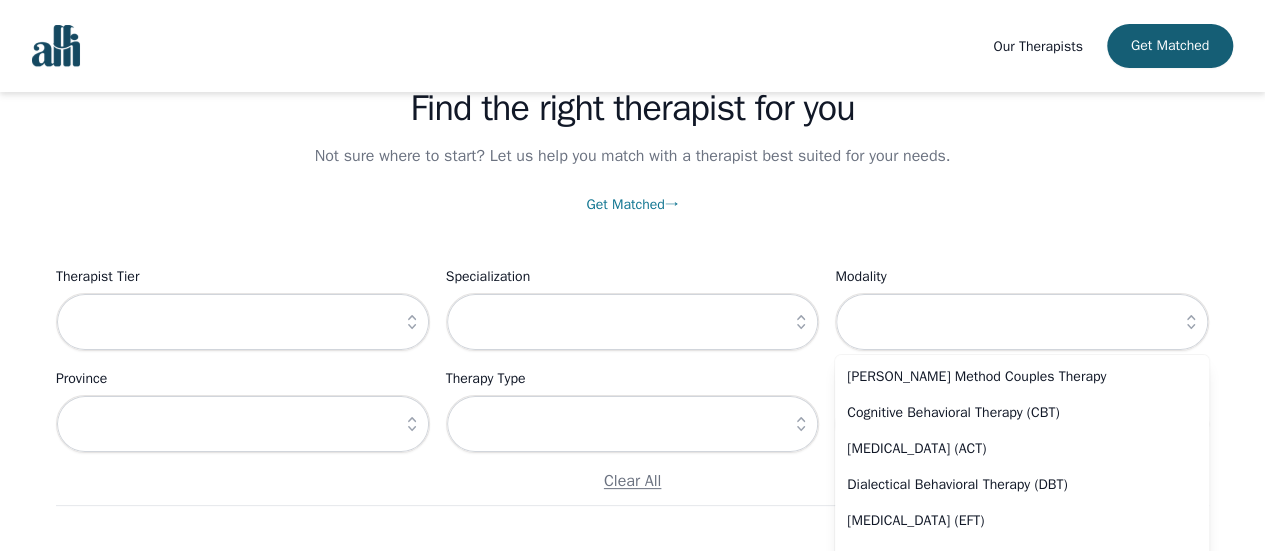 click 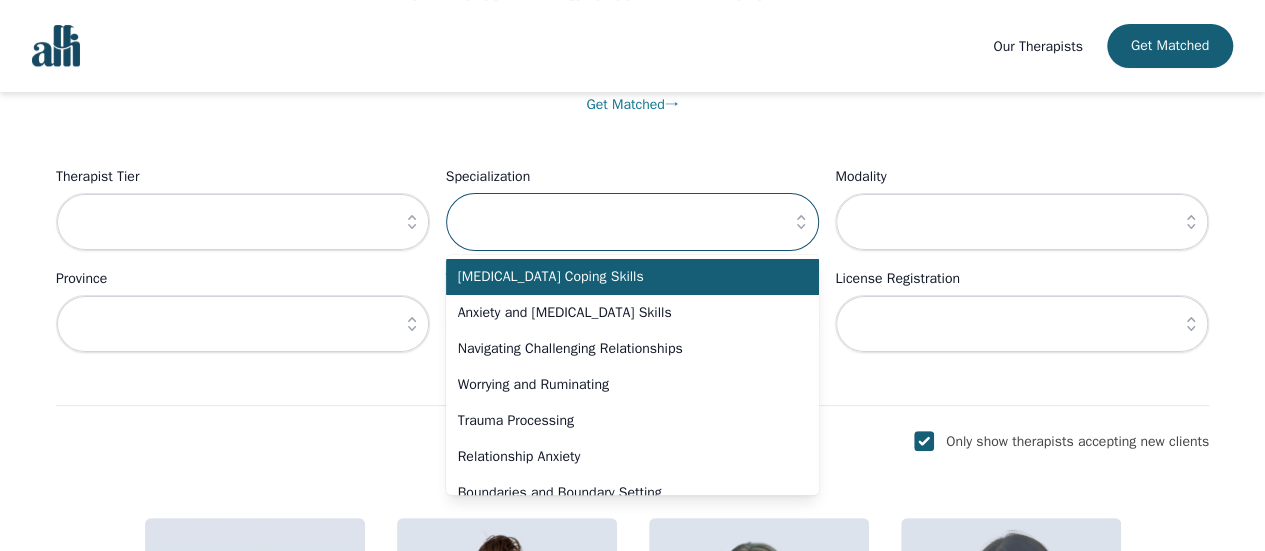 scroll, scrollTop: 300, scrollLeft: 0, axis: vertical 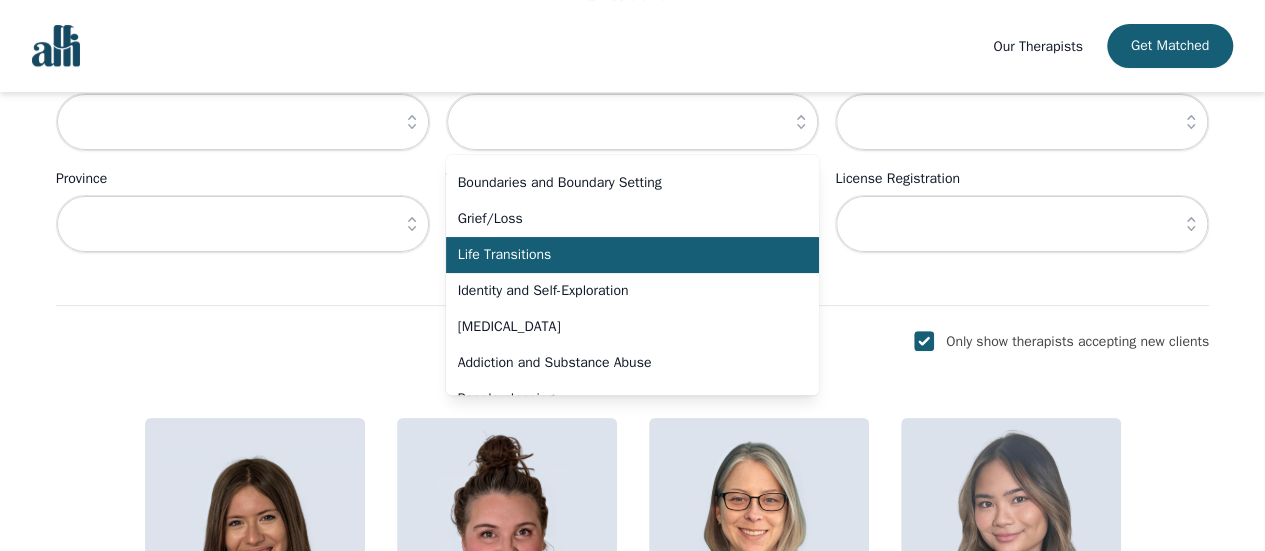 click on "Life Transitions" at bounding box center (621, 255) 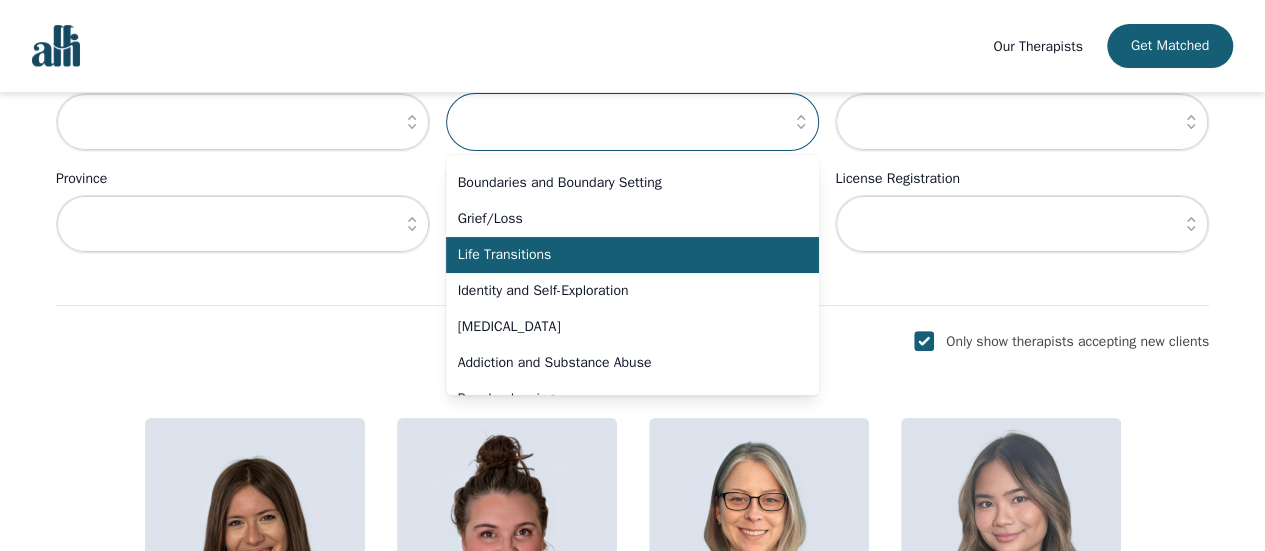 type on "Life Transitions" 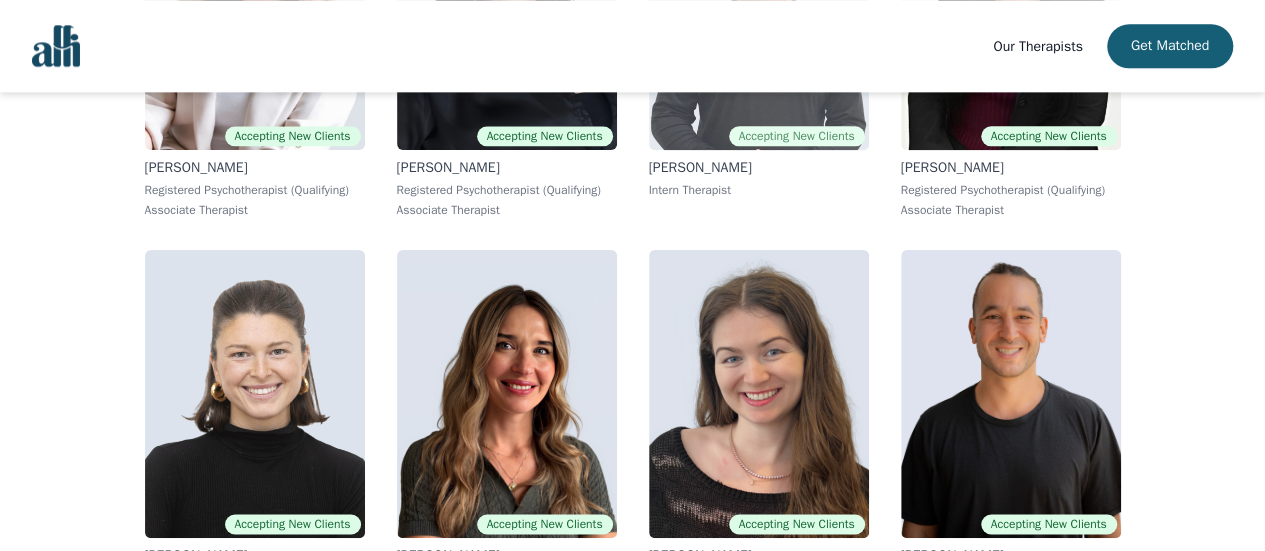 scroll, scrollTop: 1300, scrollLeft: 0, axis: vertical 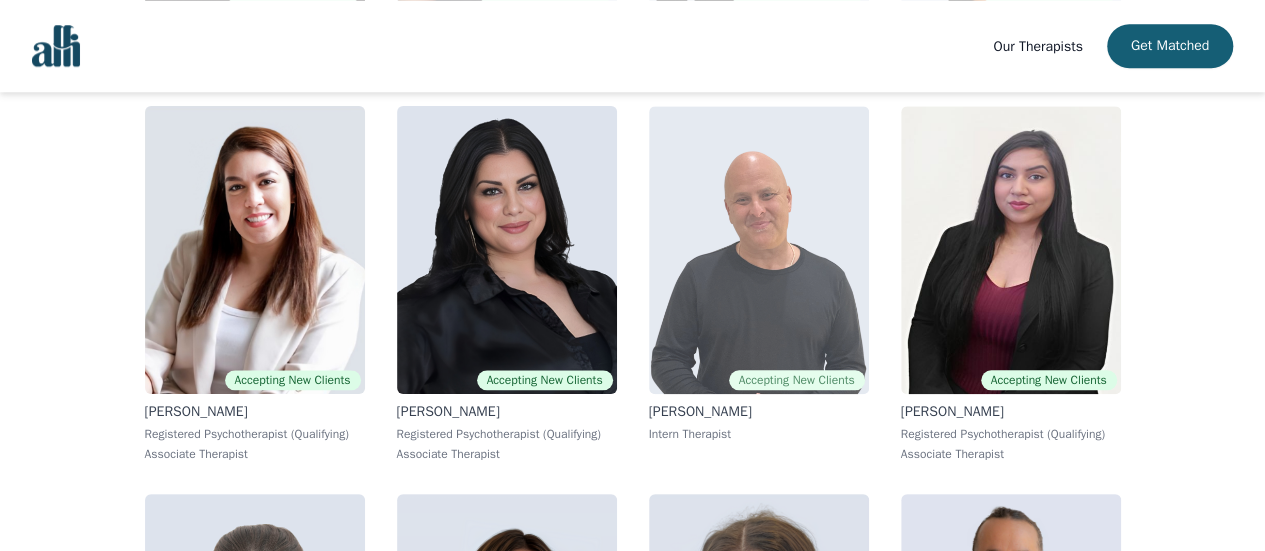 click at bounding box center (759, 250) 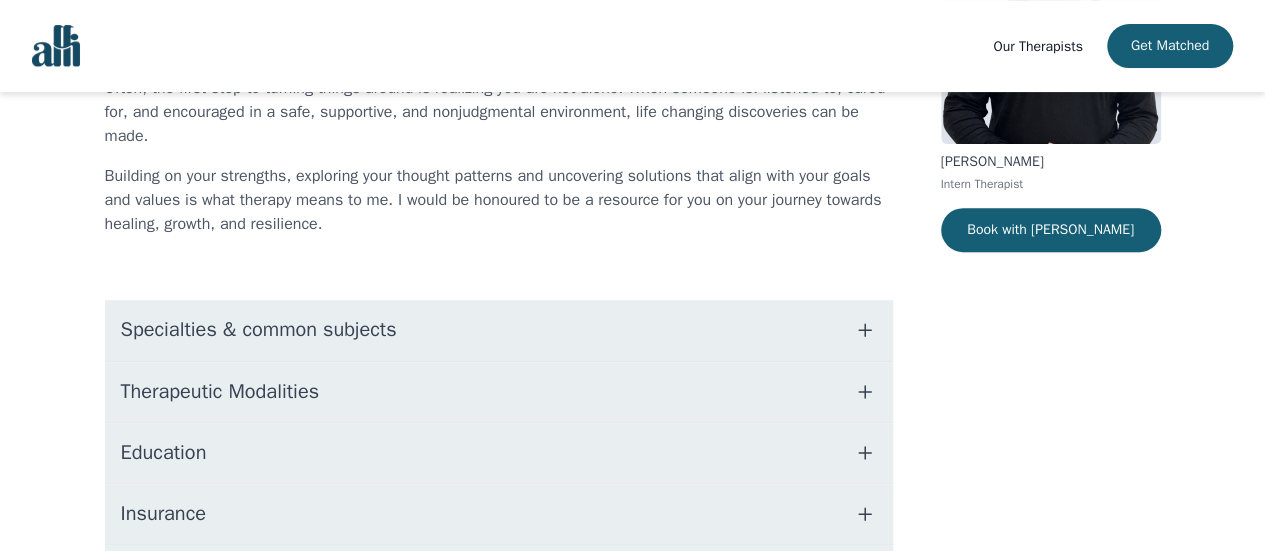 scroll, scrollTop: 300, scrollLeft: 0, axis: vertical 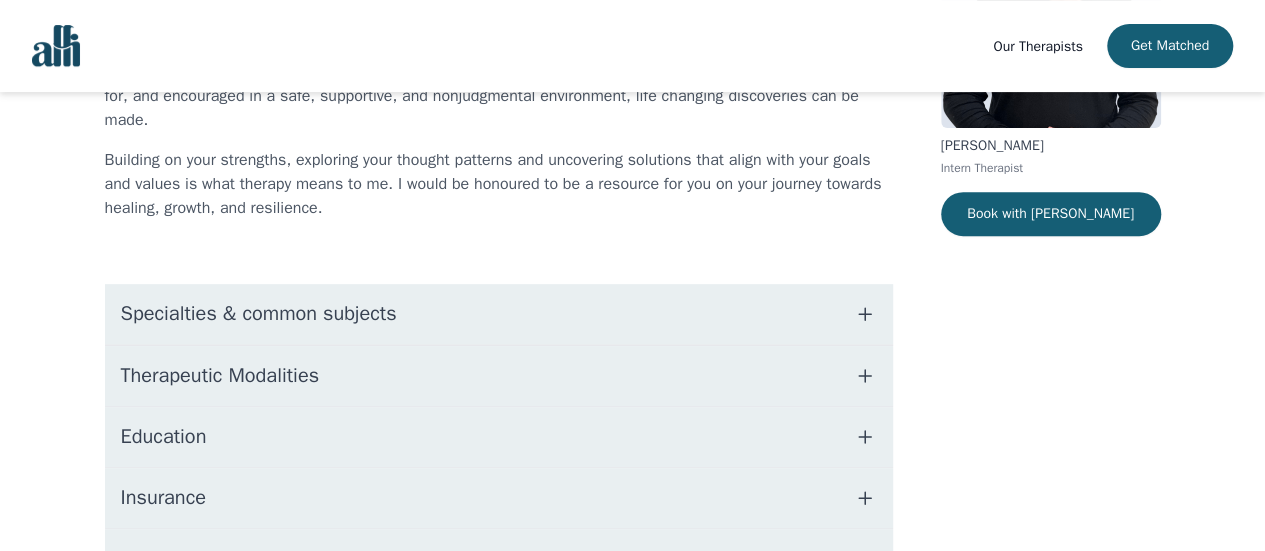 click 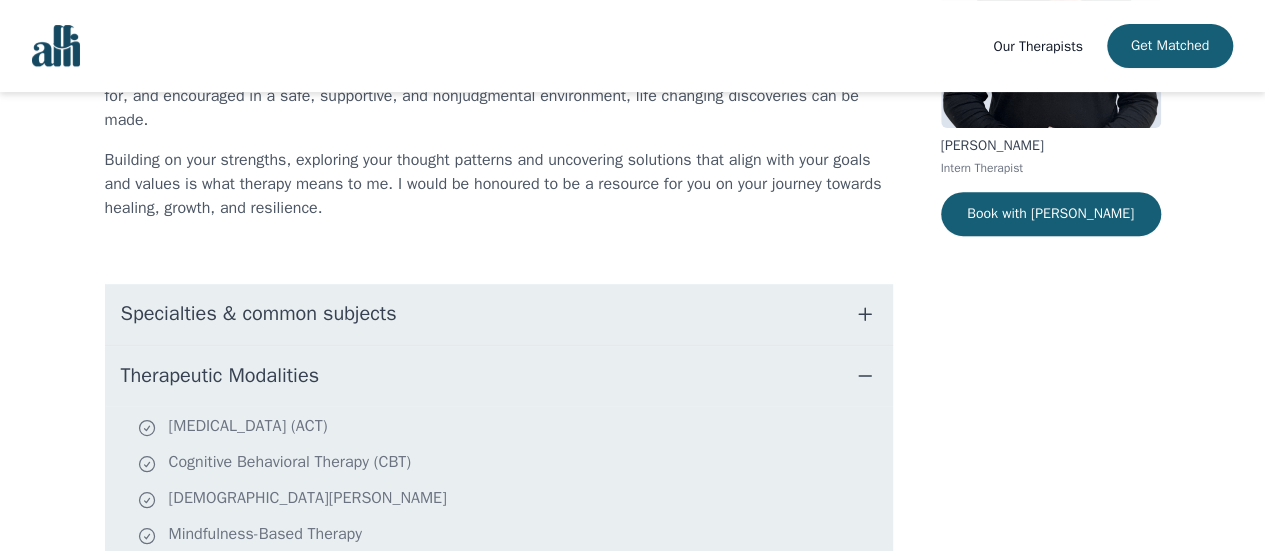 click 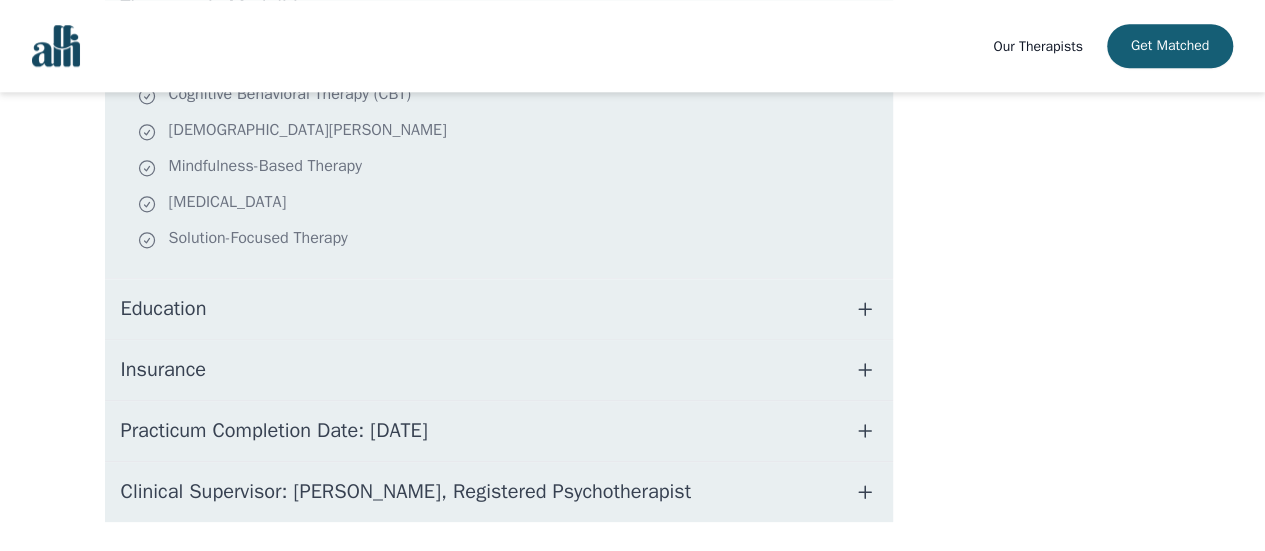 scroll, scrollTop: 1100, scrollLeft: 0, axis: vertical 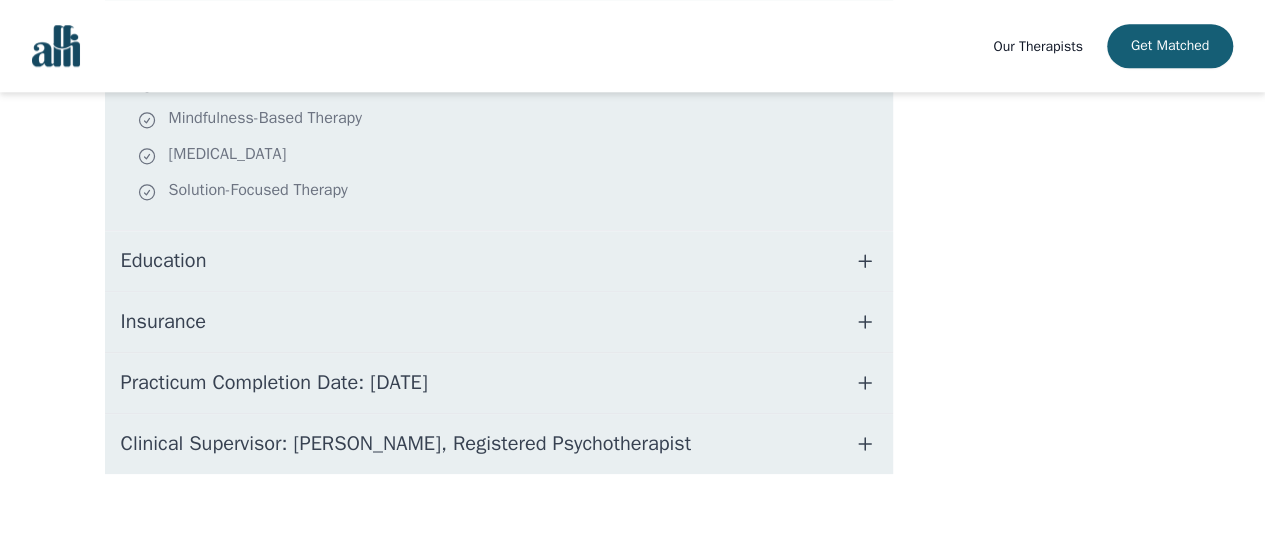 click 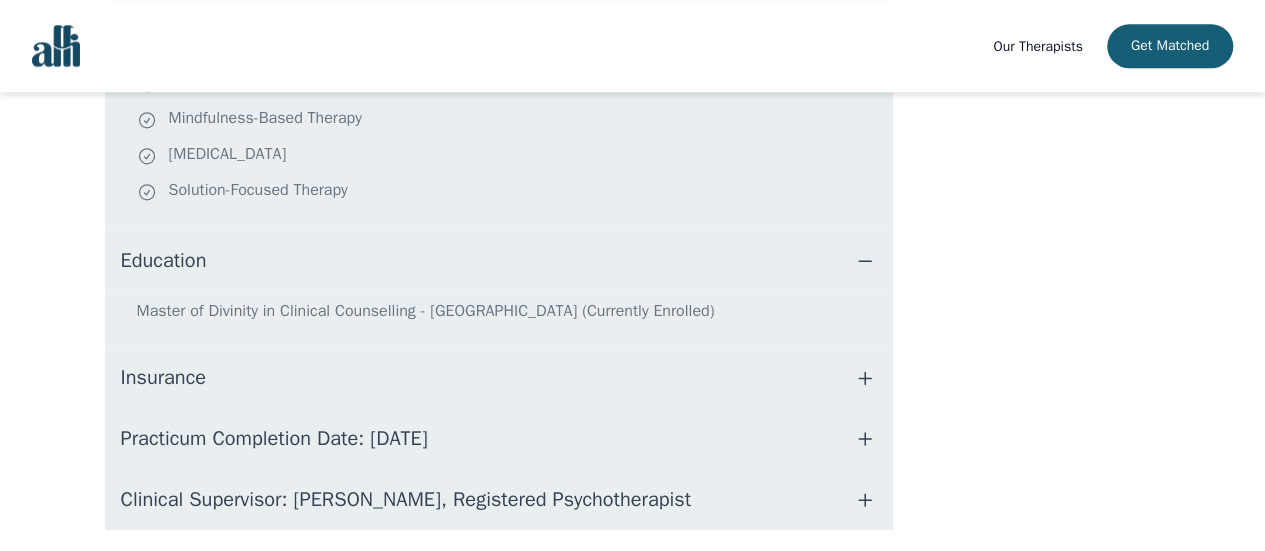 click 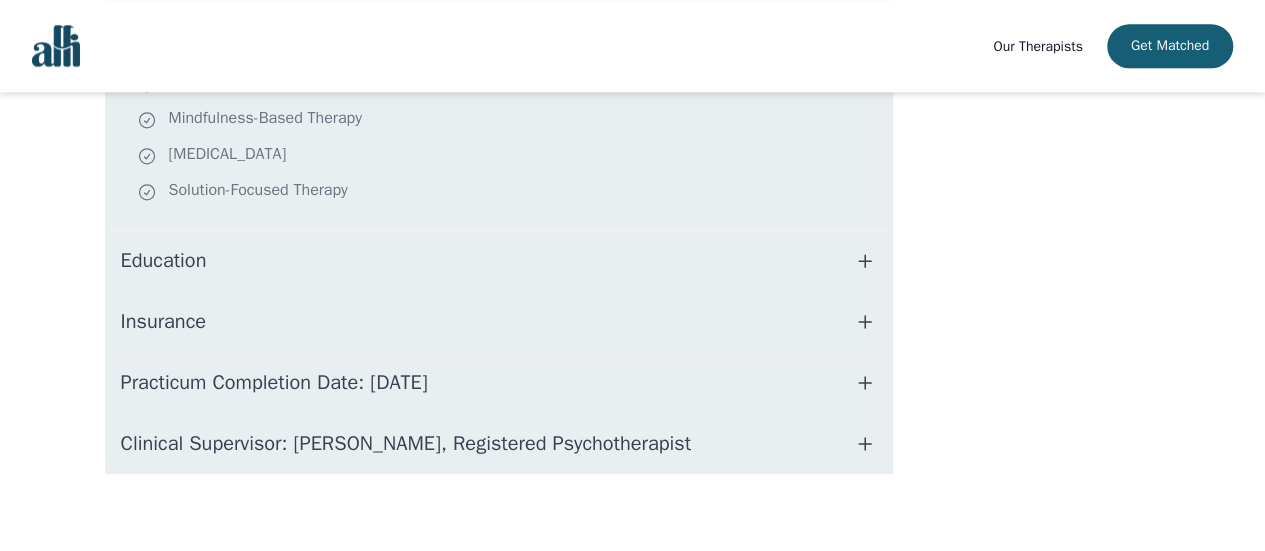 click 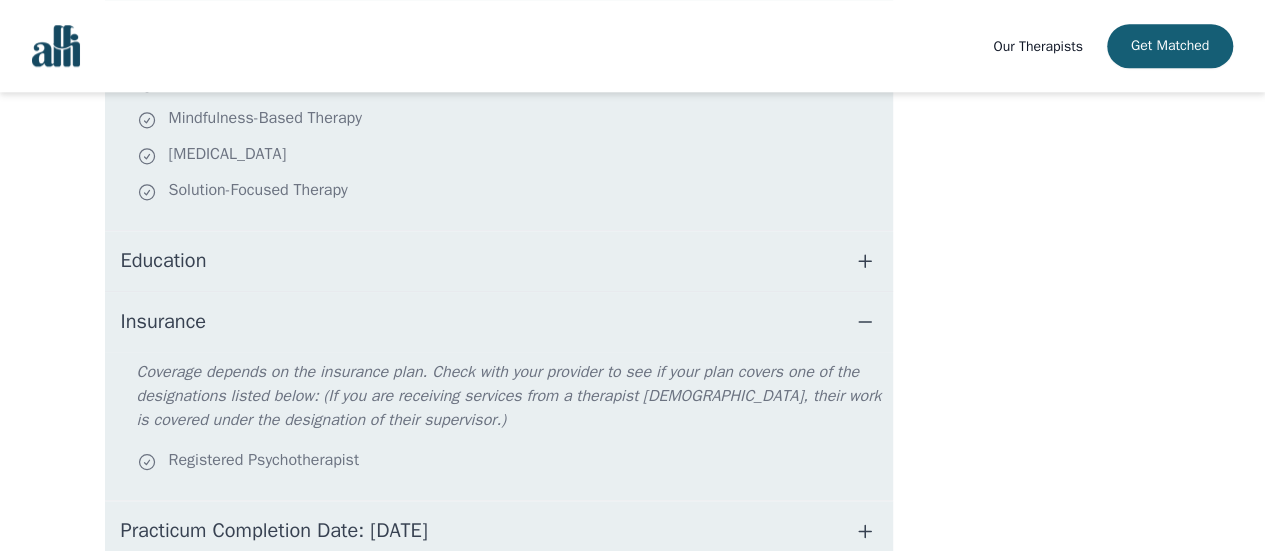 click 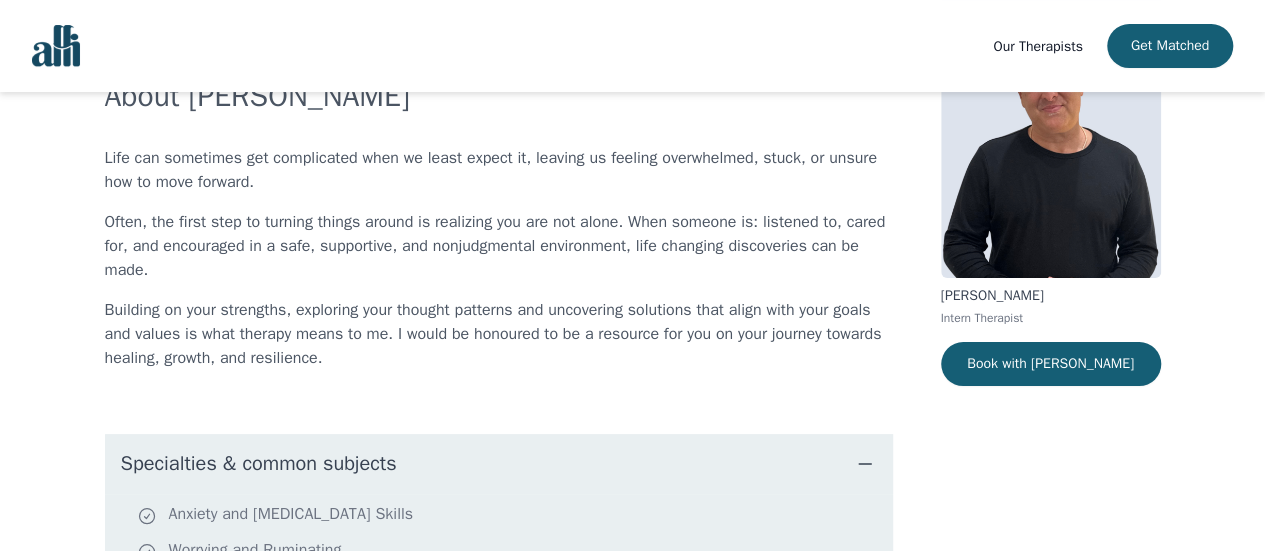scroll, scrollTop: 0, scrollLeft: 0, axis: both 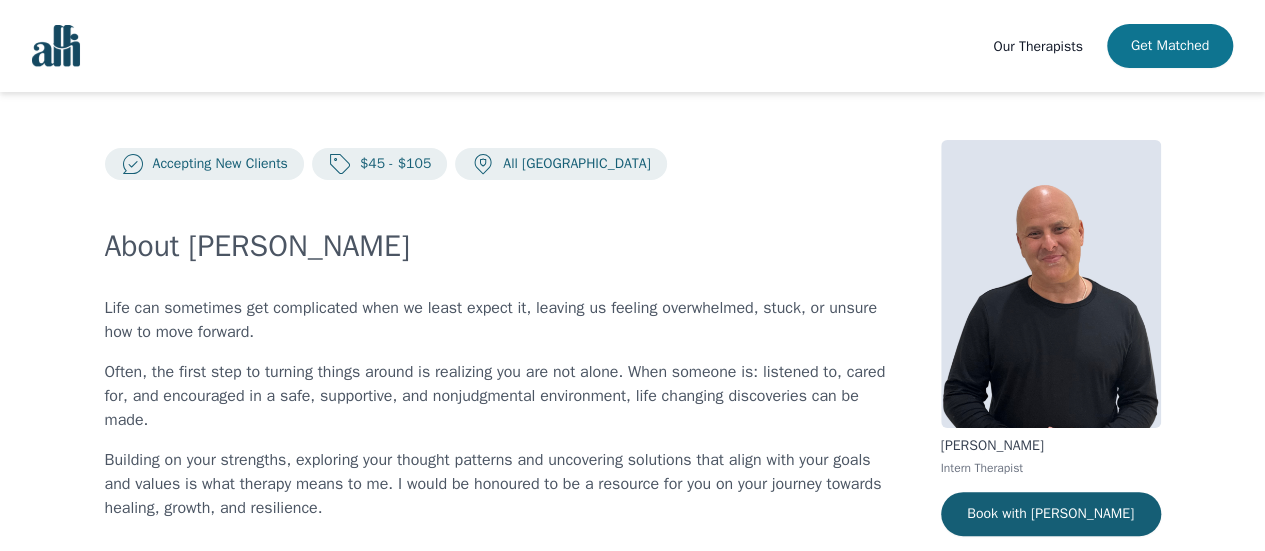 click on "Get Matched" at bounding box center [1170, 46] 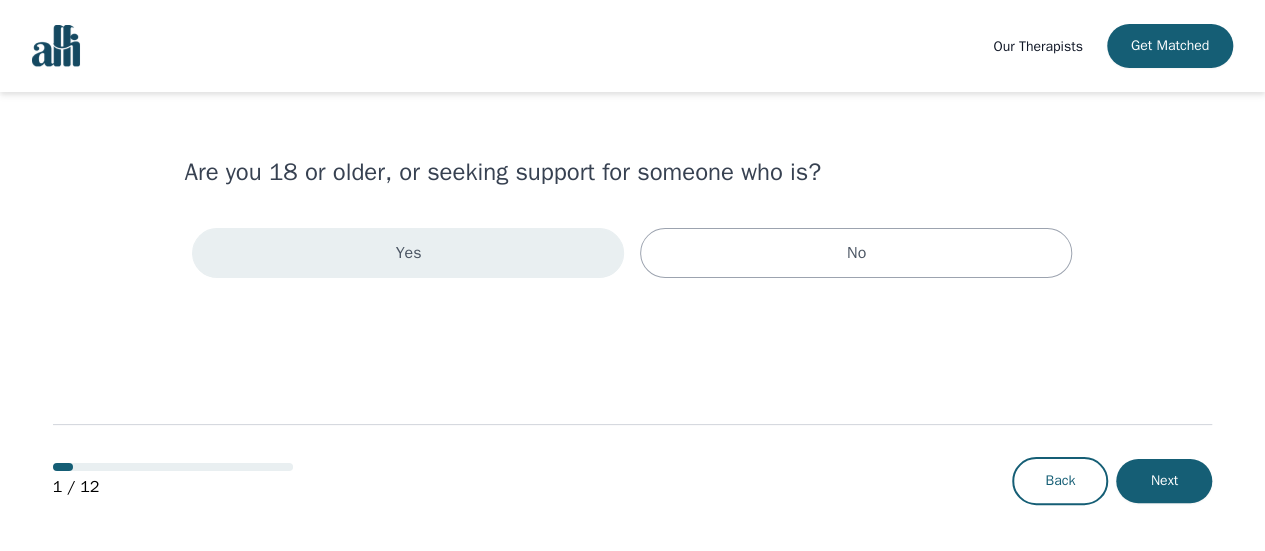 click on "Yes" at bounding box center (408, 253) 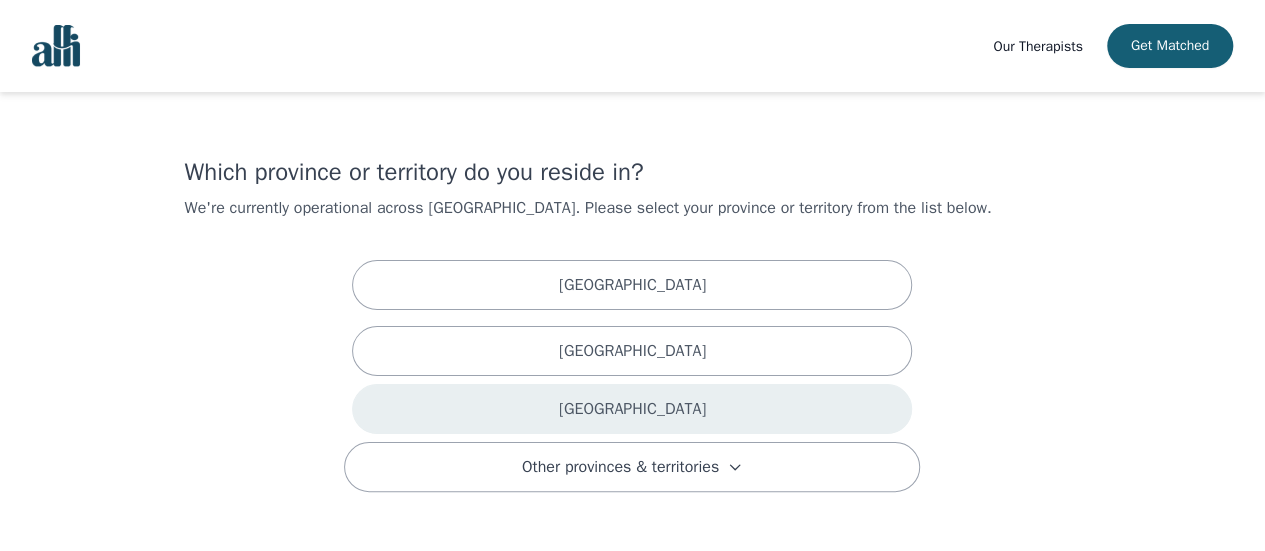 click on "[GEOGRAPHIC_DATA]" at bounding box center (632, 409) 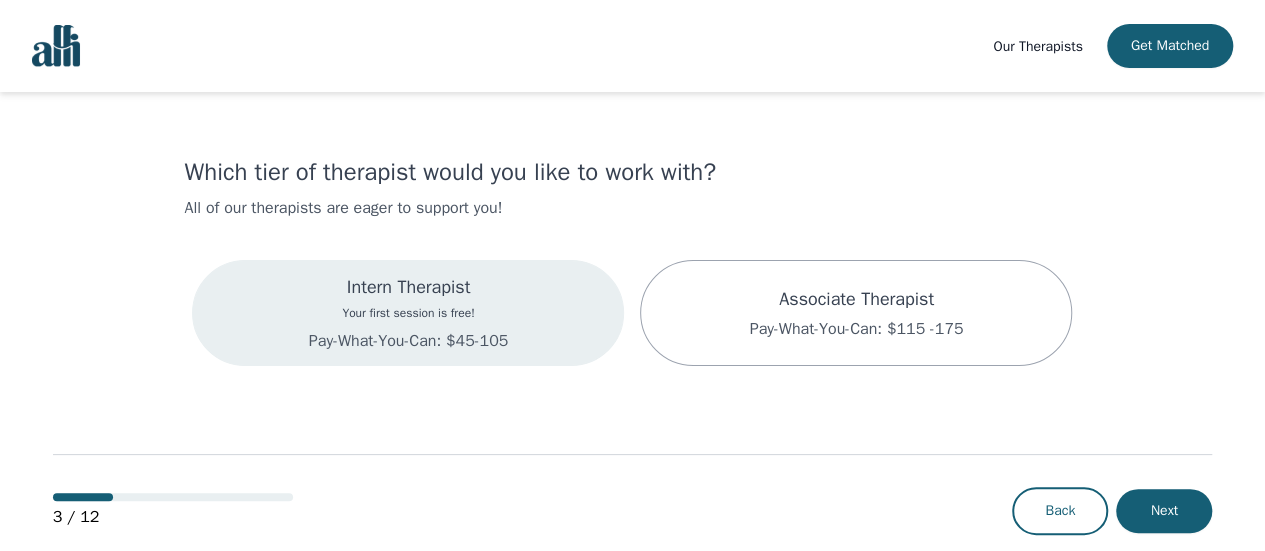 click on "Intern Therapist Your first session is free! Pay-What-You-Can: $45-105" at bounding box center (408, 313) 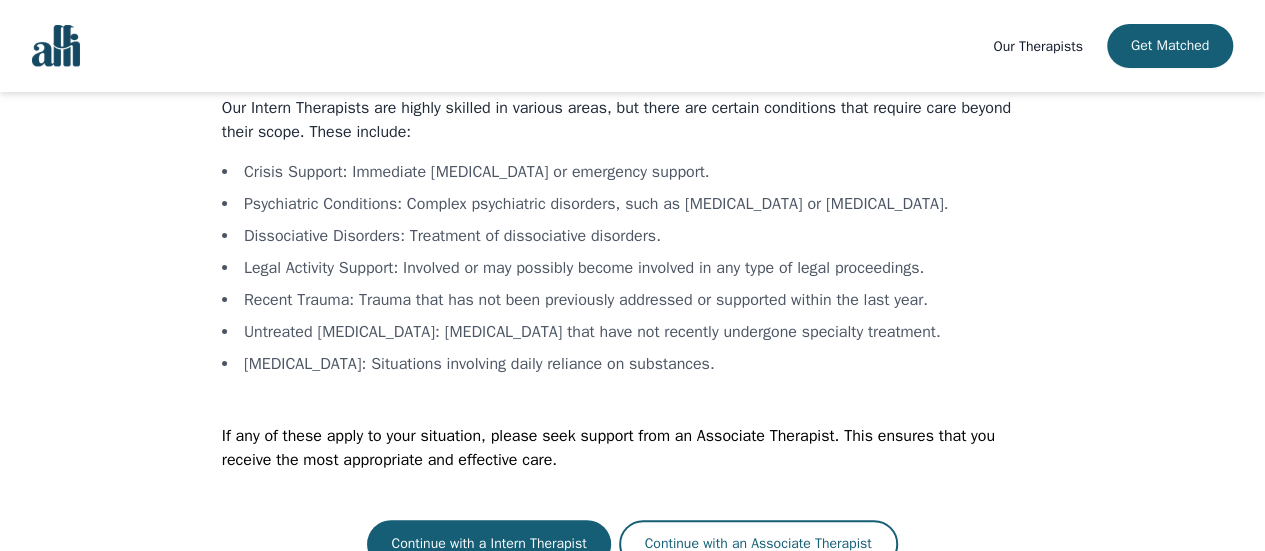 scroll, scrollTop: 136, scrollLeft: 0, axis: vertical 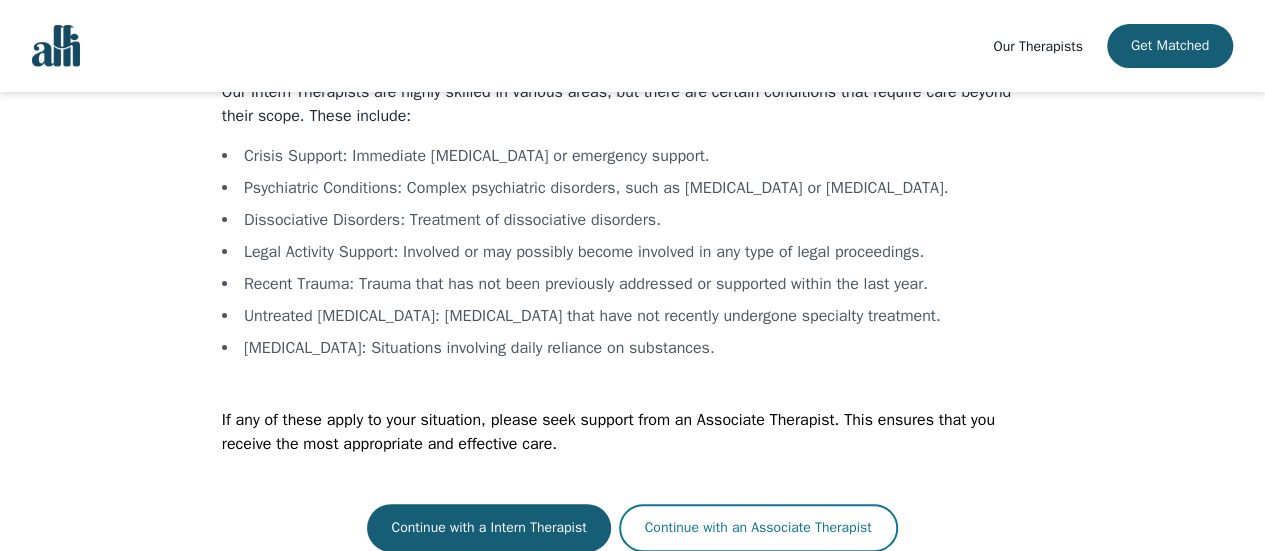 click on "Continue with an Associate Therapist" at bounding box center (758, 528) 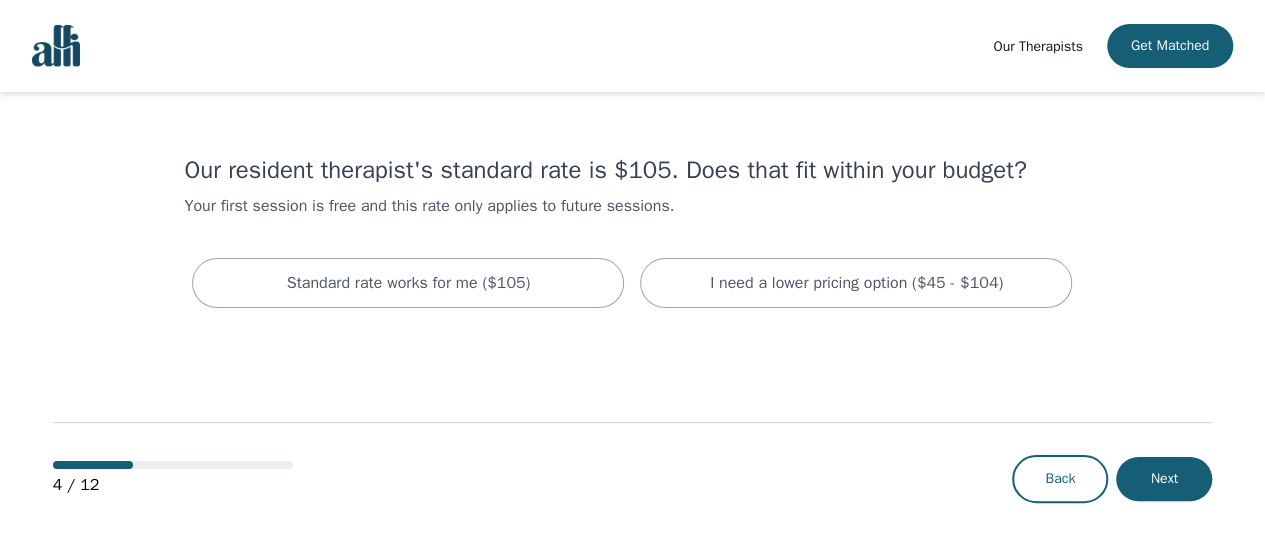 scroll, scrollTop: 0, scrollLeft: 0, axis: both 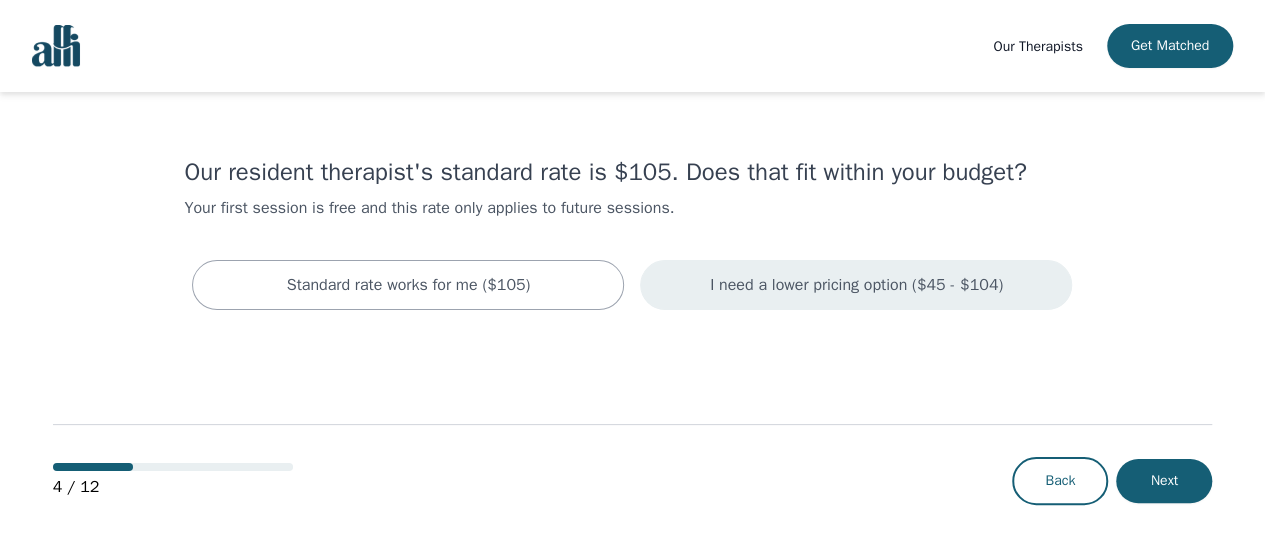 click on "I need a lower pricing option ($45 - $104)" at bounding box center [856, 285] 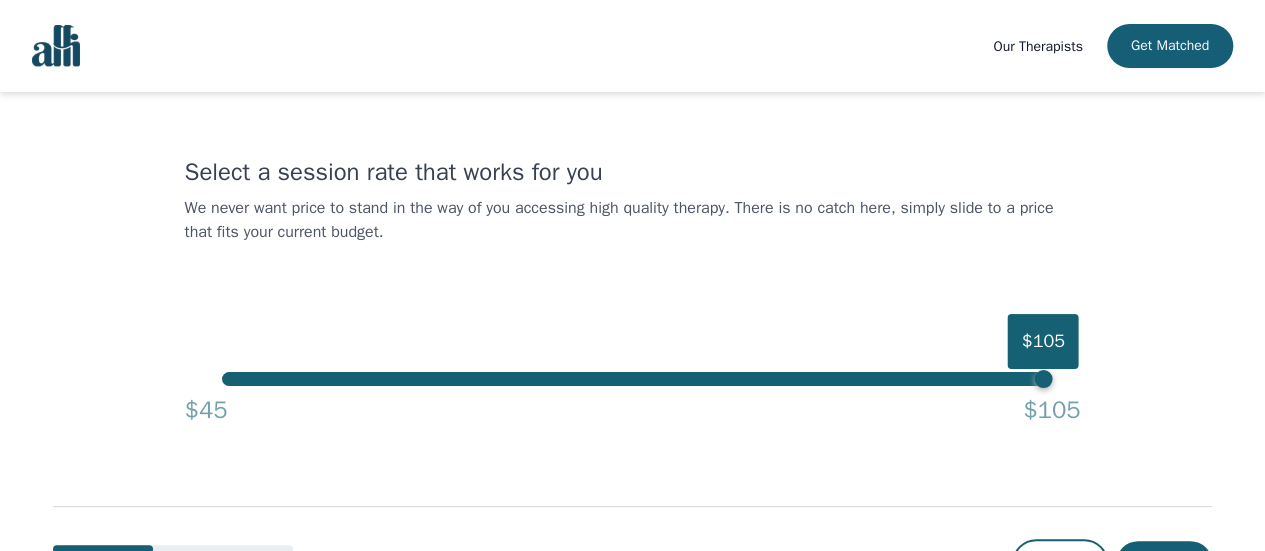 click on "$105" at bounding box center (632, 379) 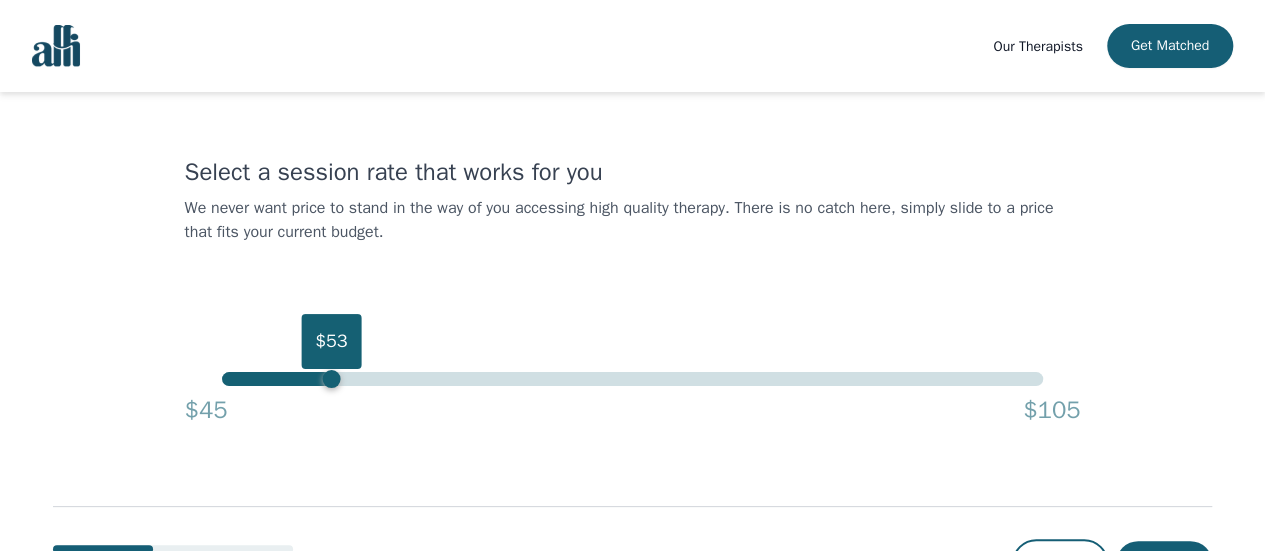 click on "$45 $105" at bounding box center [632, 406] 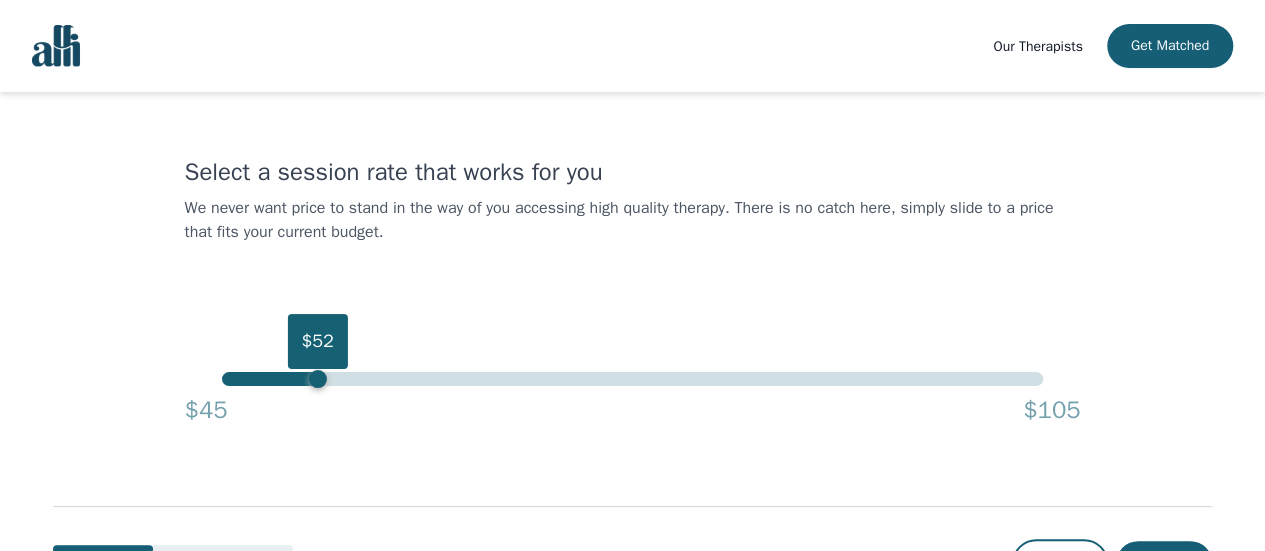 click on "$52" at bounding box center [632, 379] 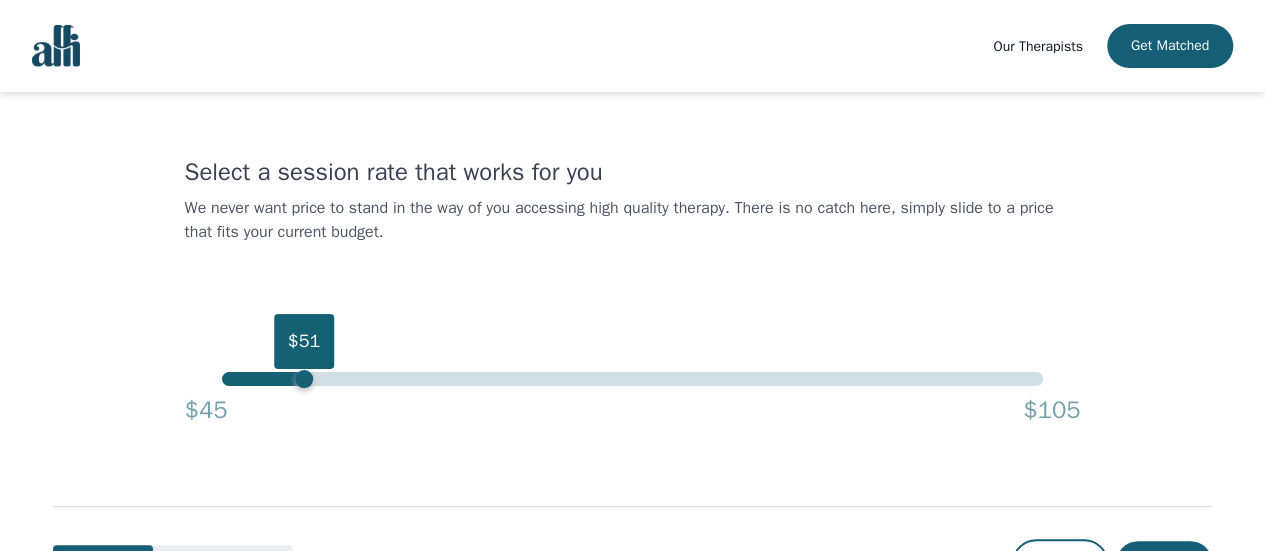 click on "$51" at bounding box center (632, 379) 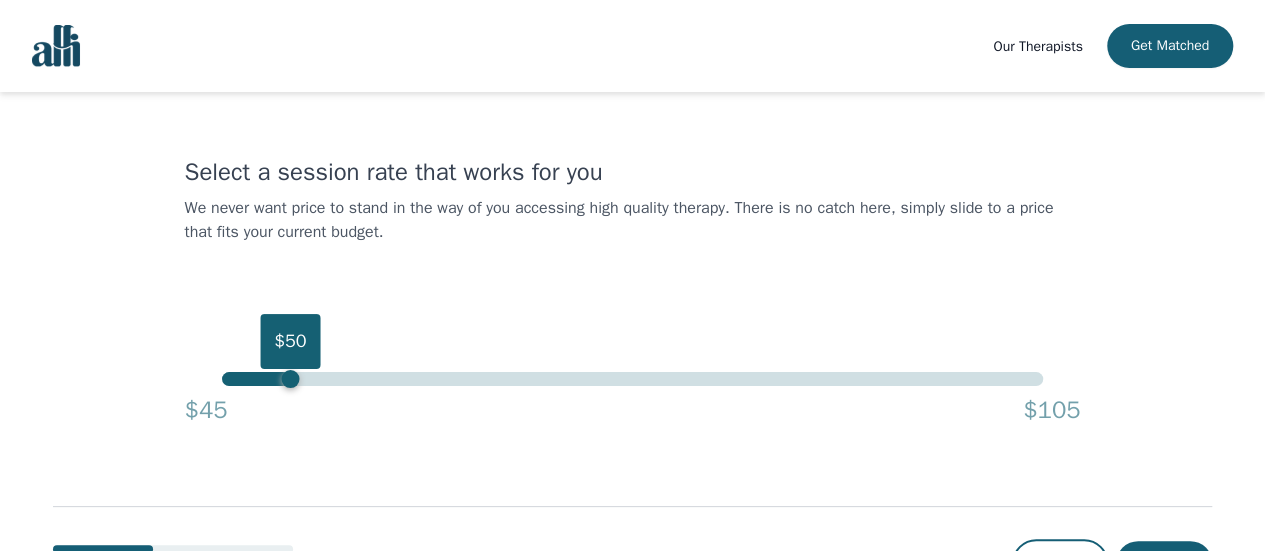 scroll, scrollTop: 84, scrollLeft: 0, axis: vertical 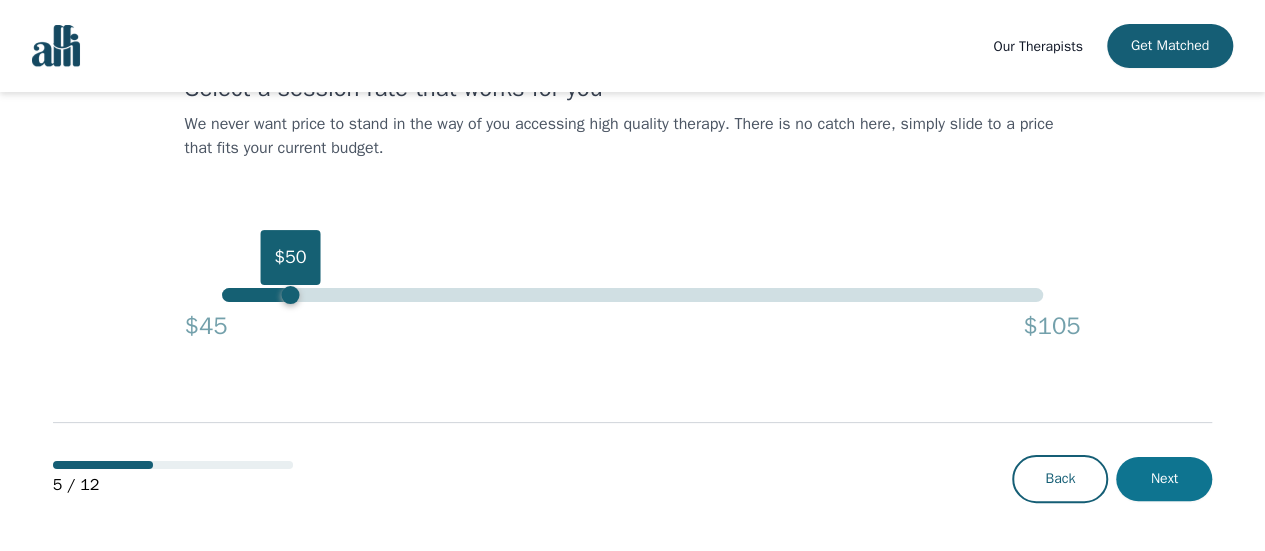 click on "Next" at bounding box center (1164, 479) 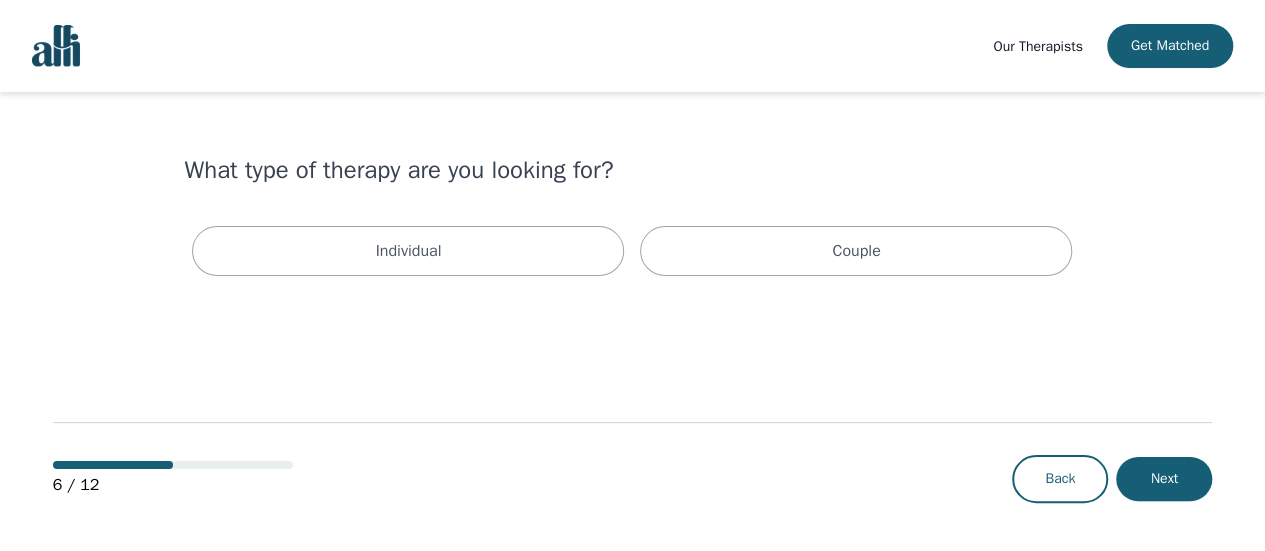 scroll, scrollTop: 0, scrollLeft: 0, axis: both 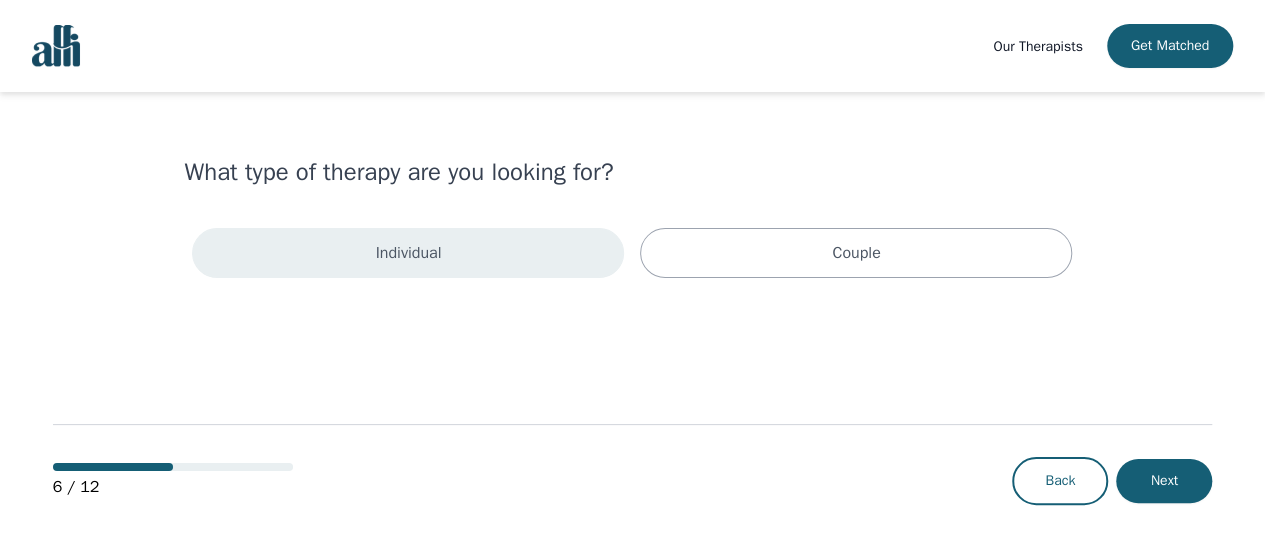 click on "Individual" at bounding box center (408, 253) 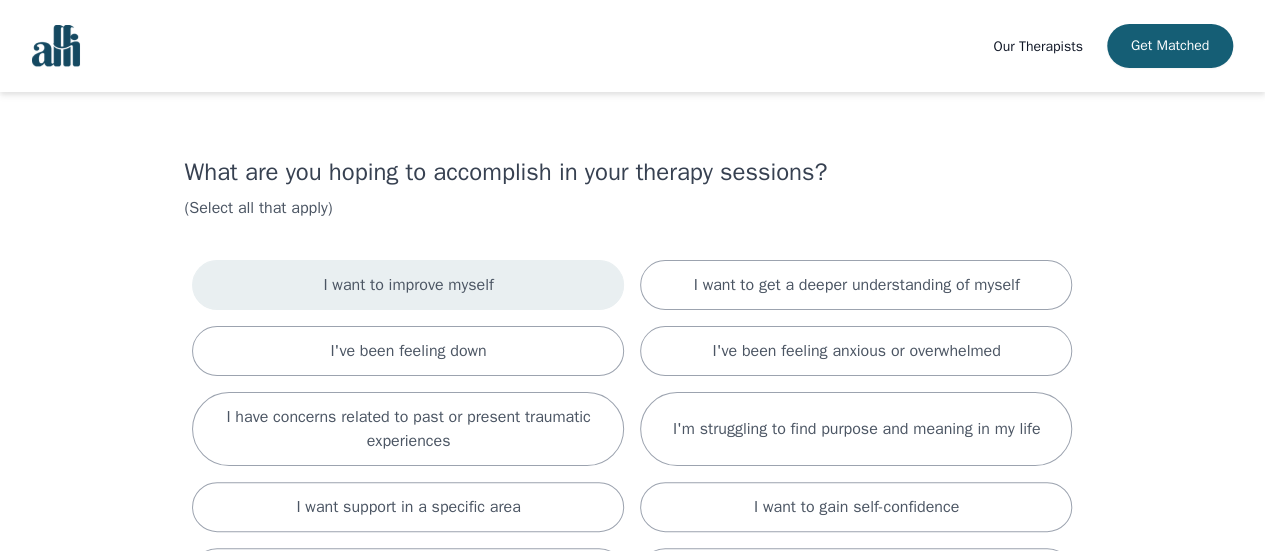 click on "I want to improve myself" at bounding box center [408, 285] 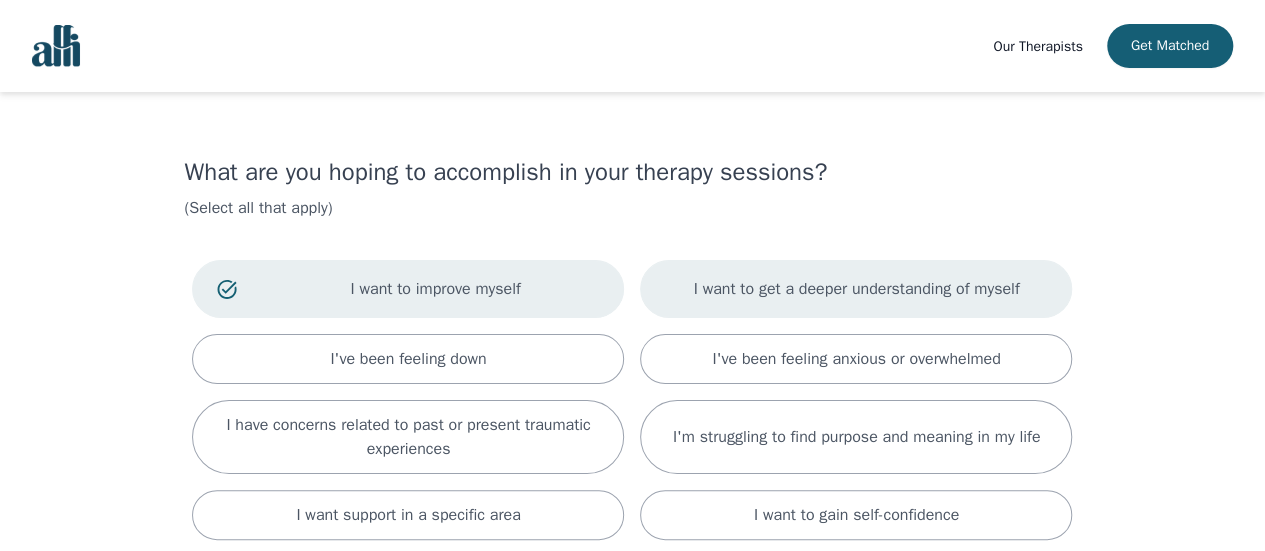 click on "I want to get a deeper understanding of myself" at bounding box center [856, 289] 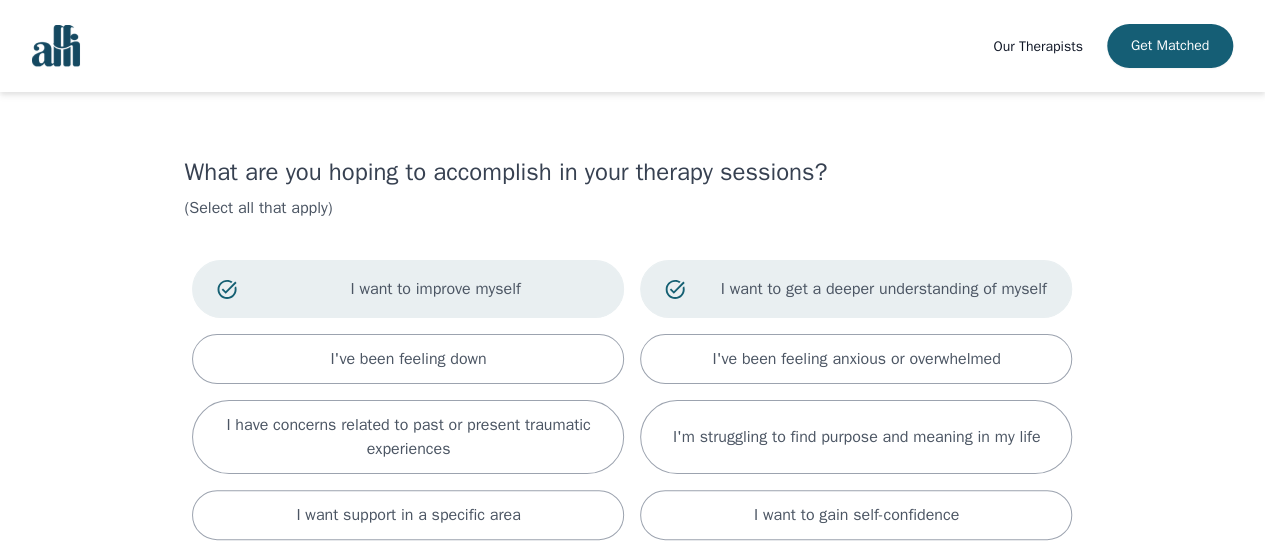 drag, startPoint x: 519, startPoint y: 349, endPoint x: 690, endPoint y: 327, distance: 172.4094 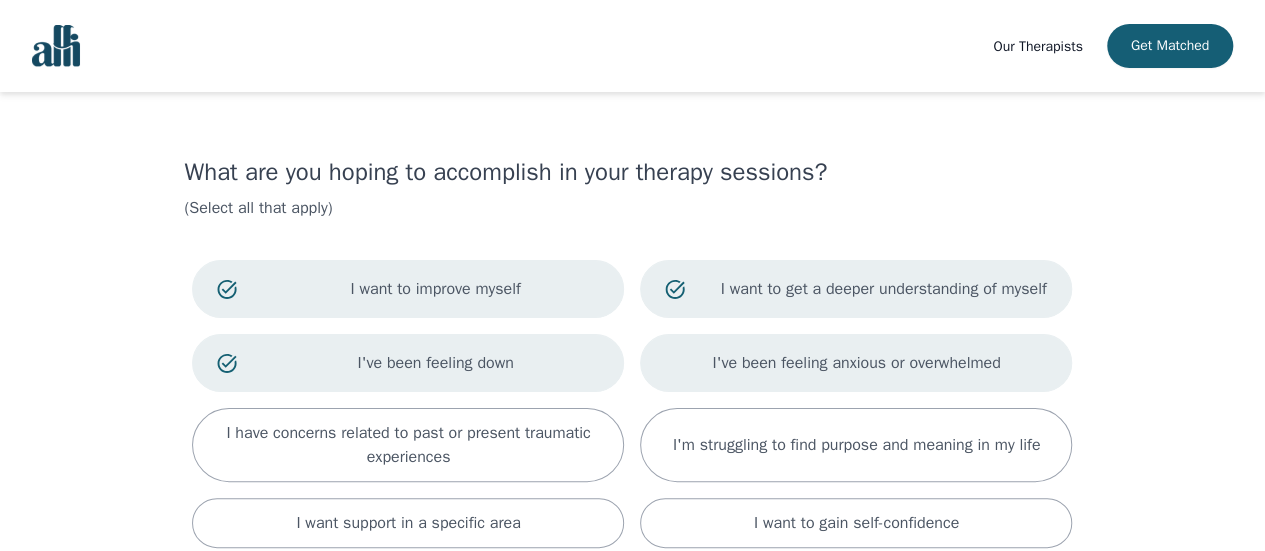 click on "I've been feeling anxious or overwhelmed" at bounding box center (856, 363) 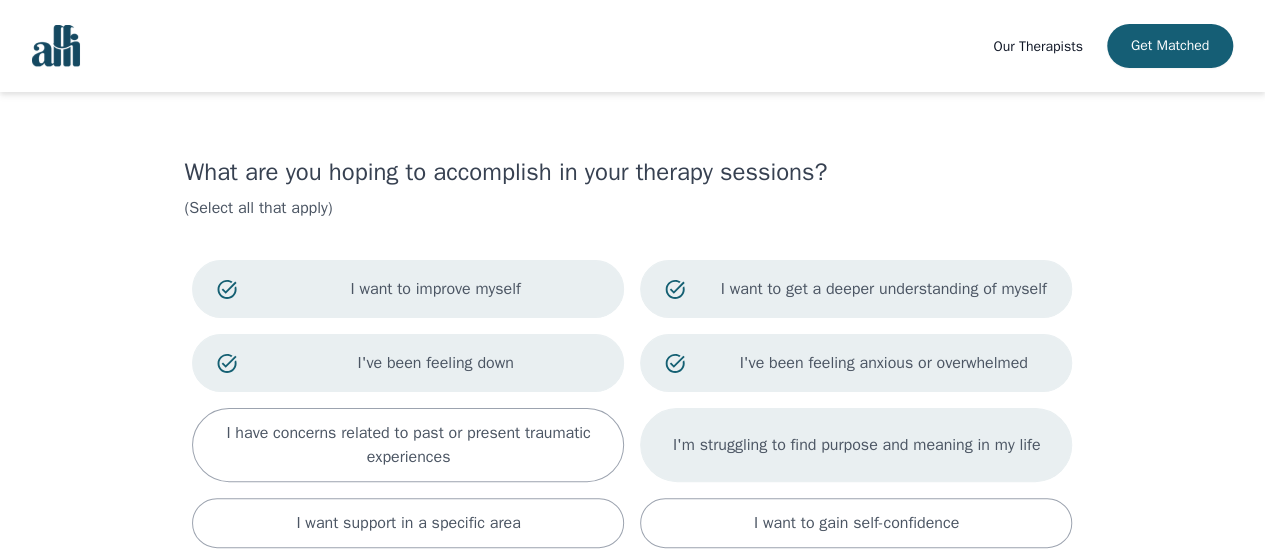 click on "I'm struggling to find purpose and meaning in my life" at bounding box center [857, 445] 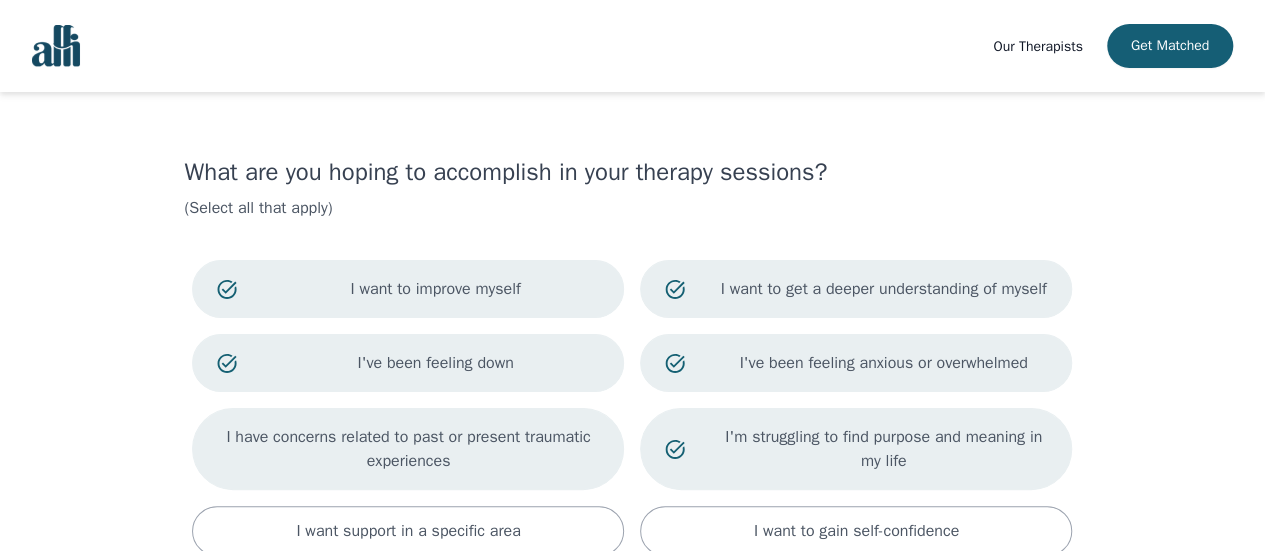 click on "I have concerns related to past or present traumatic experiences" at bounding box center (408, 449) 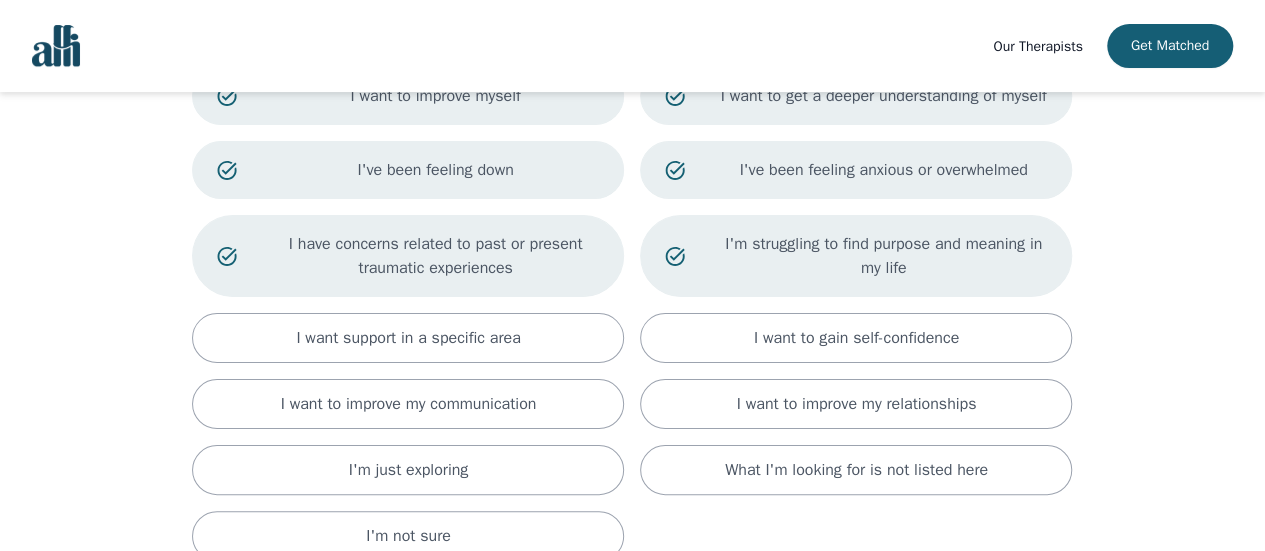 scroll, scrollTop: 200, scrollLeft: 0, axis: vertical 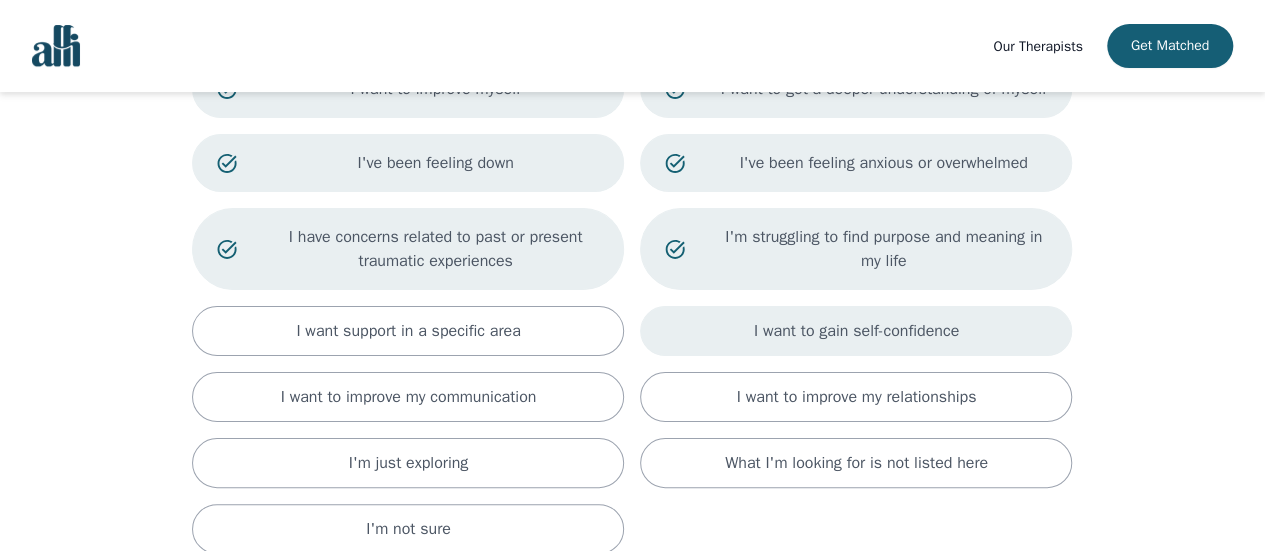 click on "I want to gain self-confidence" at bounding box center [856, 331] 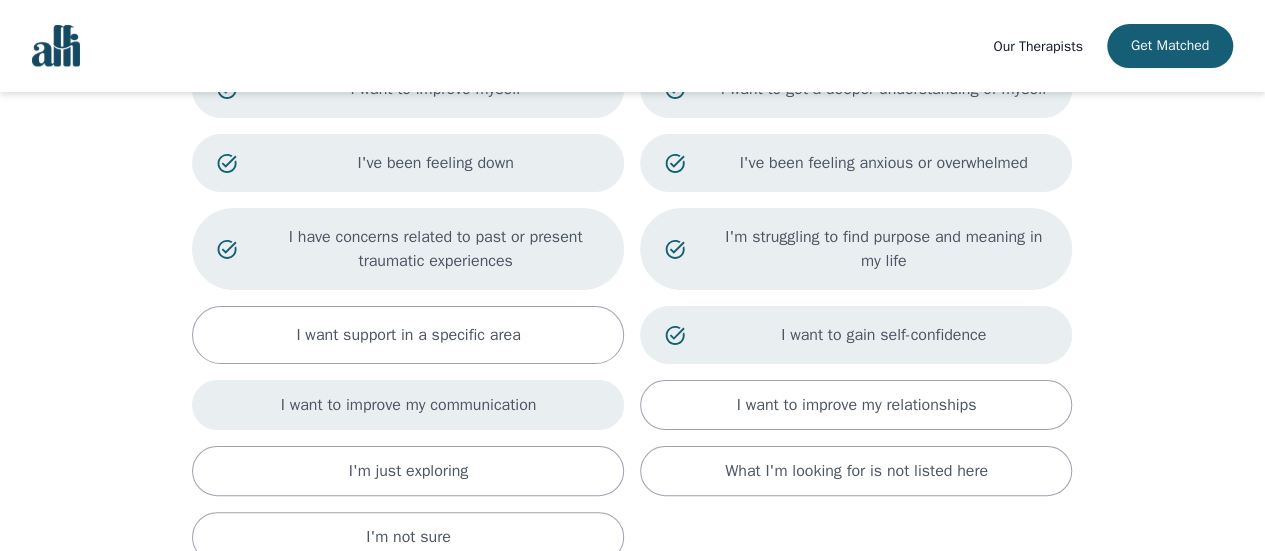click on "I want to improve my communication" at bounding box center (409, 405) 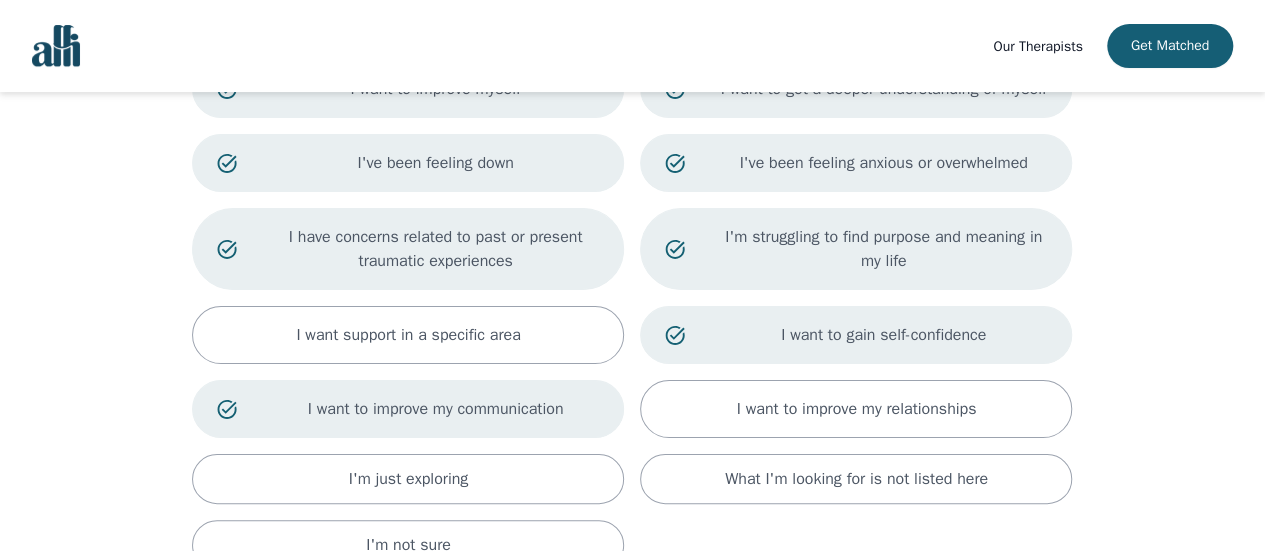 drag, startPoint x: 656, startPoint y: 397, endPoint x: 634, endPoint y: 388, distance: 23.769728 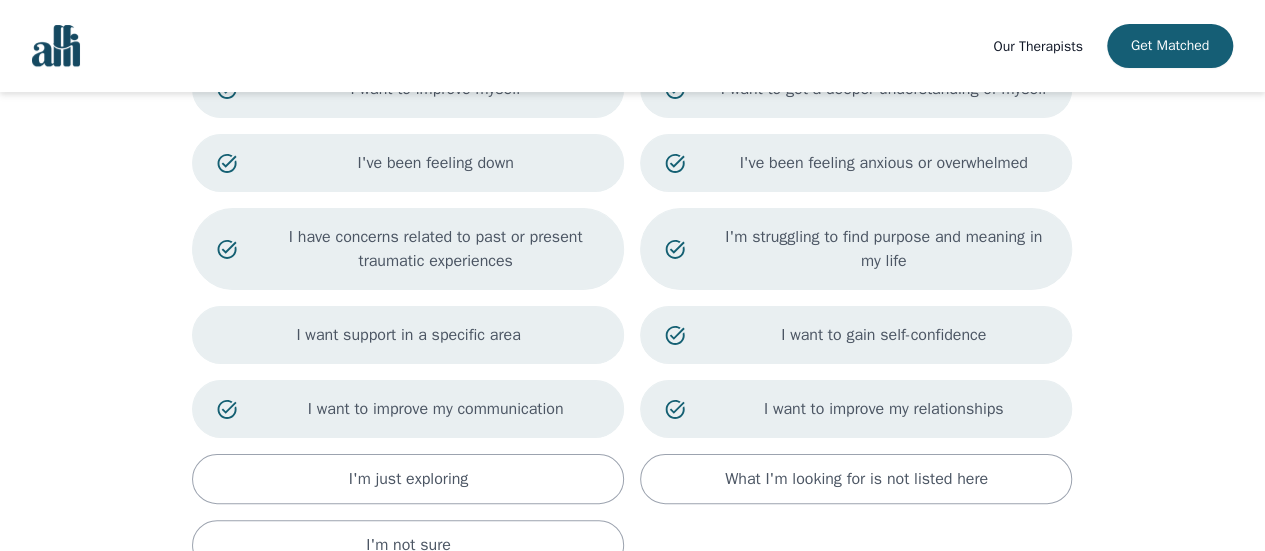 click on "I want support in a specific area" at bounding box center [408, 335] 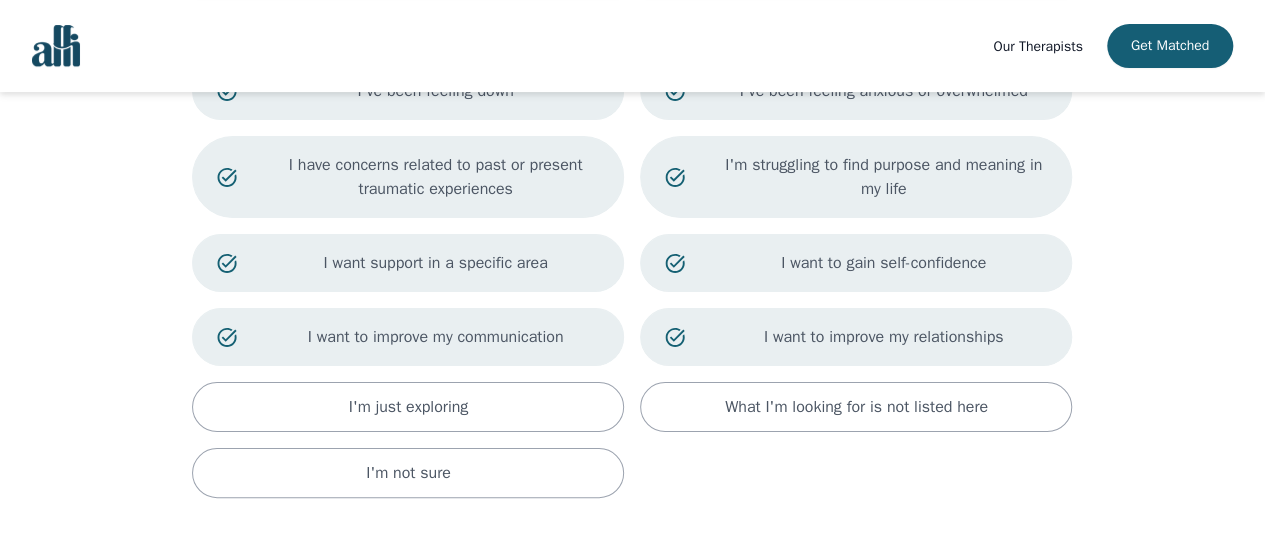 scroll, scrollTop: 400, scrollLeft: 0, axis: vertical 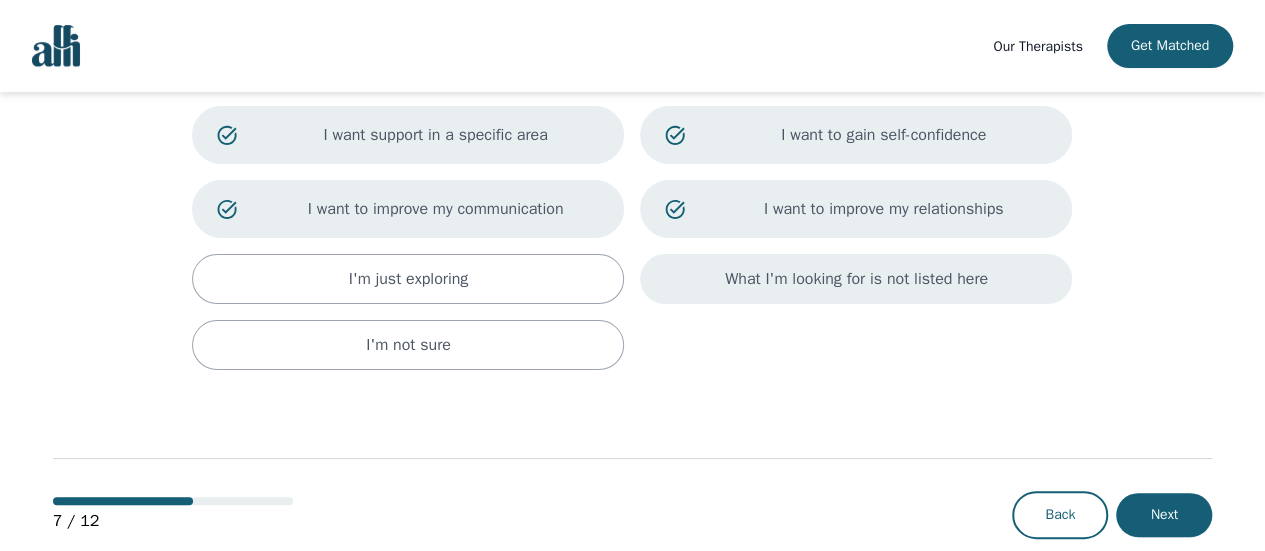 click on "What I'm looking for is not listed here" at bounding box center [856, 279] 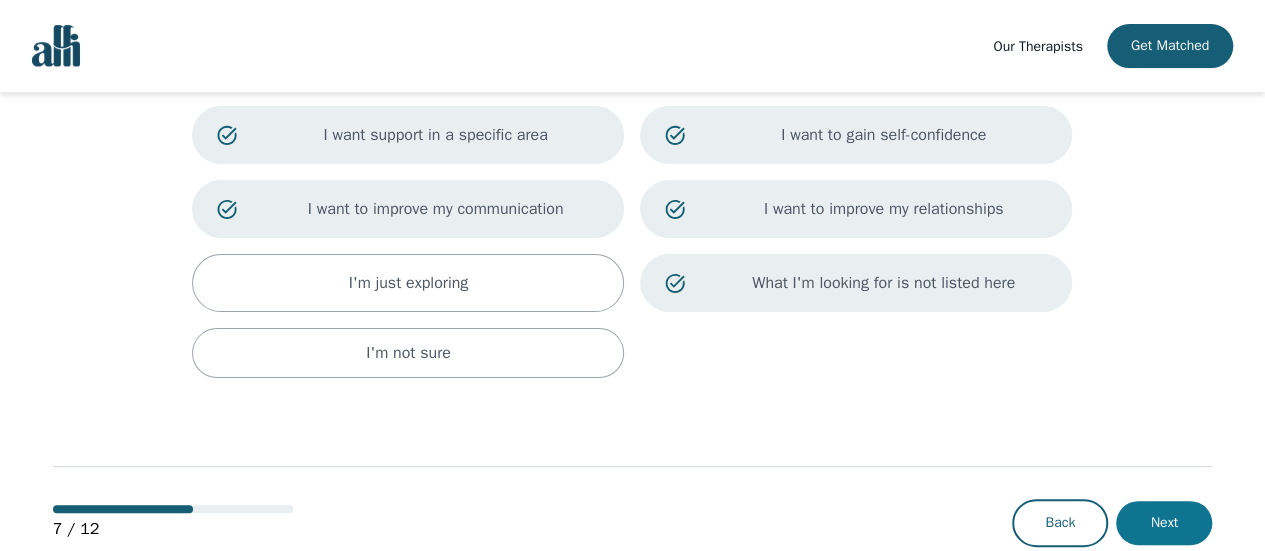 click on "Next" at bounding box center [1164, 523] 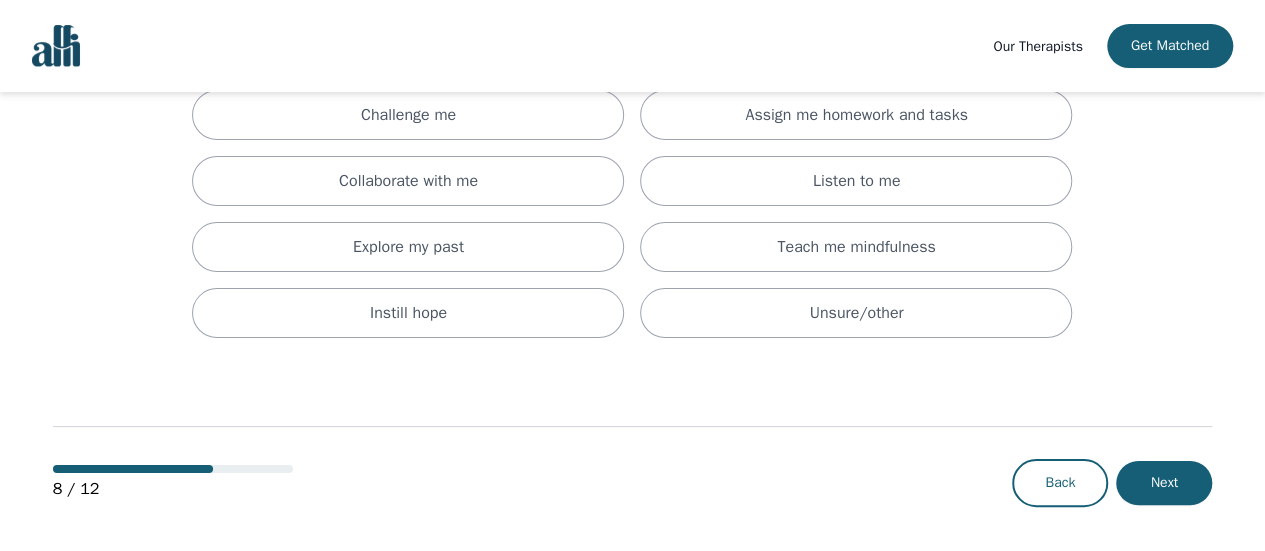 scroll, scrollTop: 0, scrollLeft: 0, axis: both 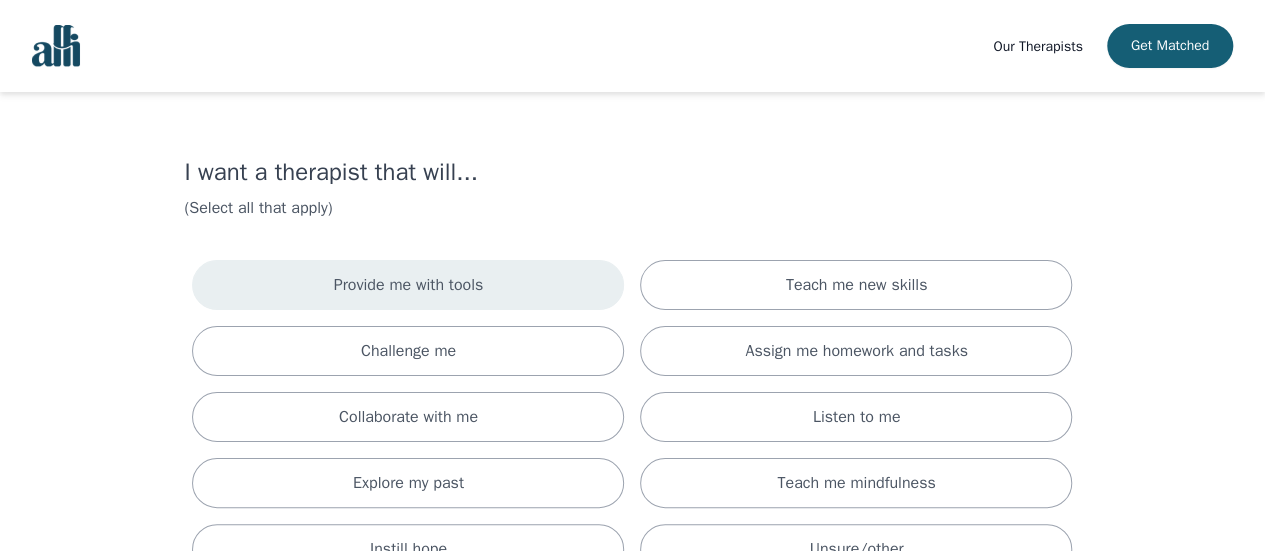 click on "Provide me with tools" at bounding box center (408, 285) 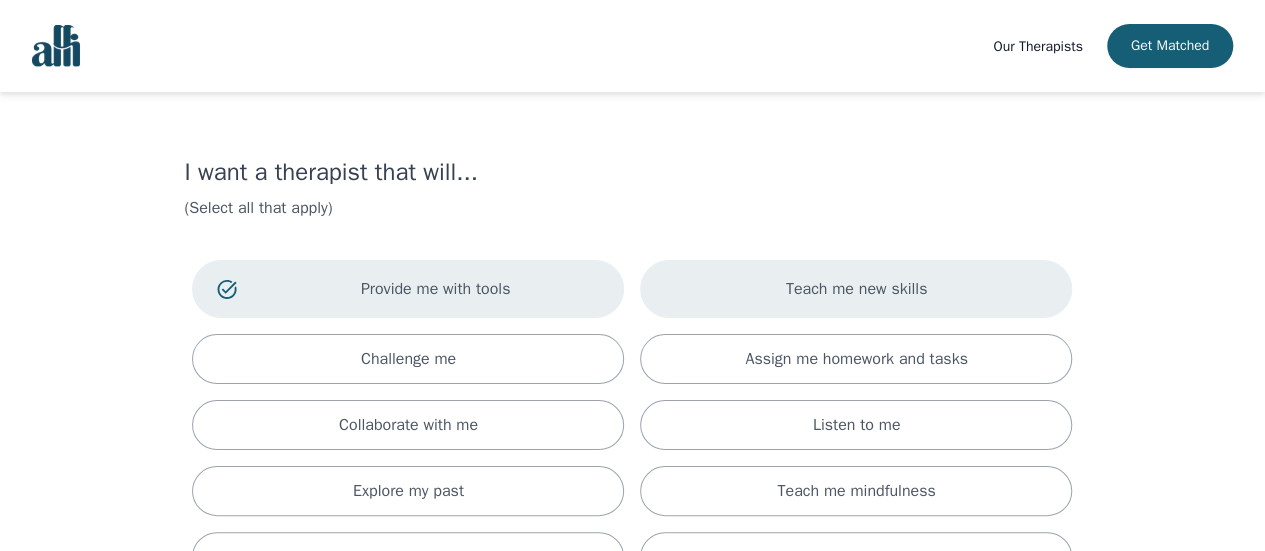 click on "Teach me new skills" at bounding box center (856, 289) 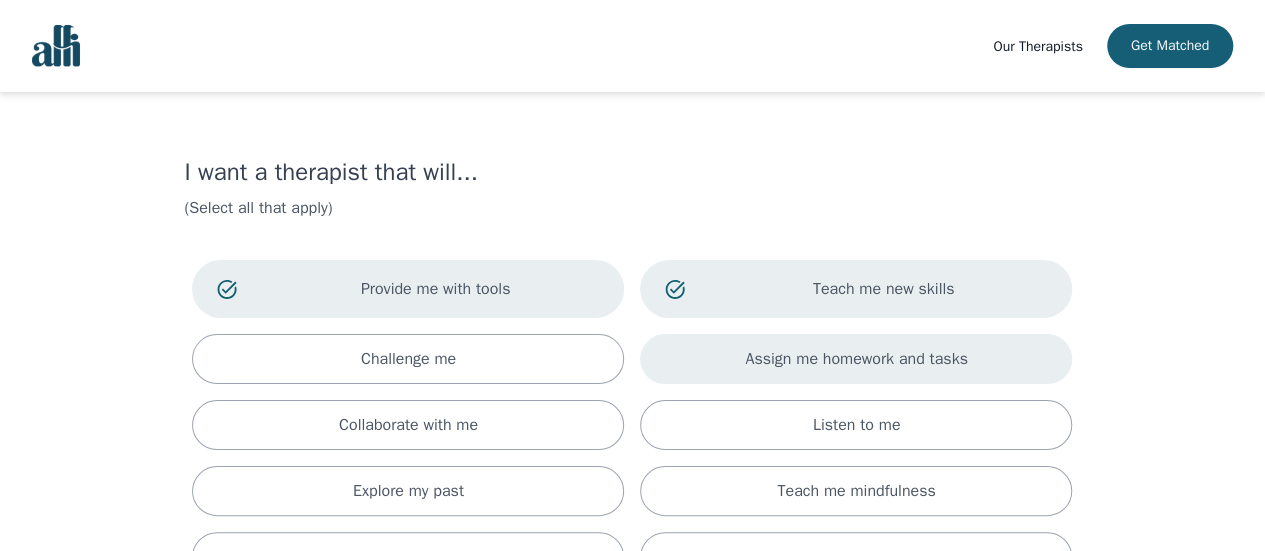 click on "Assign me homework and tasks" at bounding box center (856, 359) 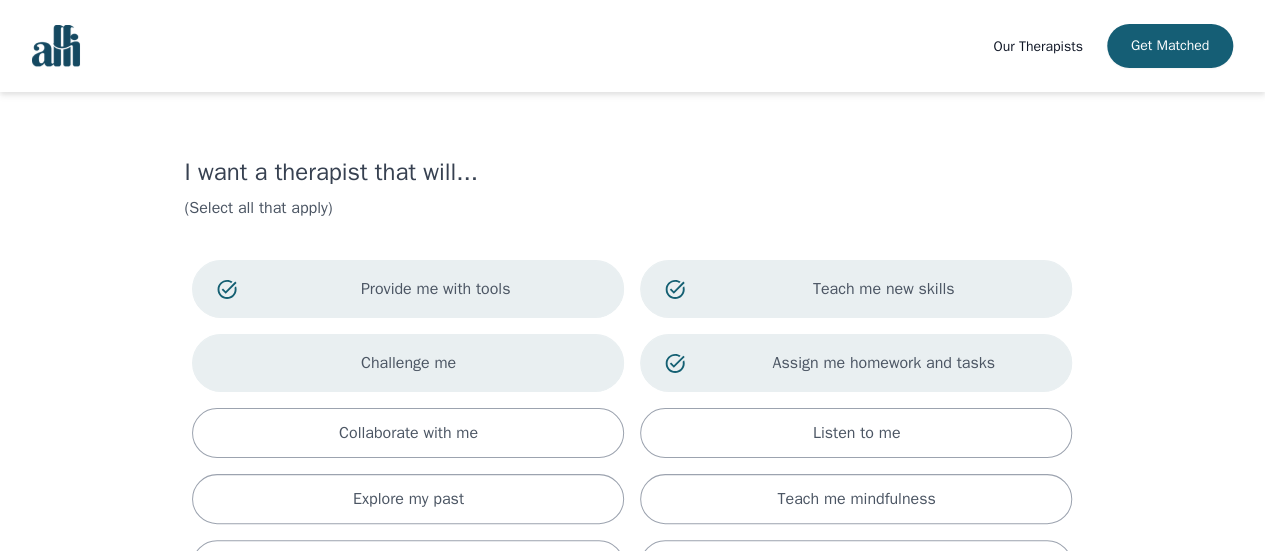 click on "Challenge me" at bounding box center (408, 363) 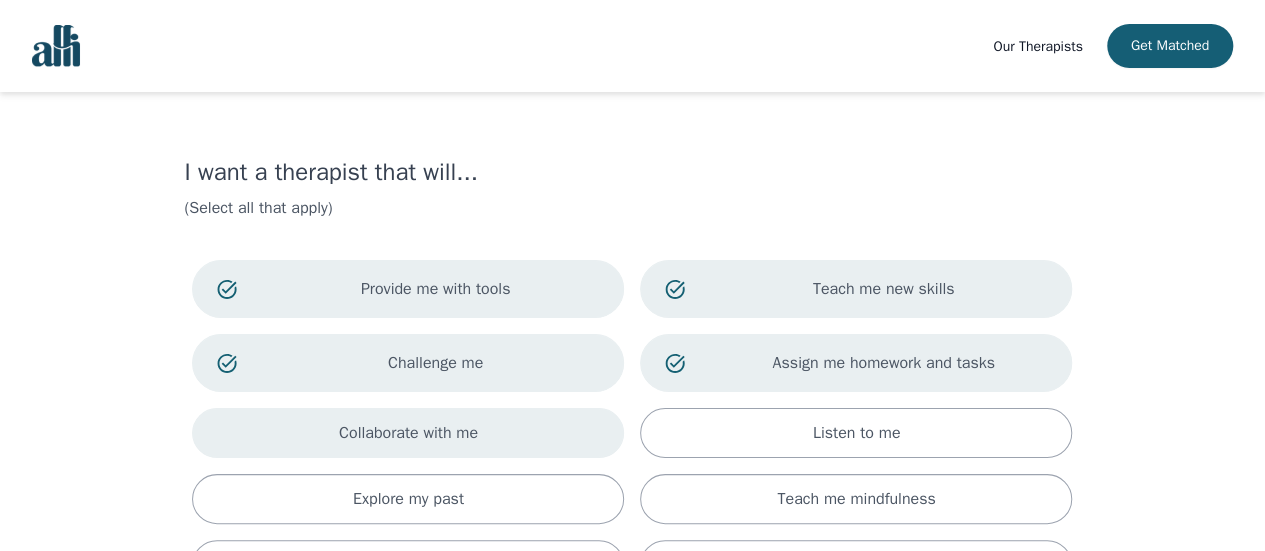 click on "Collaborate with me" at bounding box center [408, 433] 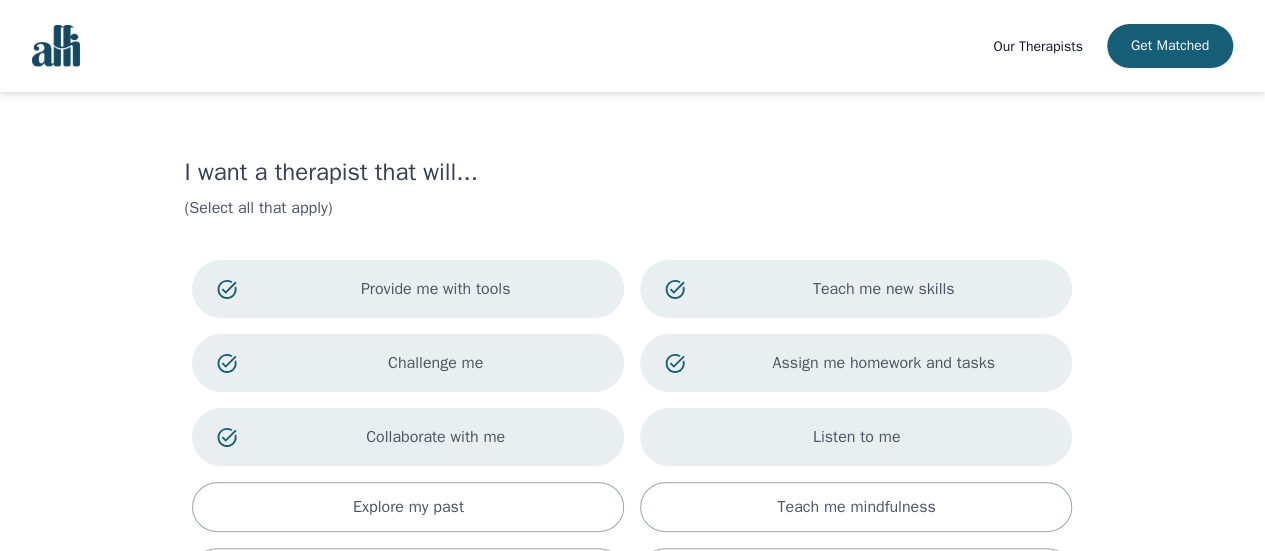 click on "Listen to me" at bounding box center [856, 437] 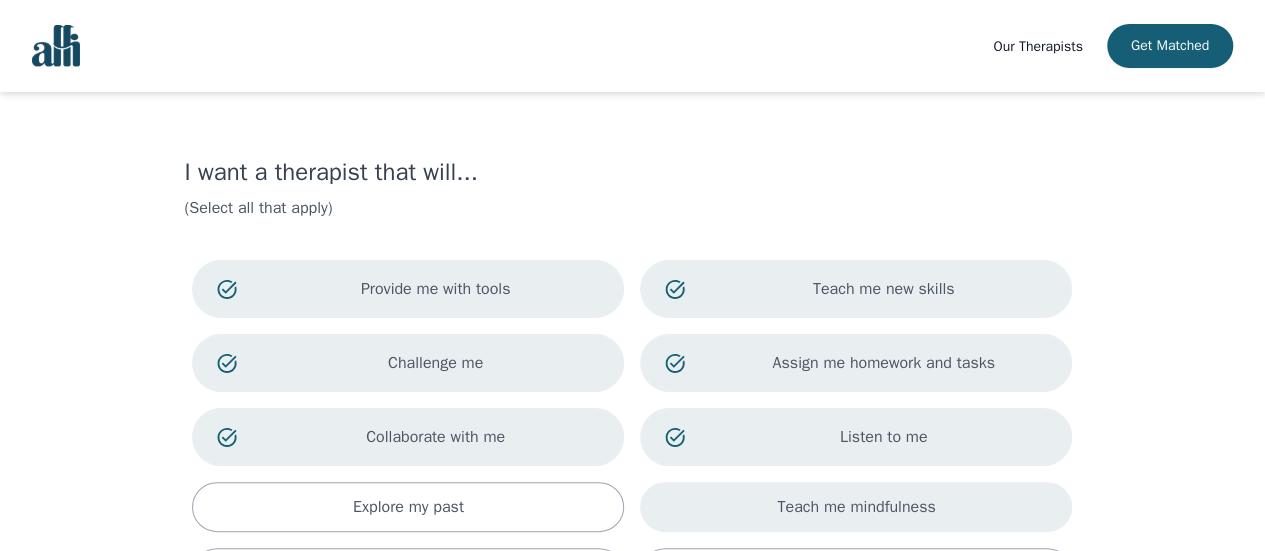 click on "Teach me mindfulness" at bounding box center (856, 507) 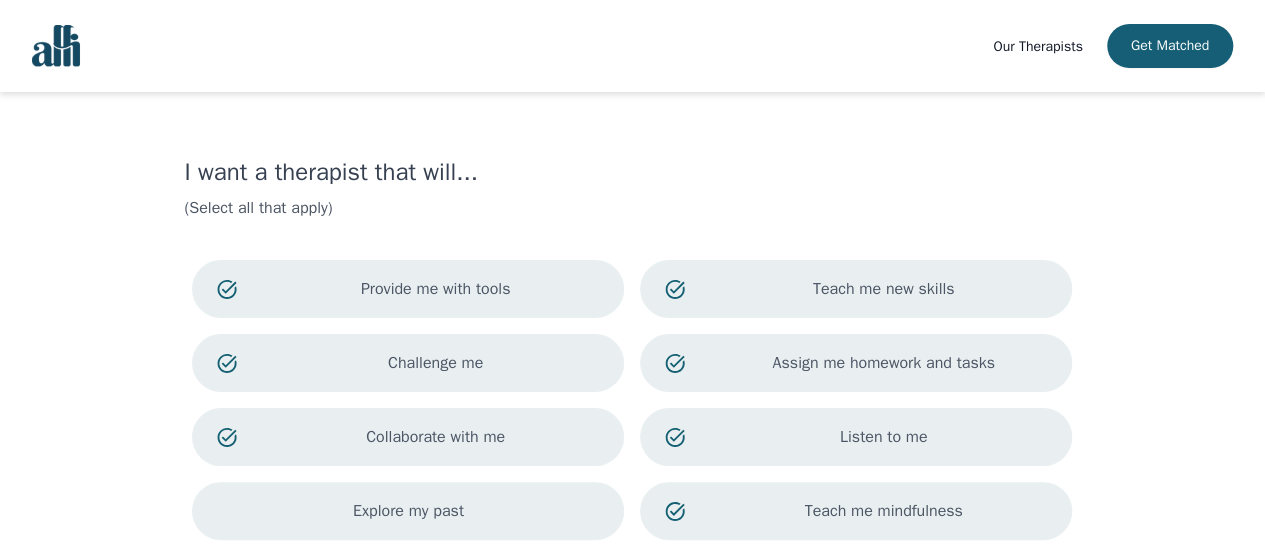 click on "Explore my past" at bounding box center [408, 511] 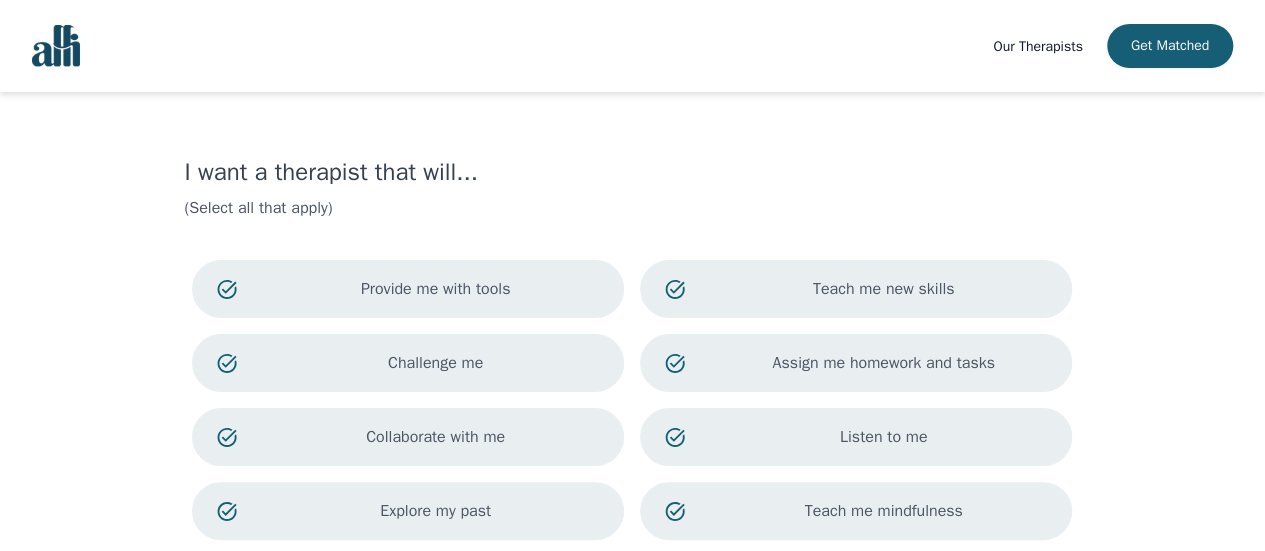 scroll, scrollTop: 200, scrollLeft: 0, axis: vertical 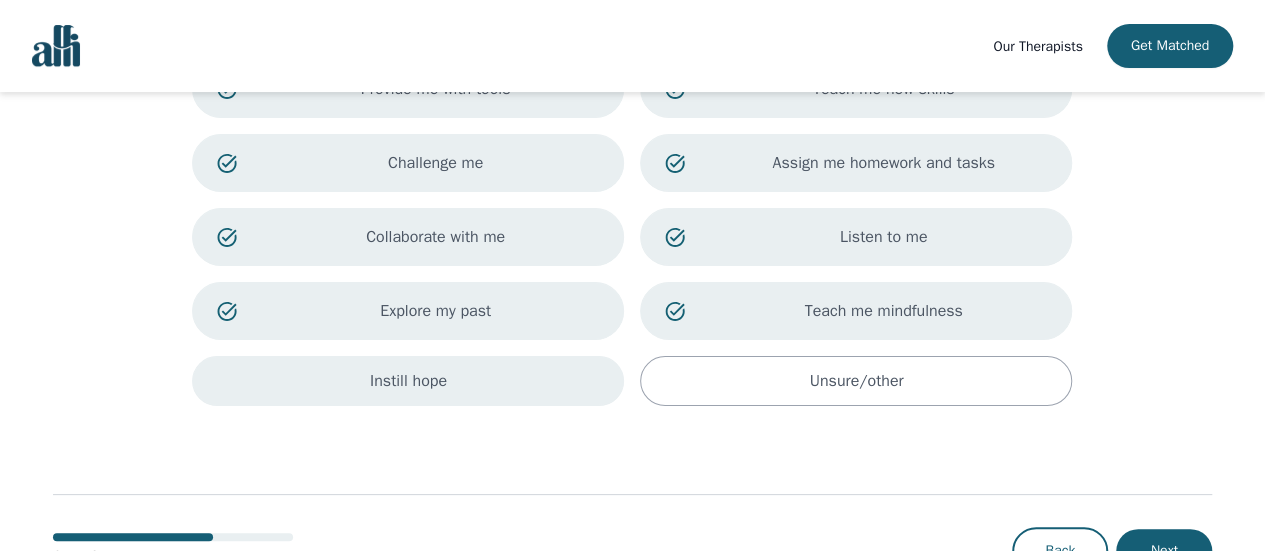 click on "Instill hope" at bounding box center [408, 381] 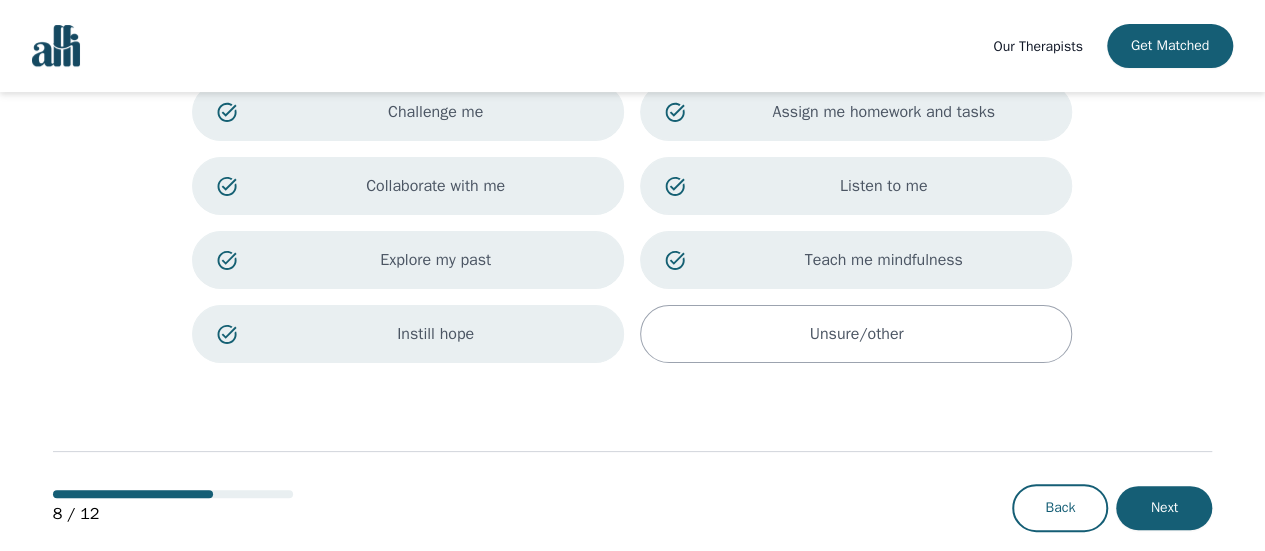 scroll, scrollTop: 276, scrollLeft: 0, axis: vertical 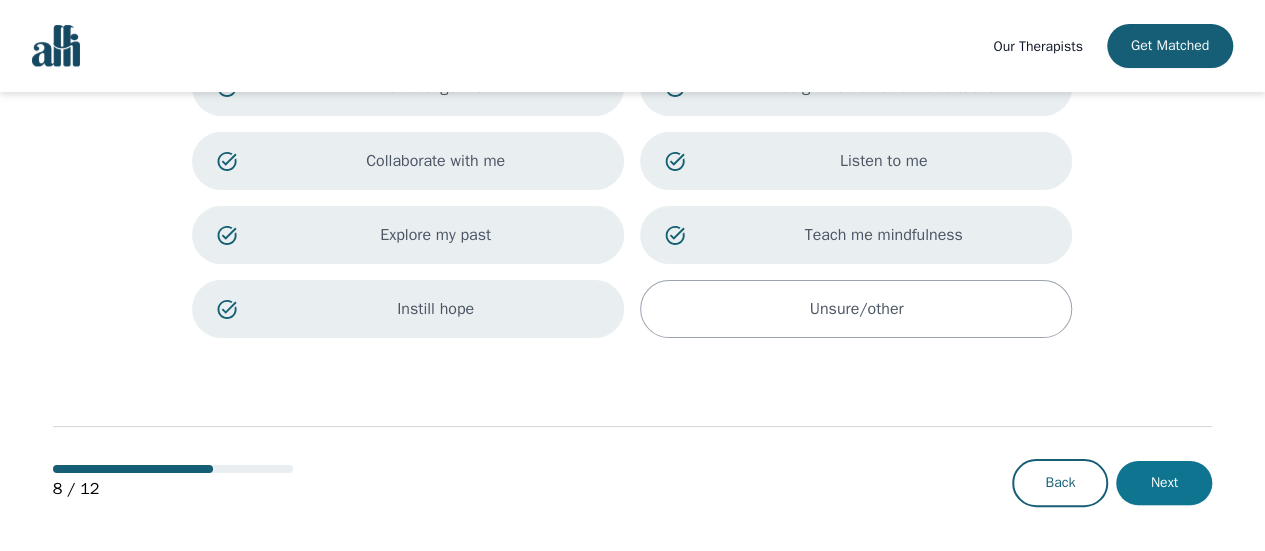 click on "Next" at bounding box center [1164, 483] 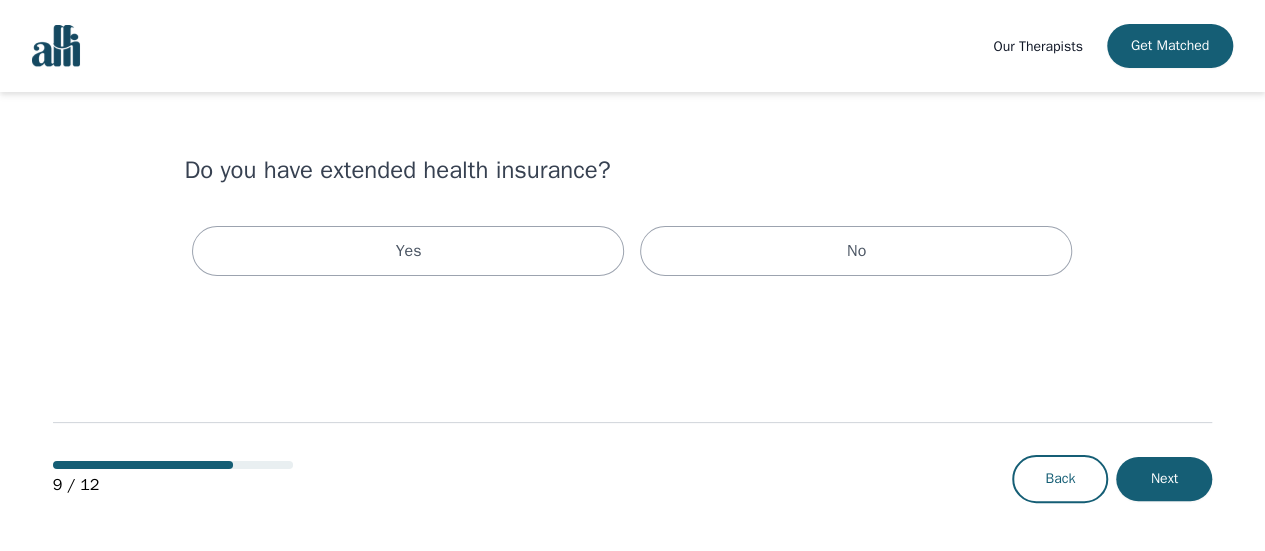 scroll, scrollTop: 0, scrollLeft: 0, axis: both 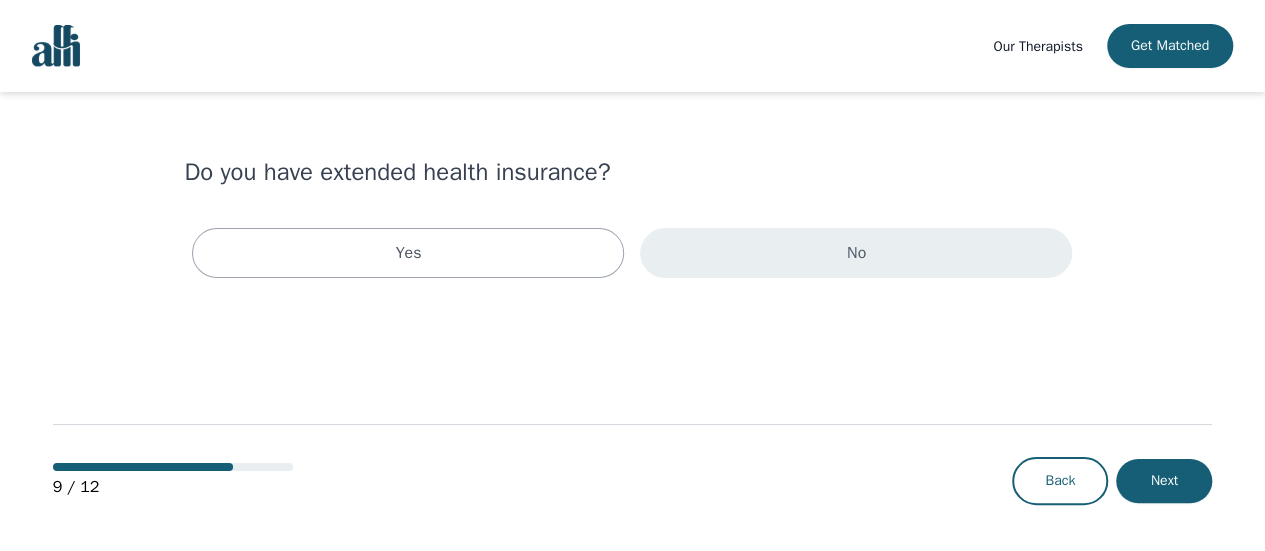 click on "No" at bounding box center (856, 253) 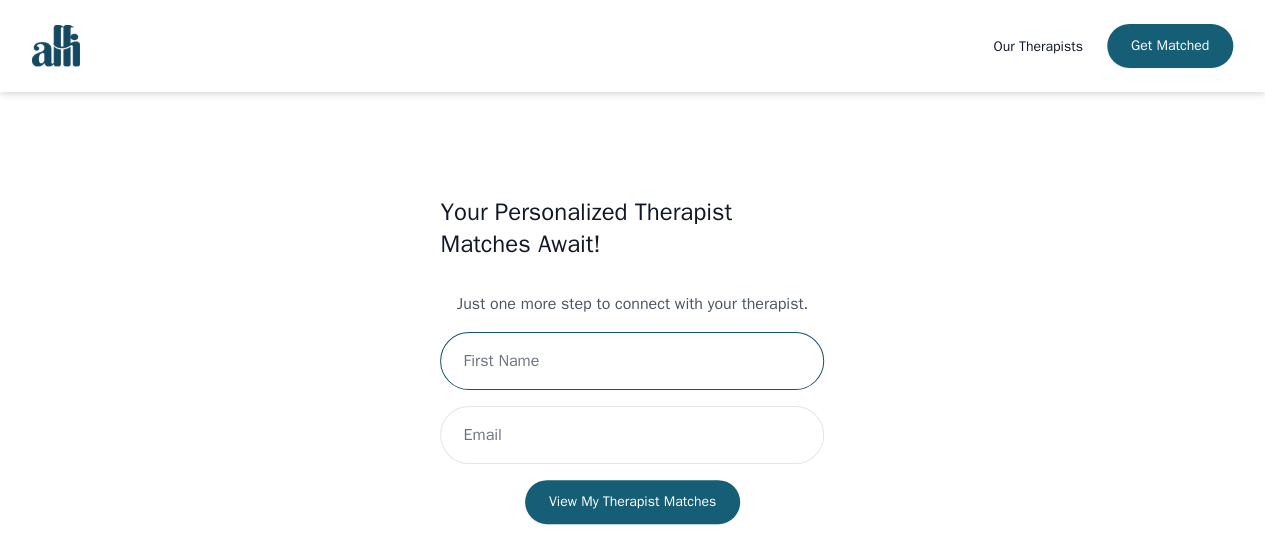 click at bounding box center [632, 361] 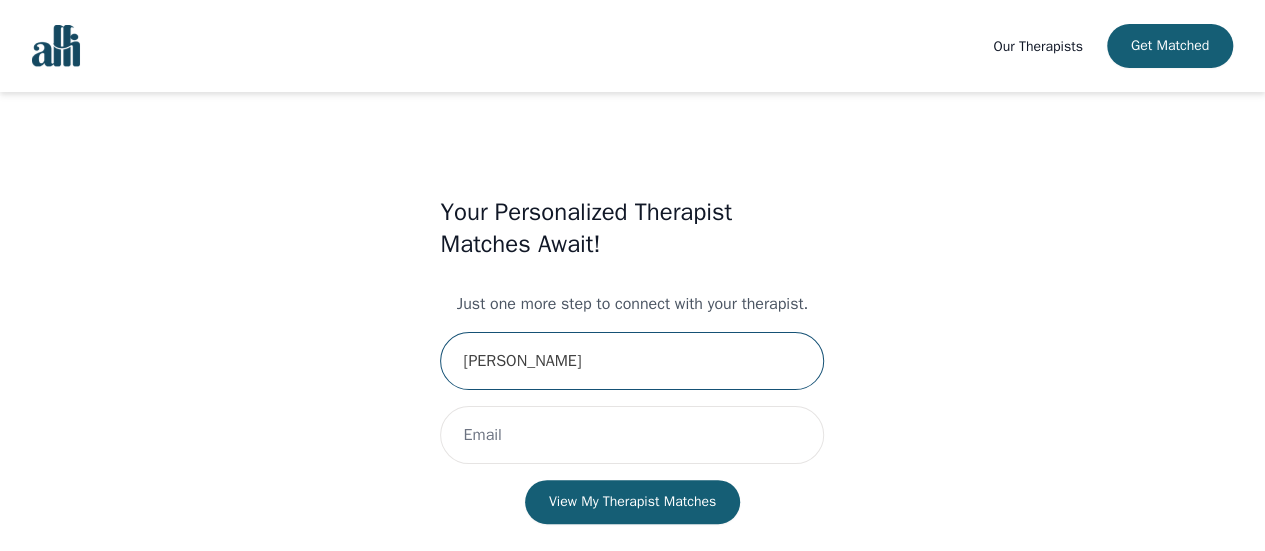 type on "[PERSON_NAME]" 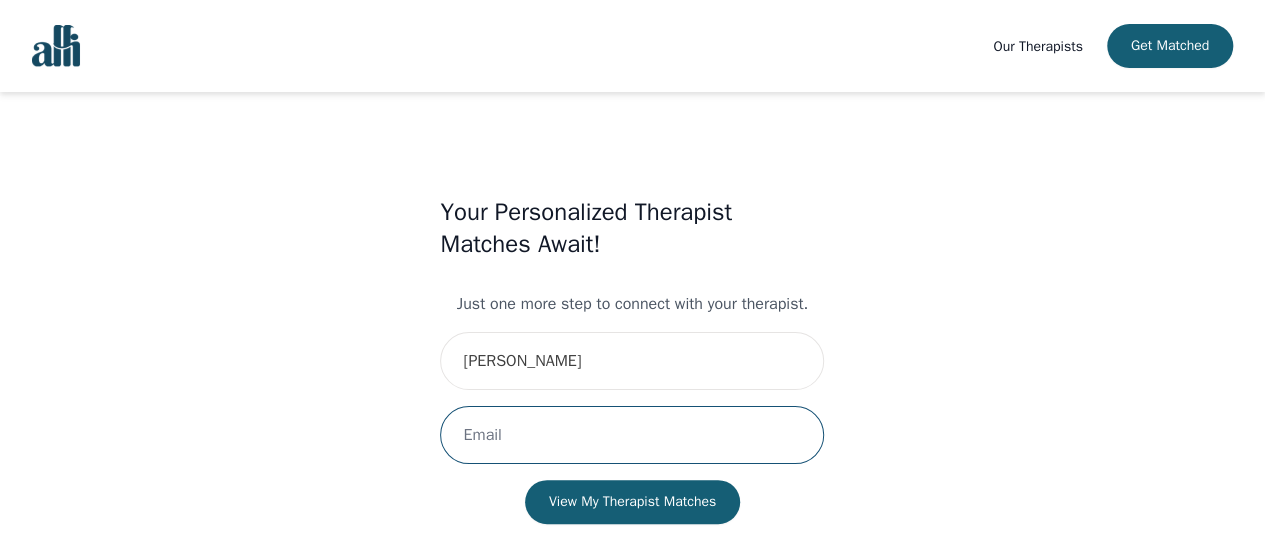 click at bounding box center (632, 435) 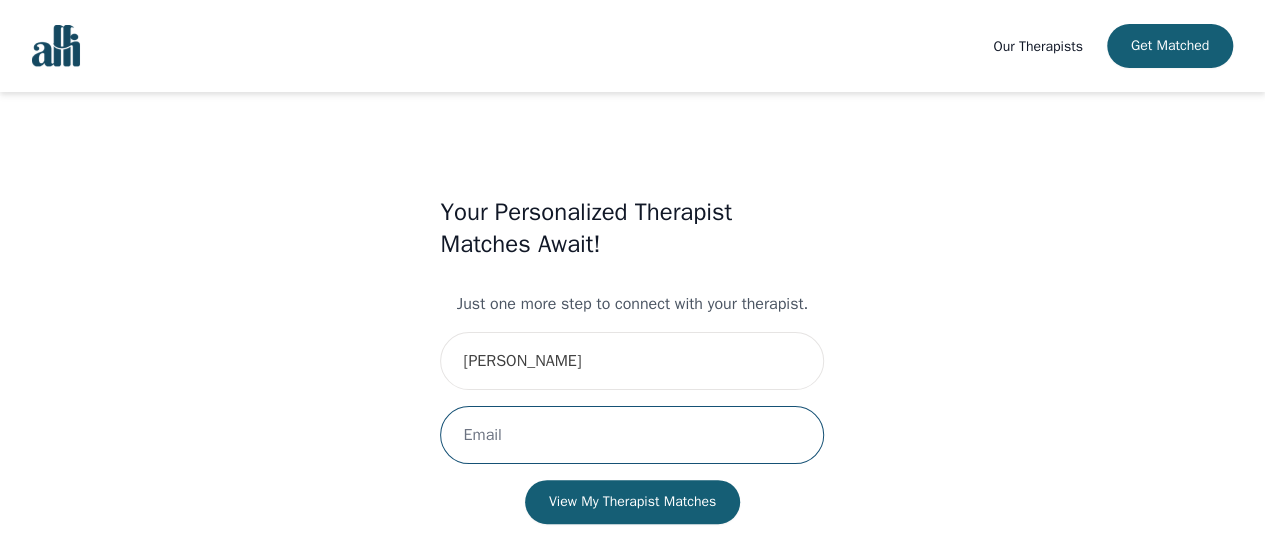 type on "[PERSON_NAME][EMAIL_ADDRESS][PERSON_NAME][PERSON_NAME][DOMAIN_NAME]" 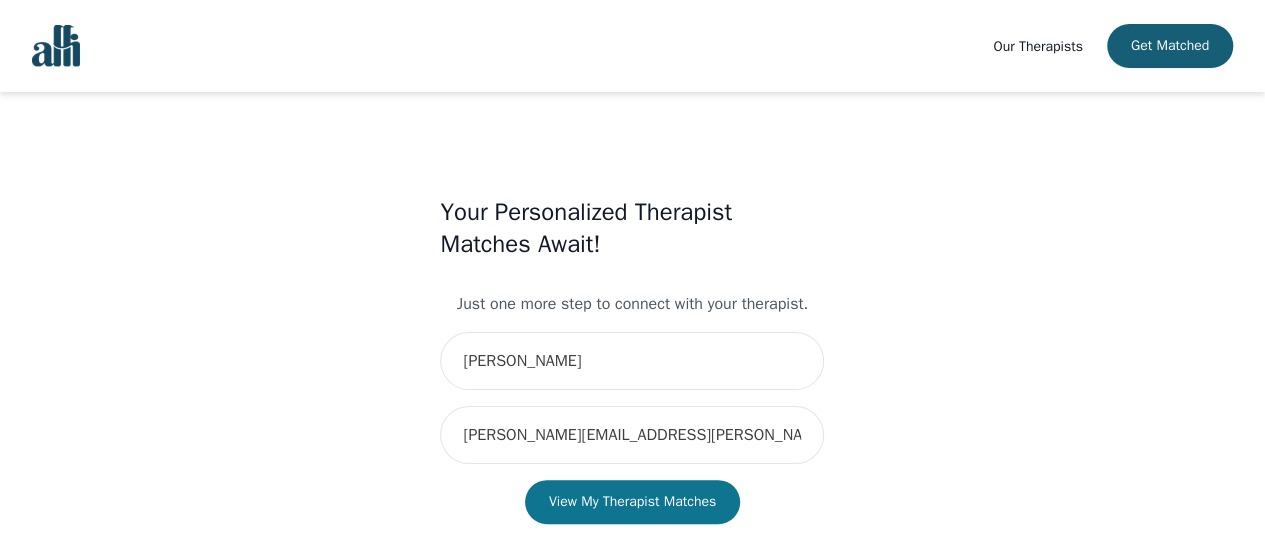 click on "View My Therapist Matches" at bounding box center [632, 502] 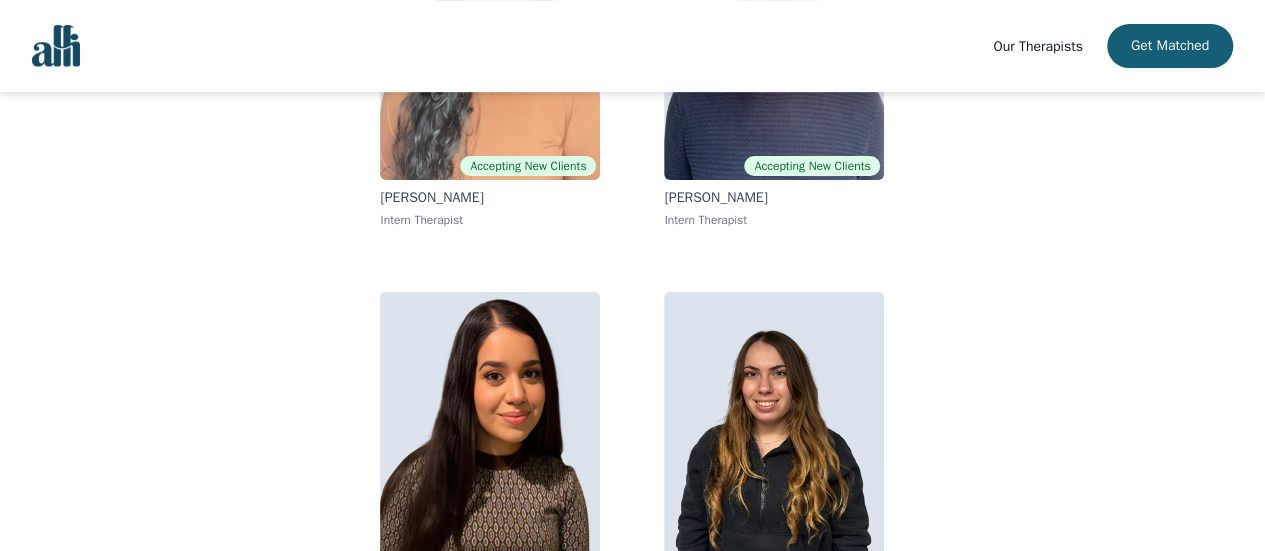 scroll, scrollTop: 92, scrollLeft: 0, axis: vertical 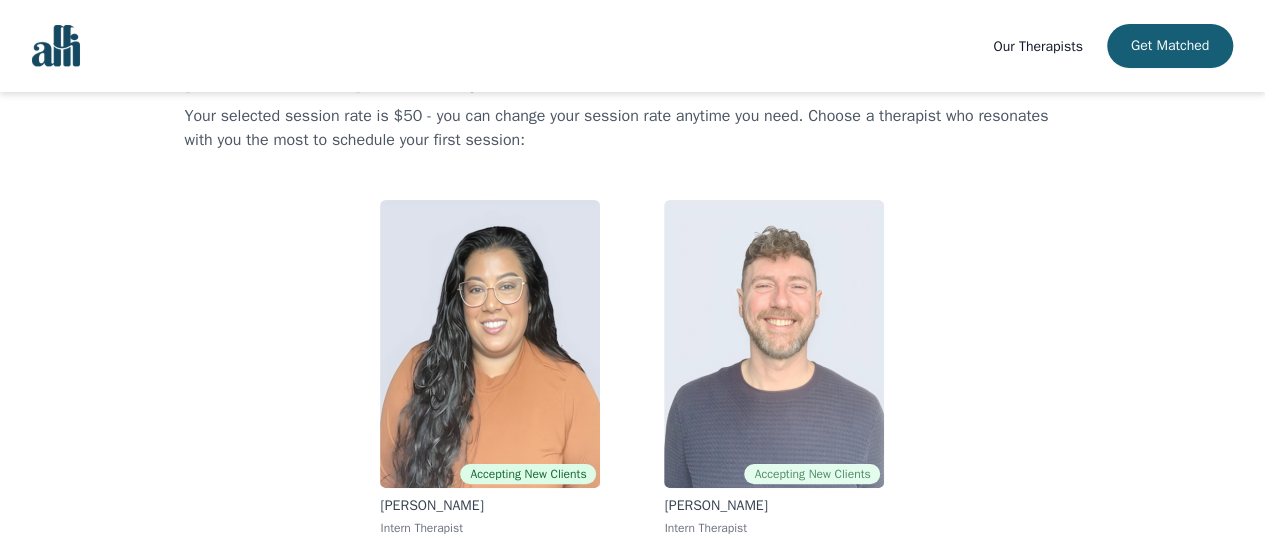 click at bounding box center [774, 344] 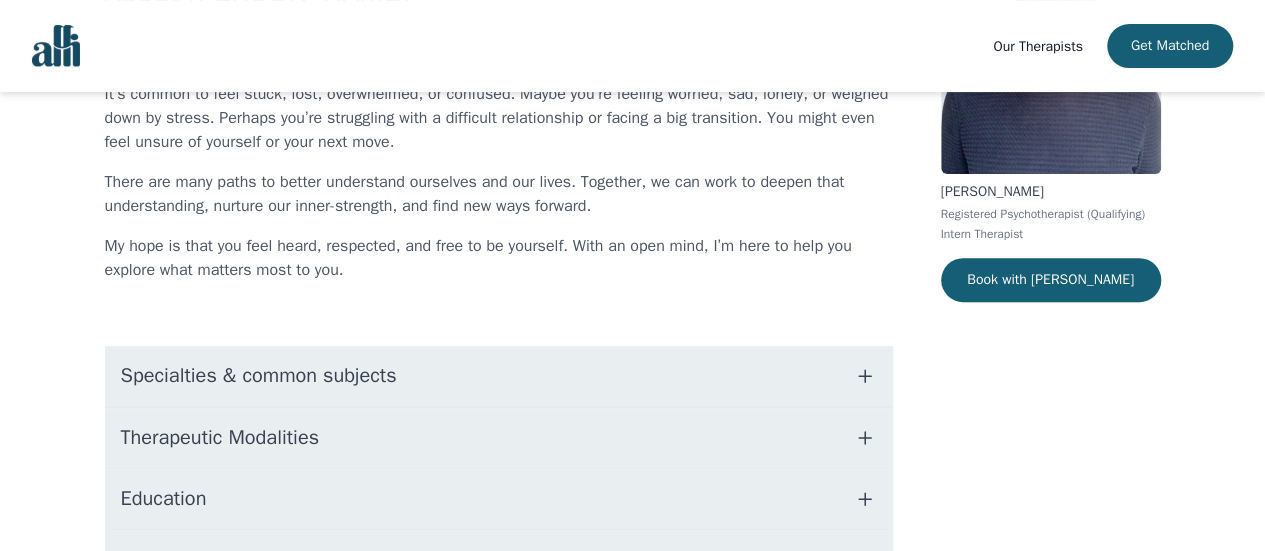 scroll, scrollTop: 300, scrollLeft: 0, axis: vertical 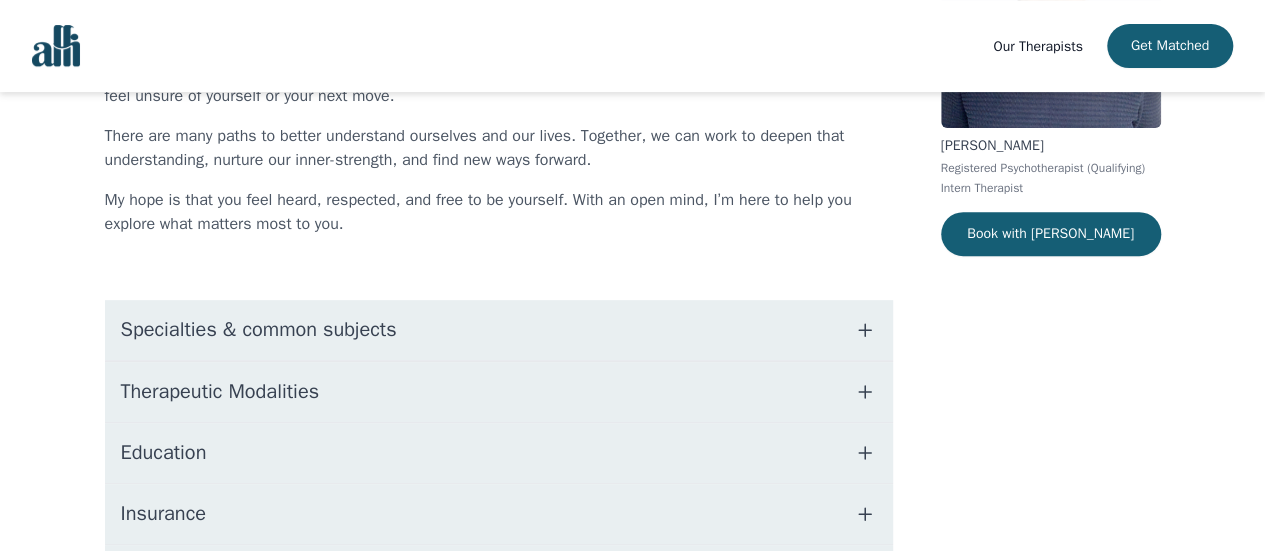 click 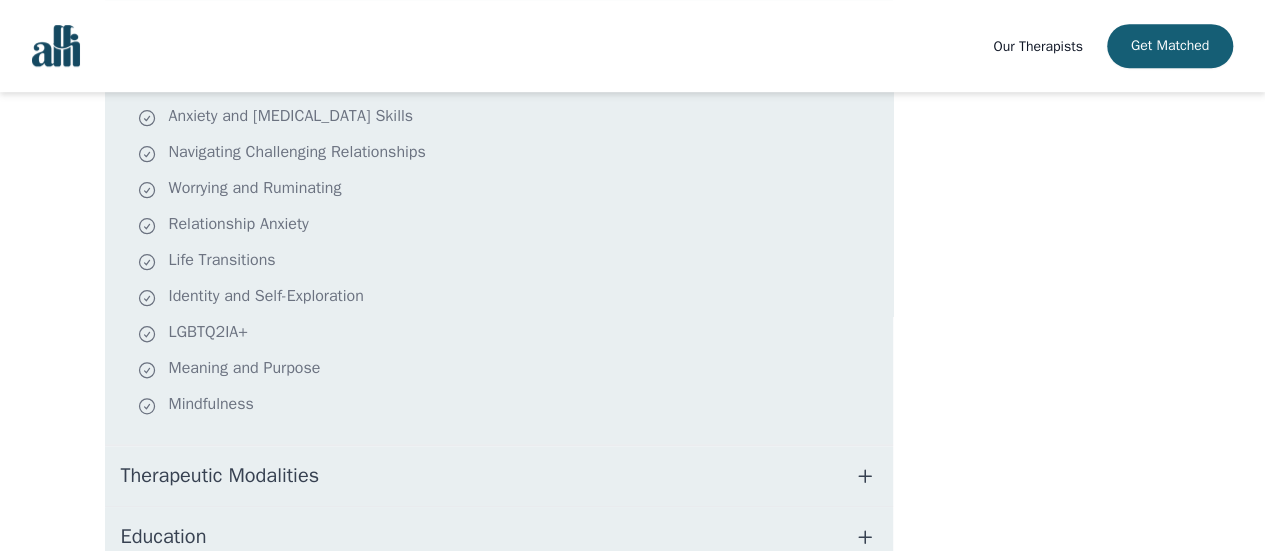 scroll, scrollTop: 700, scrollLeft: 0, axis: vertical 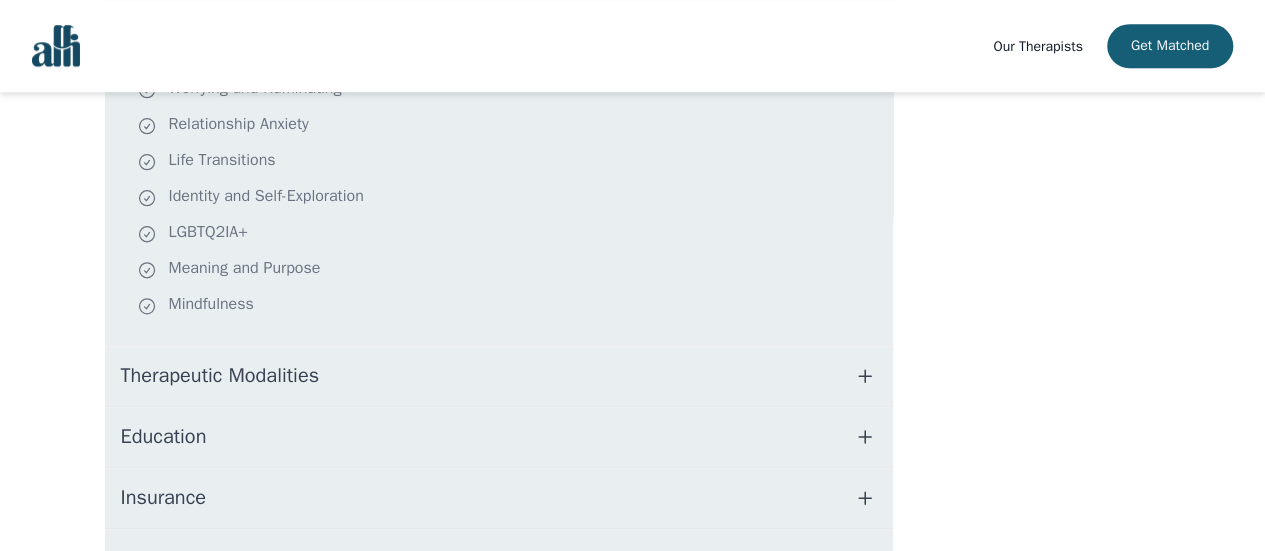 click 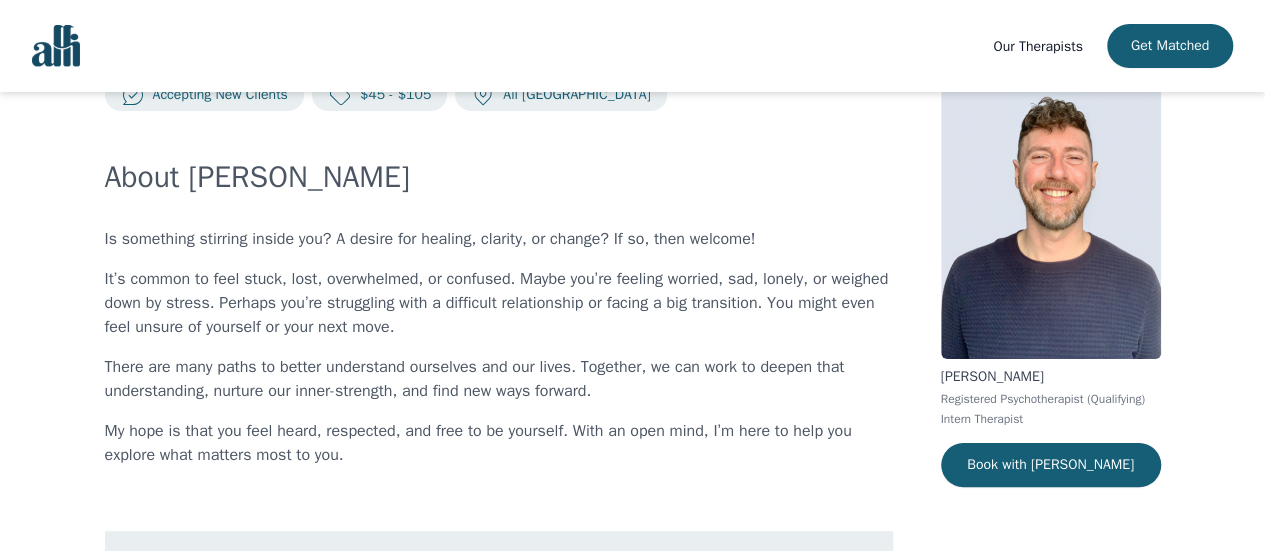 scroll, scrollTop: 100, scrollLeft: 0, axis: vertical 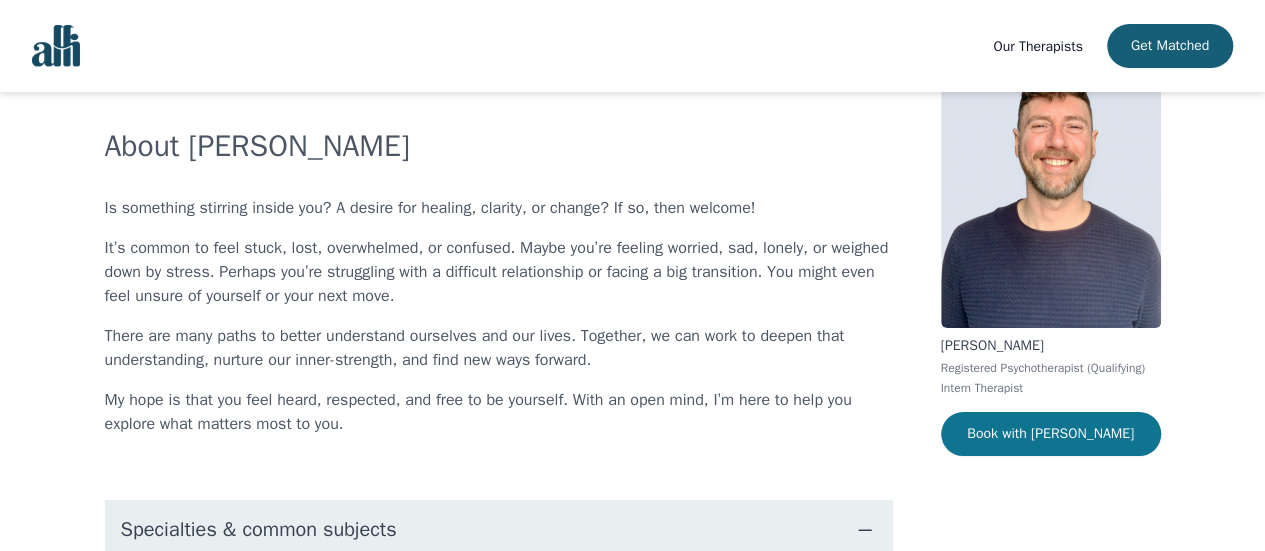 click on "Book with [PERSON_NAME]" at bounding box center (1051, 434) 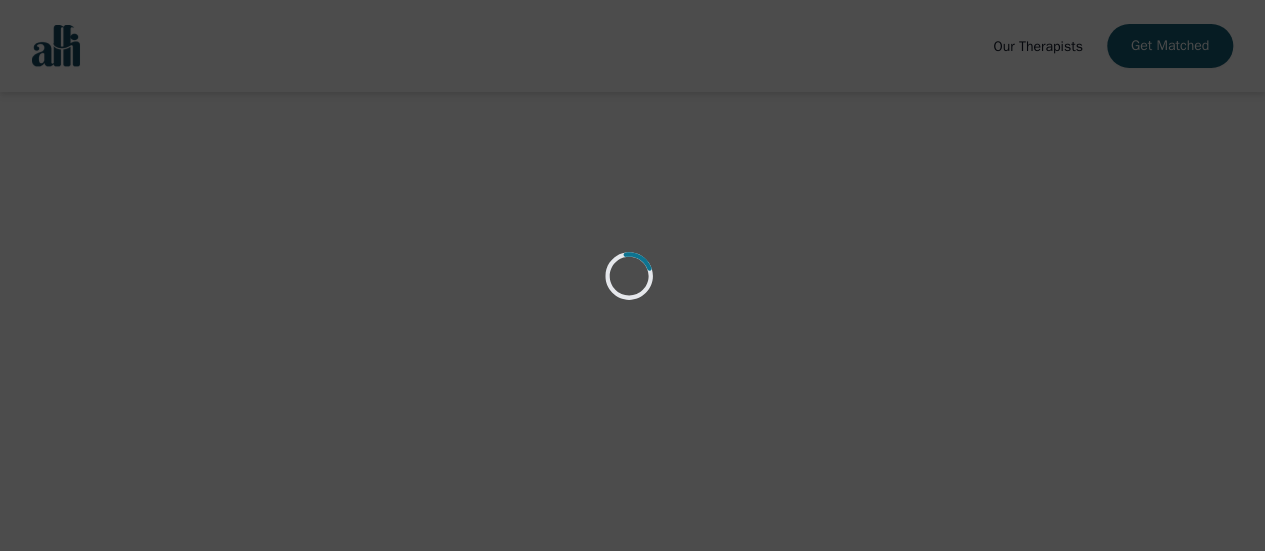 scroll, scrollTop: 0, scrollLeft: 0, axis: both 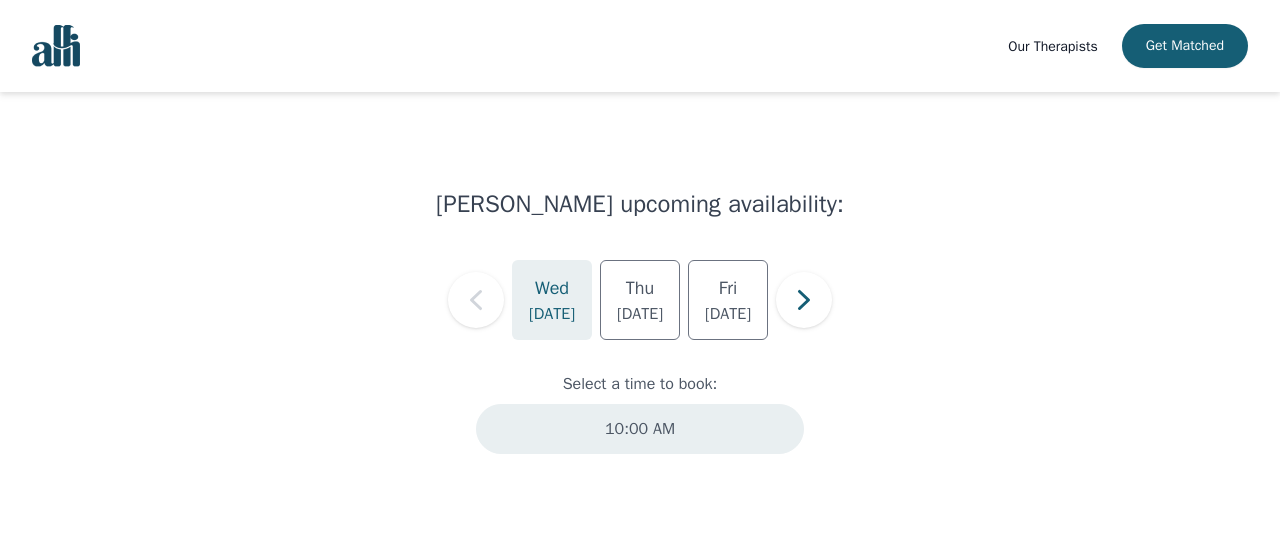click on "10:00 AM" at bounding box center [640, 429] 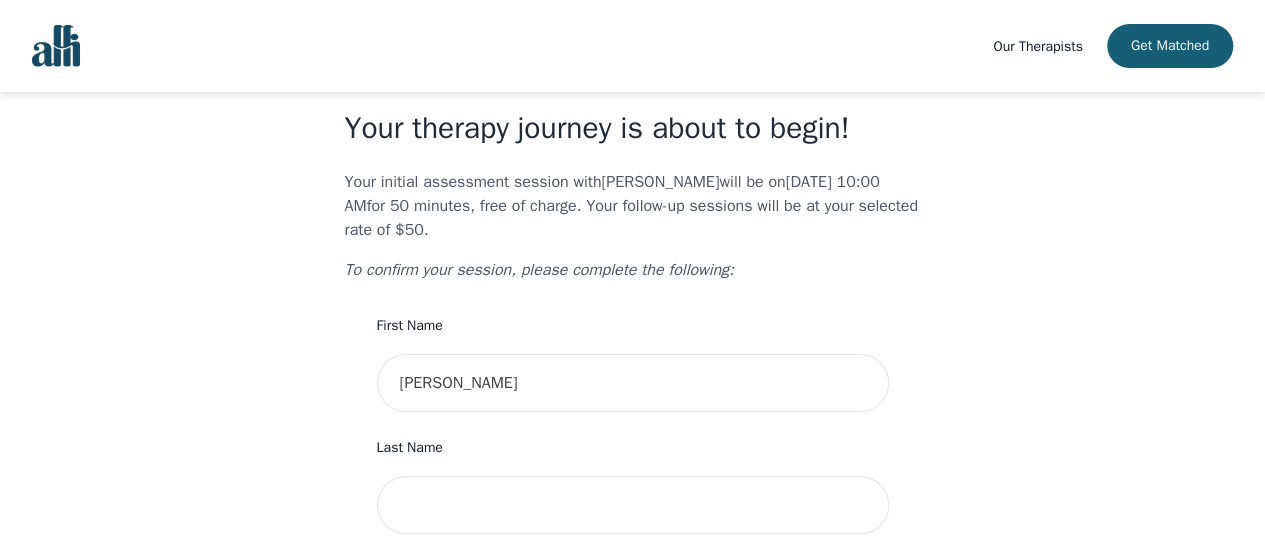 scroll, scrollTop: 0, scrollLeft: 0, axis: both 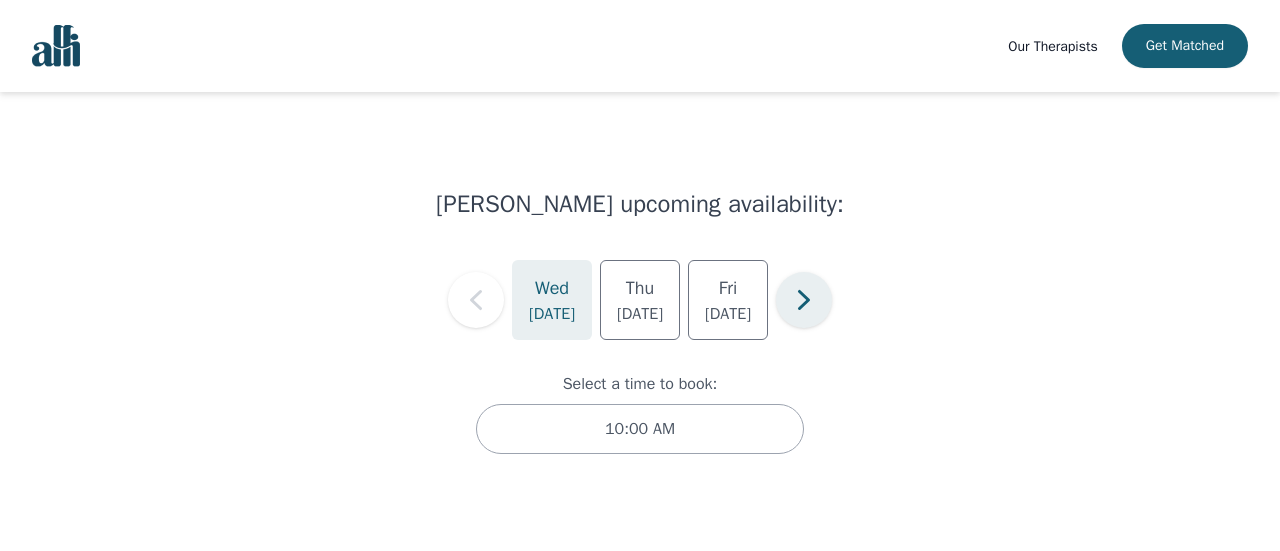 click 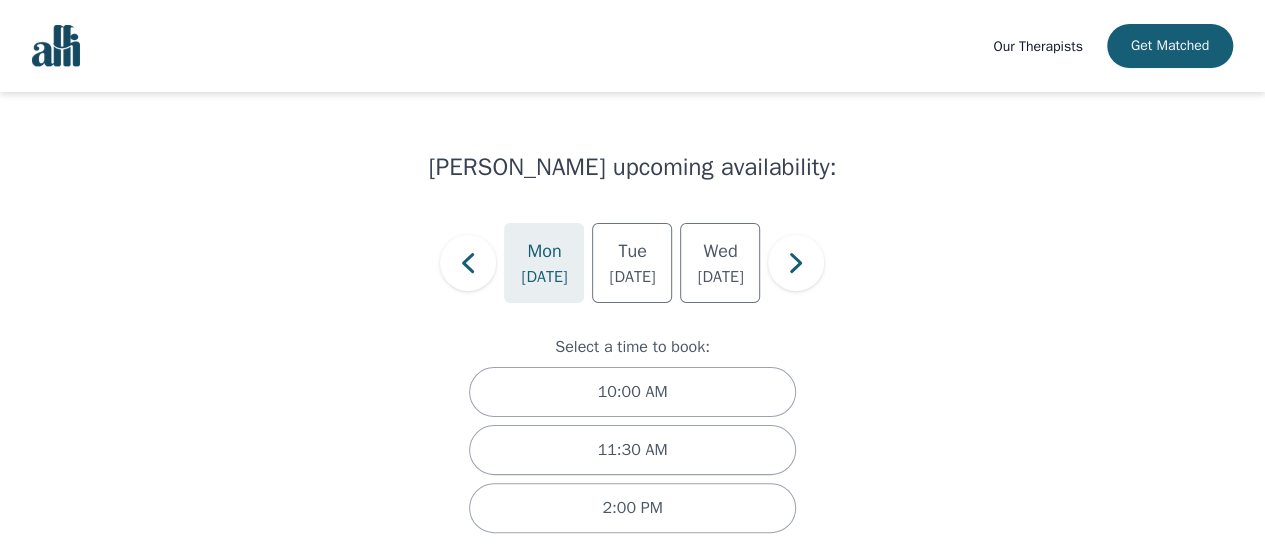 scroll, scrollTop: 56, scrollLeft: 0, axis: vertical 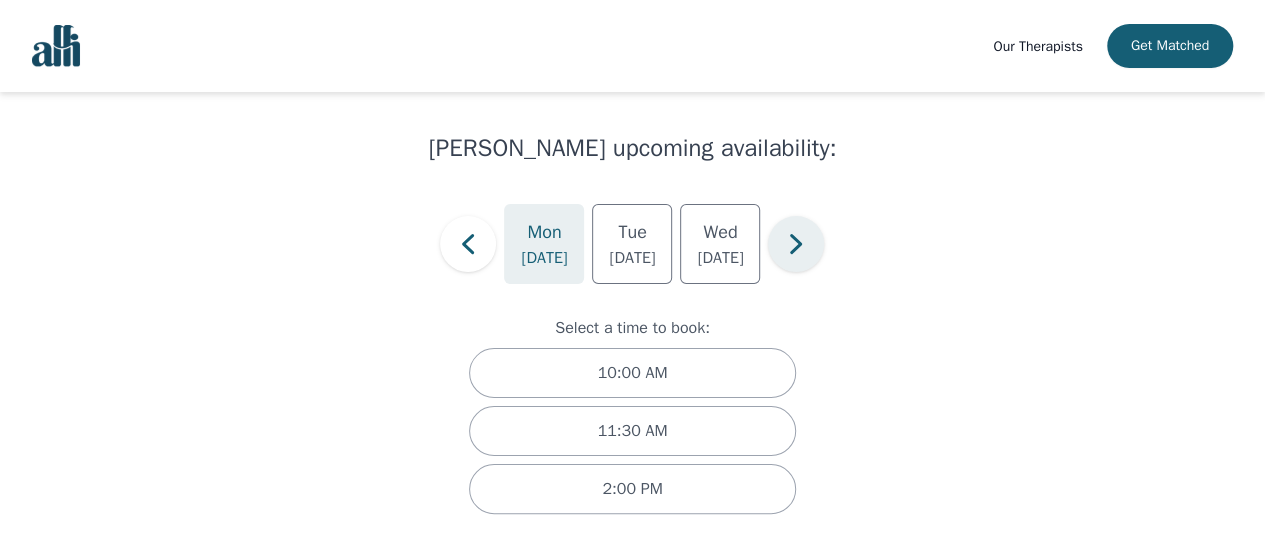 click 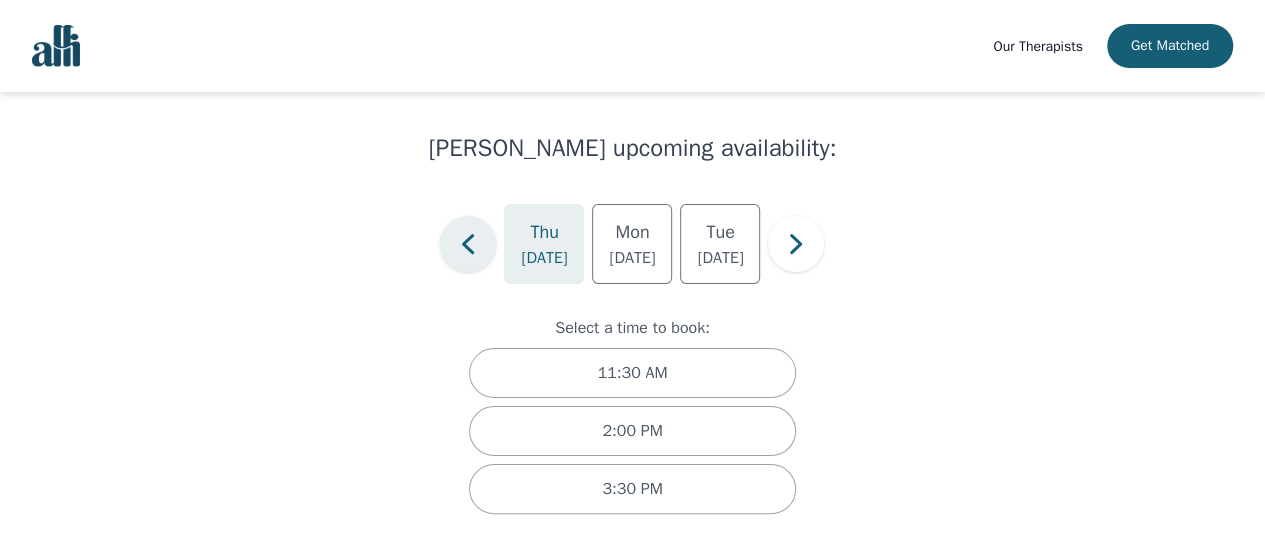 click 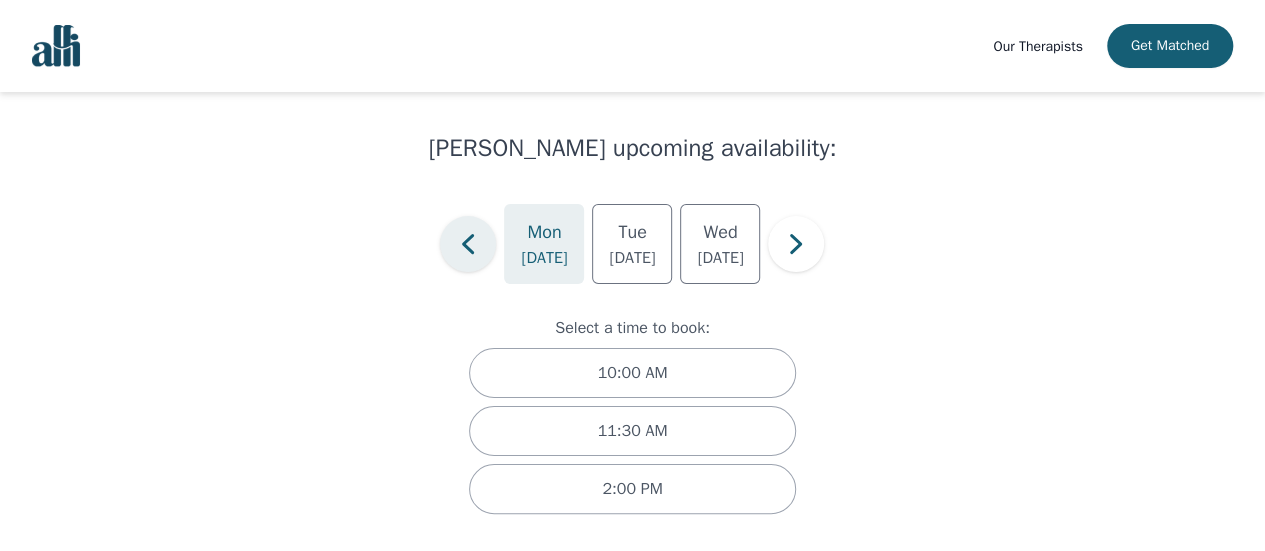 click 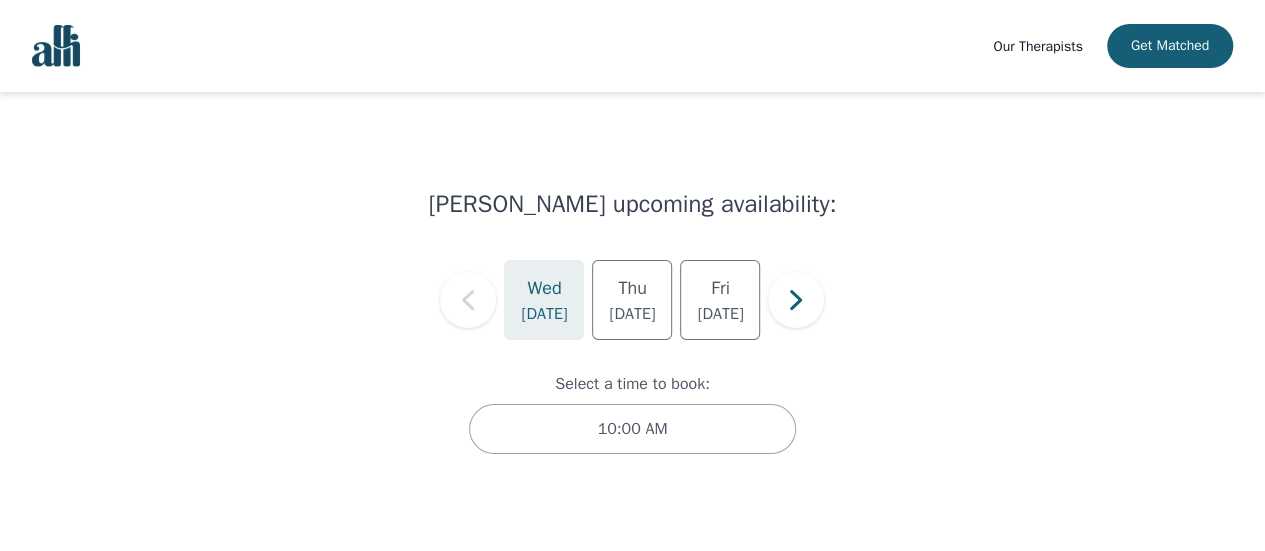 scroll, scrollTop: 0, scrollLeft: 0, axis: both 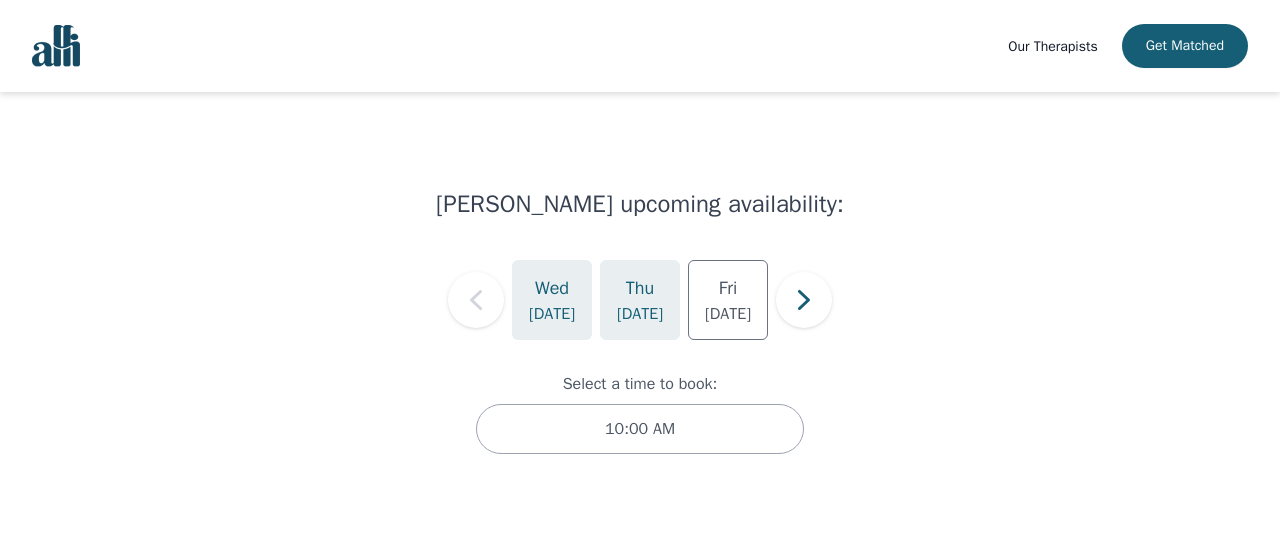 click on "Thu" at bounding box center (640, 288) 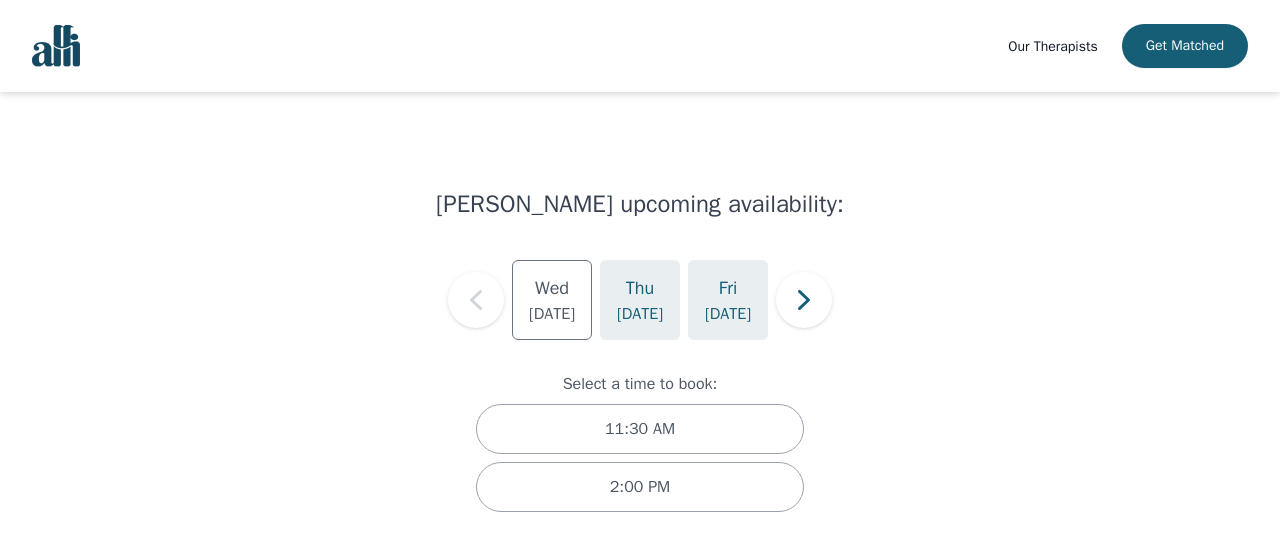 click on "Fri Jul 11" at bounding box center (728, 300) 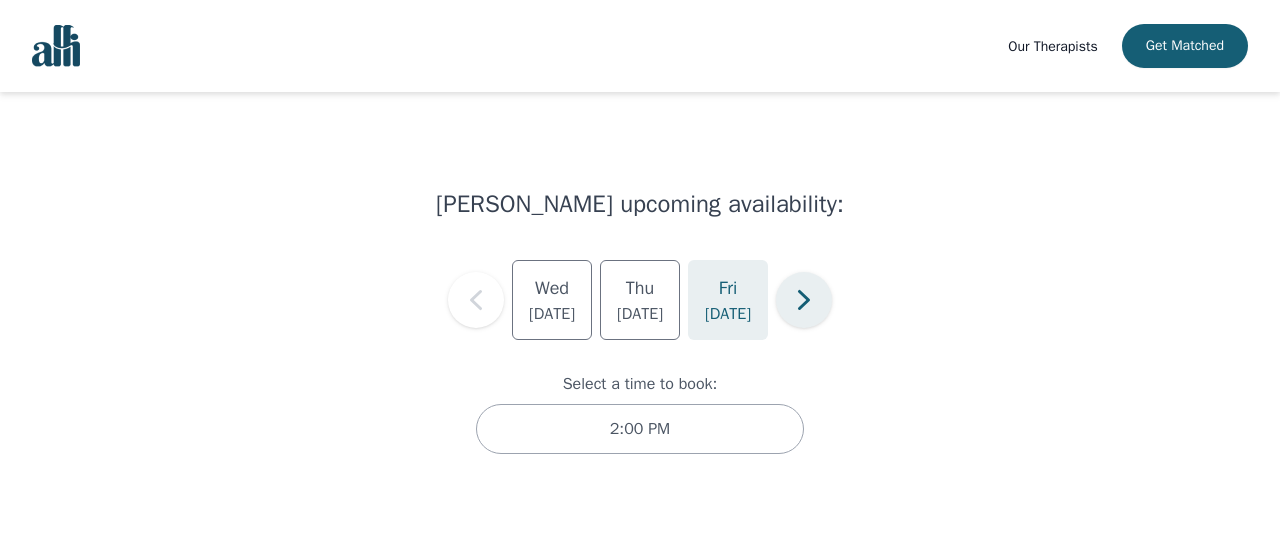 click 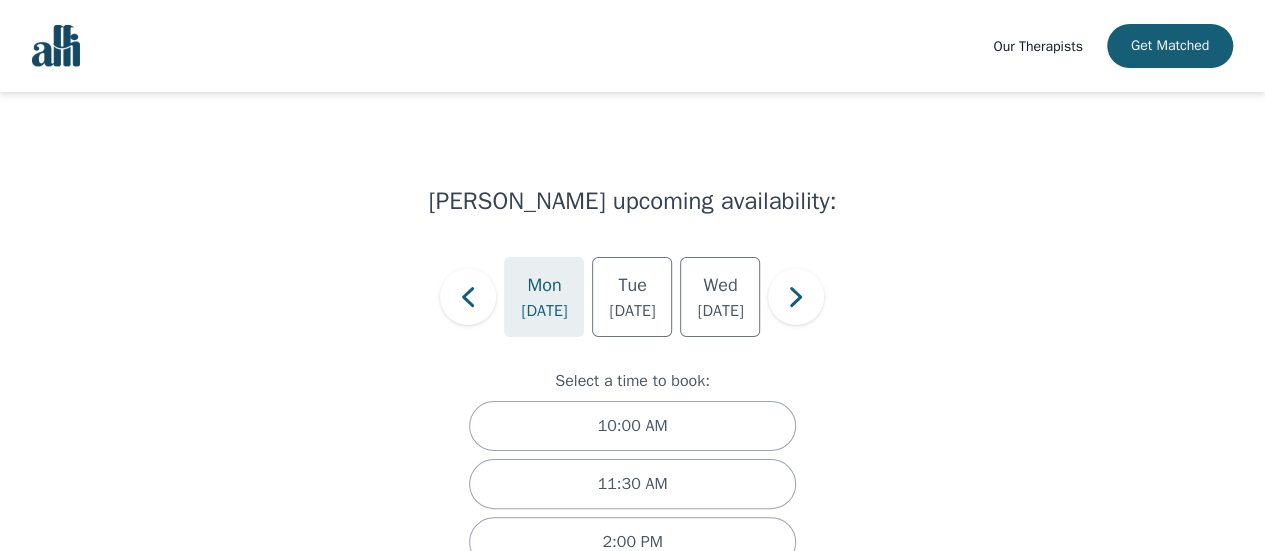 scroll, scrollTop: 56, scrollLeft: 0, axis: vertical 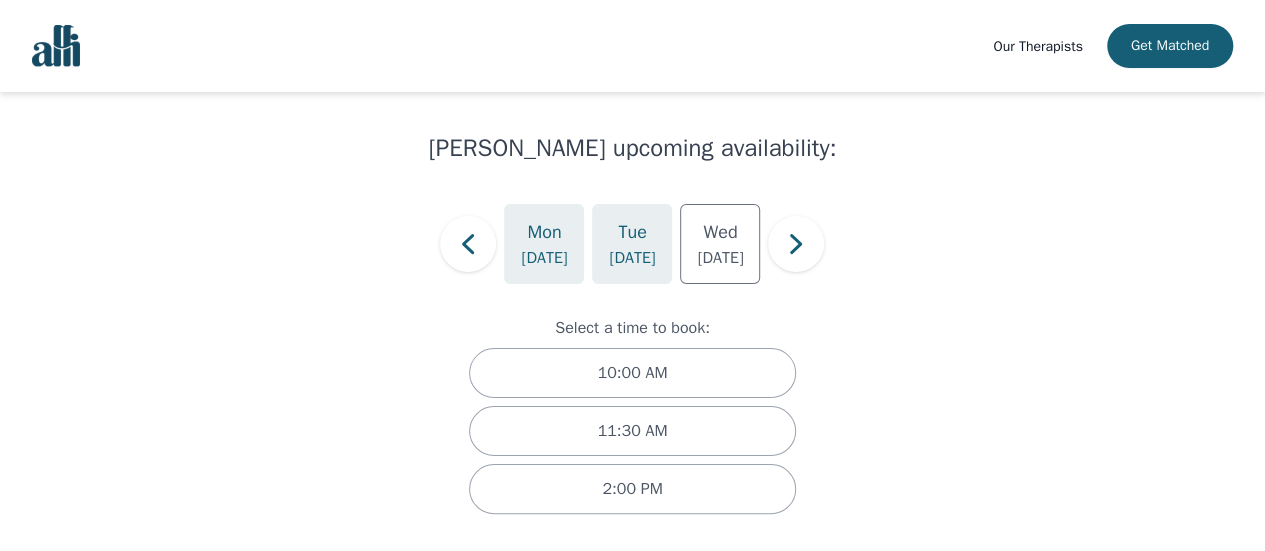 click on "Jul 15" at bounding box center (632, 258) 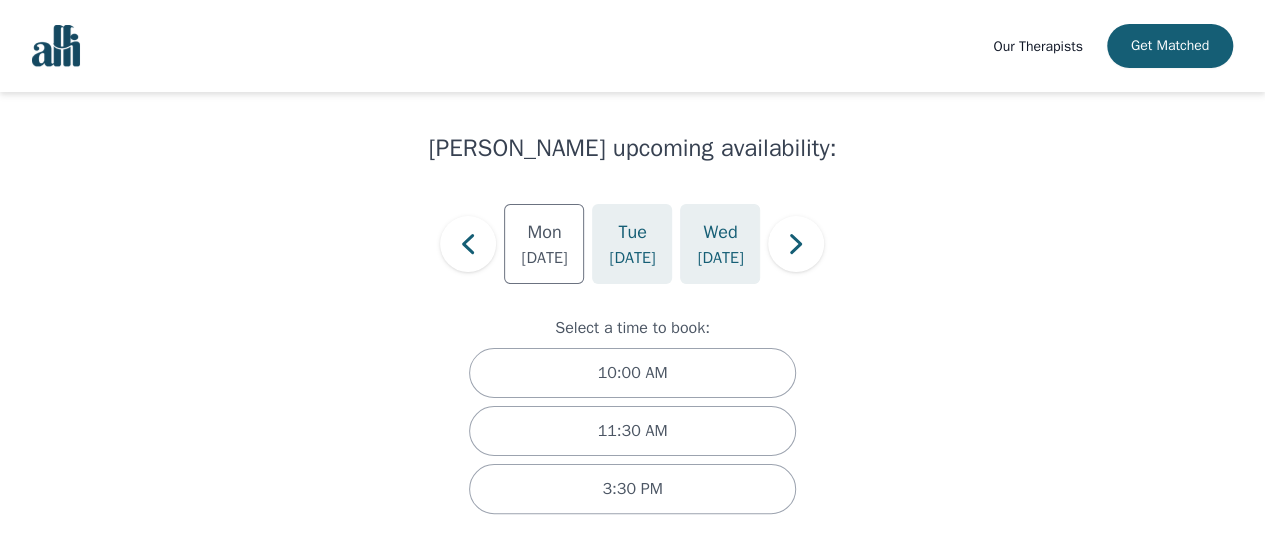 click on "Jul 16" at bounding box center [720, 258] 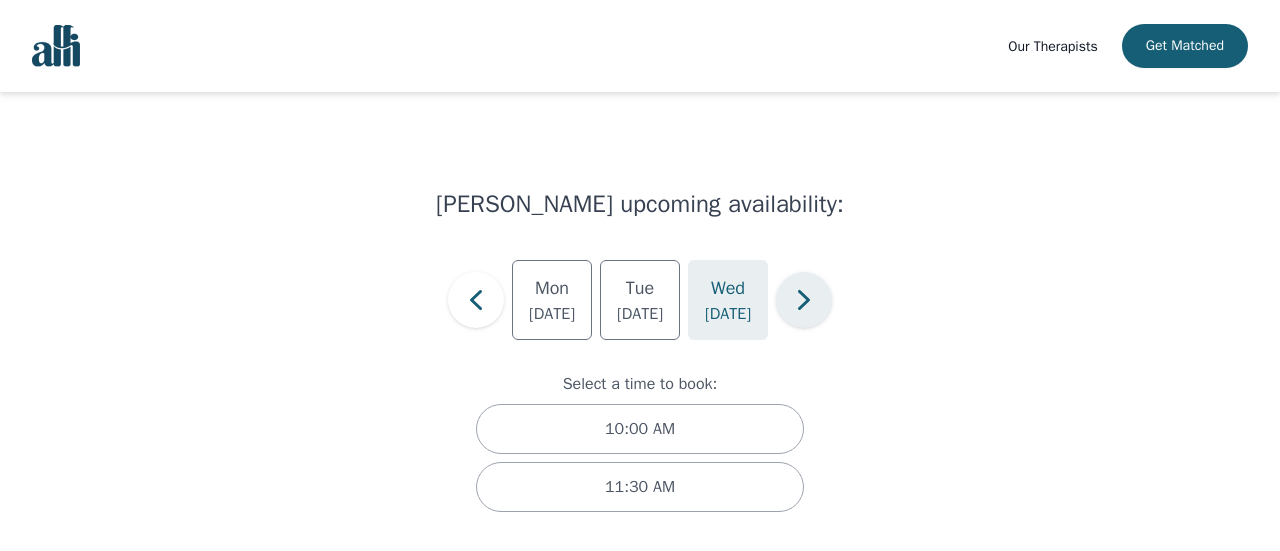 click 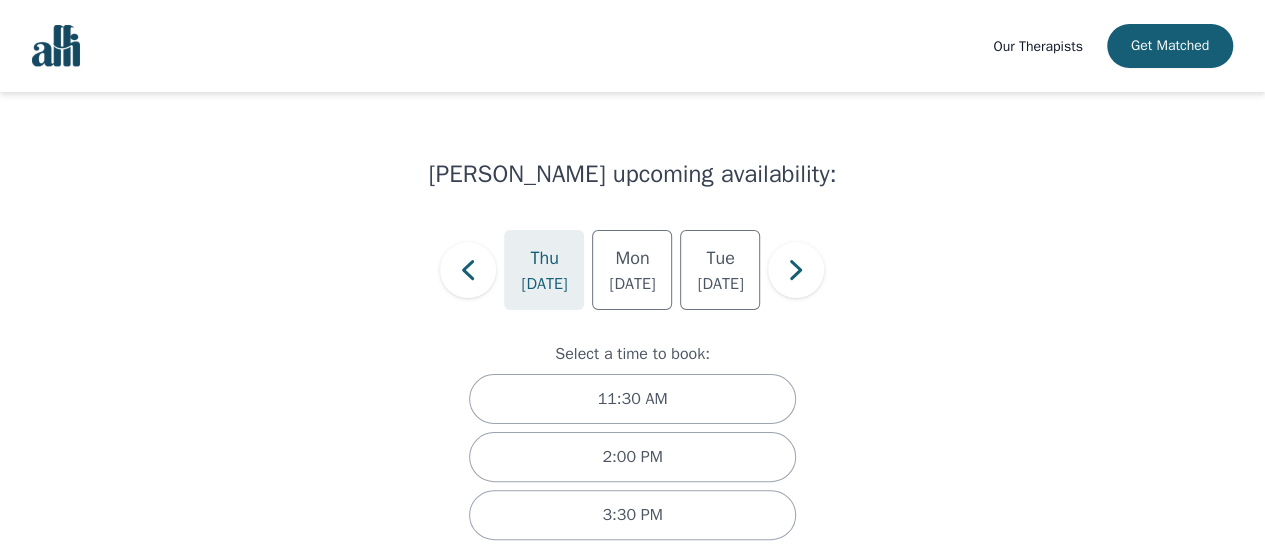 scroll, scrollTop: 56, scrollLeft: 0, axis: vertical 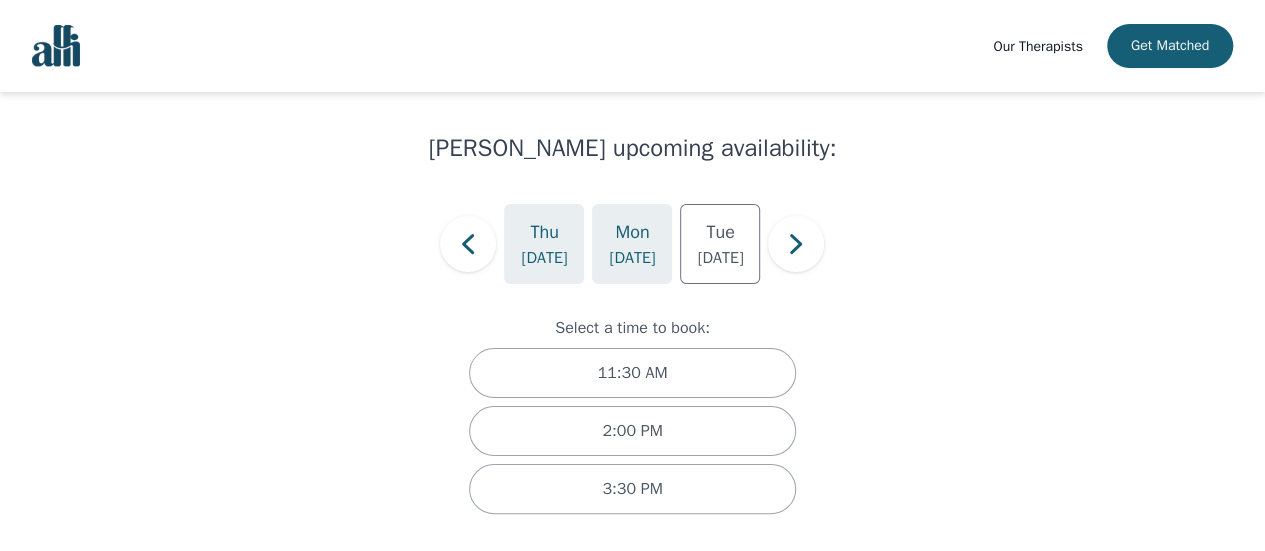 click on "Mon" at bounding box center [632, 232] 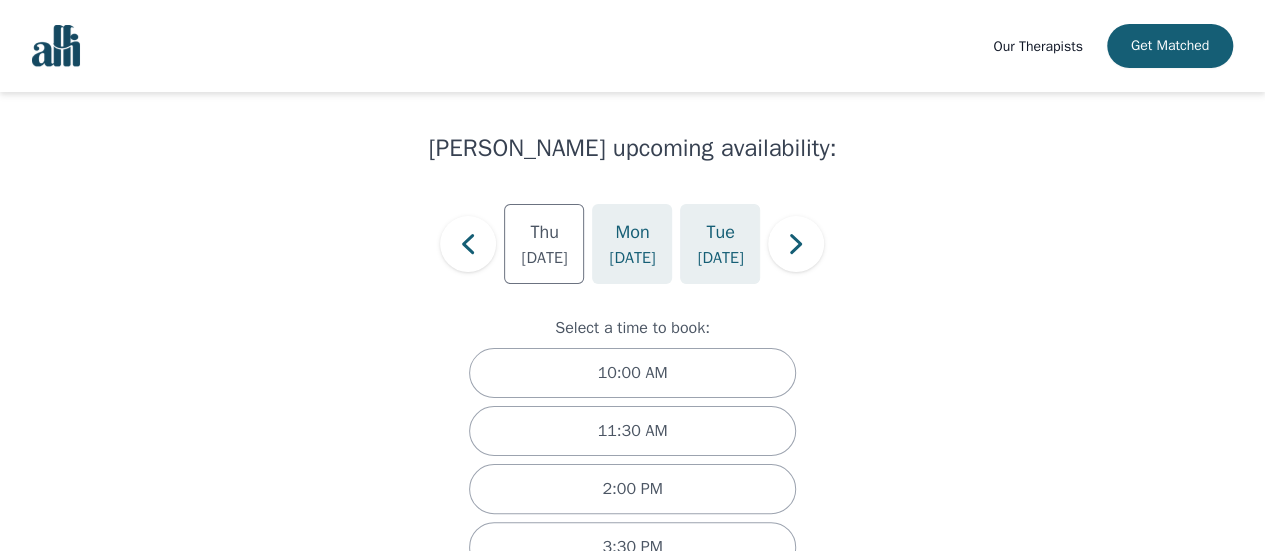 click on "Tue Jul 22" at bounding box center (720, 244) 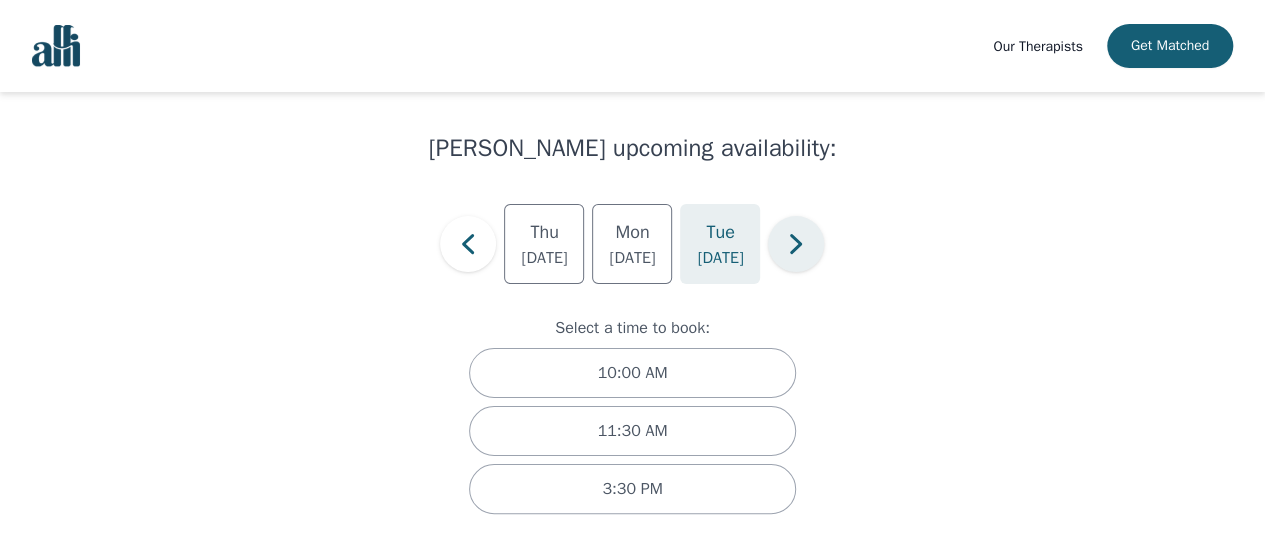 click 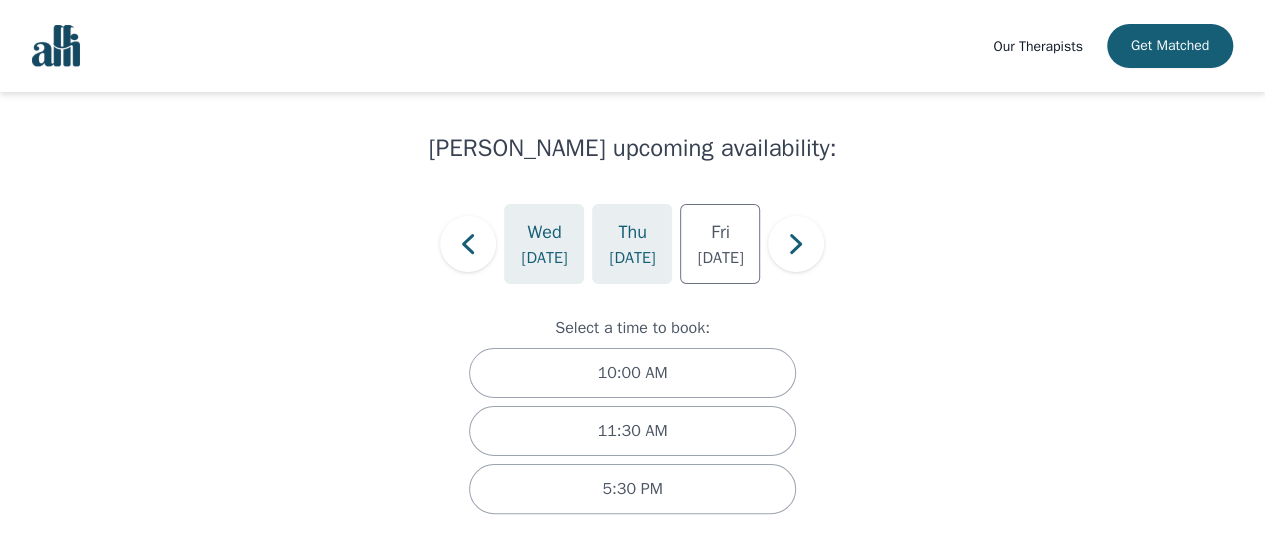 click on "Jul 24" at bounding box center [632, 258] 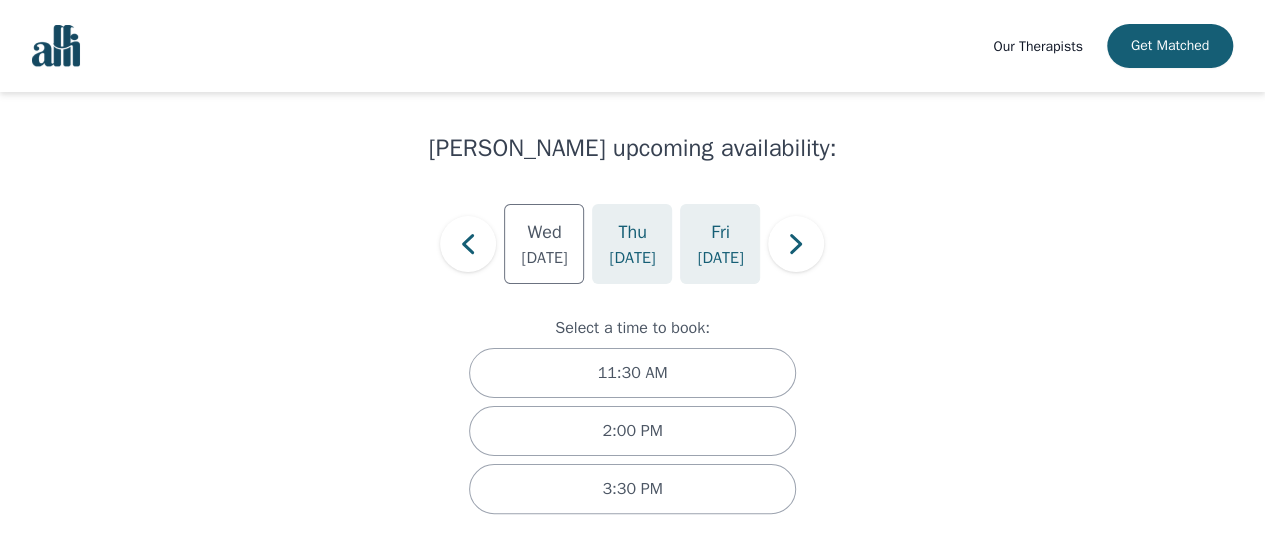 click on "Fri" at bounding box center (720, 232) 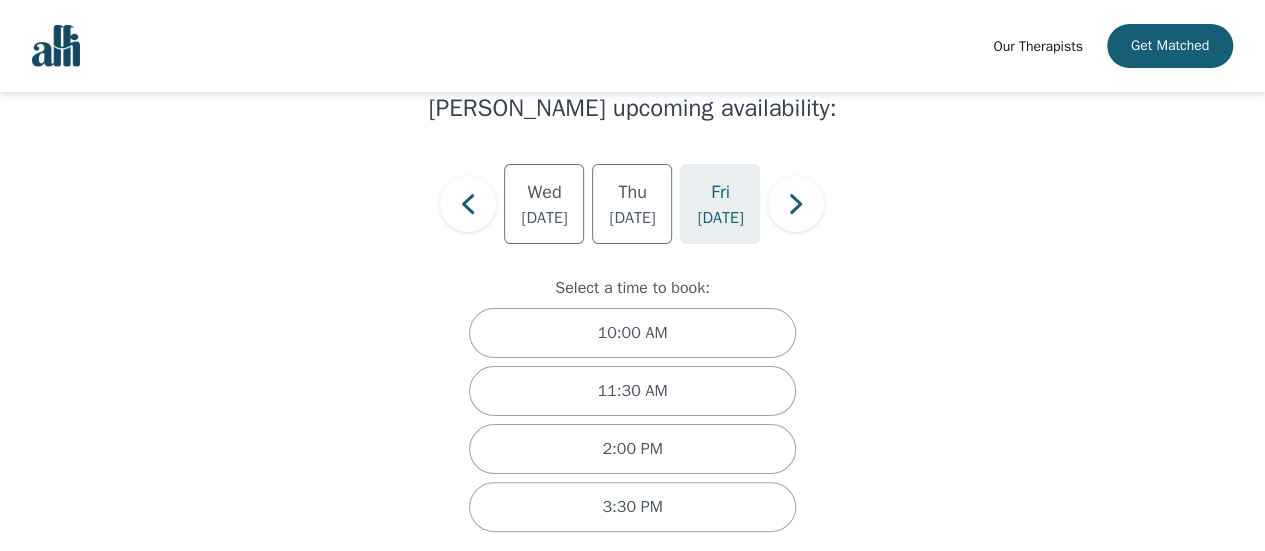 scroll, scrollTop: 114, scrollLeft: 0, axis: vertical 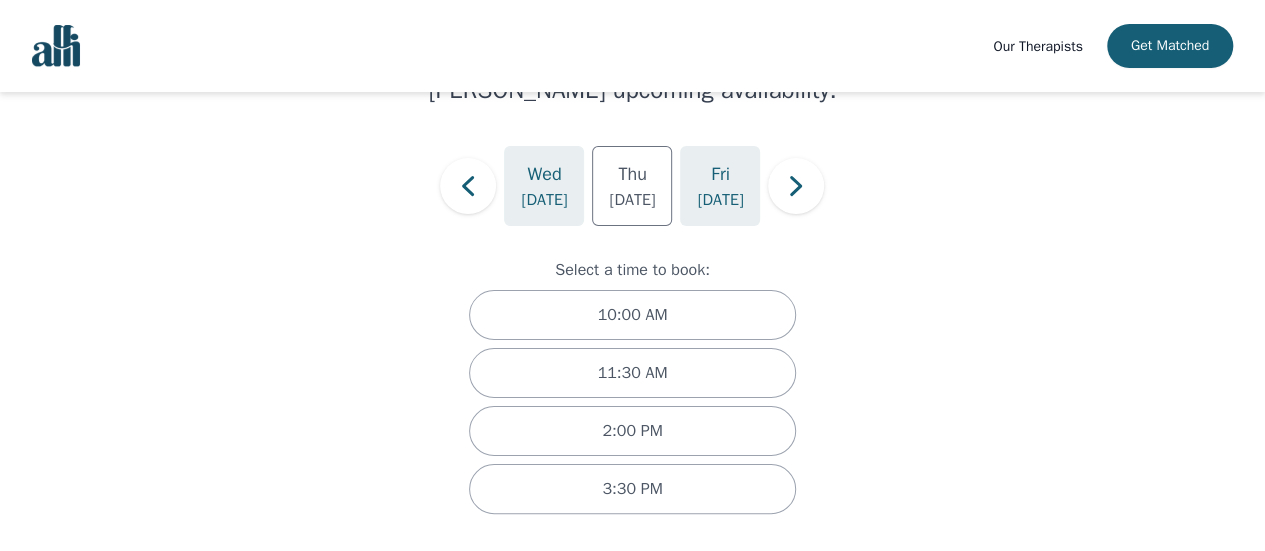 click on "Jul 23" at bounding box center [544, 200] 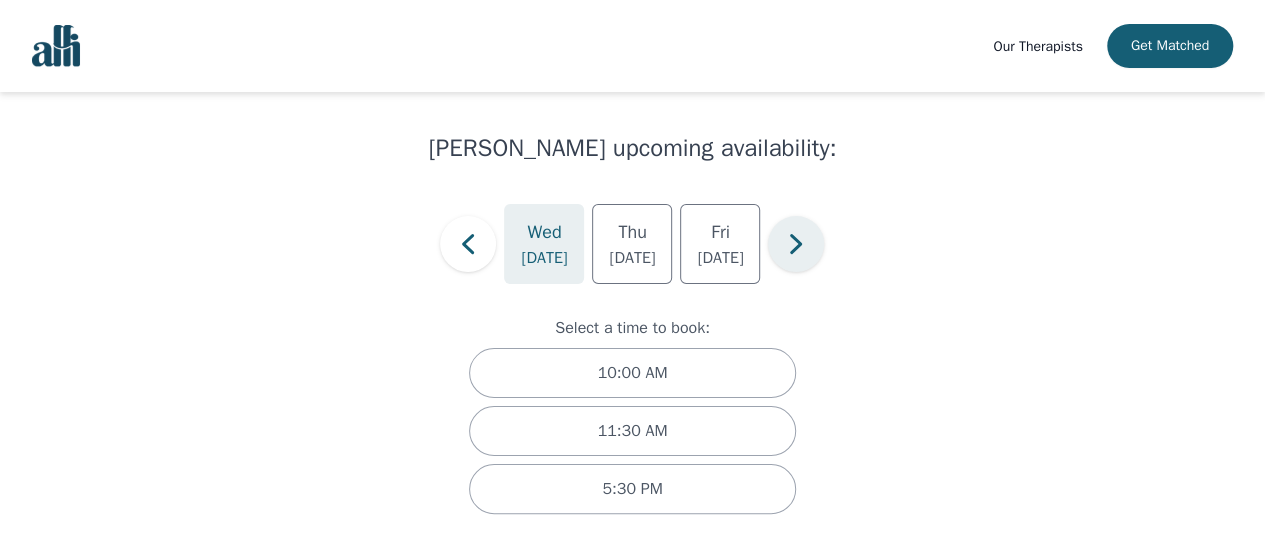 click 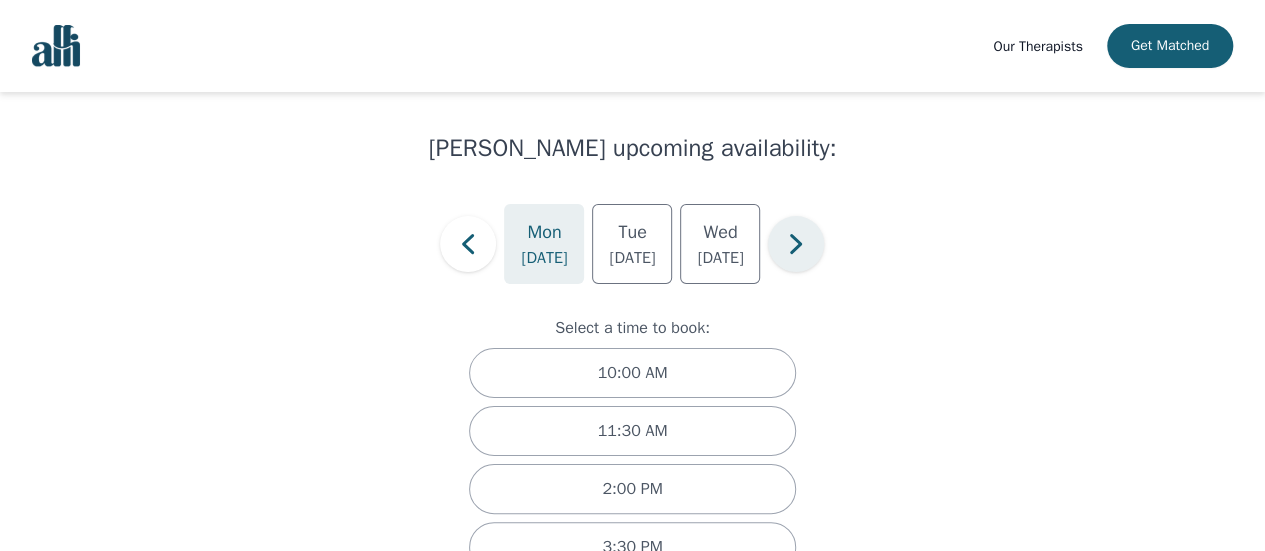 scroll, scrollTop: 114, scrollLeft: 0, axis: vertical 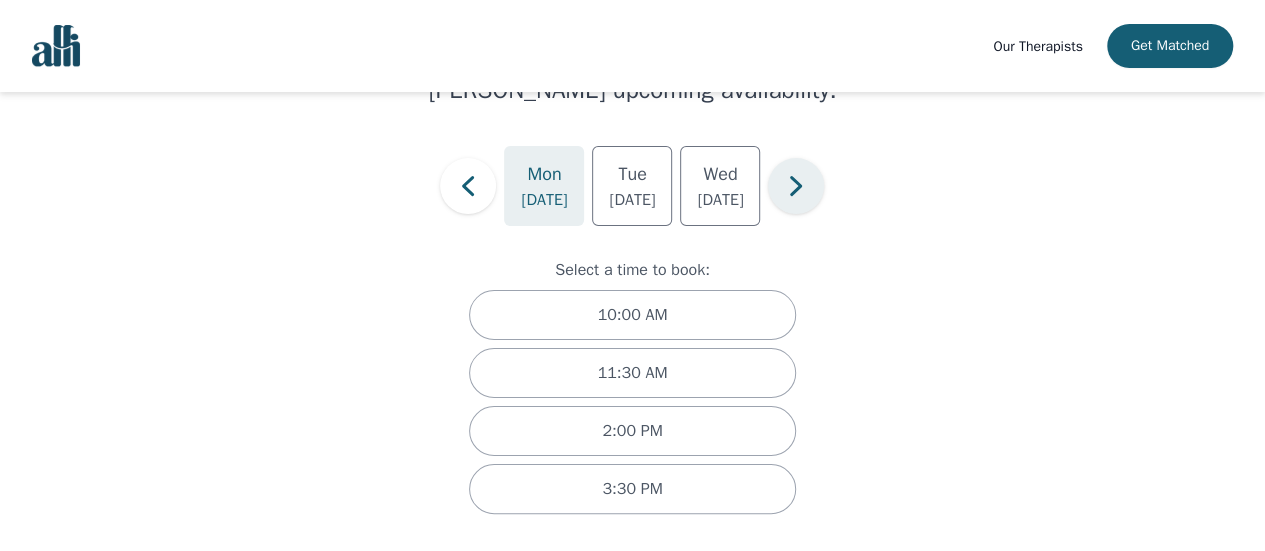 click 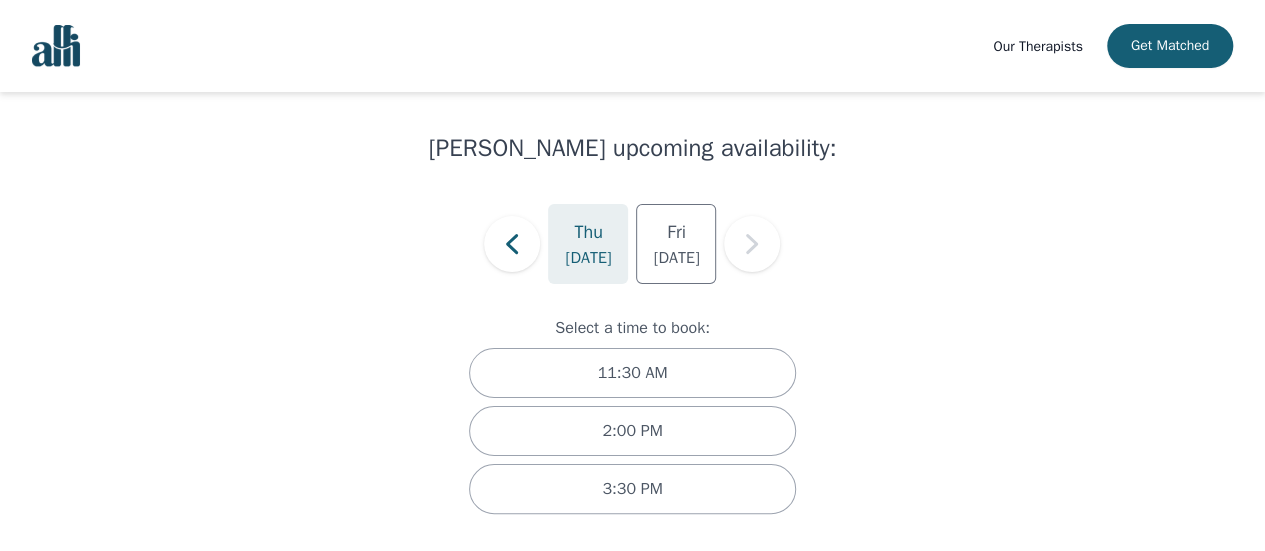 click on "Ryan Davis's upcoming availability: Thu Jul 31 Fri Aug 1 Select a time to book: 11:30 AM 2:00 PM 3:30 PM" at bounding box center [633, 343] 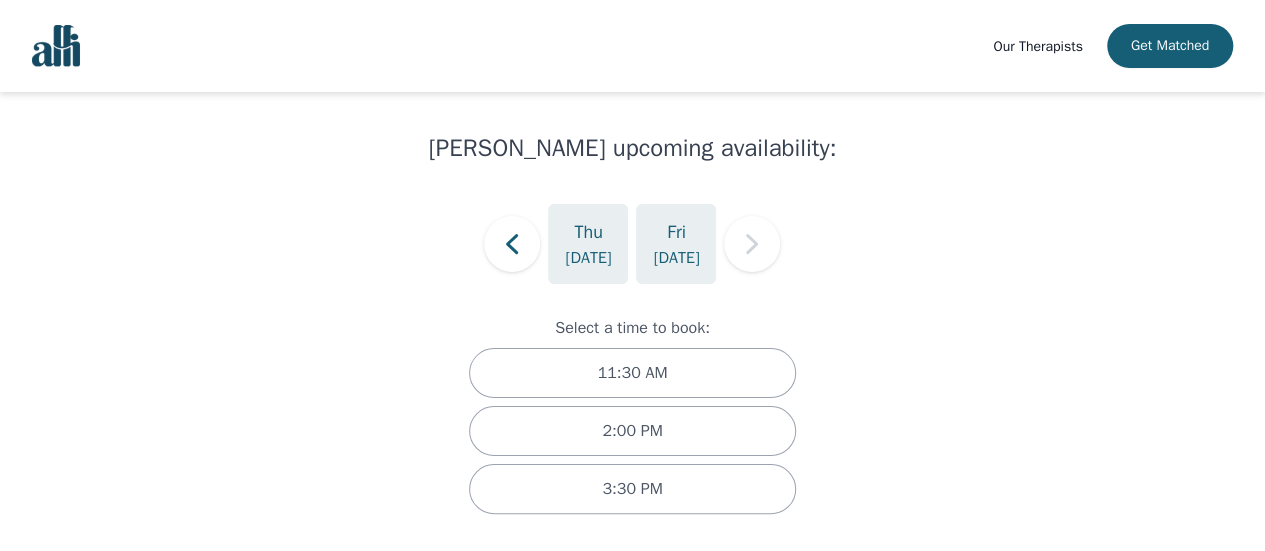 click on "Aug 1" at bounding box center (676, 258) 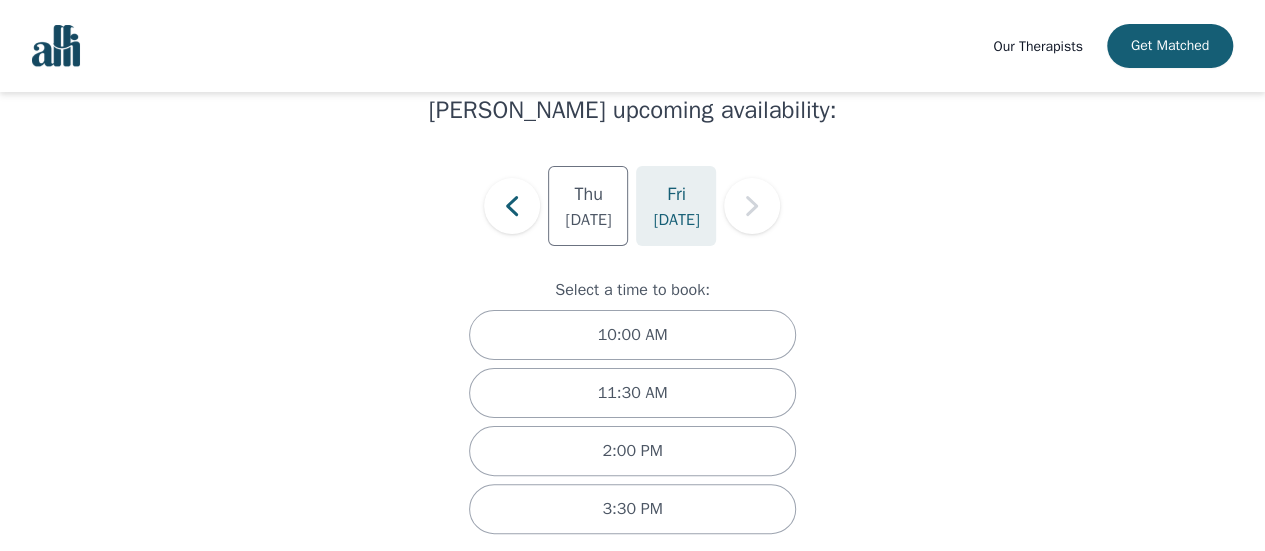 scroll, scrollTop: 114, scrollLeft: 0, axis: vertical 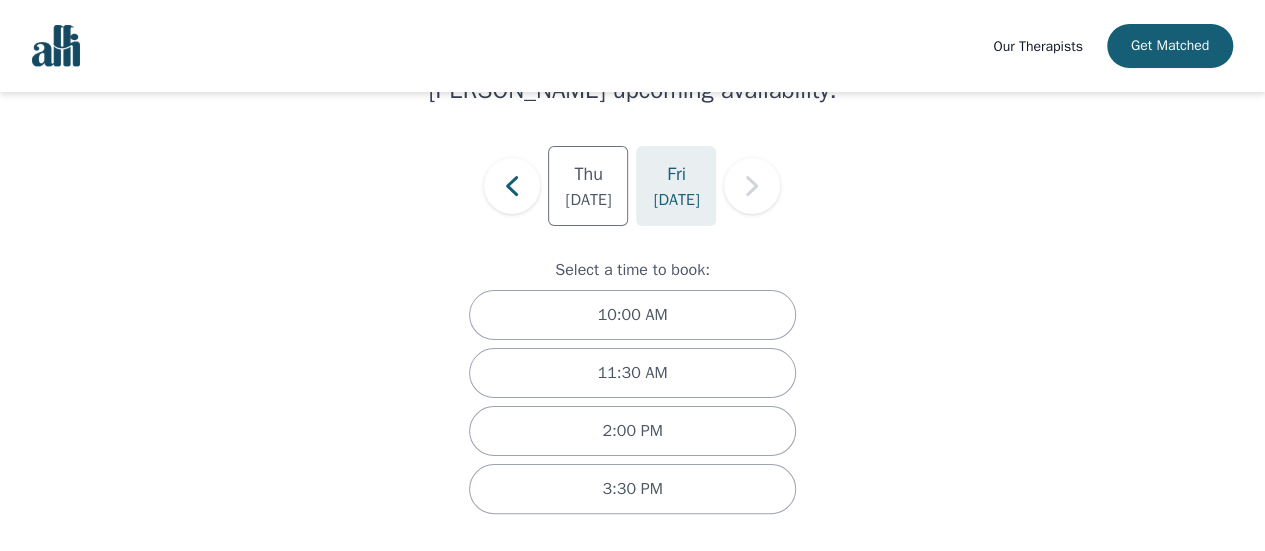 click on "Aug 1" at bounding box center [676, 200] 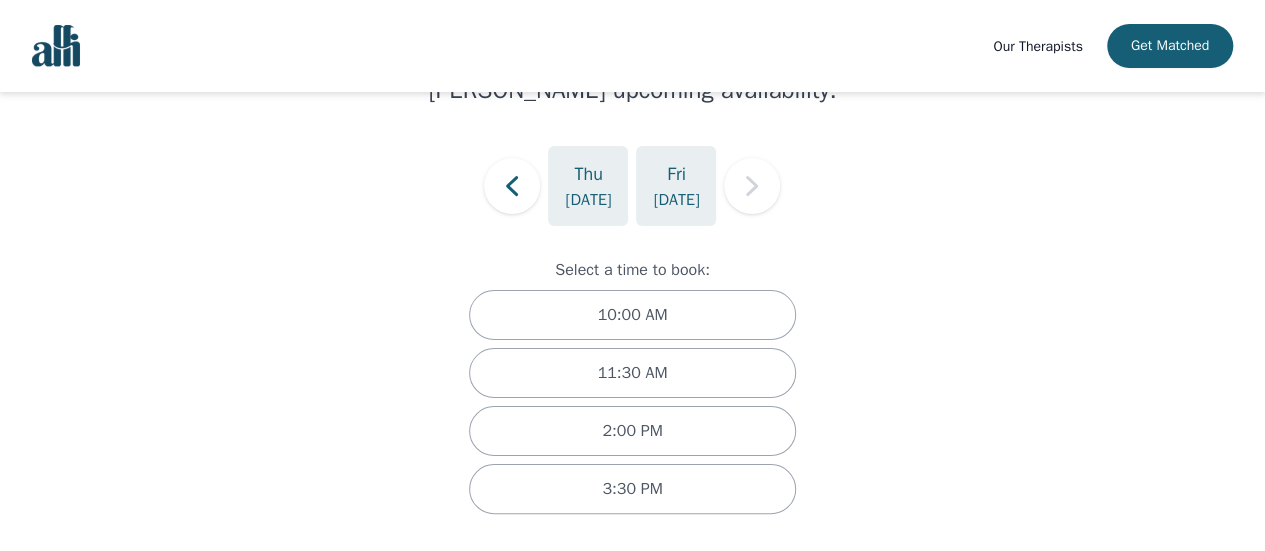 click on "Jul 31" at bounding box center (588, 200) 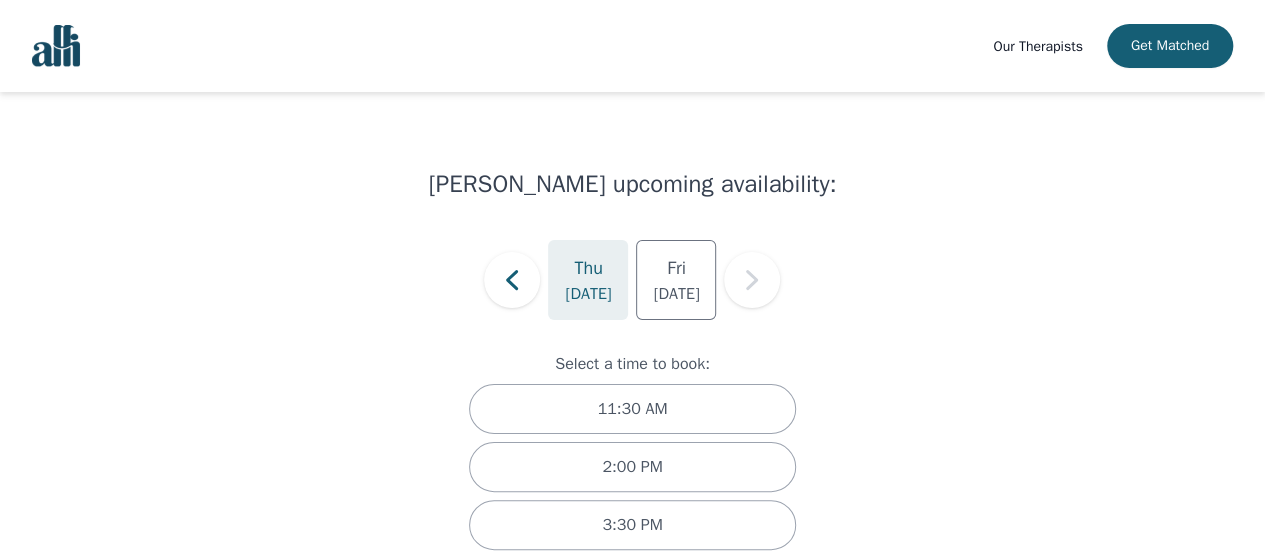scroll, scrollTop: 0, scrollLeft: 0, axis: both 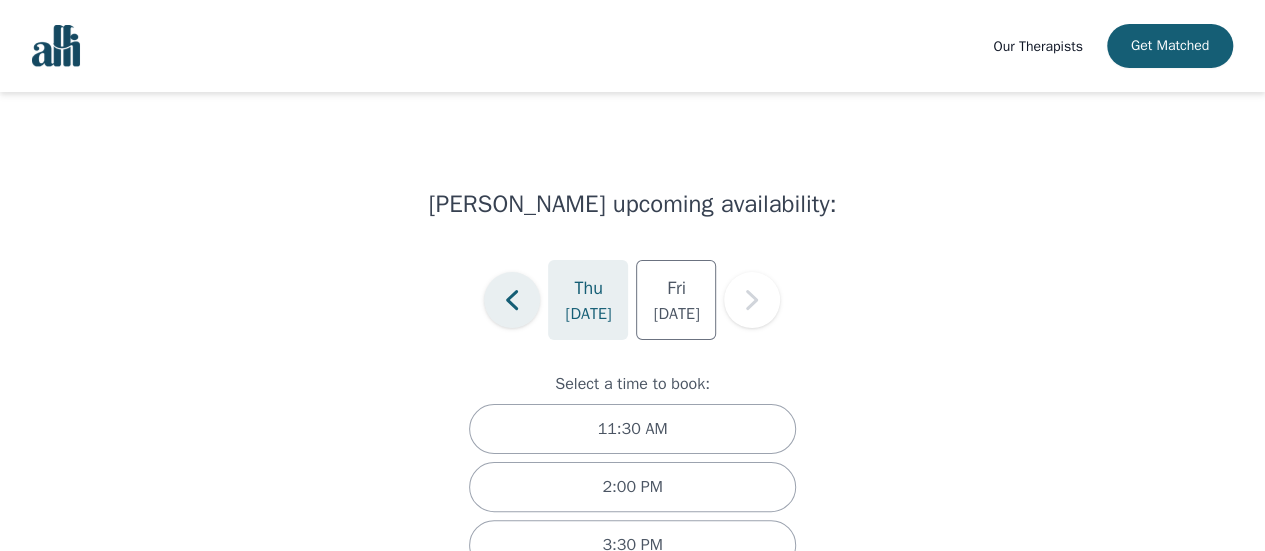 click 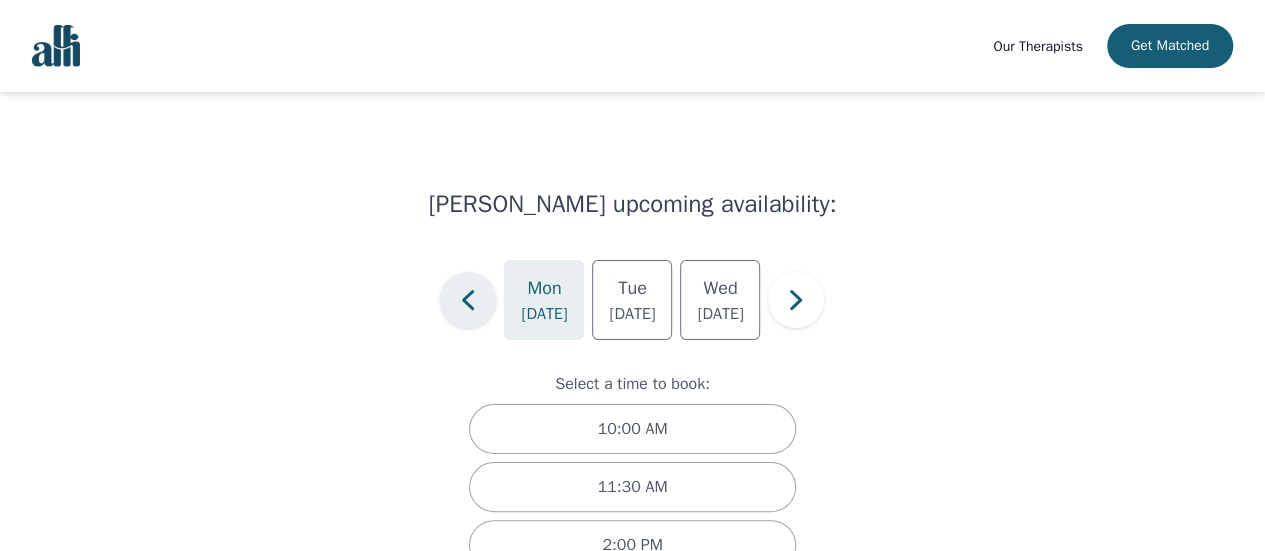 click 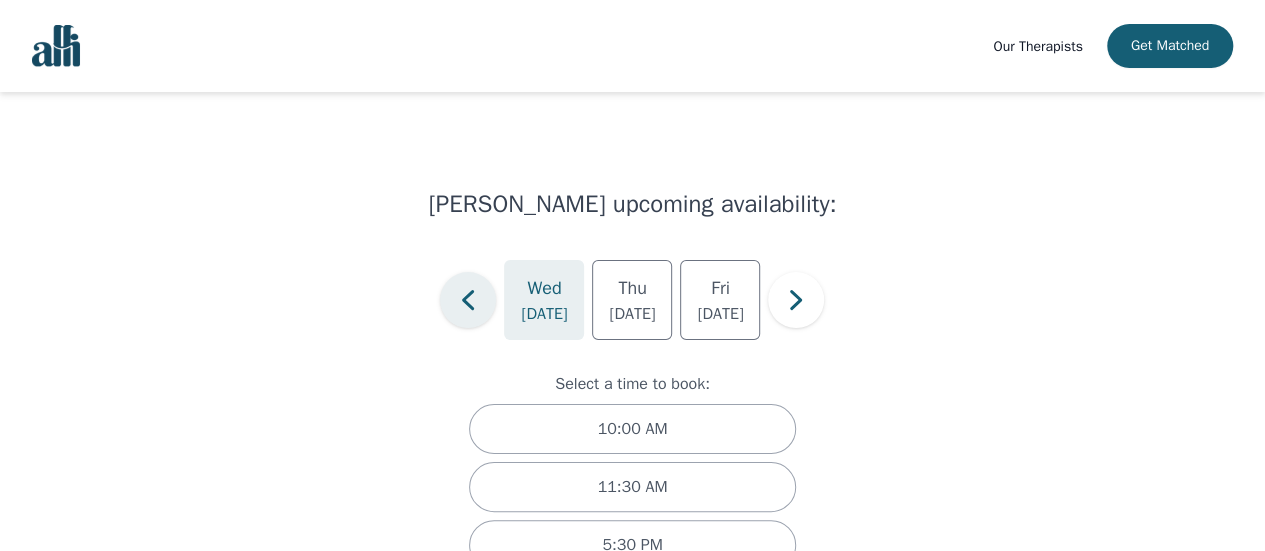 click 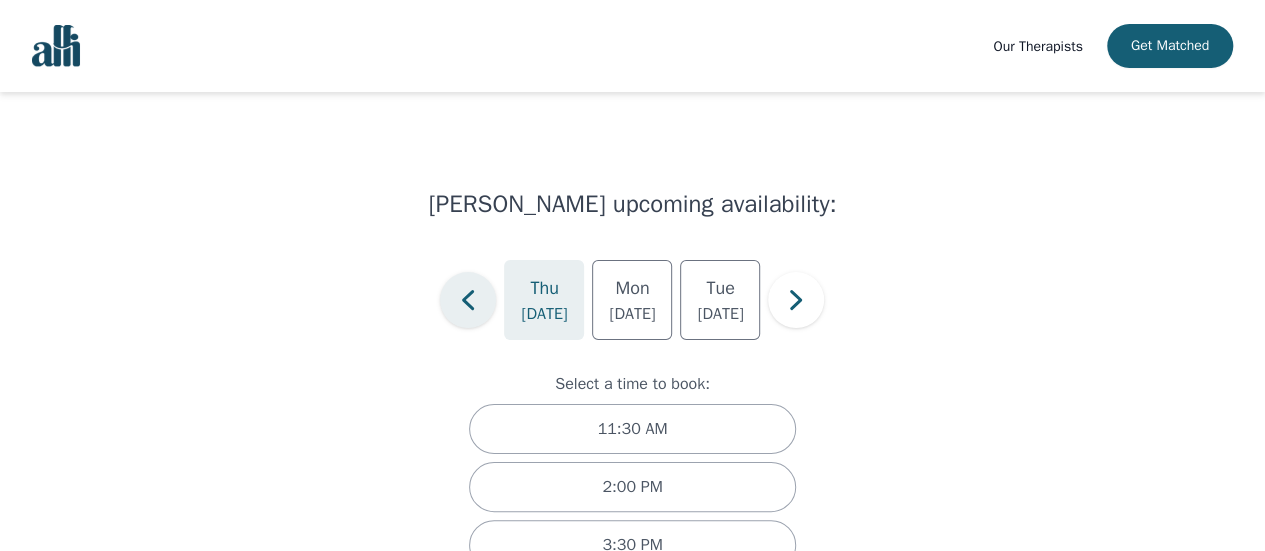 click 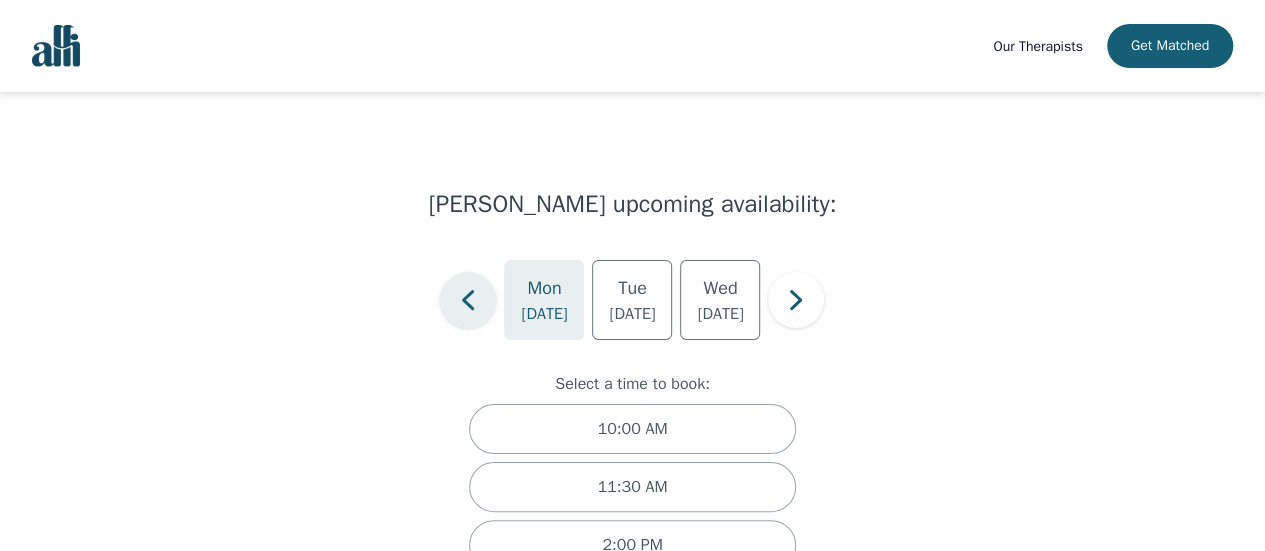 click 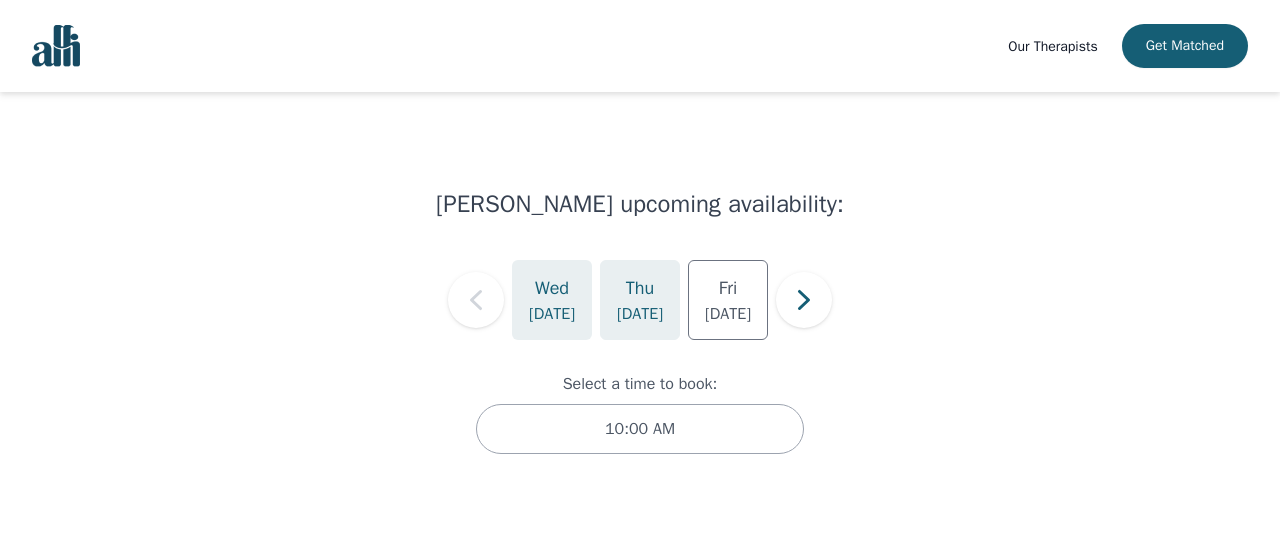 click on "[DATE]" at bounding box center (640, 300) 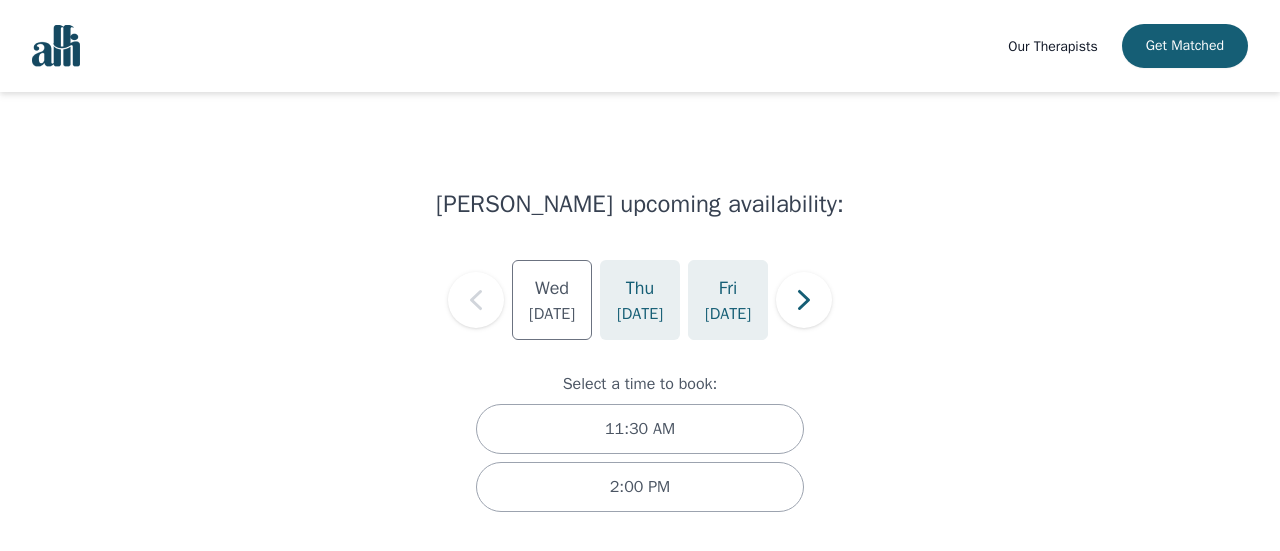 click on "[DATE]" at bounding box center (728, 314) 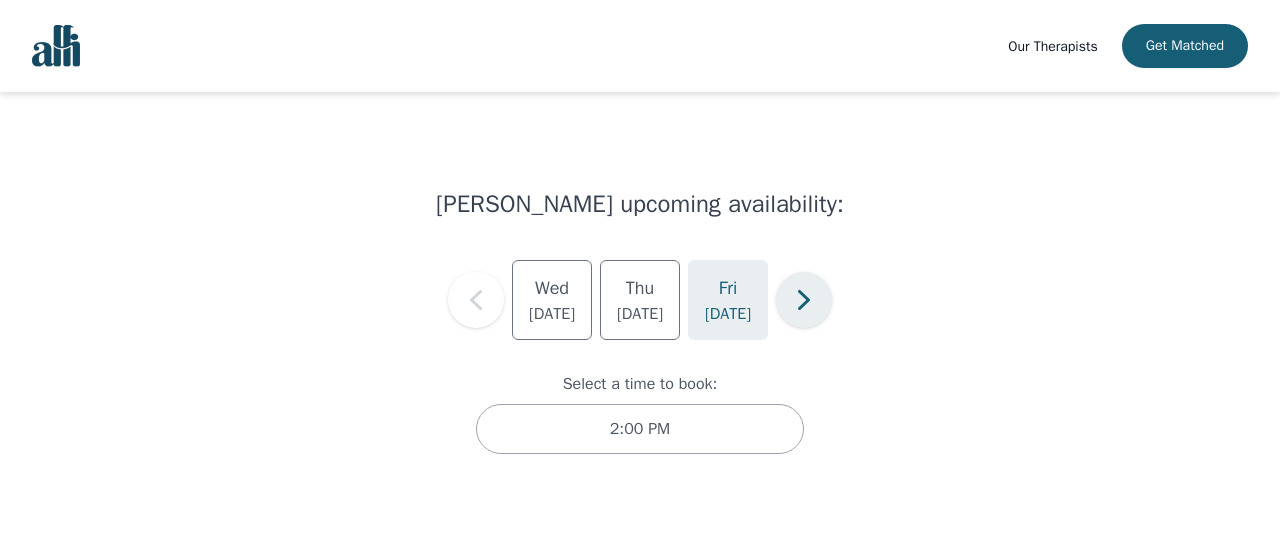 click 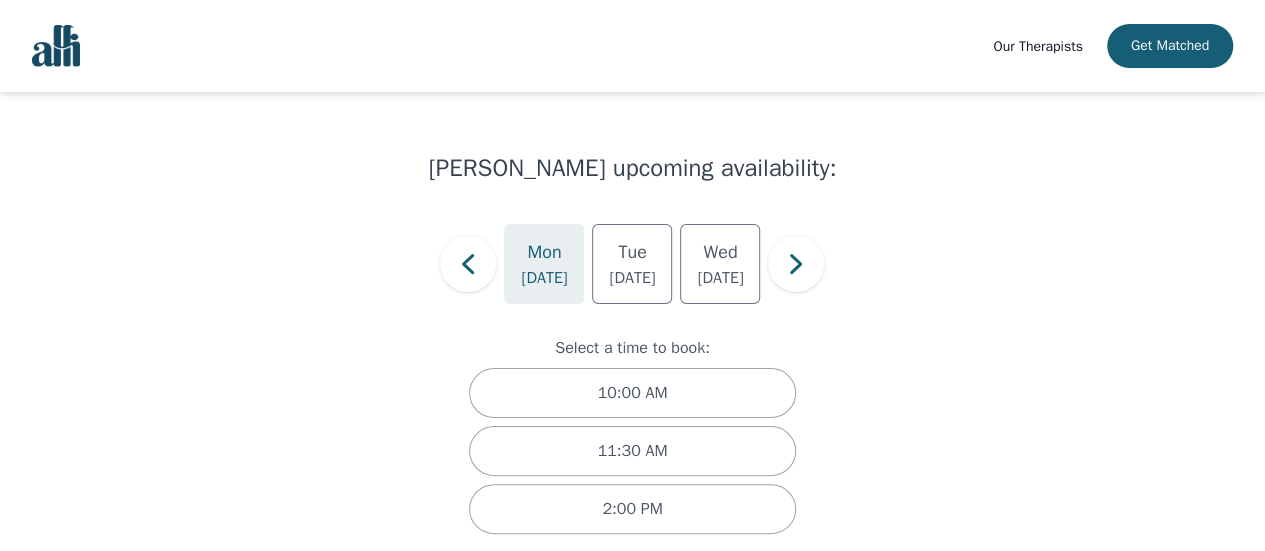 scroll, scrollTop: 56, scrollLeft: 0, axis: vertical 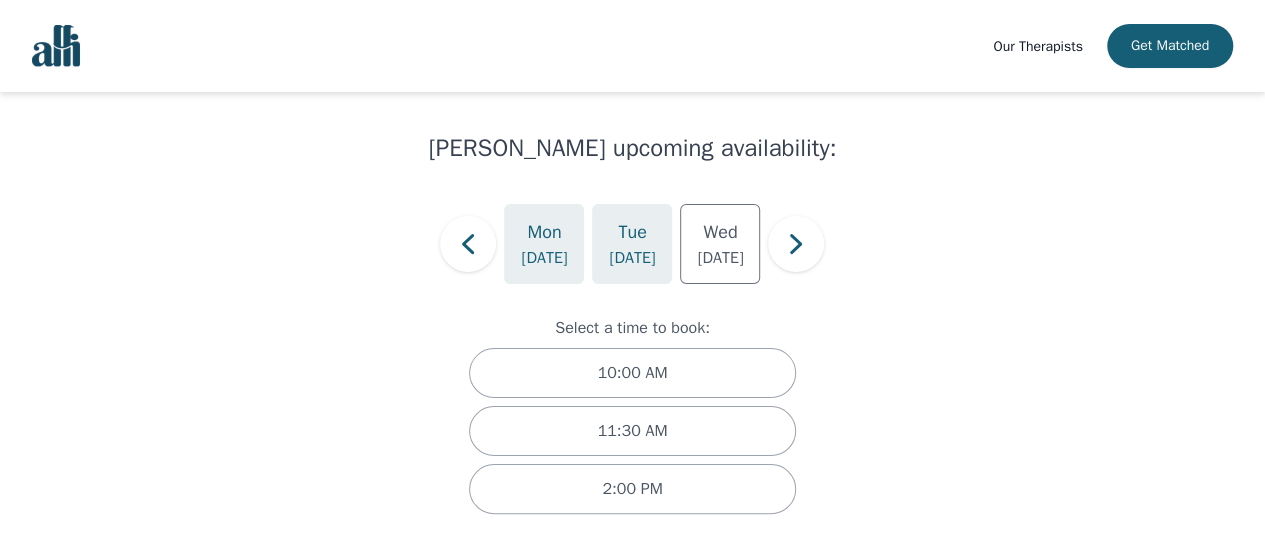 click on "Tue Jul 15" at bounding box center (632, 244) 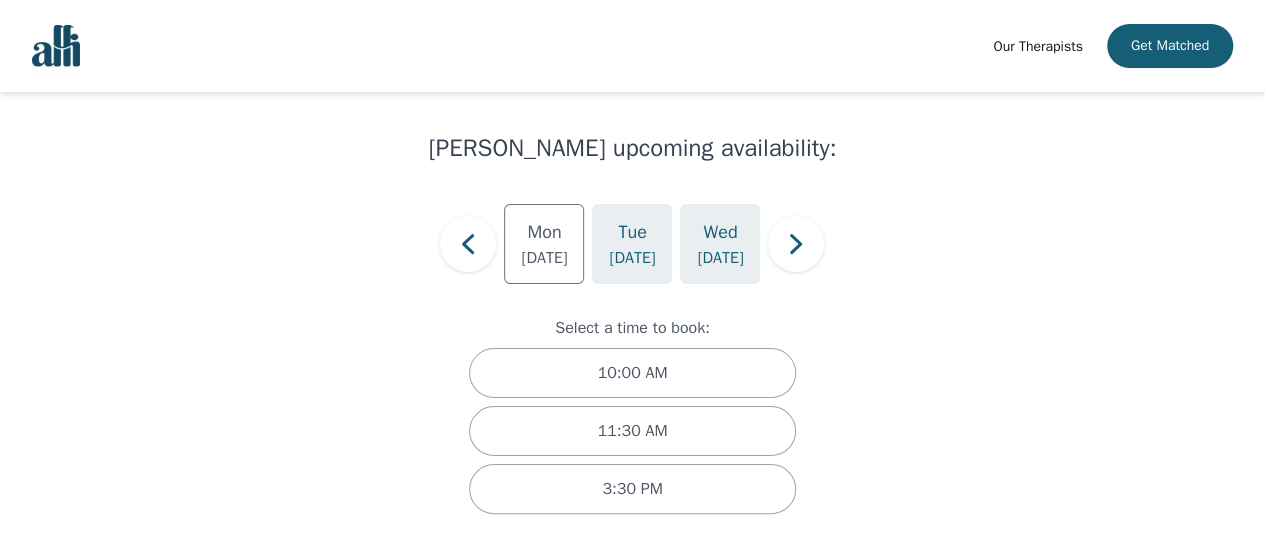 click on "Jul 16" at bounding box center [720, 258] 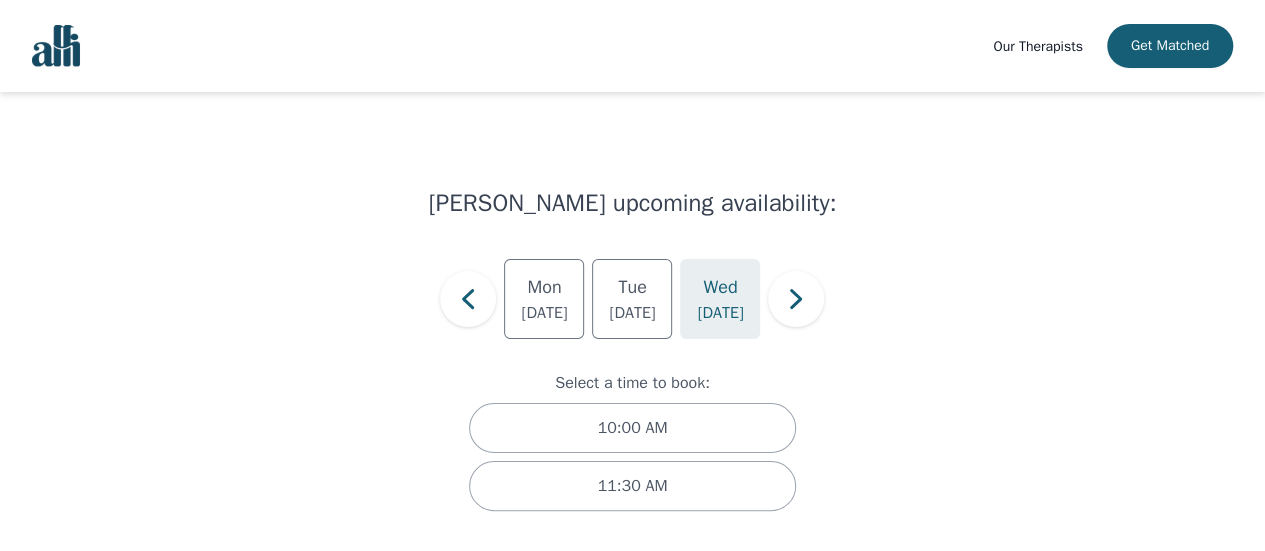 scroll, scrollTop: 0, scrollLeft: 0, axis: both 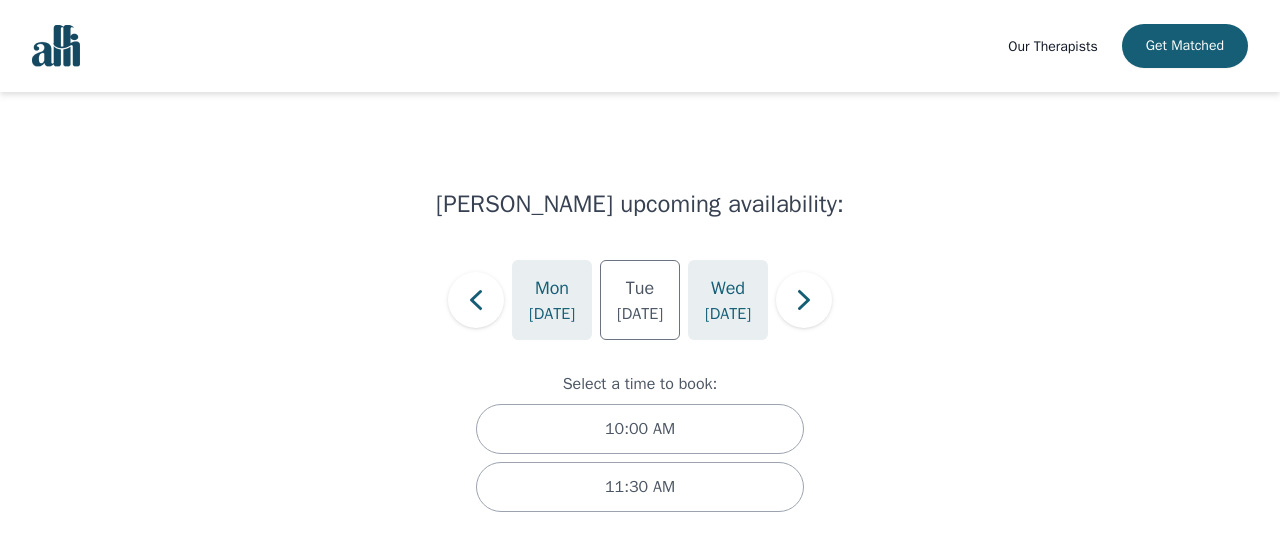 click on "Jul 14" at bounding box center [552, 314] 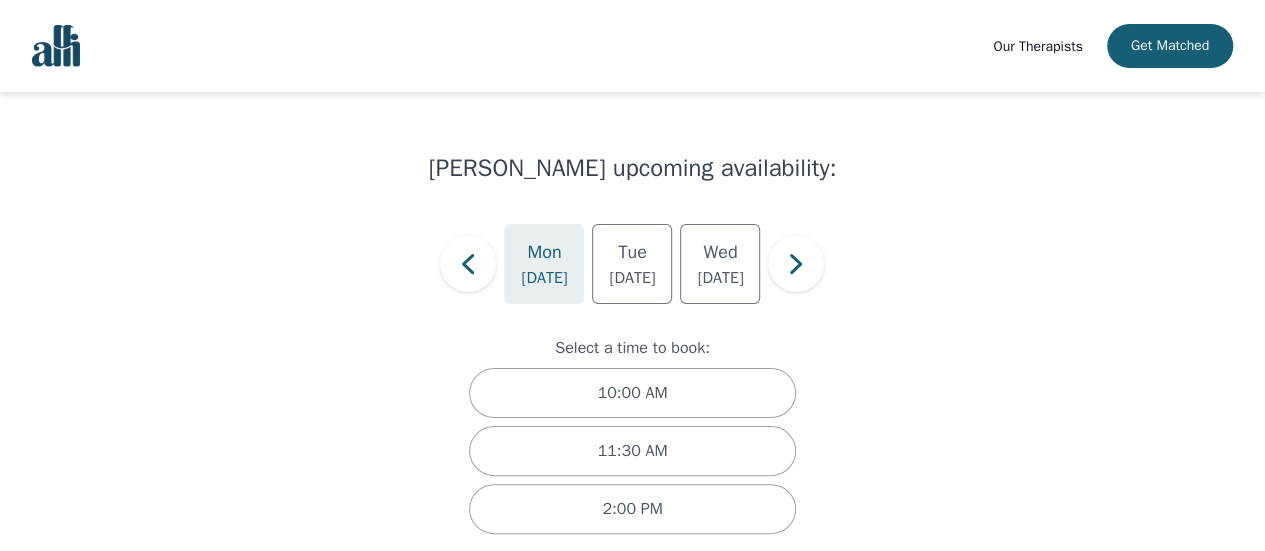 scroll, scrollTop: 56, scrollLeft: 0, axis: vertical 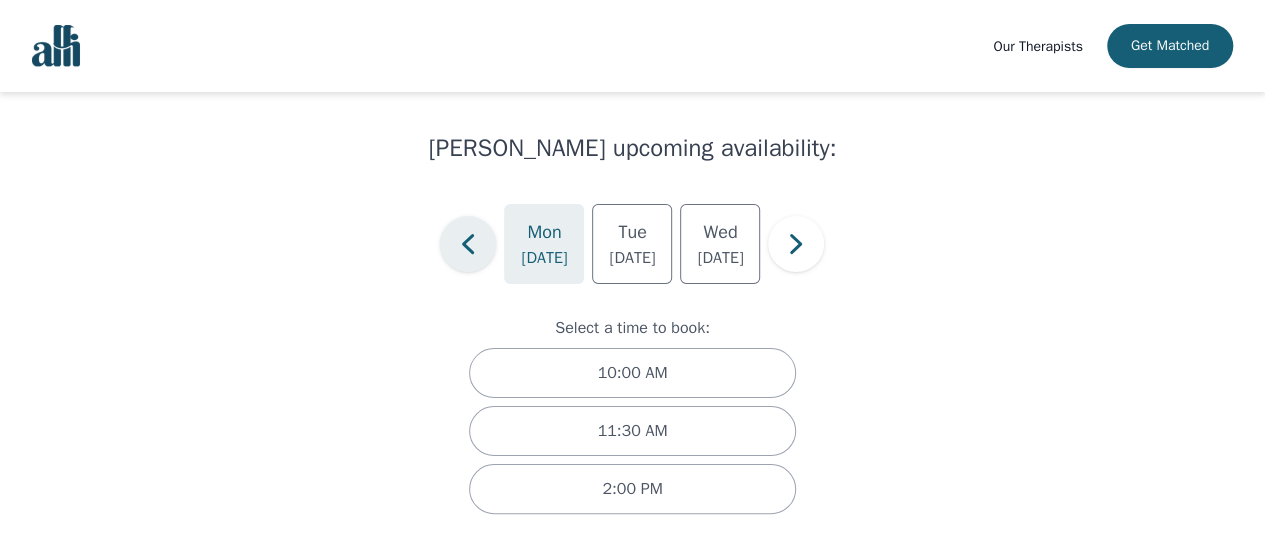 click 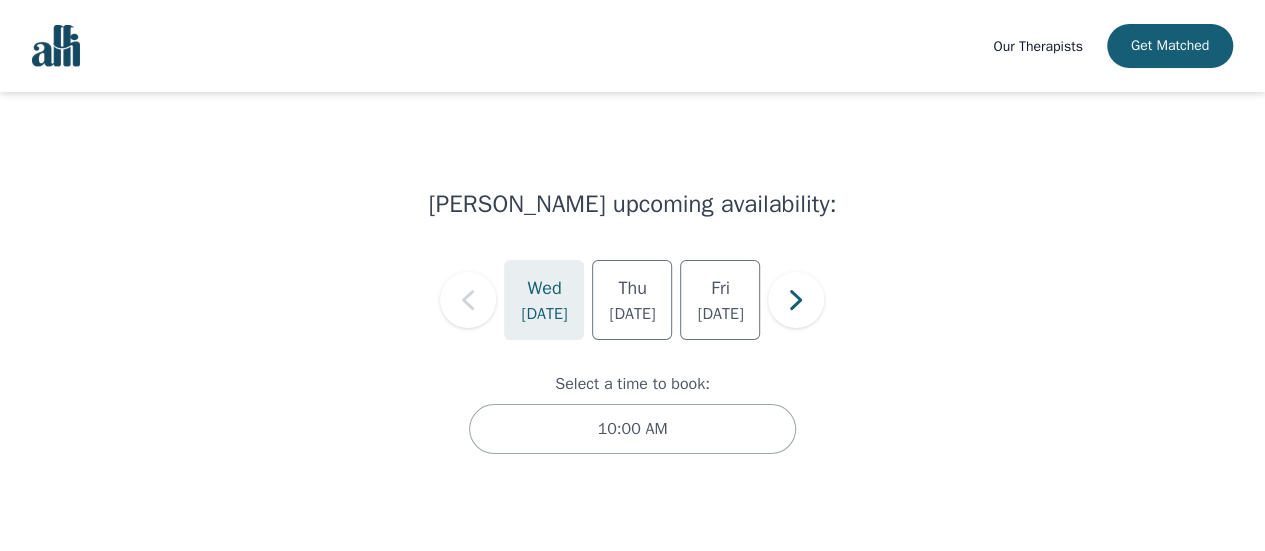 scroll, scrollTop: 0, scrollLeft: 0, axis: both 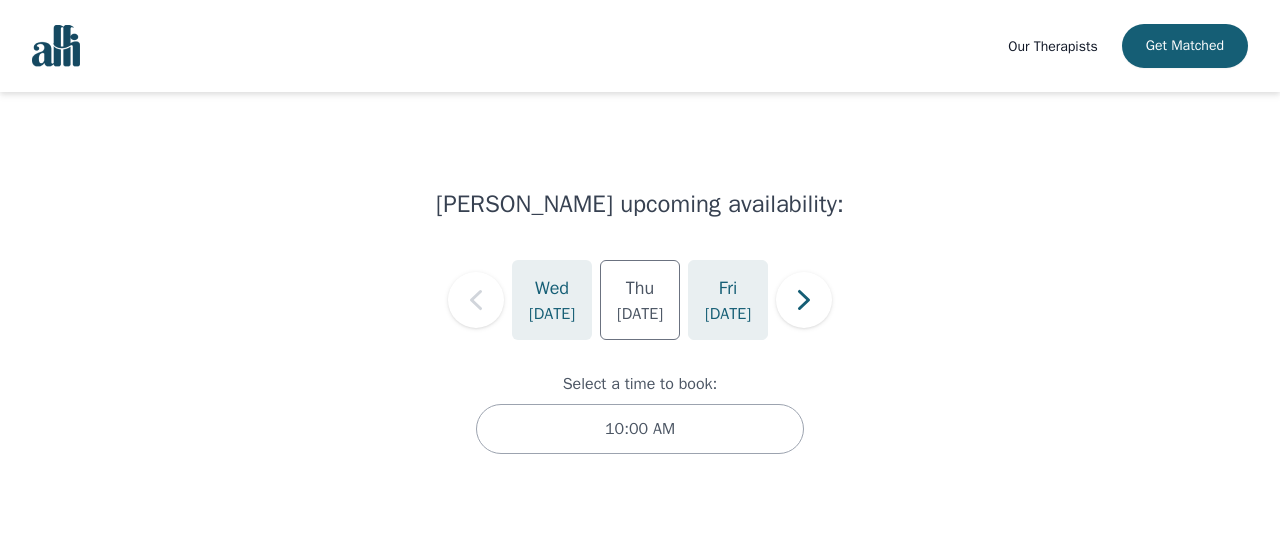 click on "[DATE]" at bounding box center [728, 314] 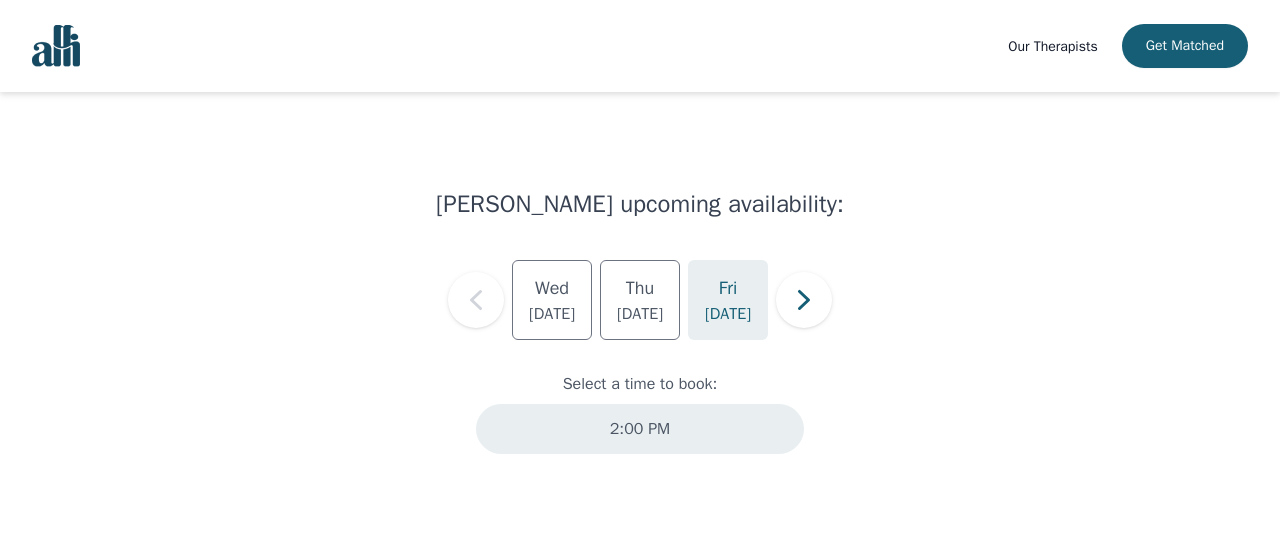 click on "2:00 PM" at bounding box center [640, 429] 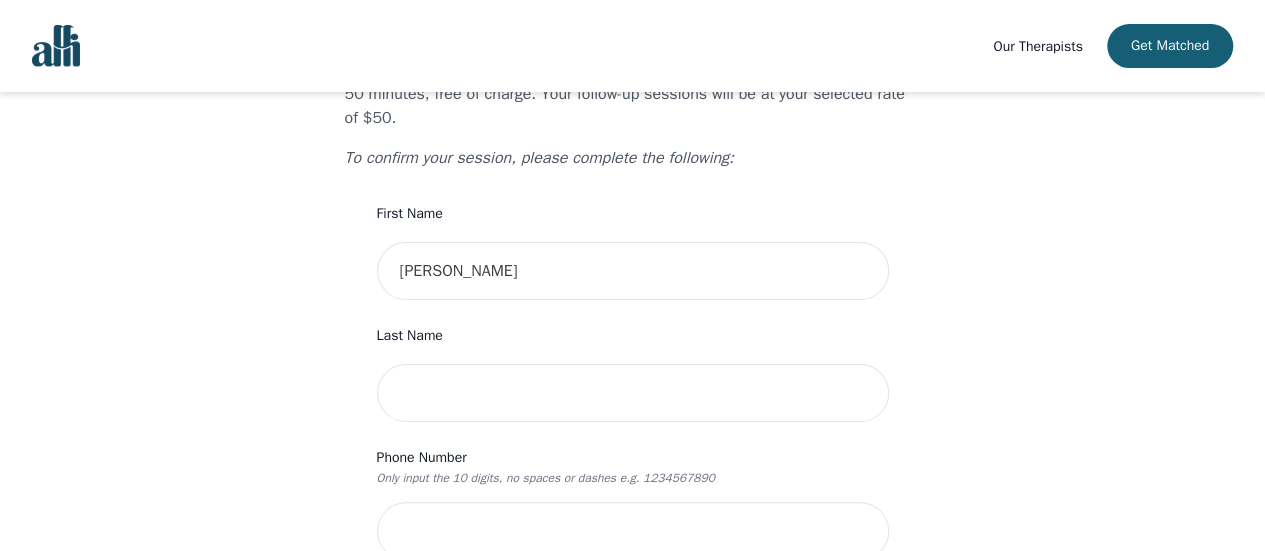 scroll, scrollTop: 200, scrollLeft: 0, axis: vertical 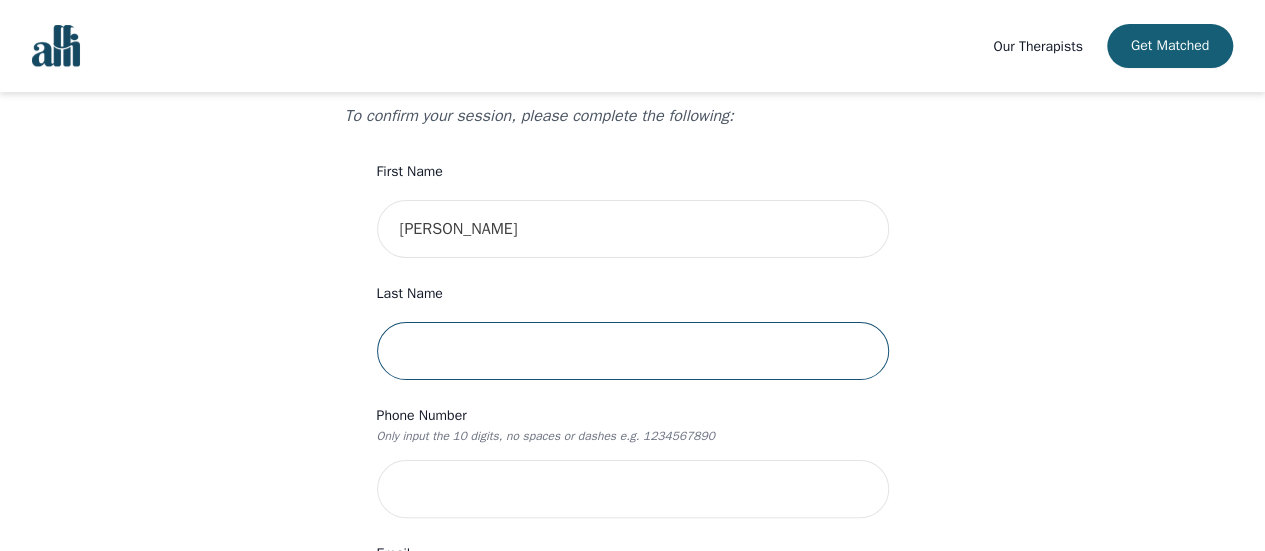 click at bounding box center (633, 351) 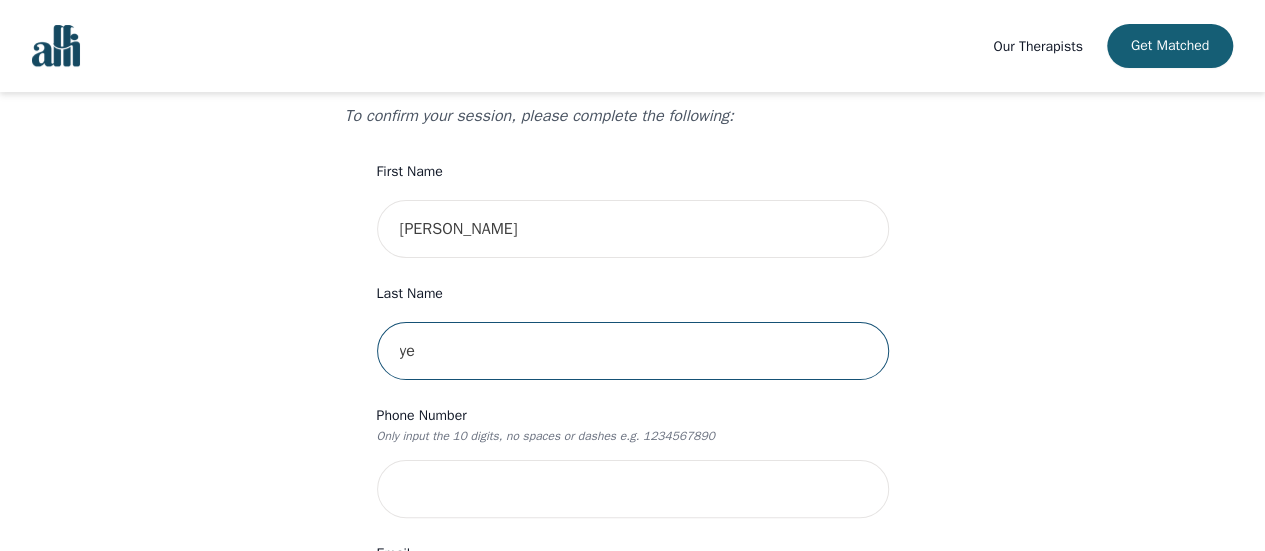 type on "y" 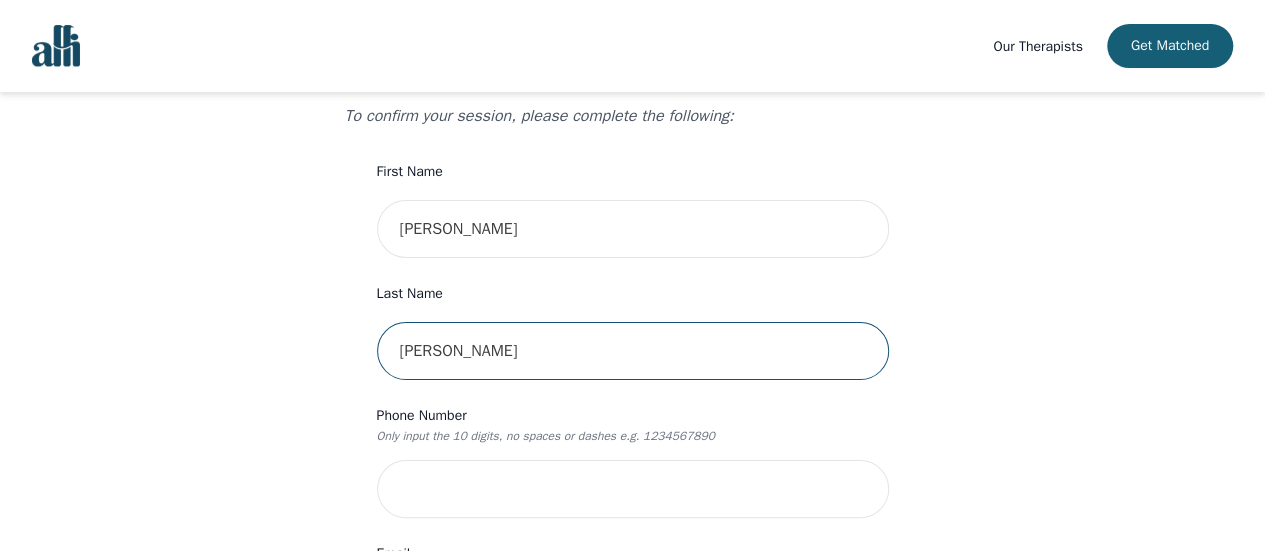 type on "[PERSON_NAME]" 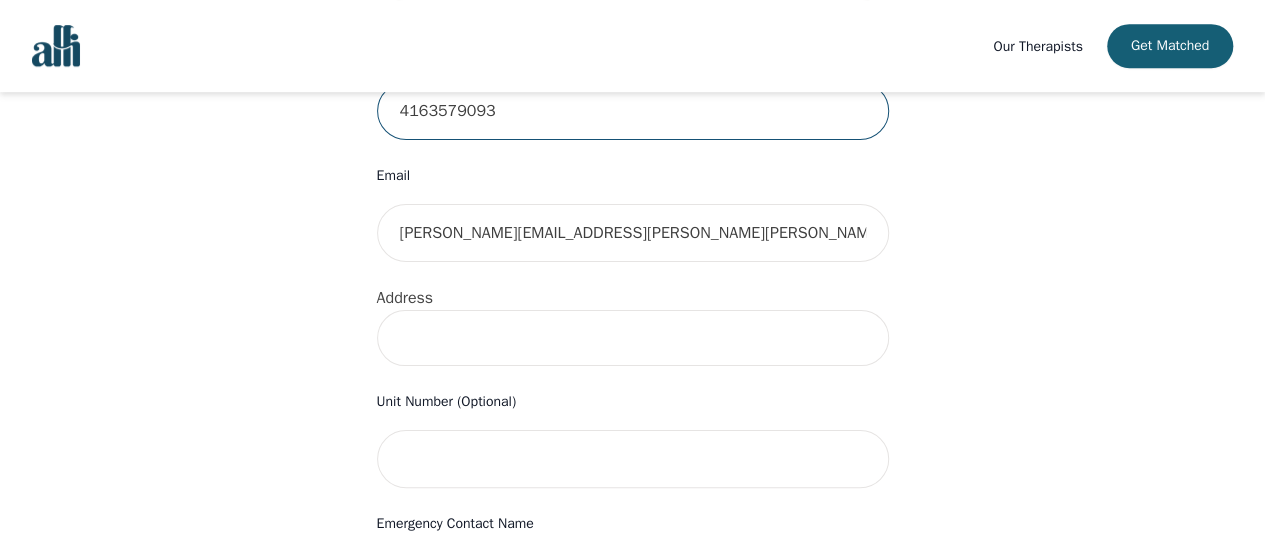 scroll, scrollTop: 600, scrollLeft: 0, axis: vertical 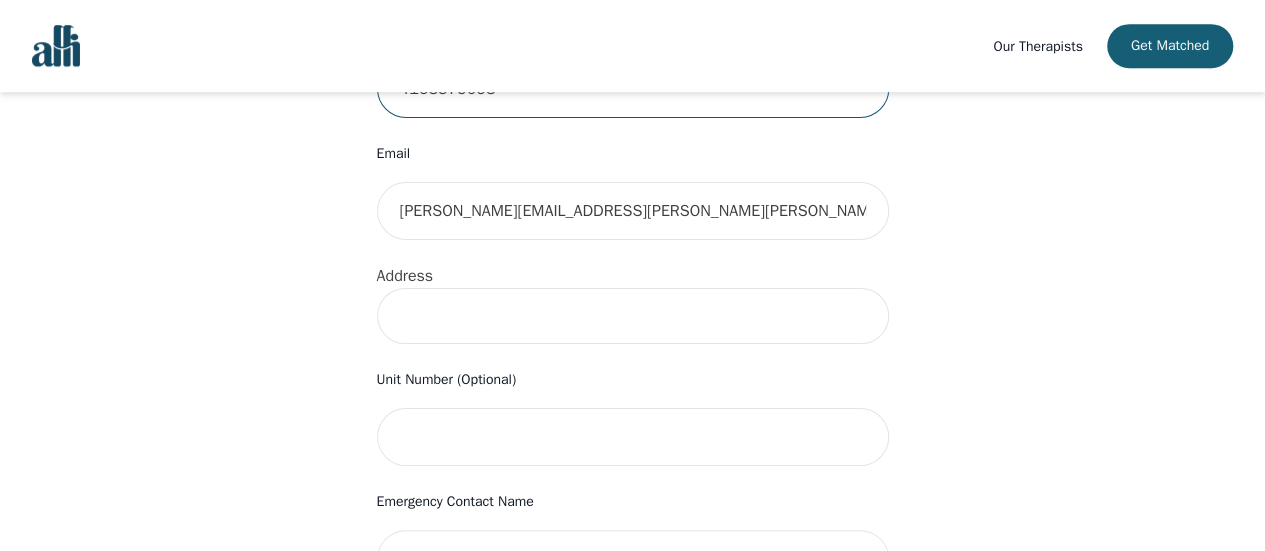 type on "4163579093" 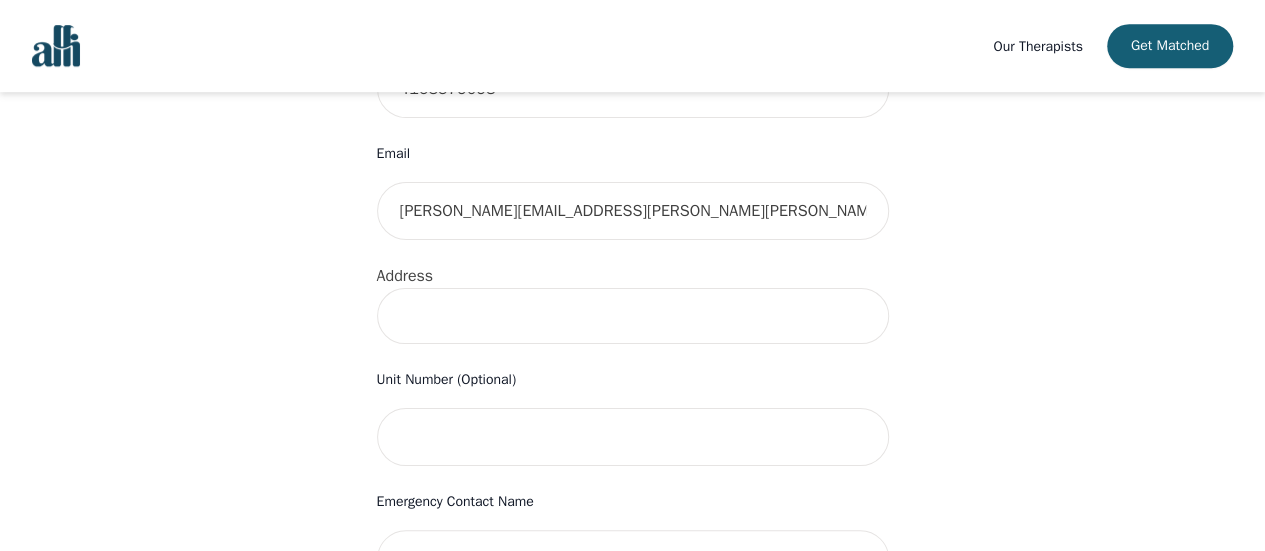 click at bounding box center (633, 316) 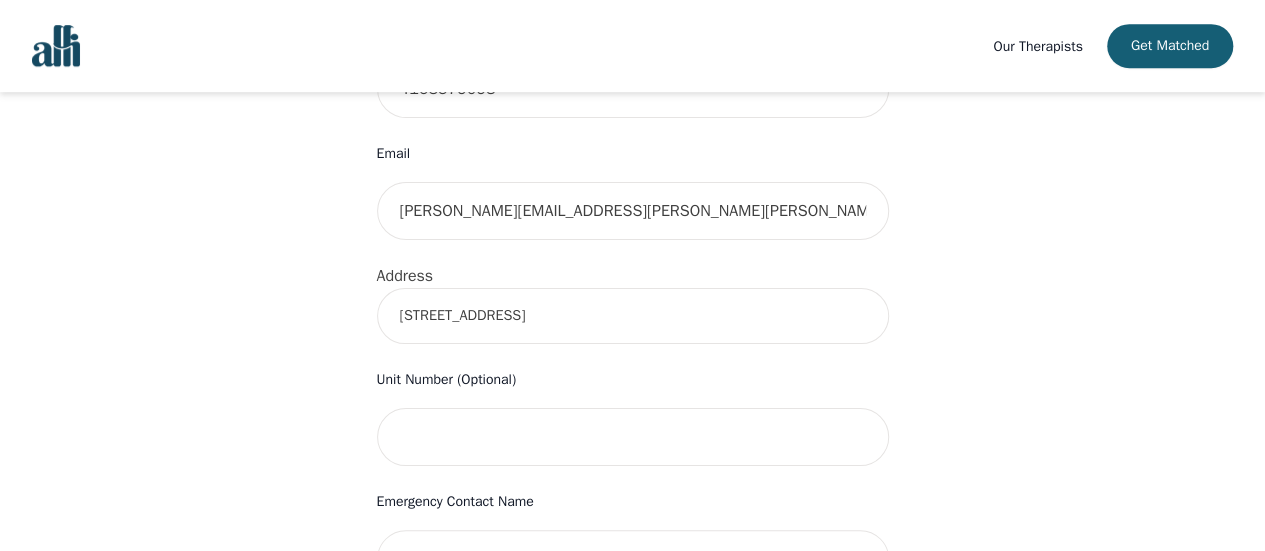 type on "[STREET_ADDRESS]" 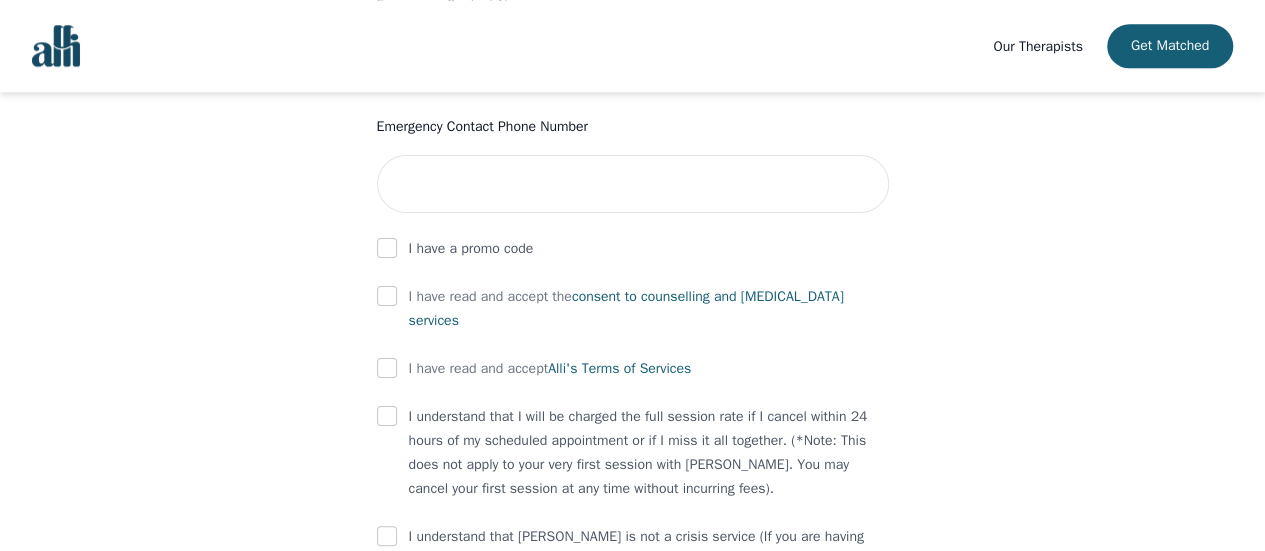 scroll, scrollTop: 1100, scrollLeft: 0, axis: vertical 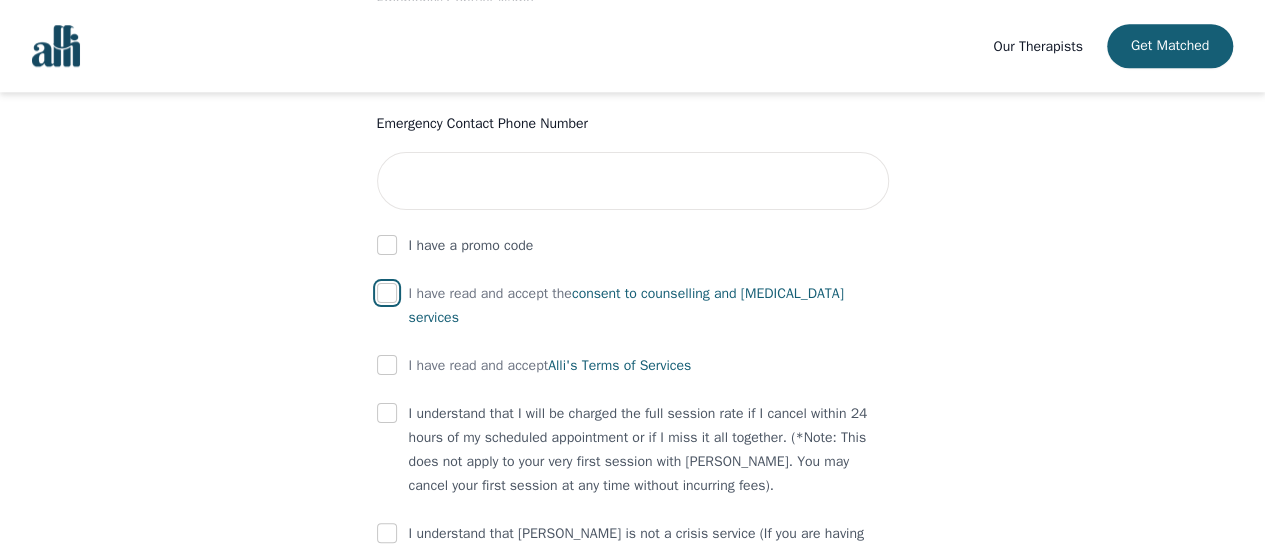 click at bounding box center [387, 293] 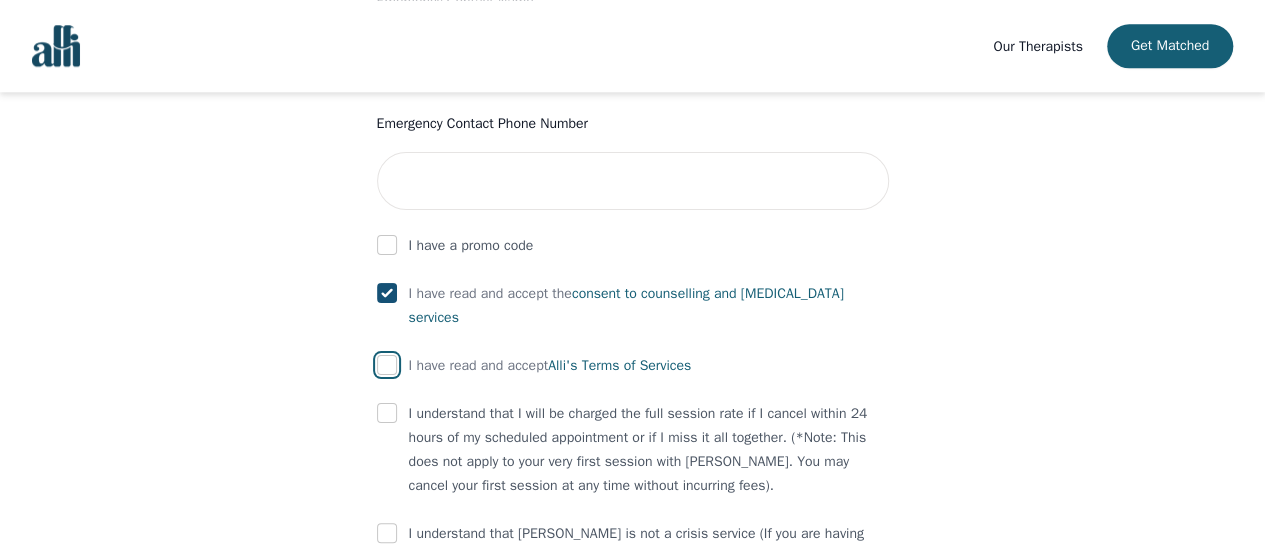 click at bounding box center (387, 365) 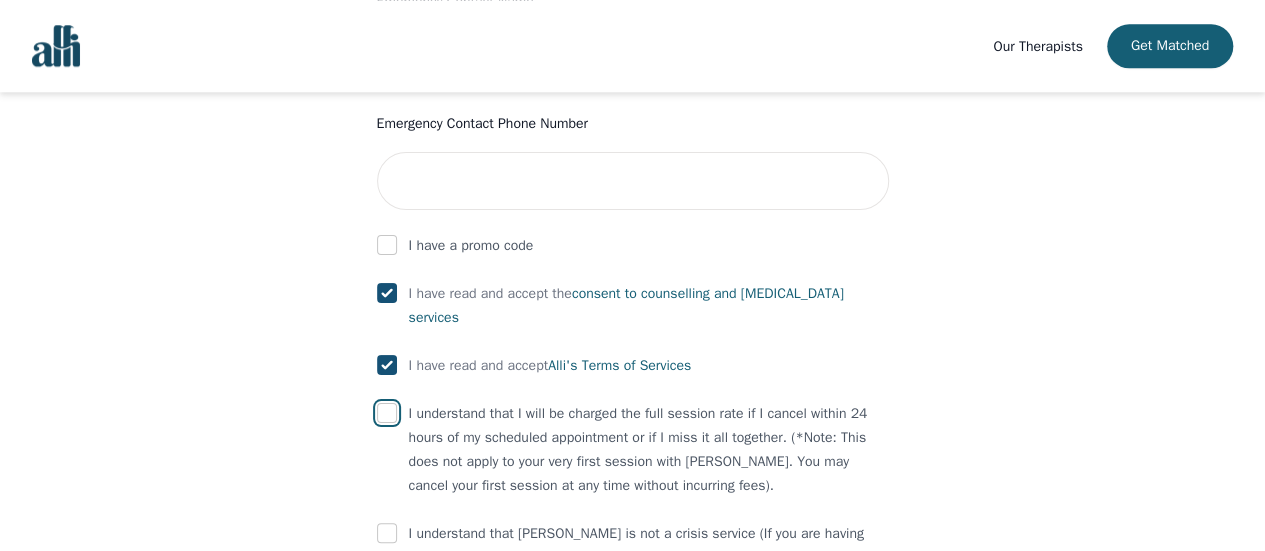 click at bounding box center [387, 413] 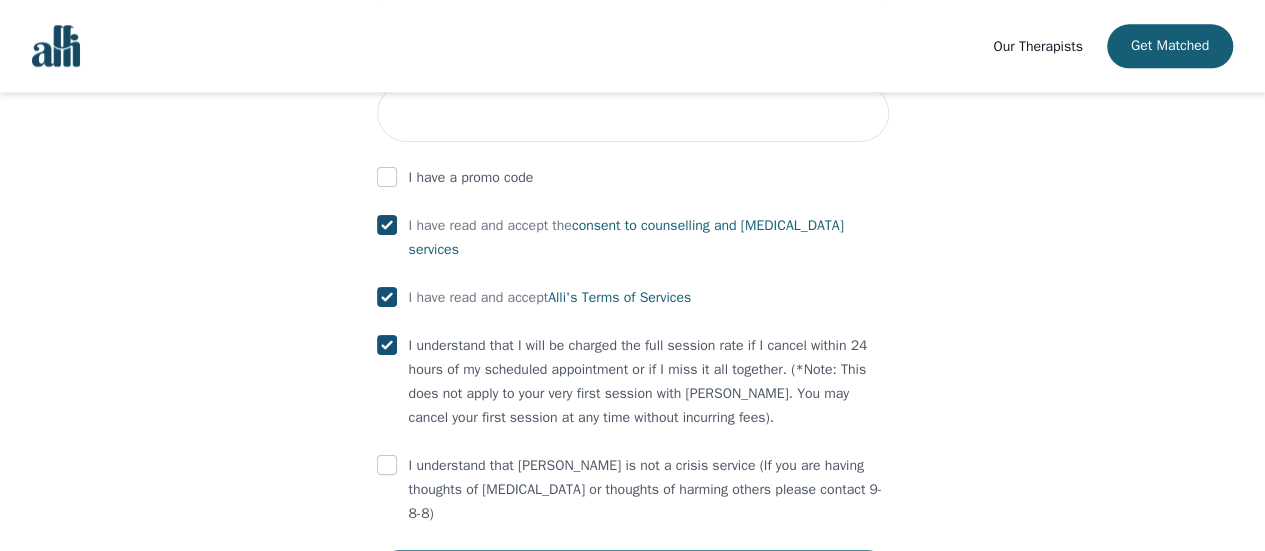 scroll, scrollTop: 1200, scrollLeft: 0, axis: vertical 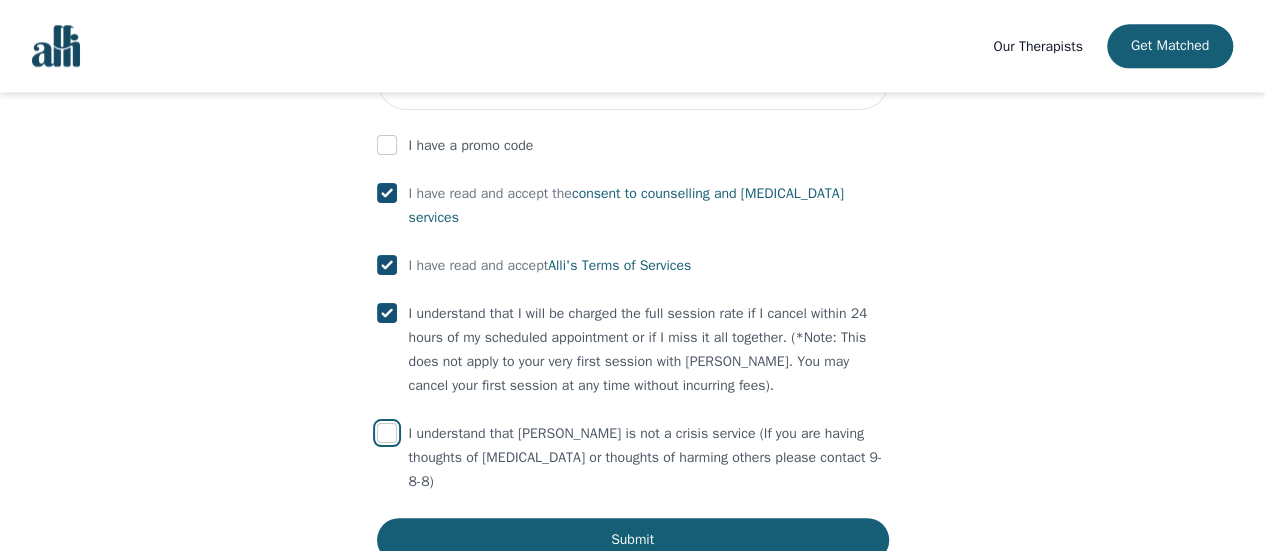 click at bounding box center (387, 433) 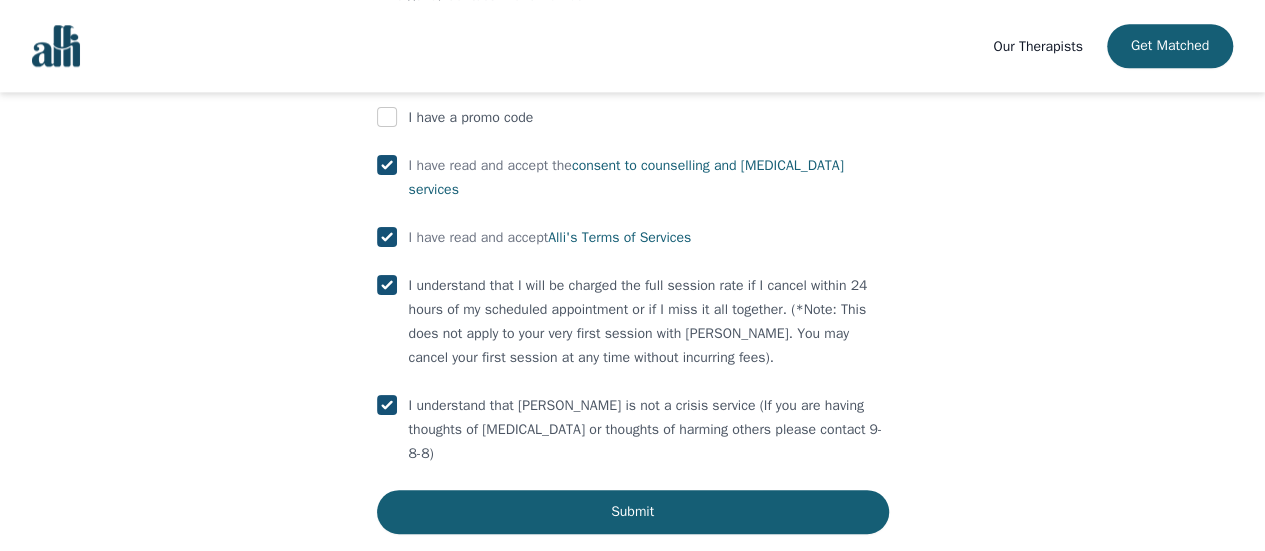 scroll, scrollTop: 1244, scrollLeft: 0, axis: vertical 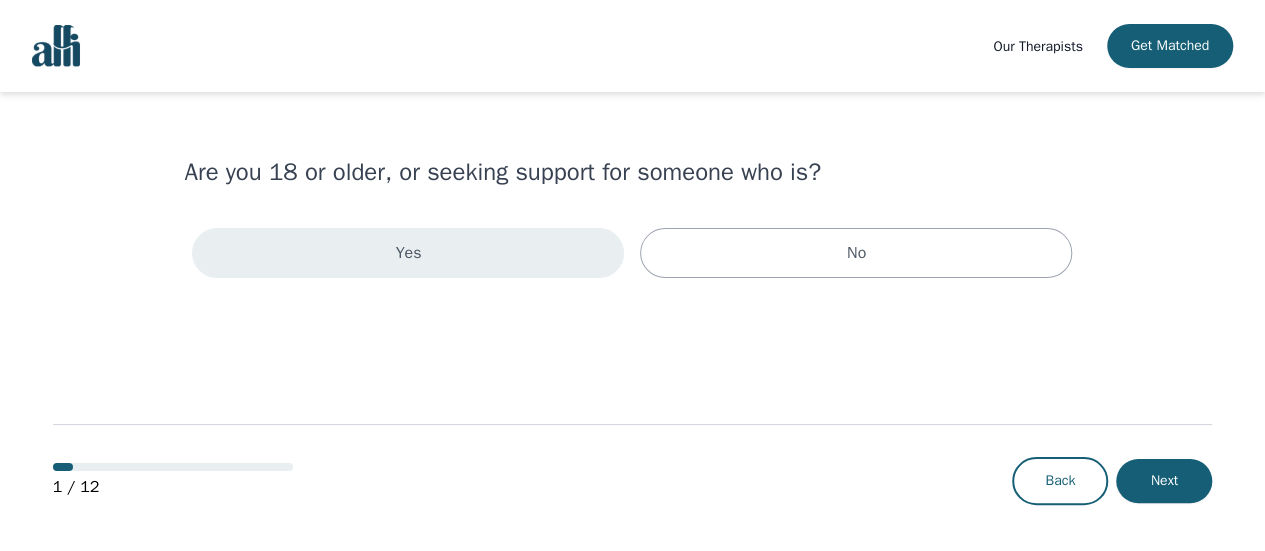 click on "Yes" at bounding box center [408, 253] 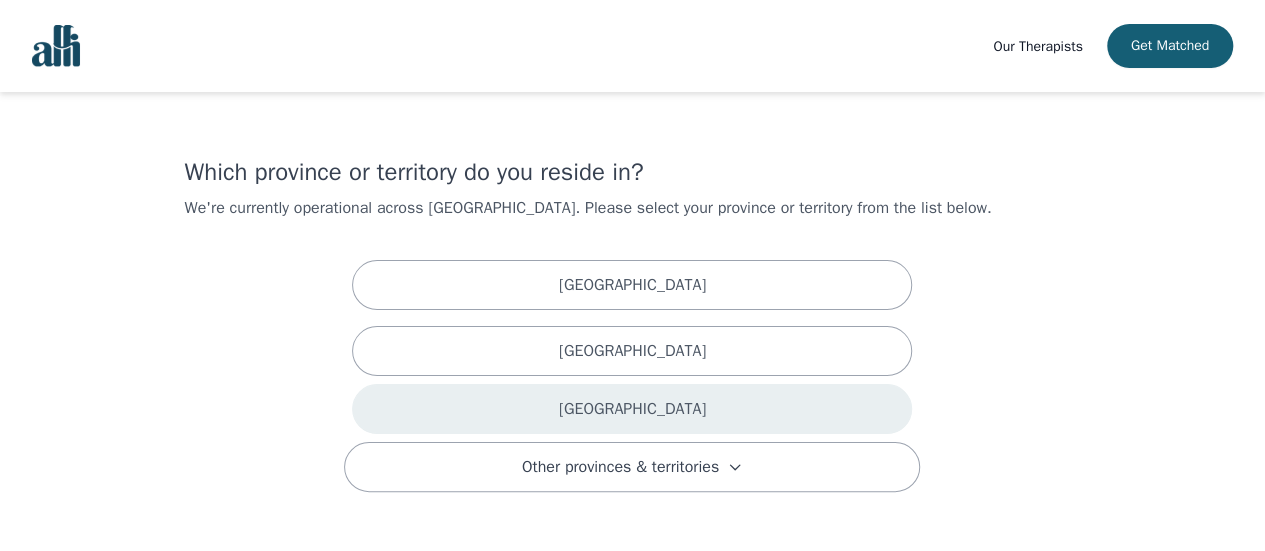 click on "[GEOGRAPHIC_DATA]" at bounding box center (632, 409) 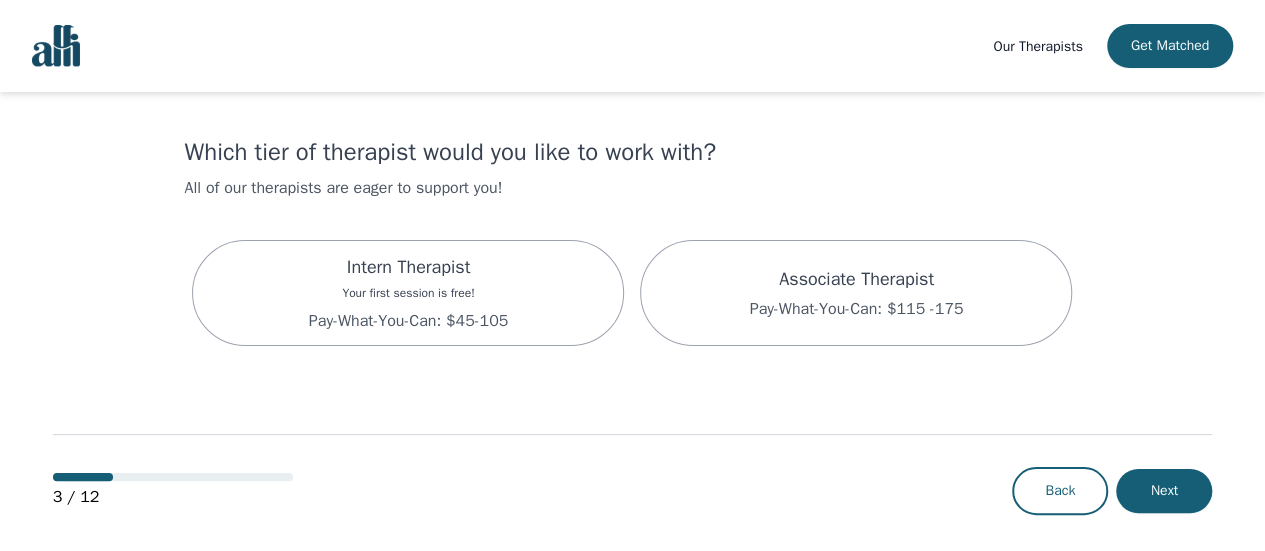 scroll, scrollTop: 31, scrollLeft: 0, axis: vertical 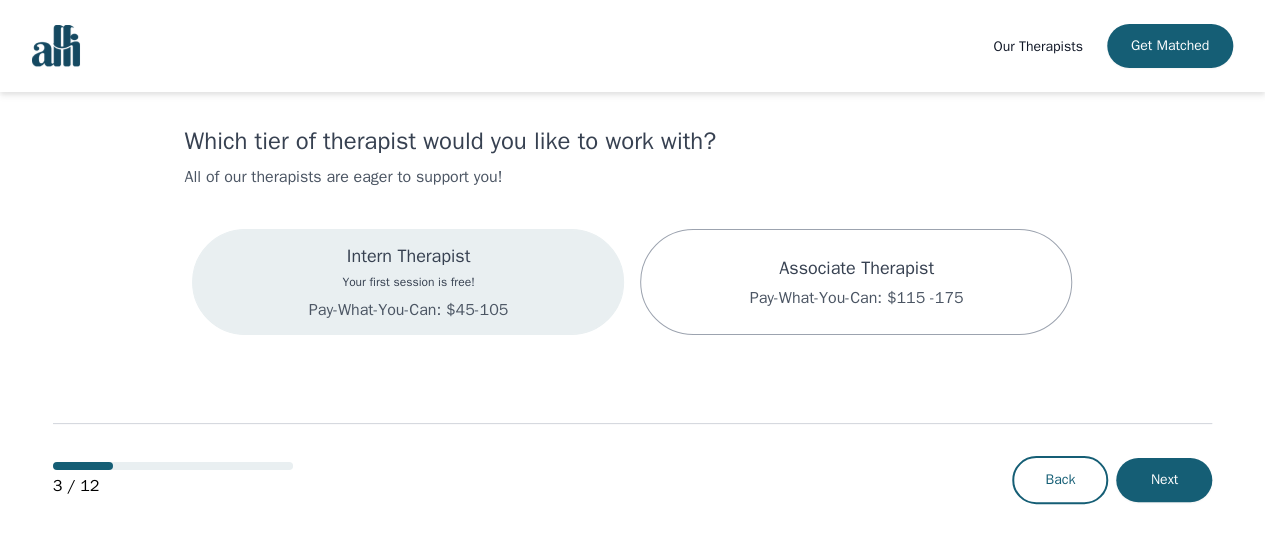 click on "Intern Therapist" at bounding box center [408, 256] 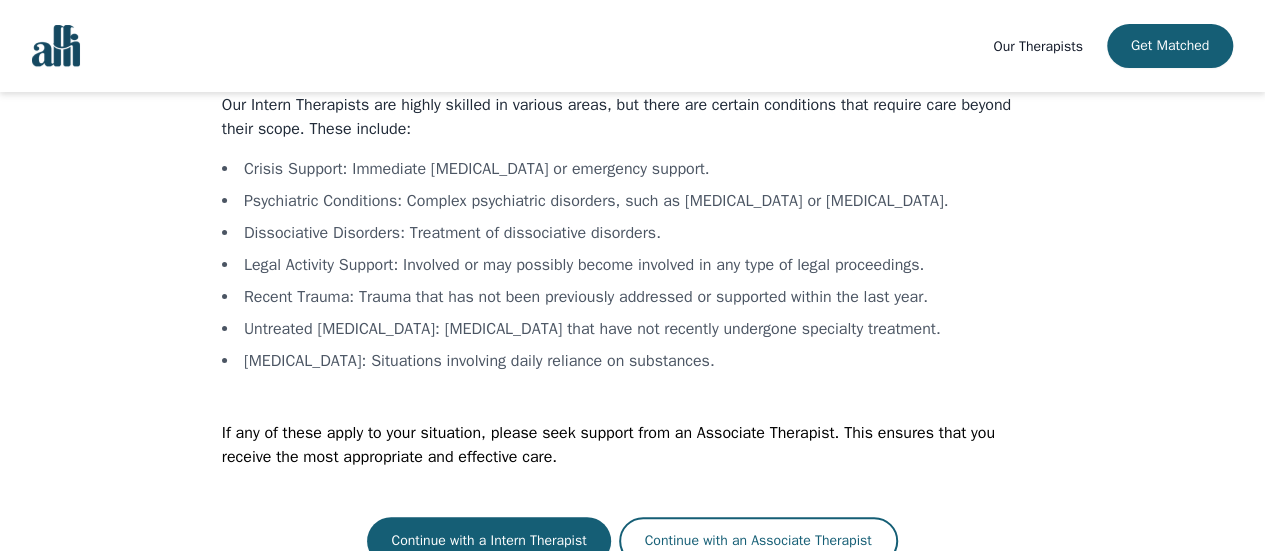 scroll, scrollTop: 136, scrollLeft: 0, axis: vertical 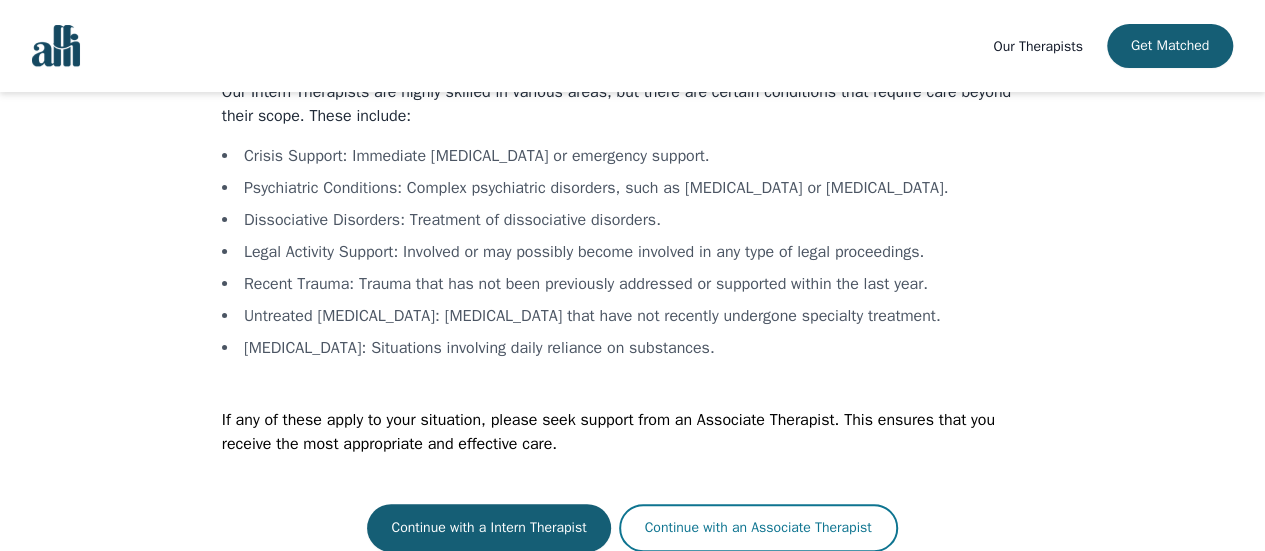 drag, startPoint x: 822, startPoint y: 525, endPoint x: 832, endPoint y: 521, distance: 10.770329 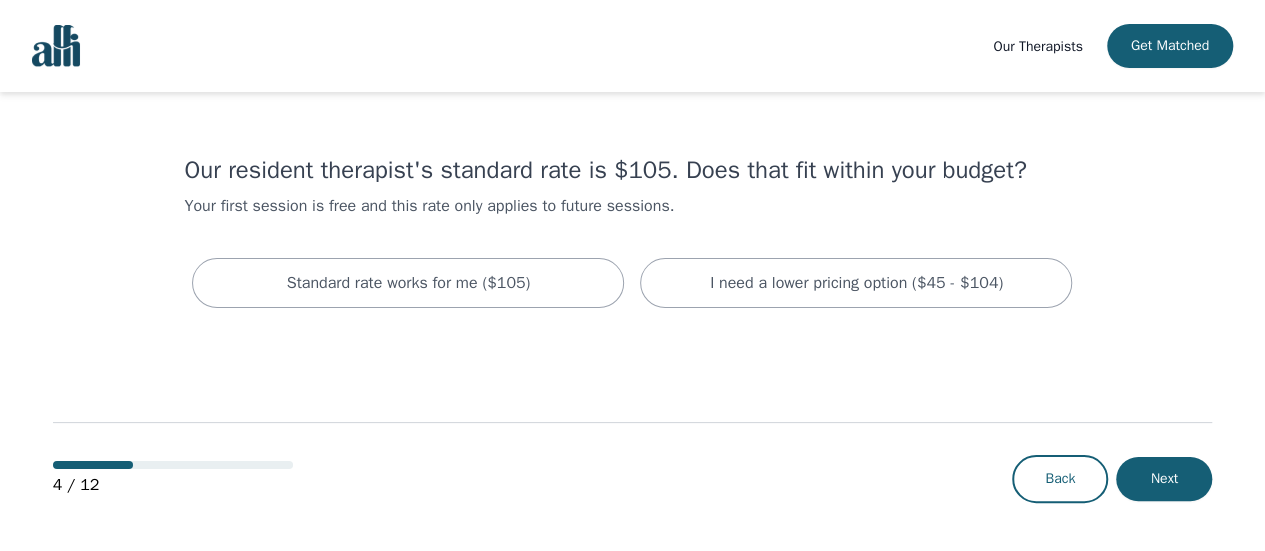 scroll, scrollTop: 0, scrollLeft: 0, axis: both 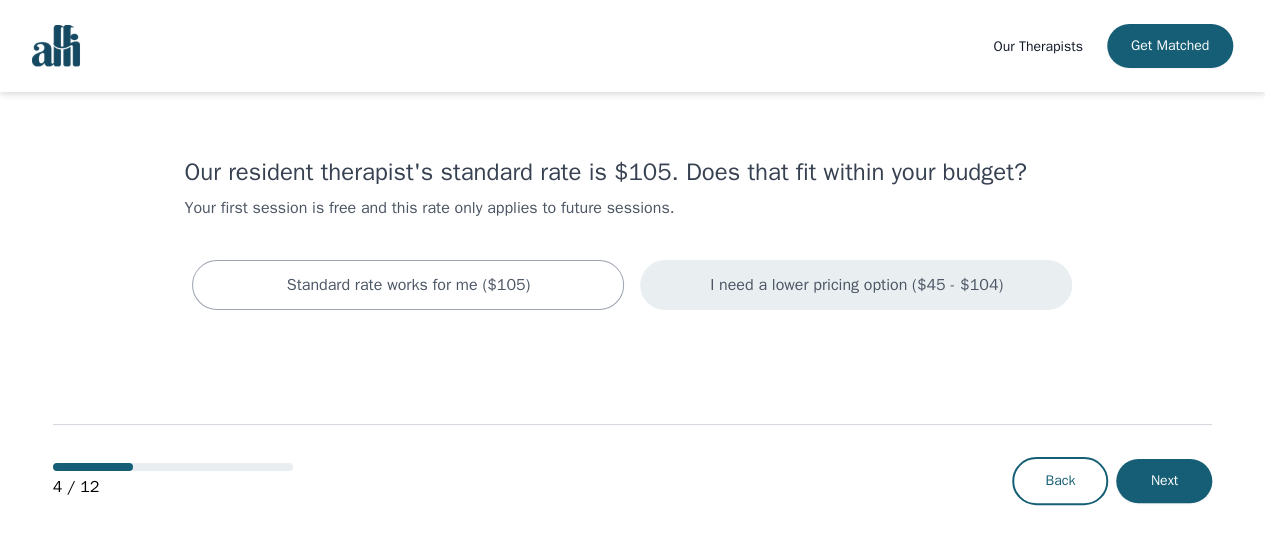 click on "I need a lower pricing option ($45 - $104)" at bounding box center (856, 285) 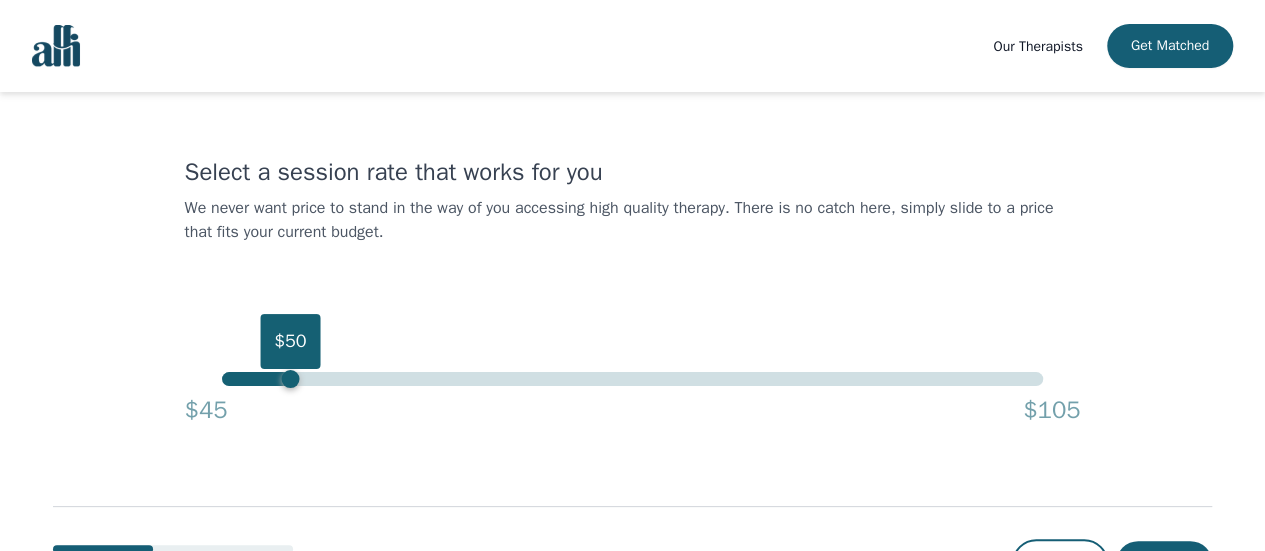 drag, startPoint x: 1046, startPoint y: 360, endPoint x: 286, endPoint y: 378, distance: 760.21313 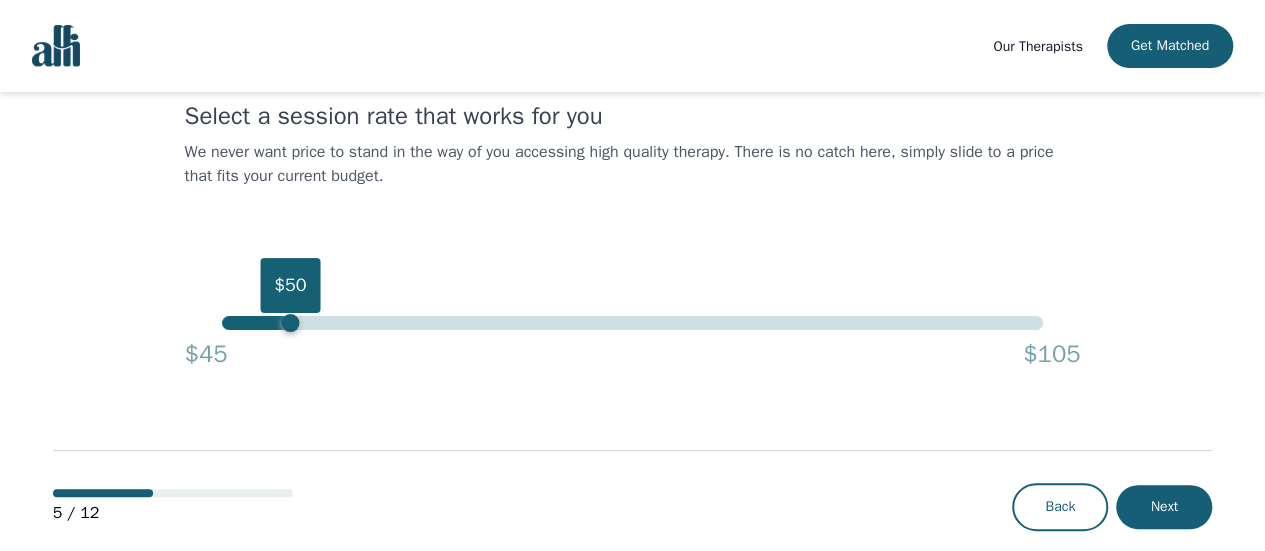 scroll, scrollTop: 84, scrollLeft: 0, axis: vertical 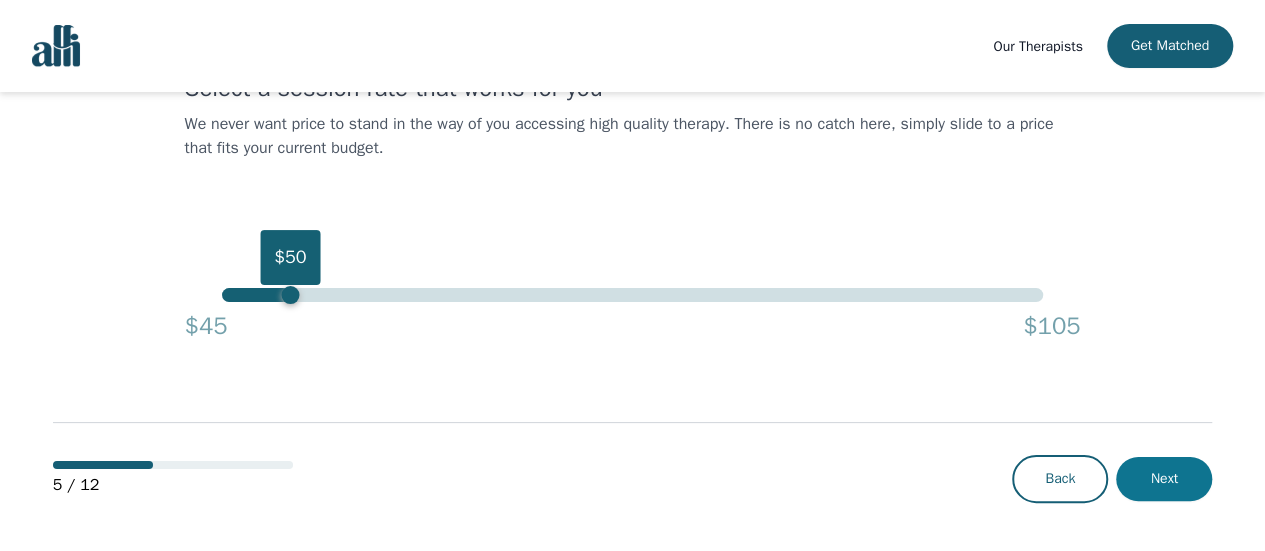 click on "Next" at bounding box center [1164, 479] 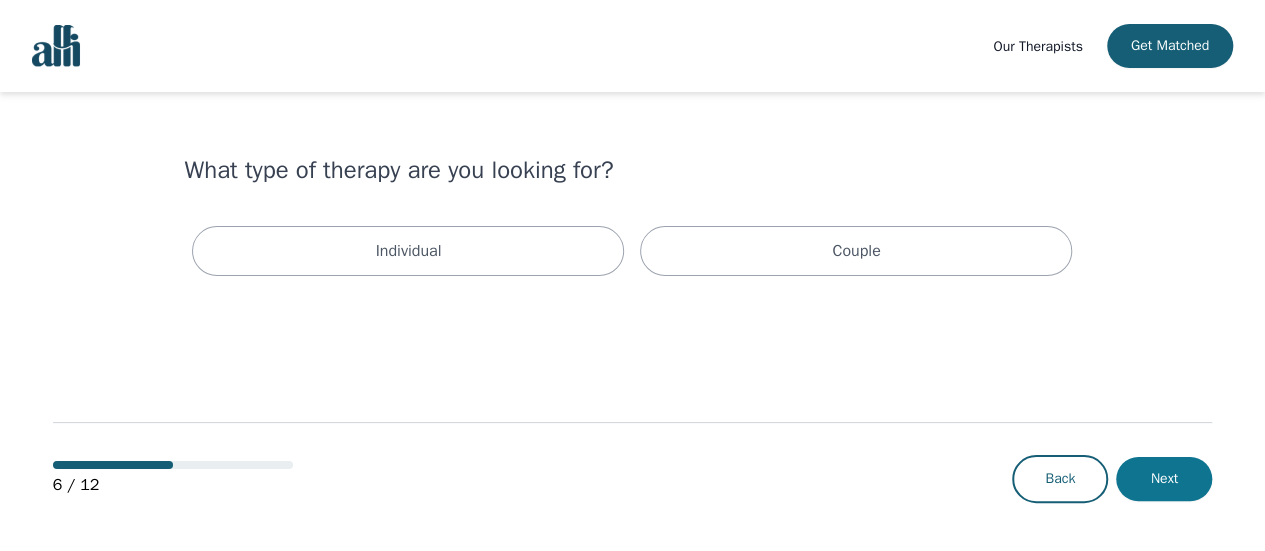 scroll, scrollTop: 0, scrollLeft: 0, axis: both 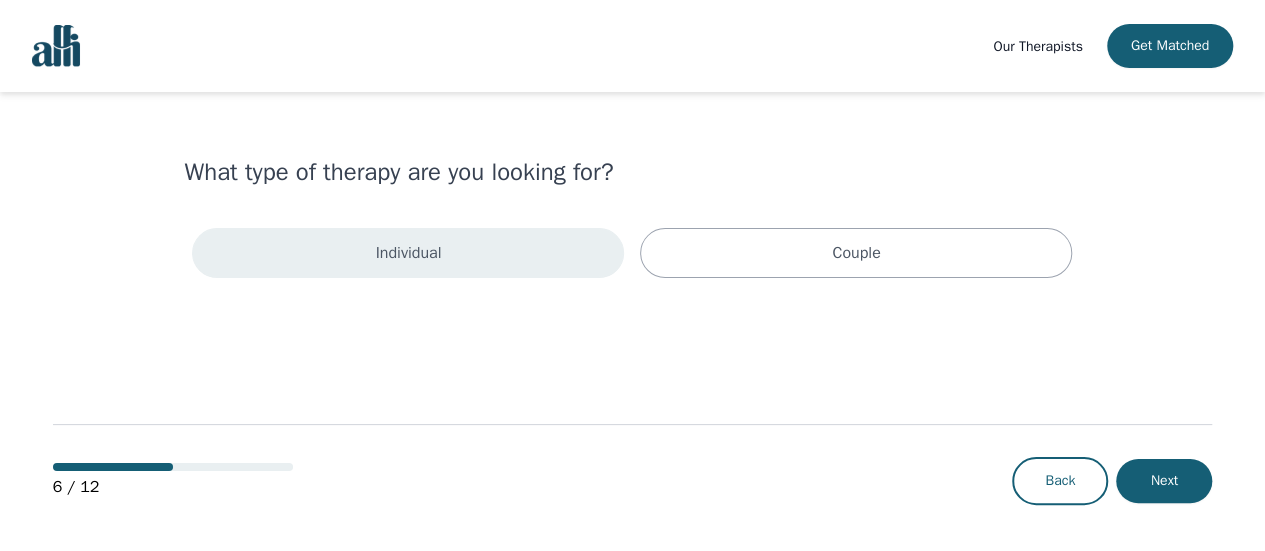 click on "Individual" at bounding box center [408, 253] 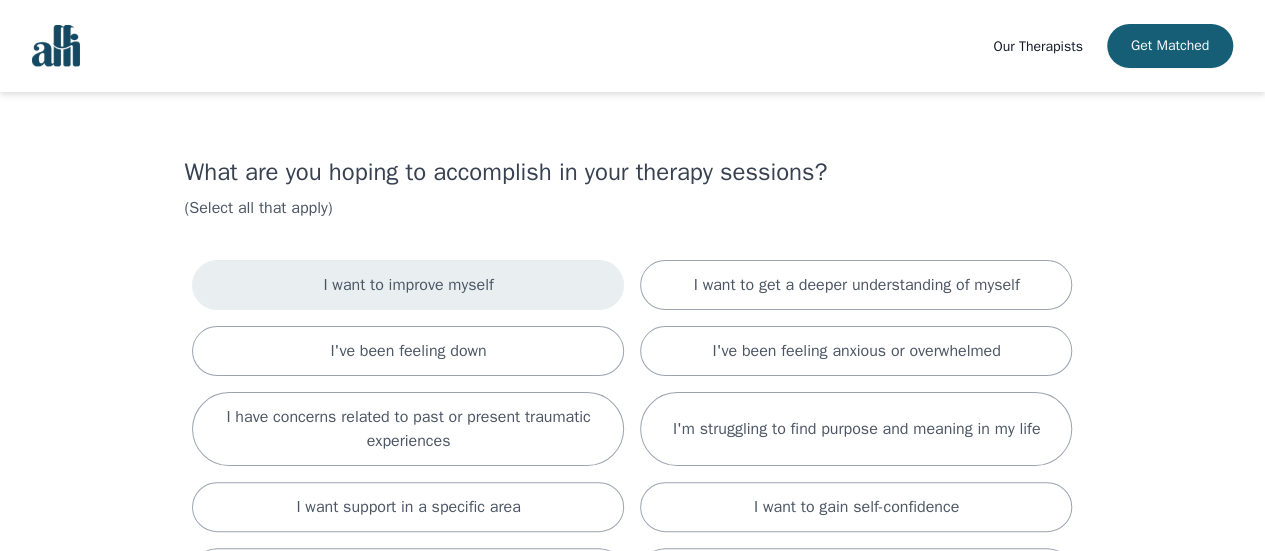 click on "I want to improve myself" at bounding box center (408, 285) 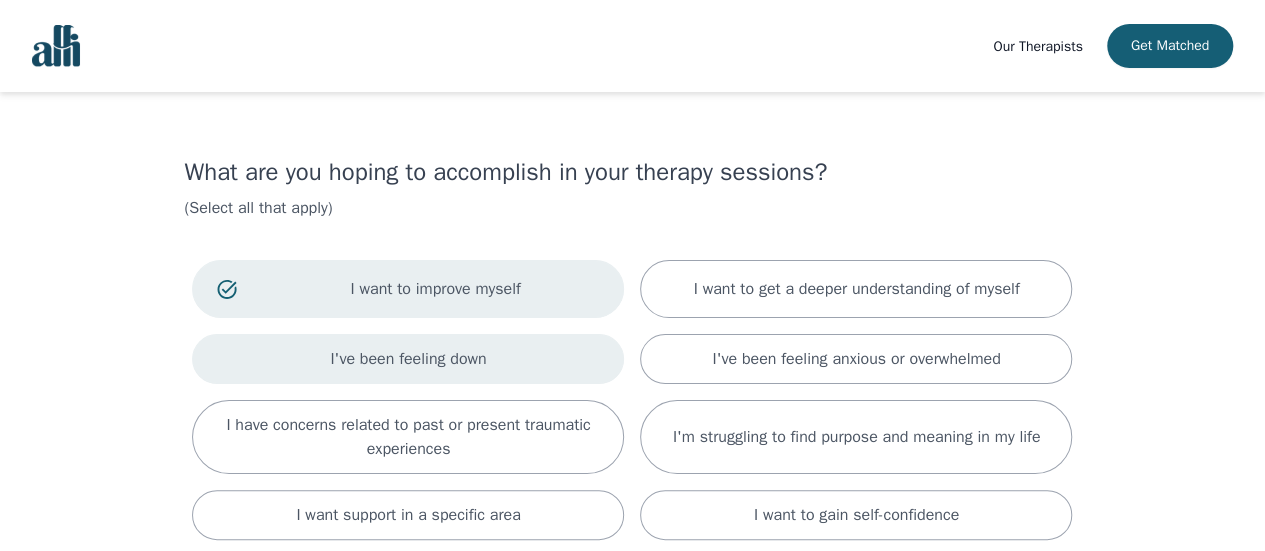 click on "I've been feeling down" at bounding box center (408, 359) 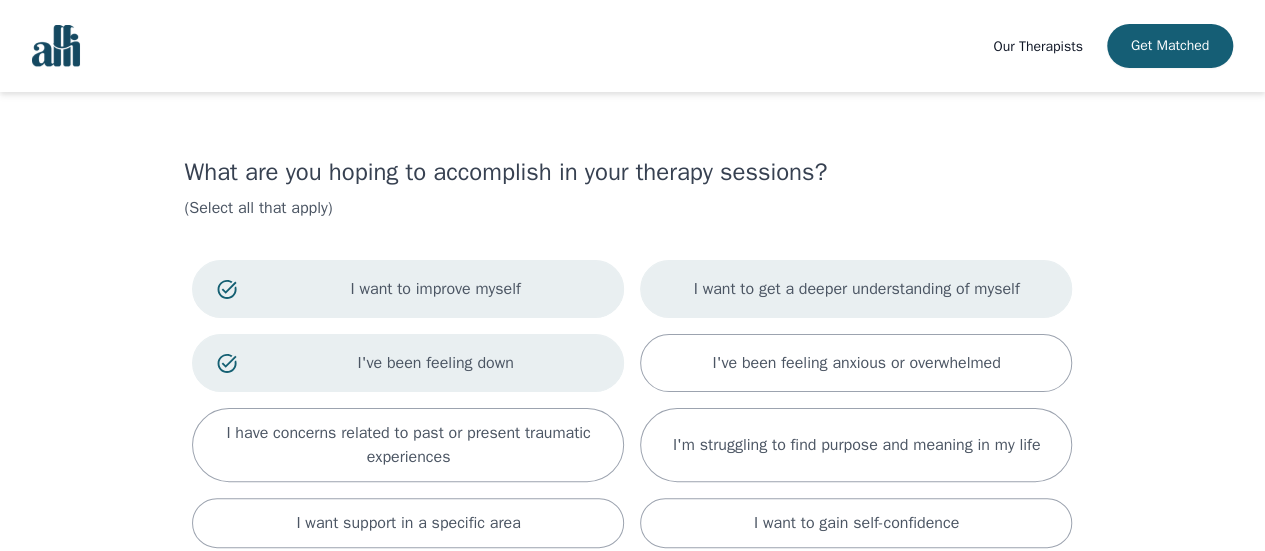 click on "I want to get a deeper understanding of myself" at bounding box center [857, 289] 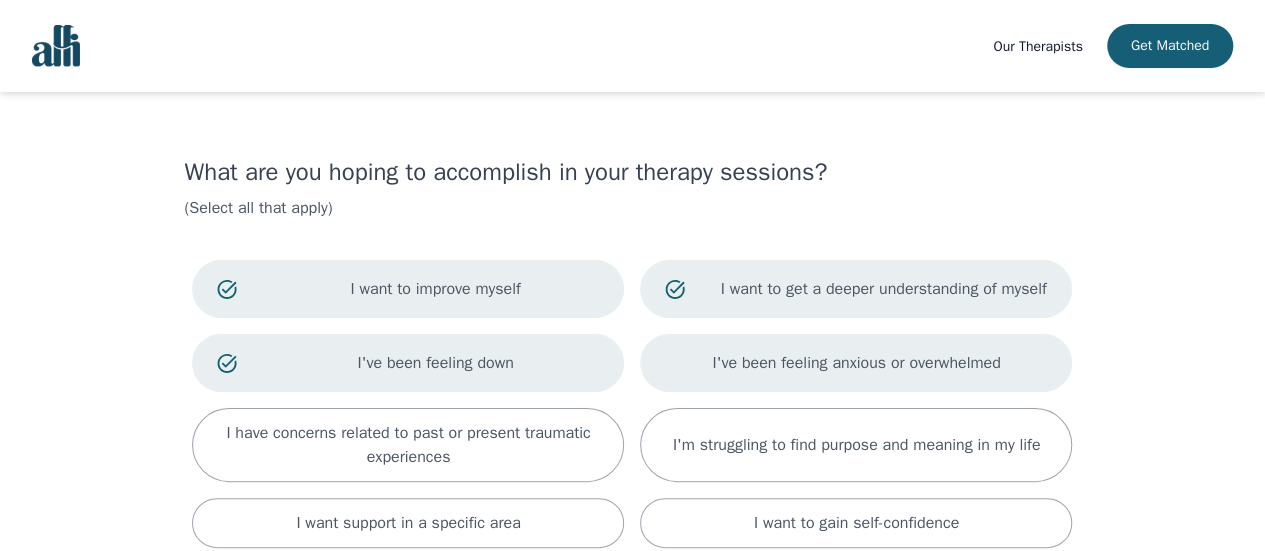 drag, startPoint x: 739, startPoint y: 355, endPoint x: 728, endPoint y: 387, distance: 33.83785 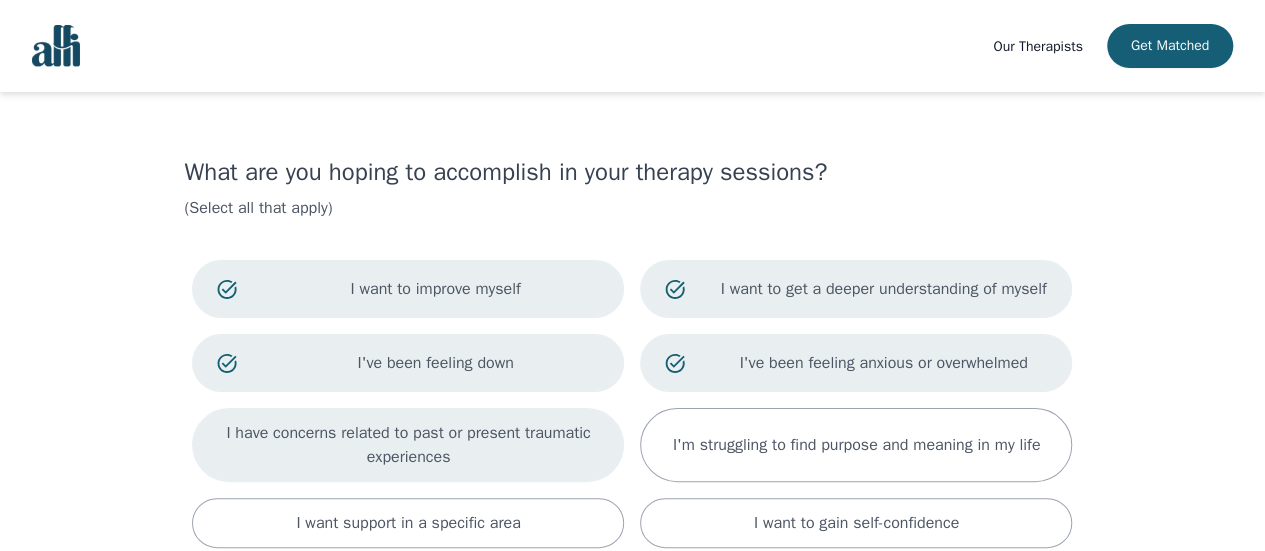 drag, startPoint x: 735, startPoint y: 441, endPoint x: 595, endPoint y: 452, distance: 140.43147 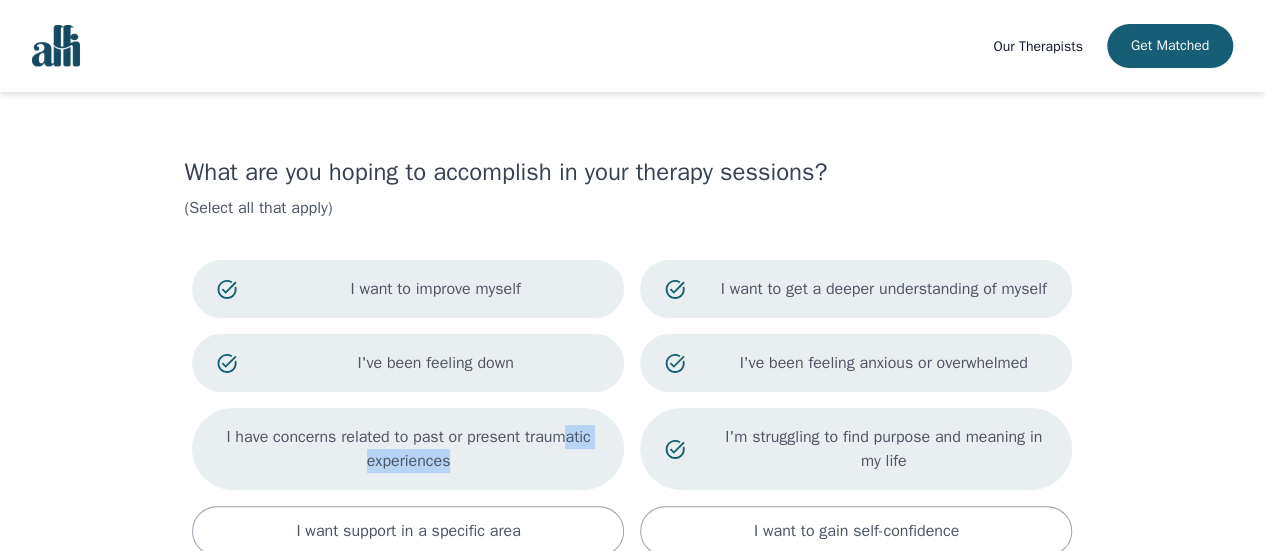 click on "I have concerns related to past or present traumatic experiences" at bounding box center (408, 449) 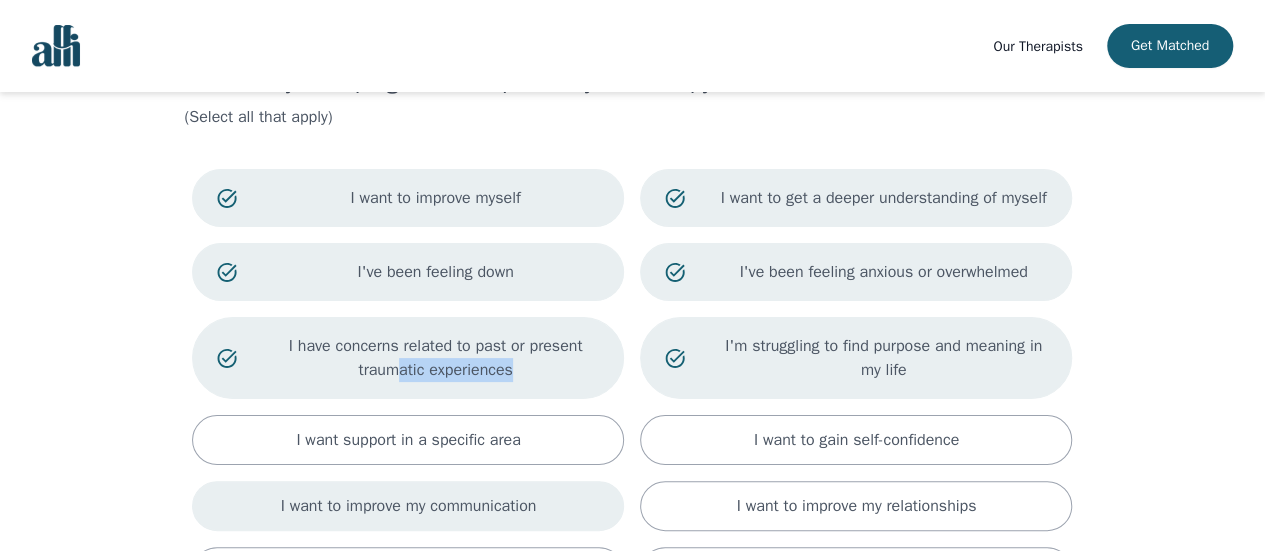 scroll, scrollTop: 200, scrollLeft: 0, axis: vertical 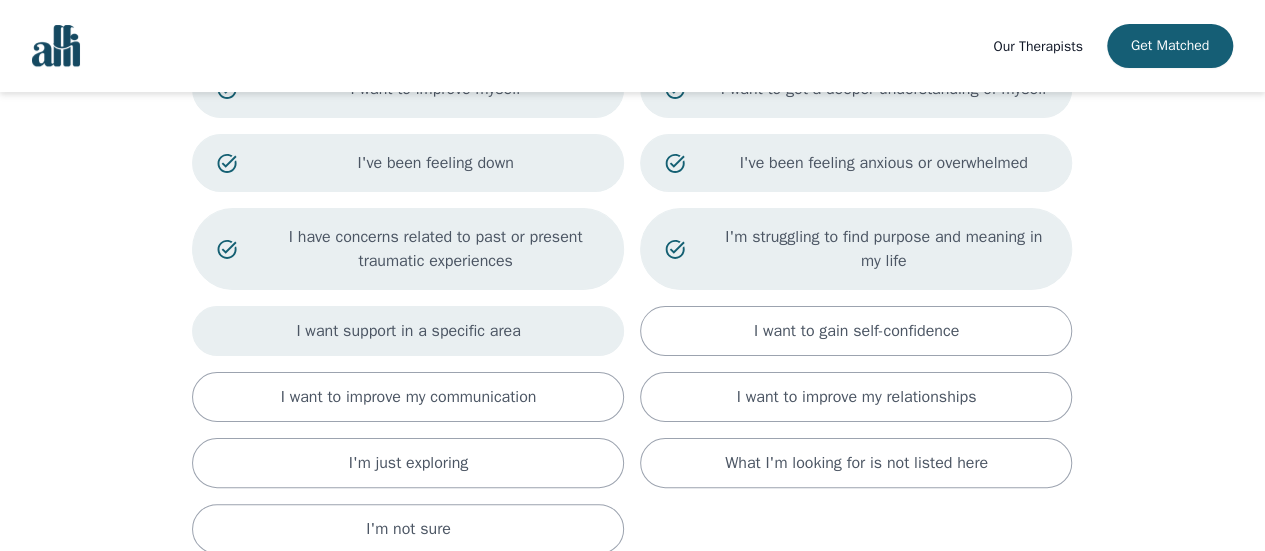 drag, startPoint x: 510, startPoint y: 314, endPoint x: 577, endPoint y: 322, distance: 67.47592 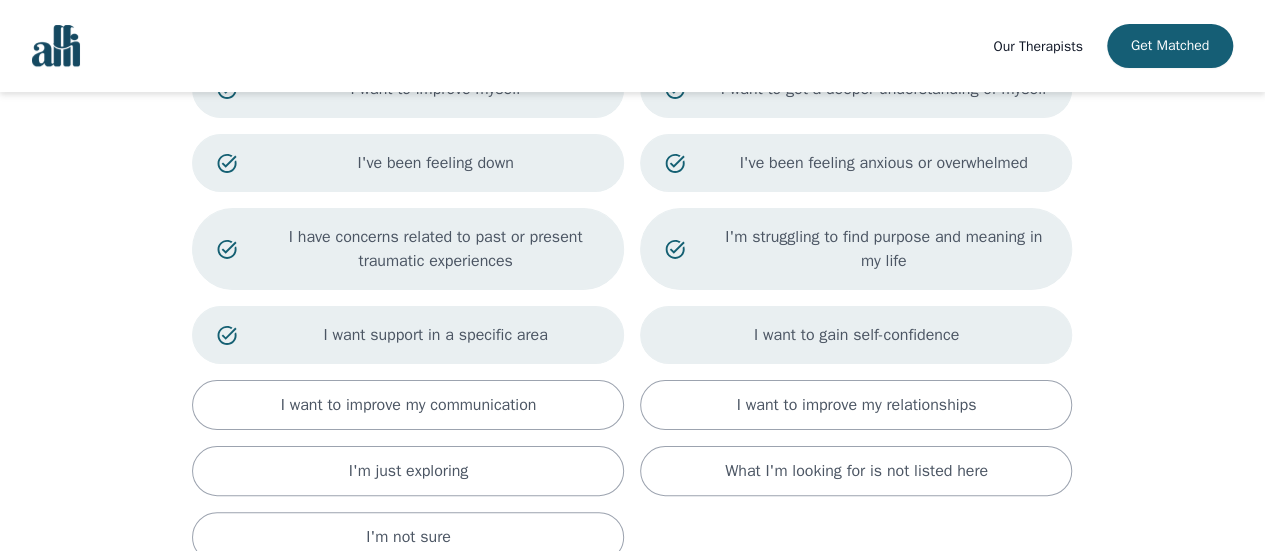 click on "I want to gain self-confidence" at bounding box center [856, 335] 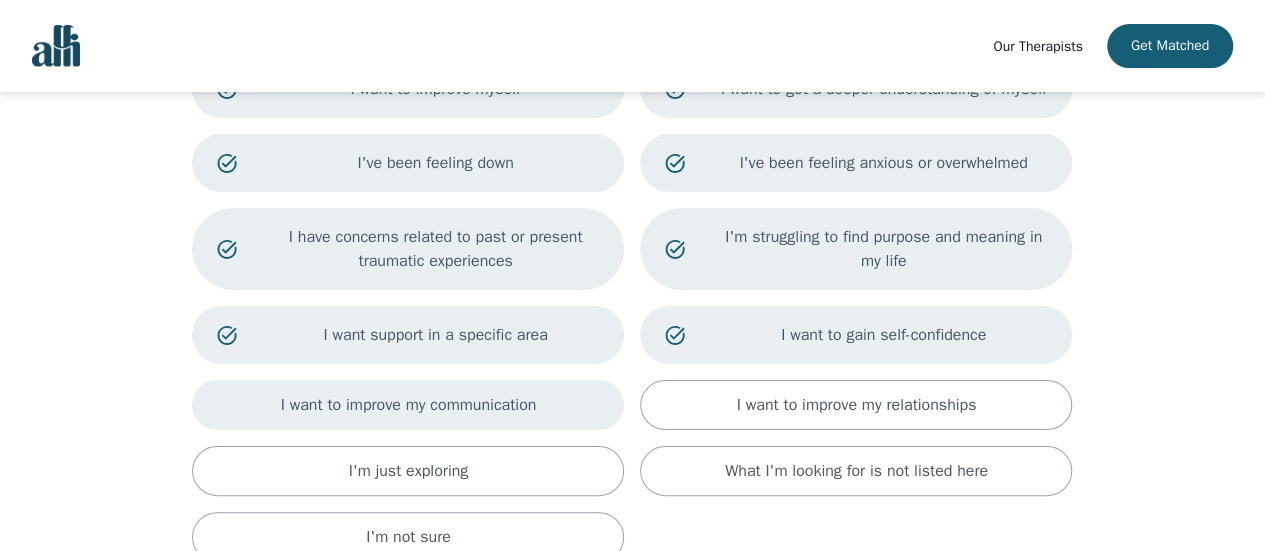 drag, startPoint x: 764, startPoint y: 407, endPoint x: 602, endPoint y: 399, distance: 162.19742 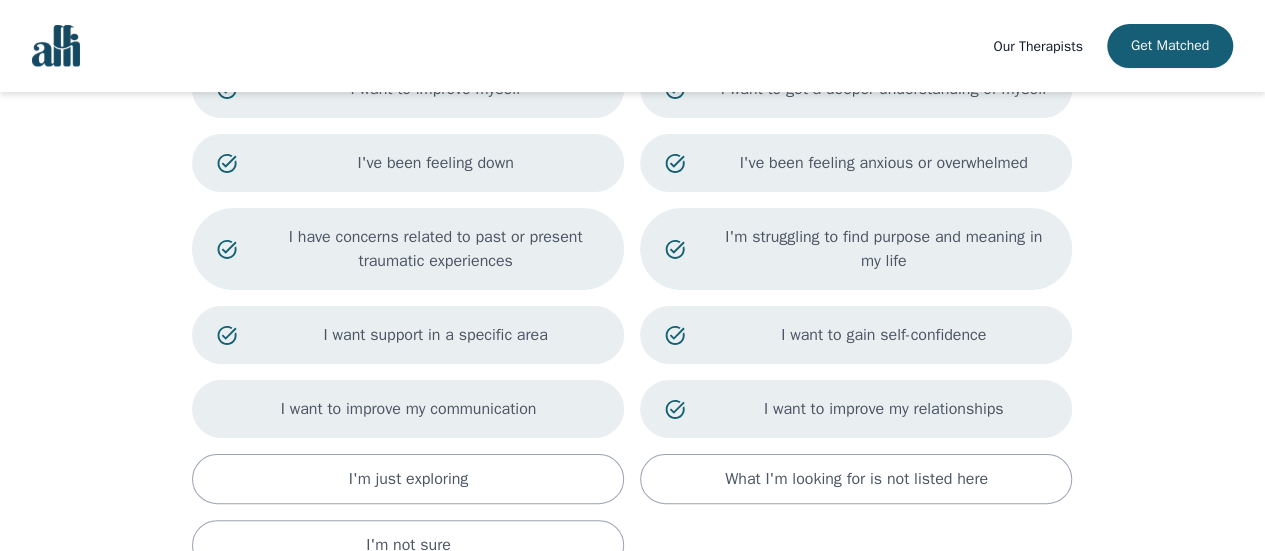 drag, startPoint x: 522, startPoint y: 415, endPoint x: 524, endPoint y: 435, distance: 20.09975 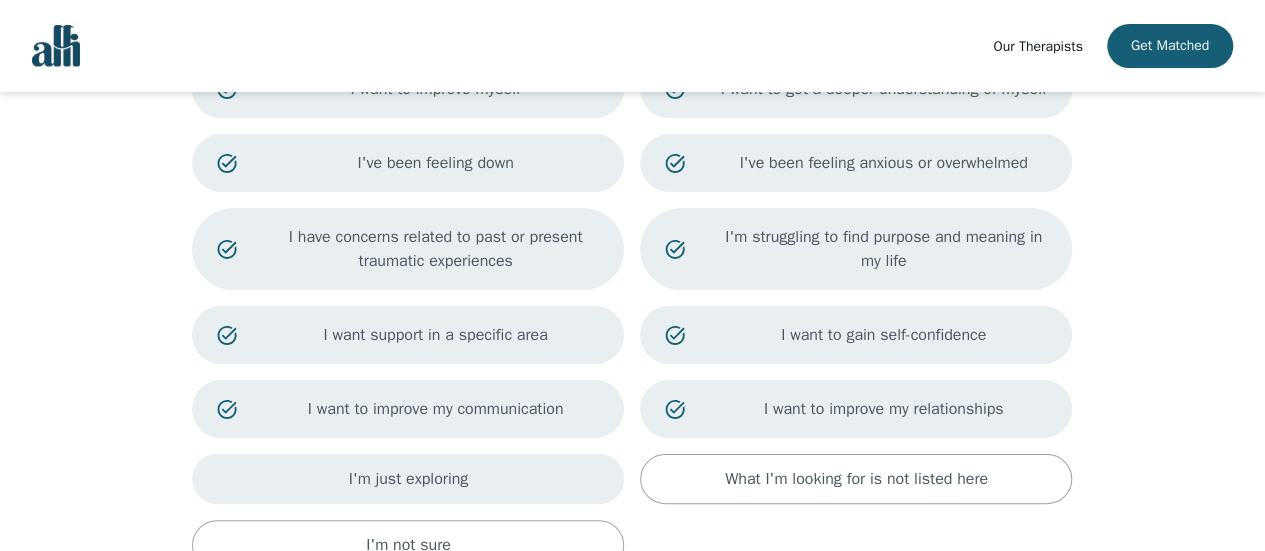 click on "I'm just exploring" at bounding box center [408, 479] 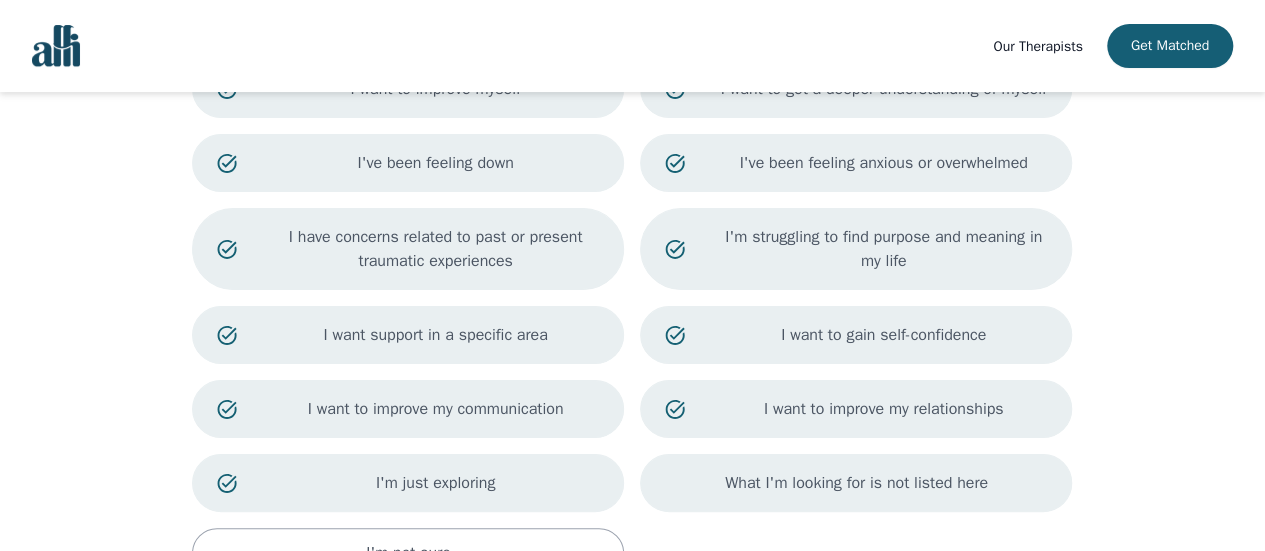 click on "What I'm looking for is not listed here" at bounding box center (856, 483) 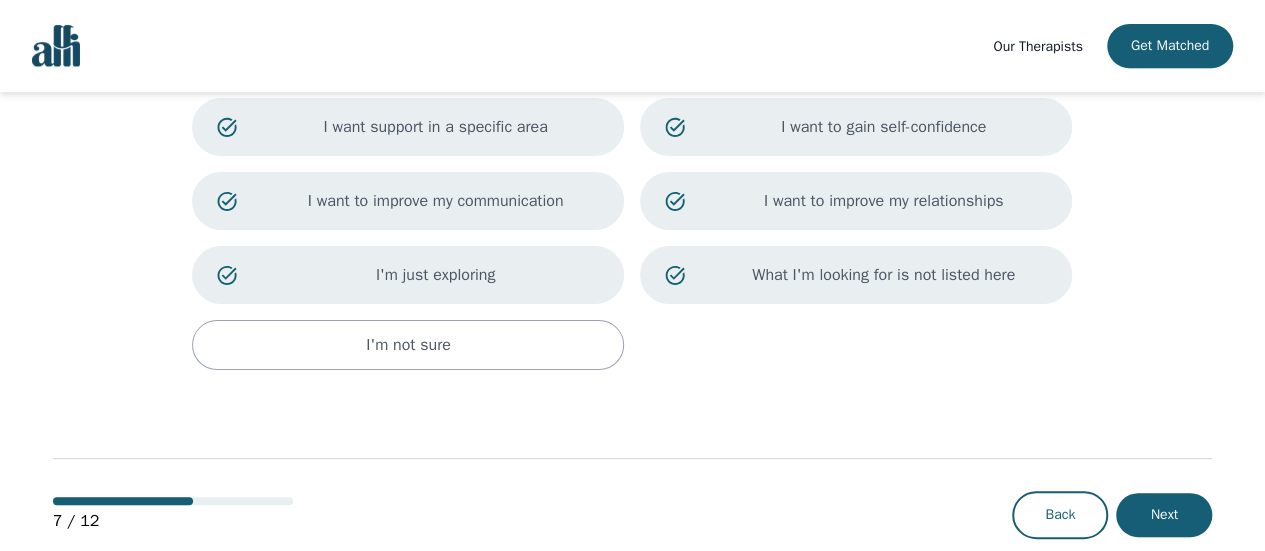 scroll, scrollTop: 439, scrollLeft: 0, axis: vertical 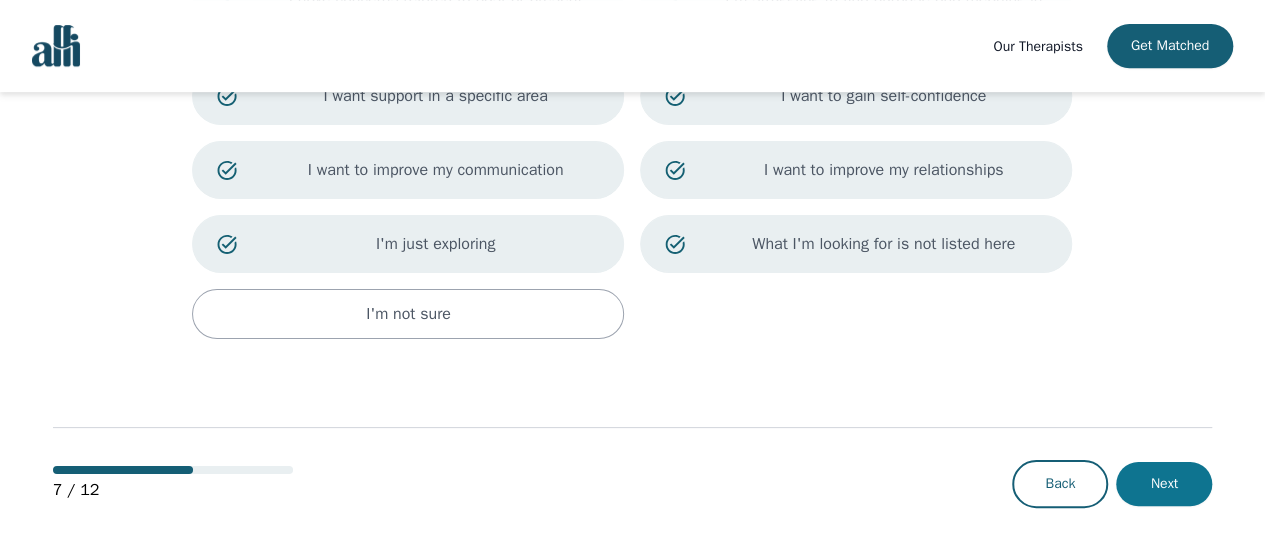 click on "Next" at bounding box center (1164, 484) 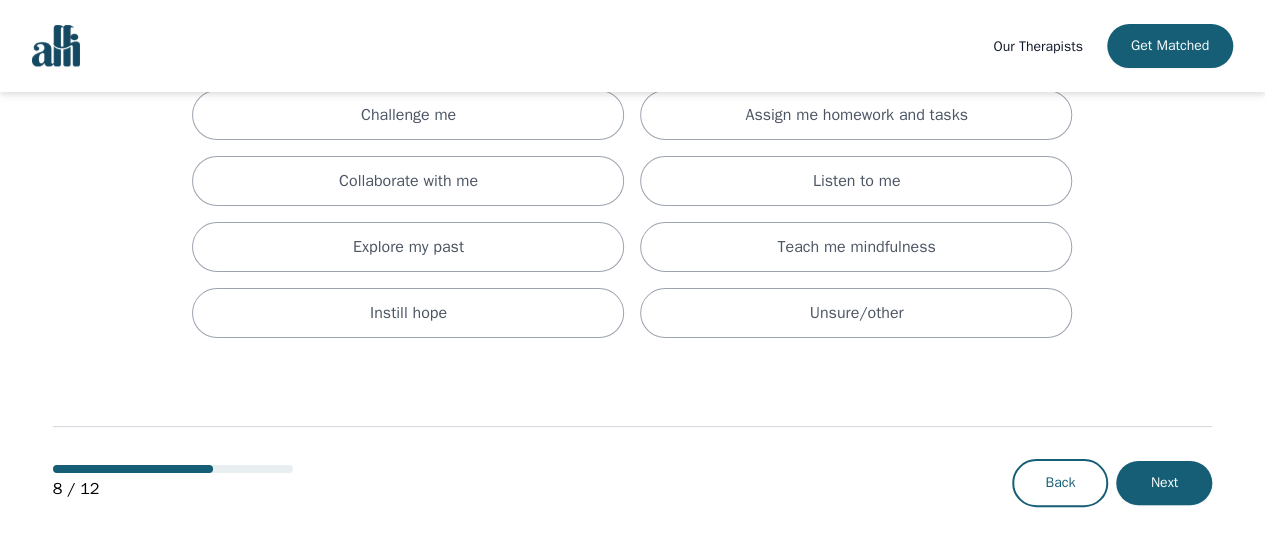 scroll, scrollTop: 0, scrollLeft: 0, axis: both 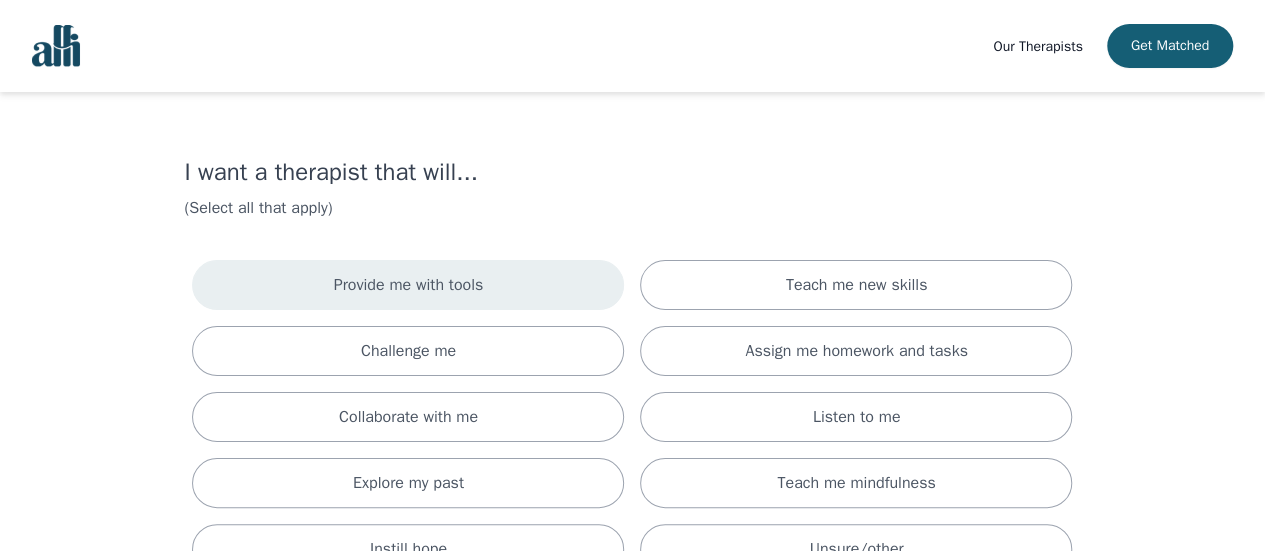 click on "Provide me with tools" at bounding box center (408, 285) 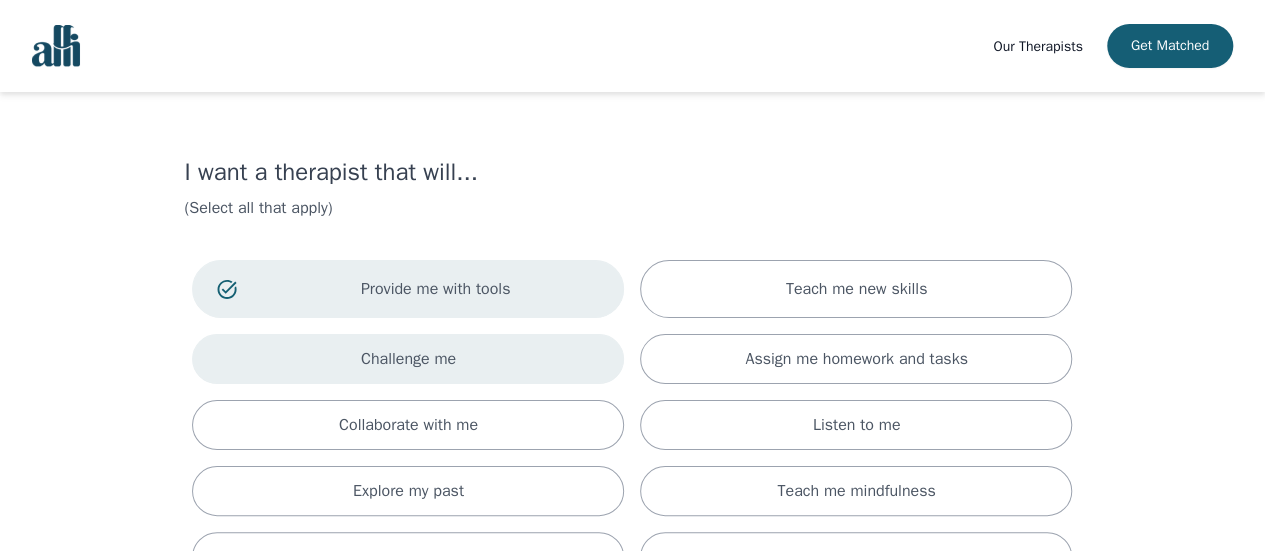 click on "Challenge me" at bounding box center (408, 359) 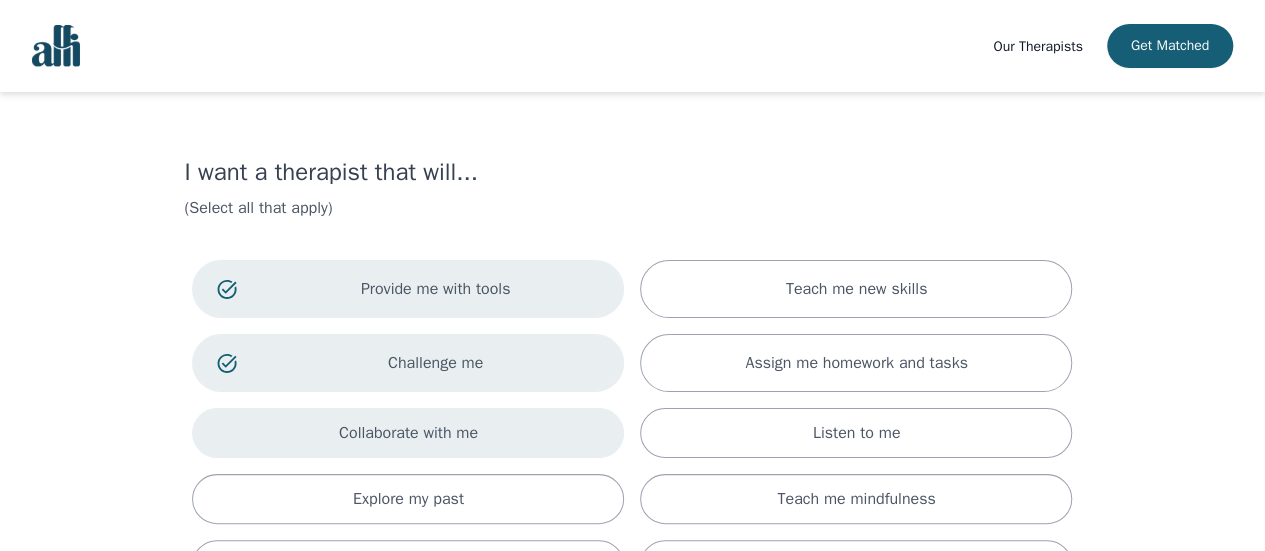 click on "Collaborate with me" at bounding box center [408, 433] 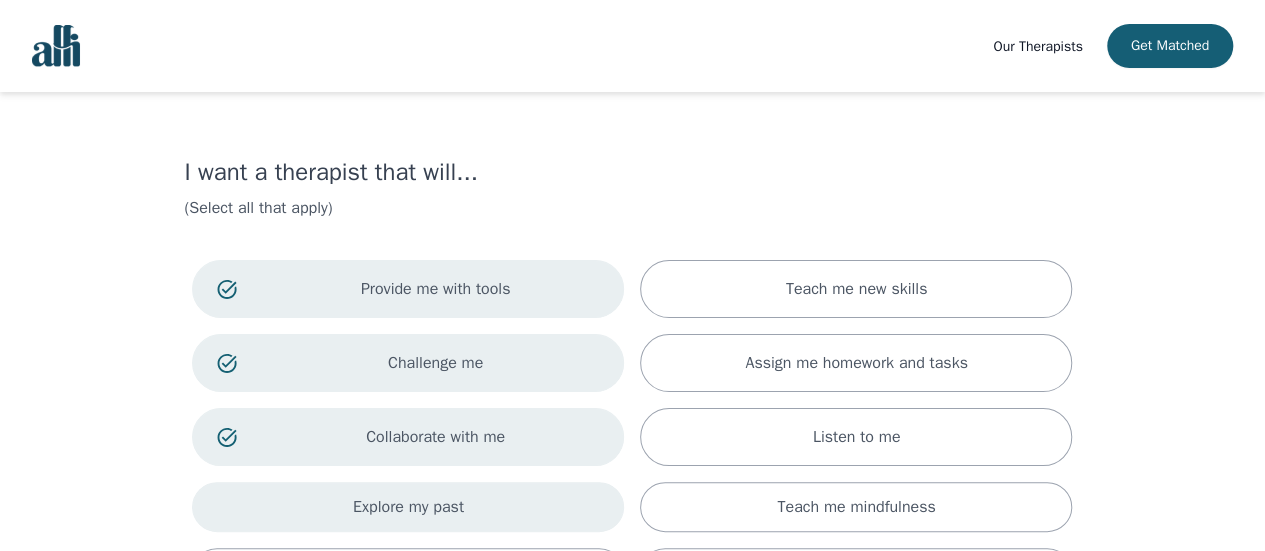 click on "Explore my past" at bounding box center [408, 507] 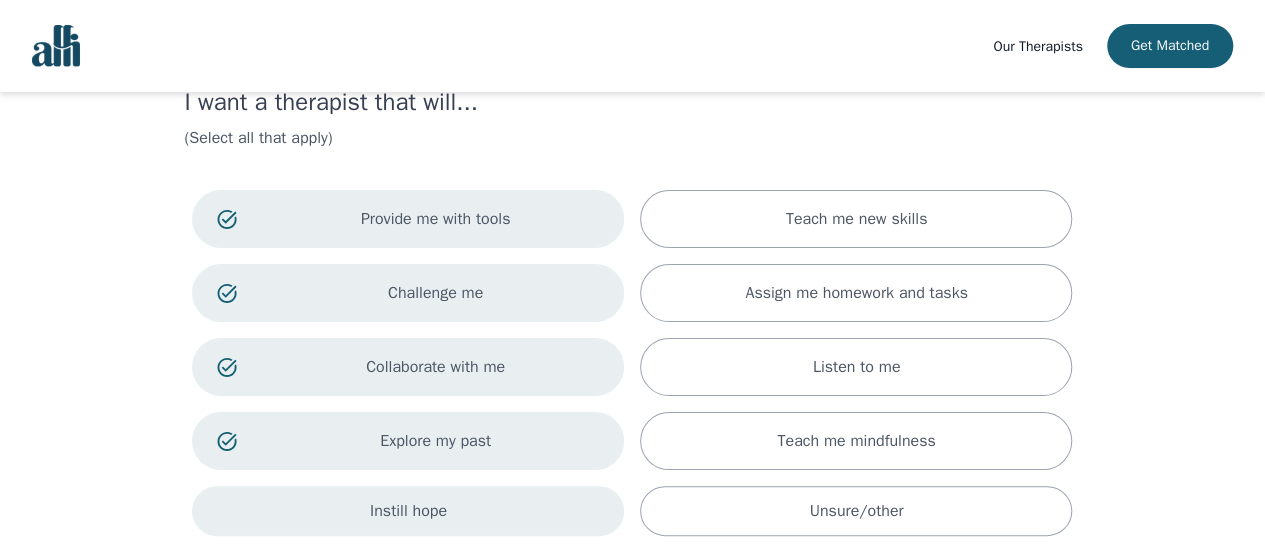 scroll, scrollTop: 200, scrollLeft: 0, axis: vertical 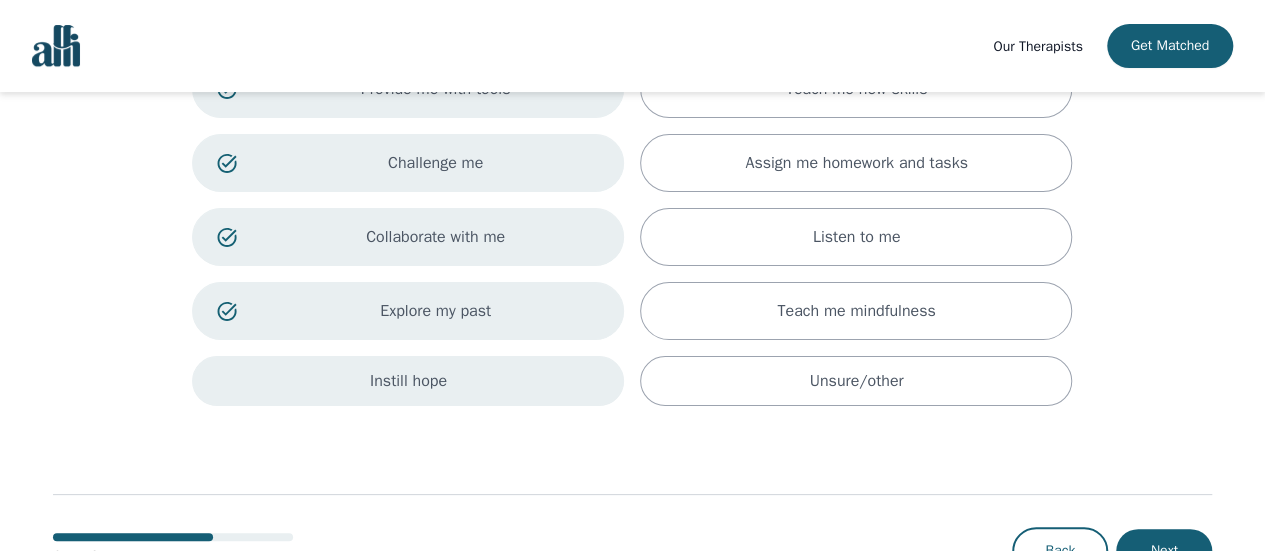 click on "Instill hope" at bounding box center (408, 381) 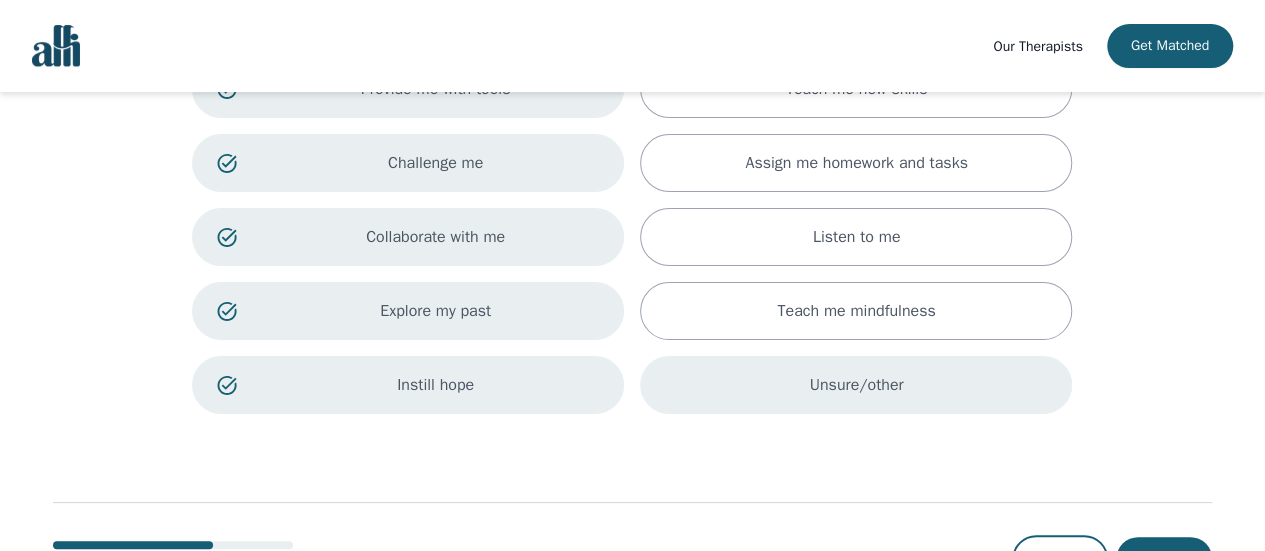 drag, startPoint x: 853, startPoint y: 390, endPoint x: 858, endPoint y: 379, distance: 12.083046 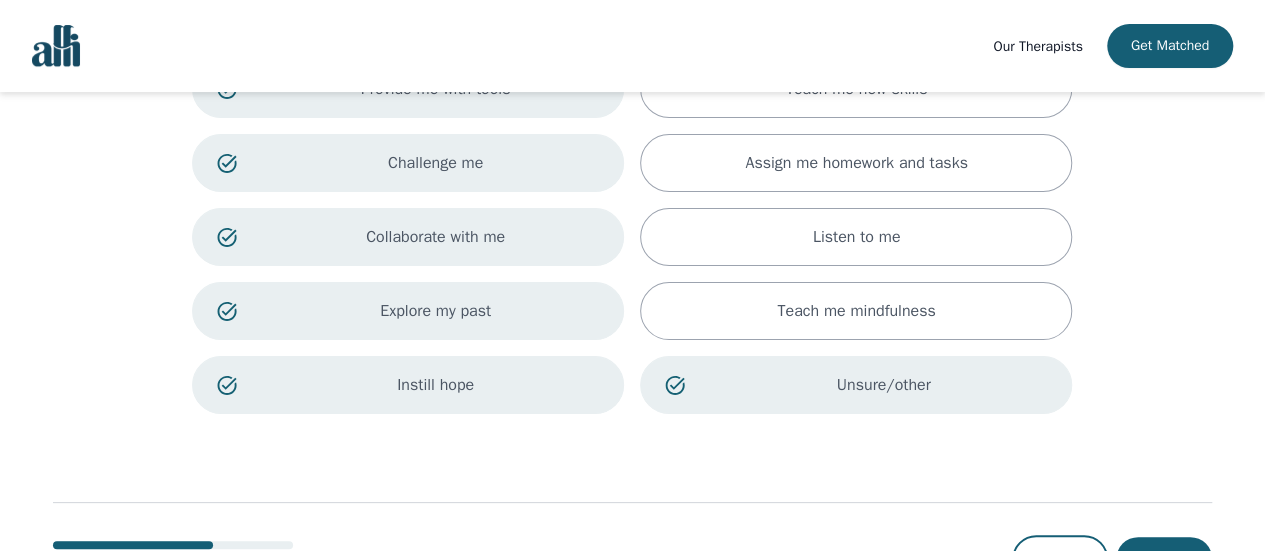 click on "Unsure/other" at bounding box center (884, 385) 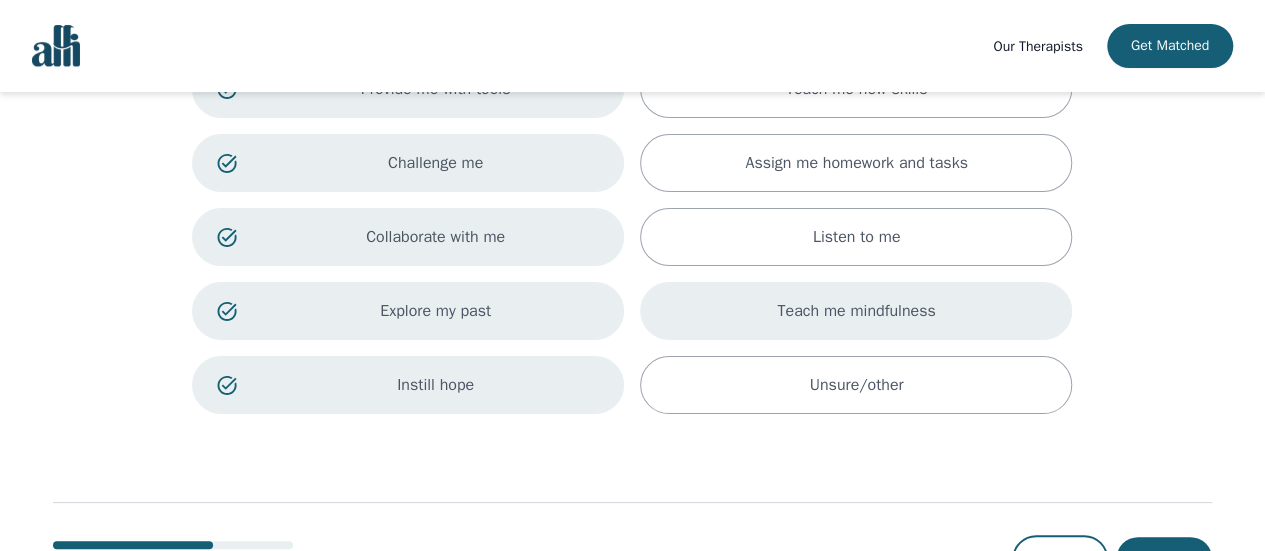 click on "Teach me mindfulness" at bounding box center [856, 311] 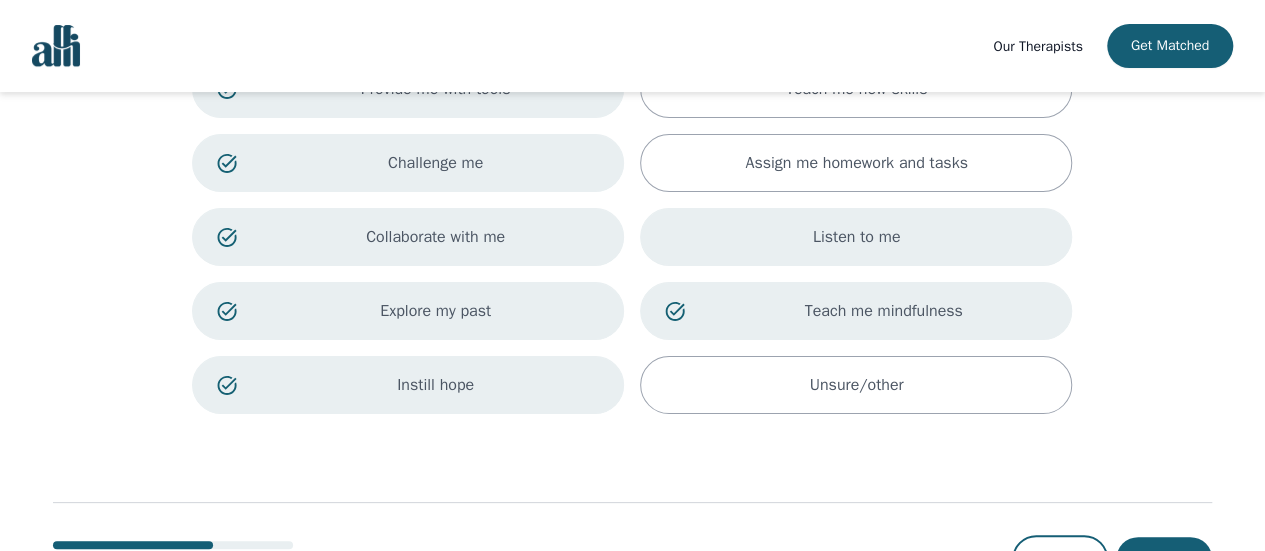 click on "Listen to me" at bounding box center (857, 237) 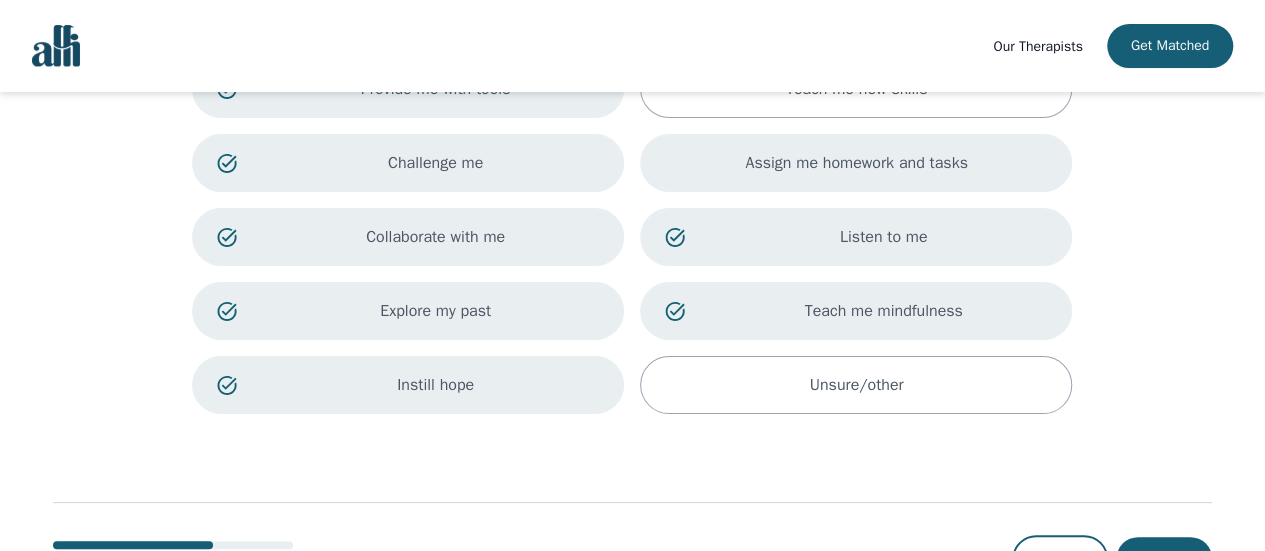 click on "Assign me homework and tasks" at bounding box center (856, 163) 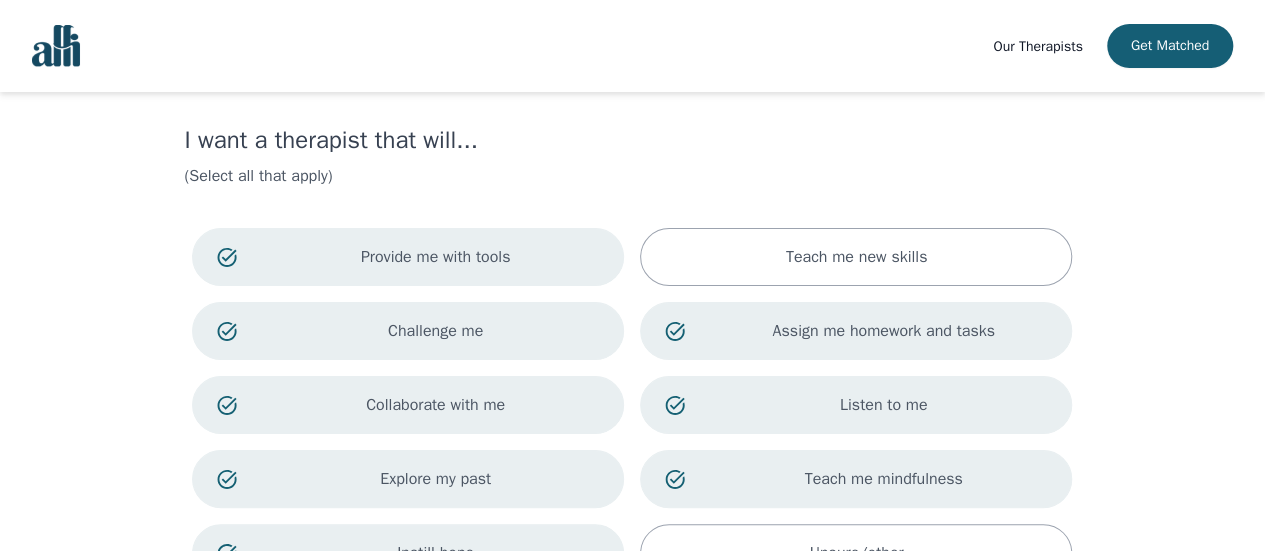 scroll, scrollTop: 0, scrollLeft: 0, axis: both 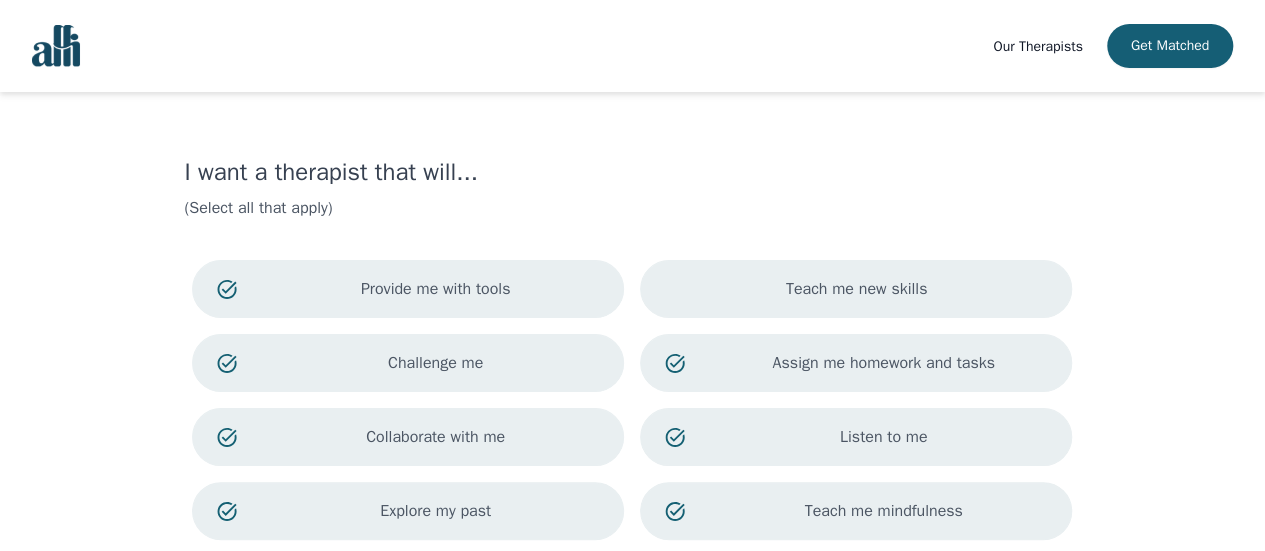 click on "Teach me new skills" at bounding box center (857, 289) 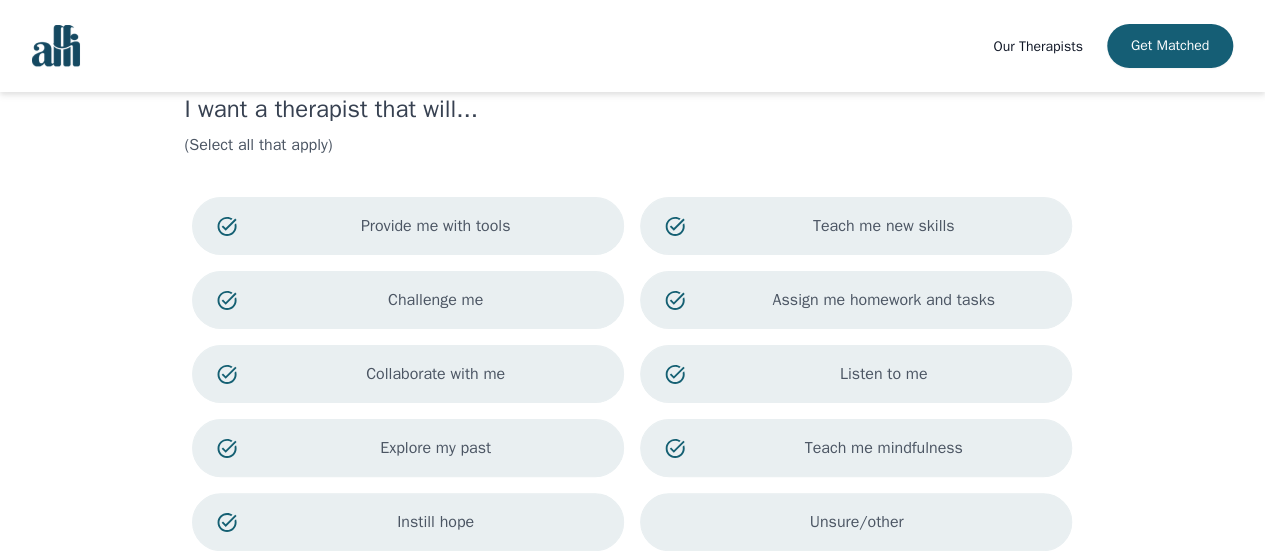 scroll, scrollTop: 276, scrollLeft: 0, axis: vertical 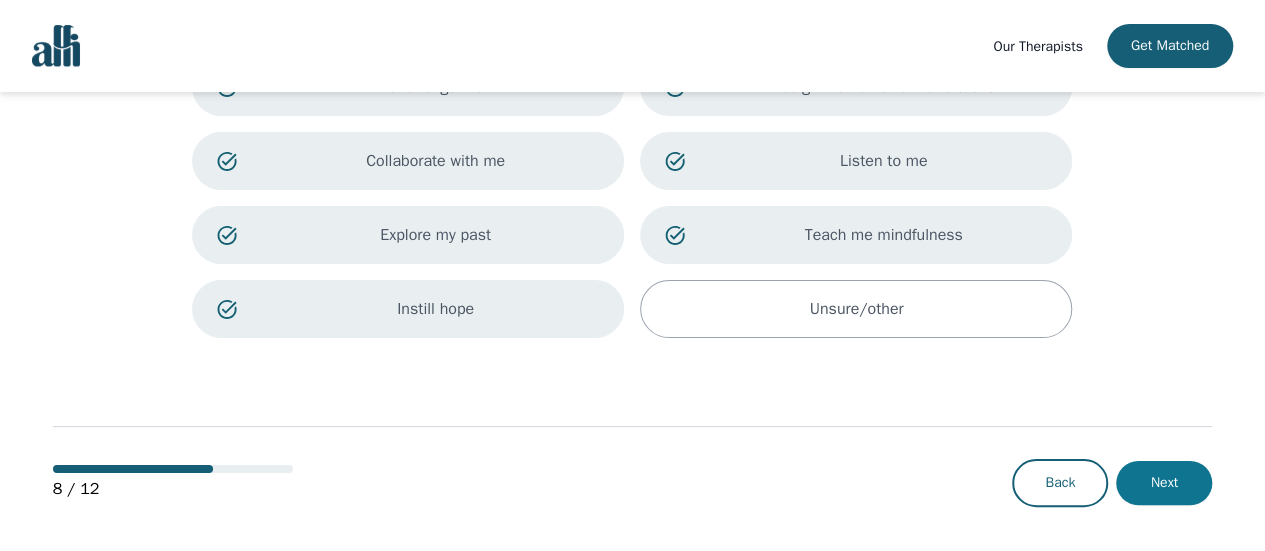 click on "Next" at bounding box center [1164, 483] 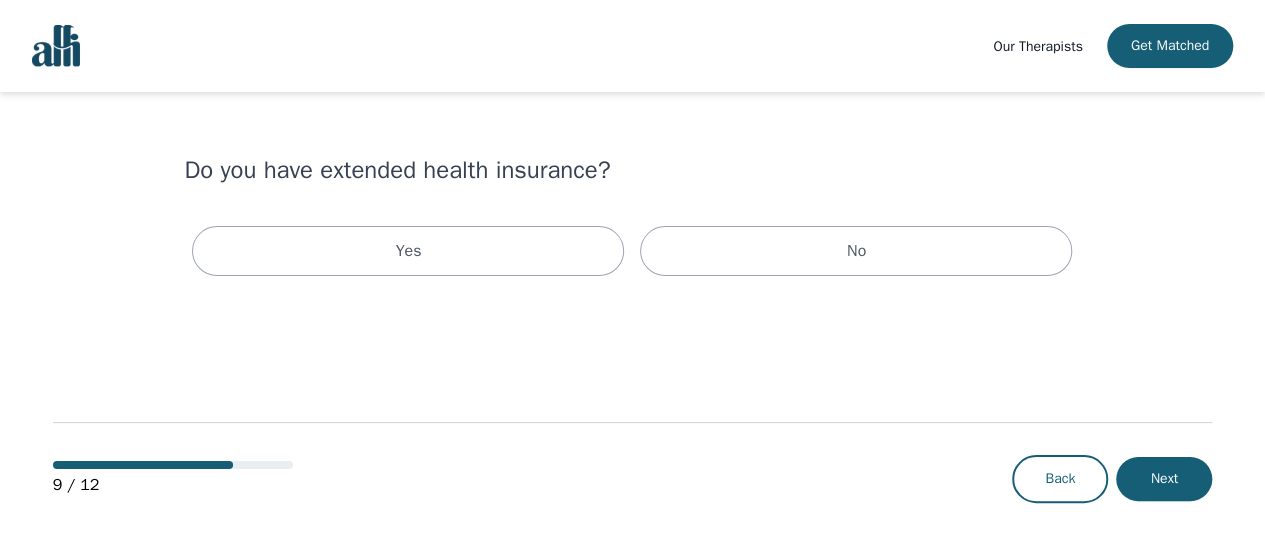 scroll, scrollTop: 0, scrollLeft: 0, axis: both 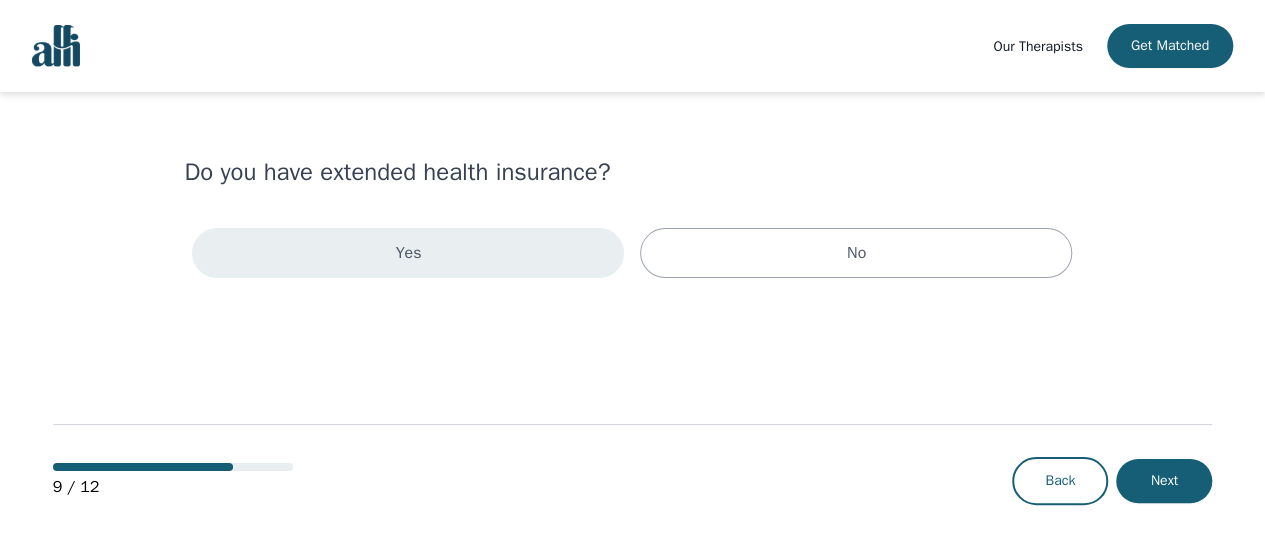 click on "Yes" at bounding box center [408, 253] 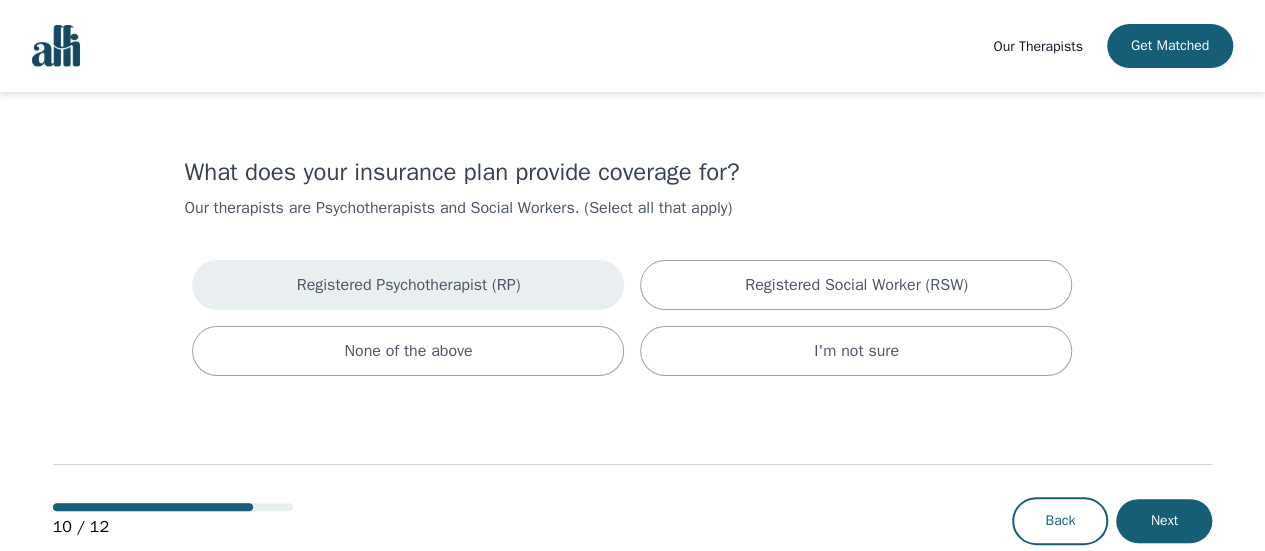 click on "Registered Psychotherapist (RP)" at bounding box center (408, 285) 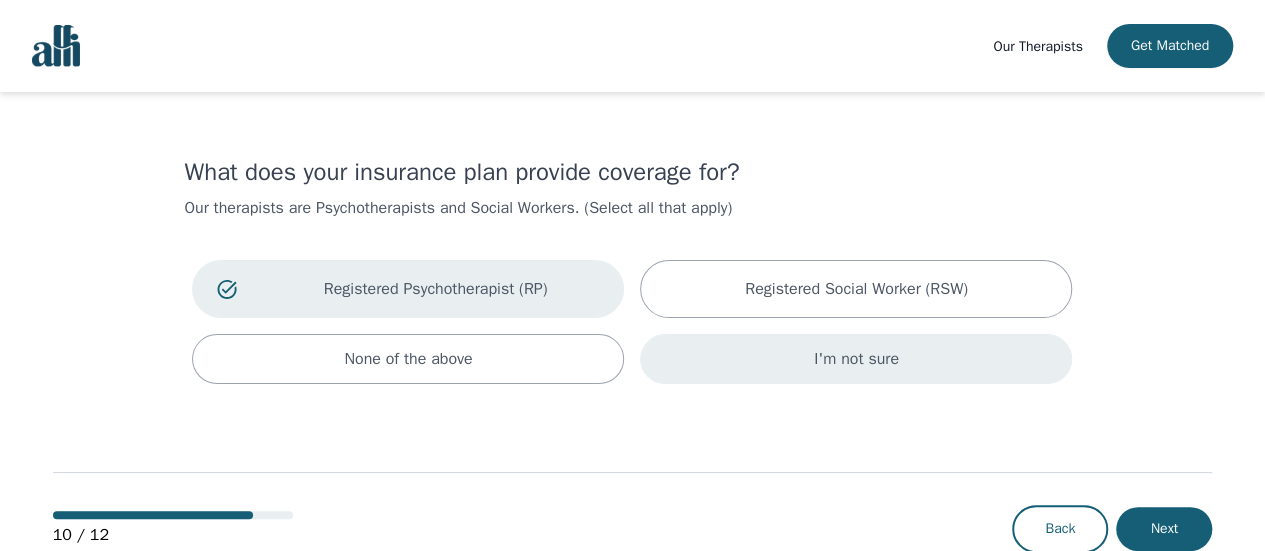 click on "I'm not sure" at bounding box center (856, 359) 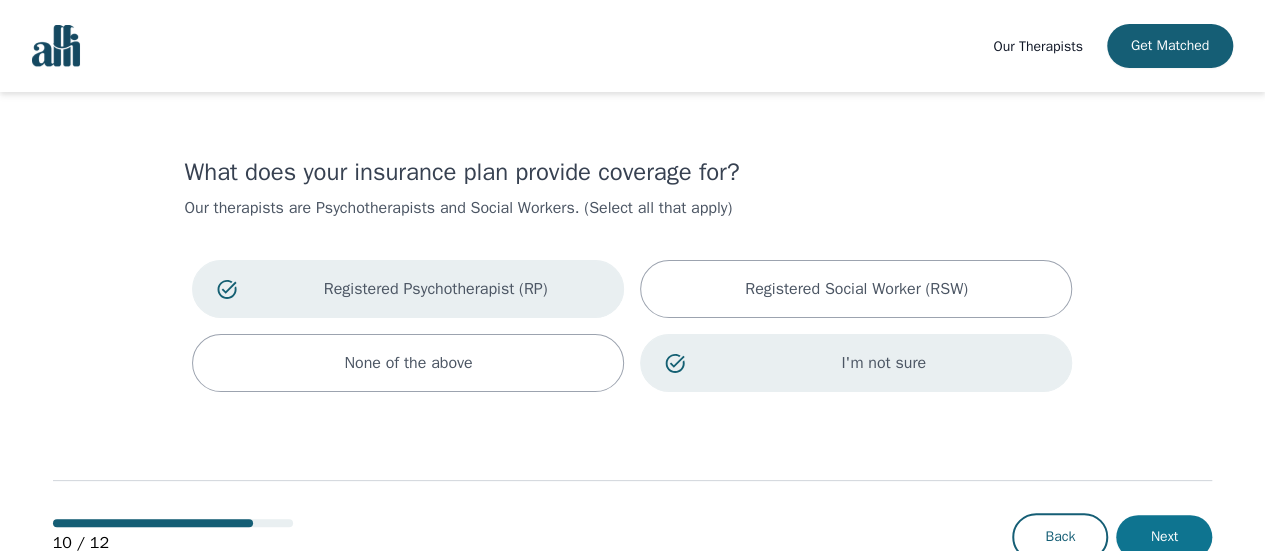 click on "Next" at bounding box center [1164, 537] 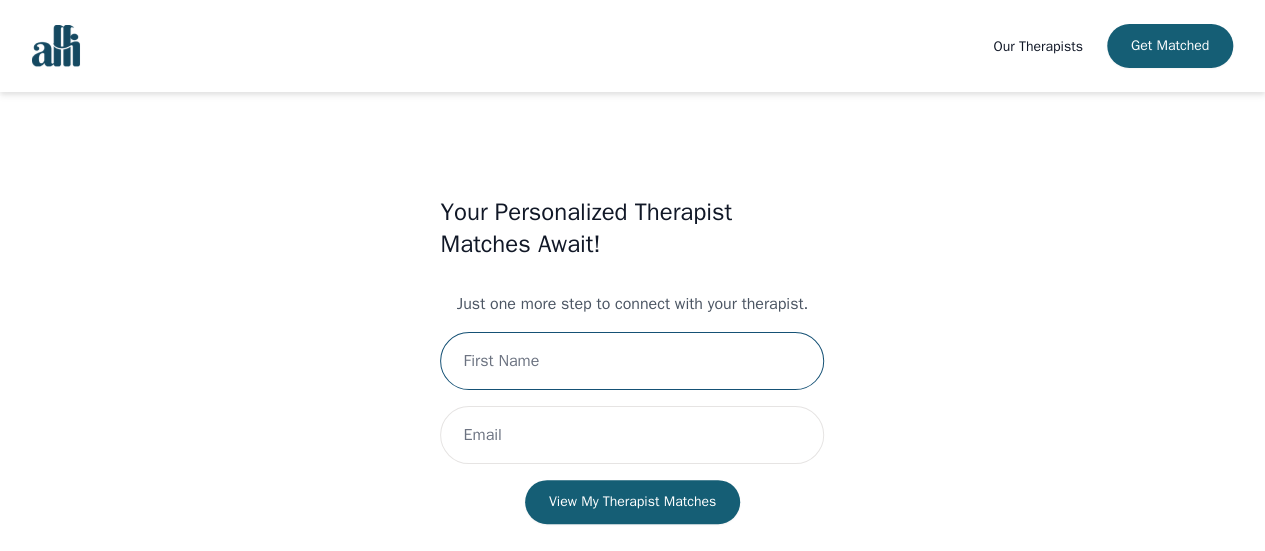 click at bounding box center [632, 361] 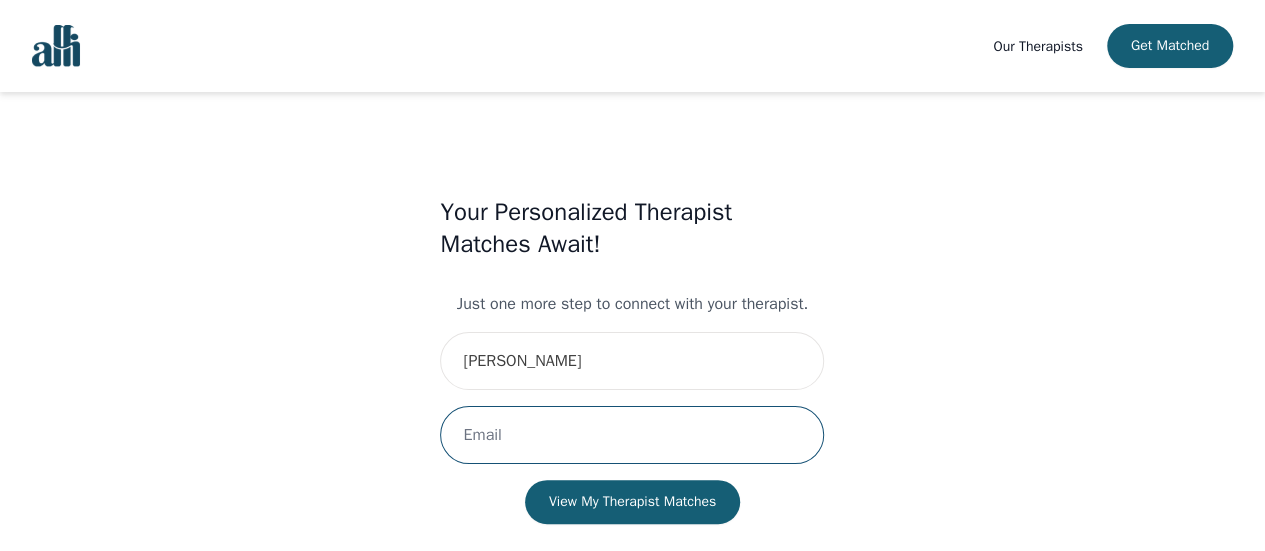 click at bounding box center (632, 435) 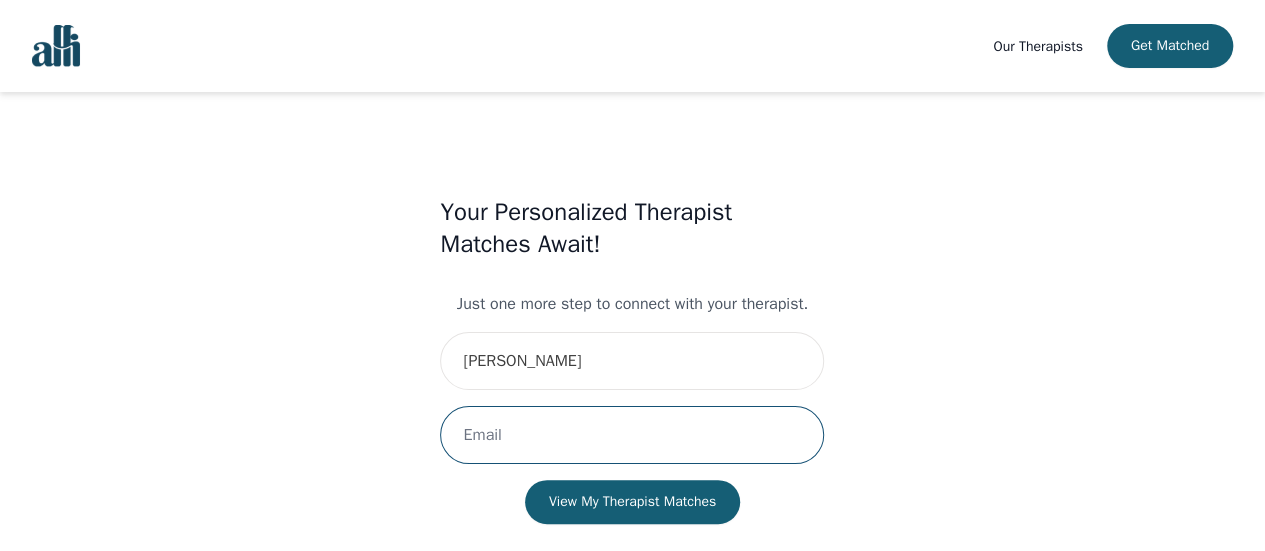 type on "[PERSON_NAME][EMAIL_ADDRESS][PERSON_NAME][PERSON_NAME][DOMAIN_NAME]" 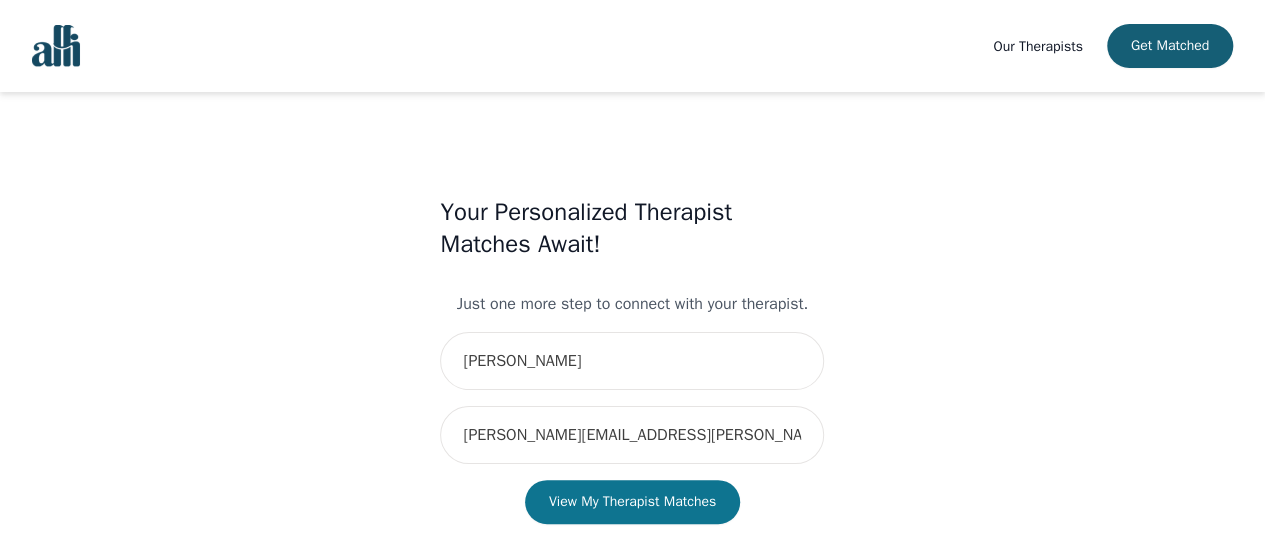 click on "View My Therapist Matches" at bounding box center [632, 502] 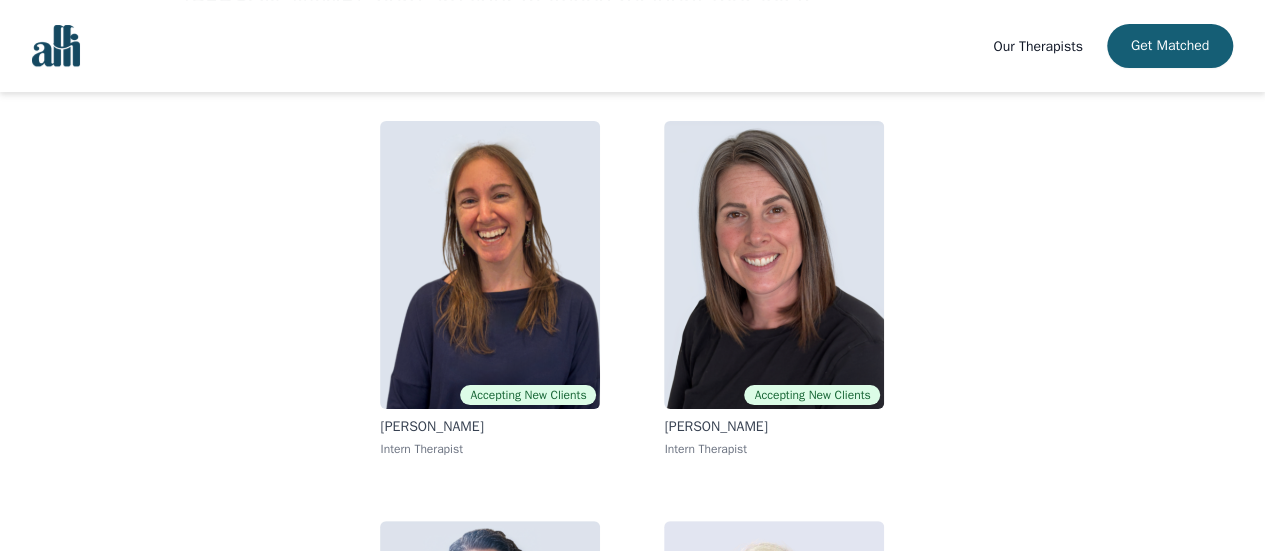 scroll, scrollTop: 0, scrollLeft: 0, axis: both 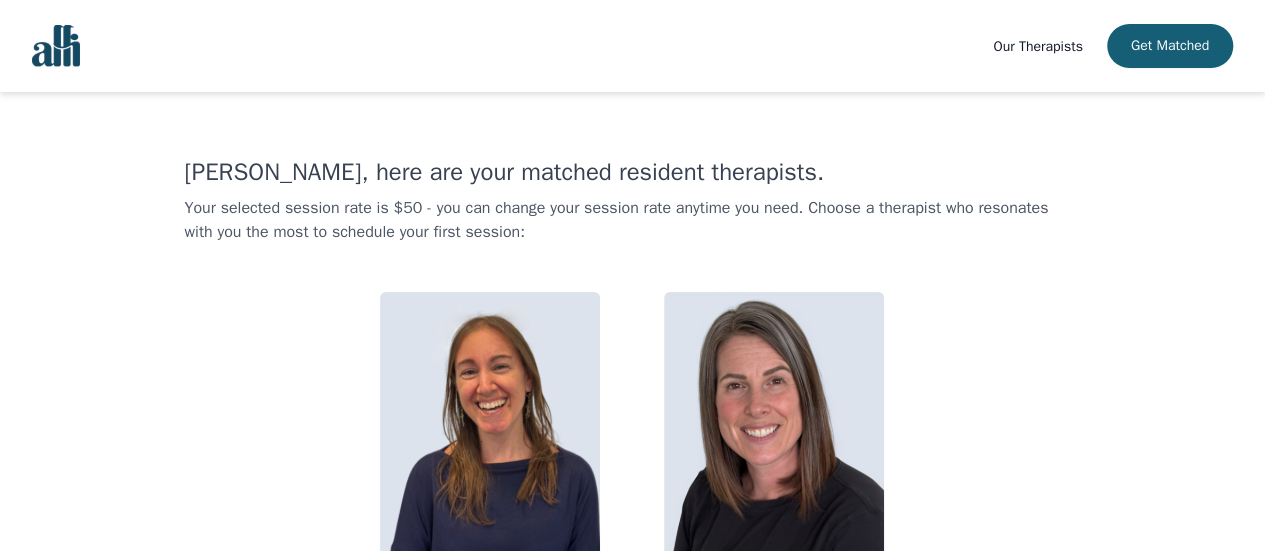 click on "Our Therapists" at bounding box center (1037, 46) 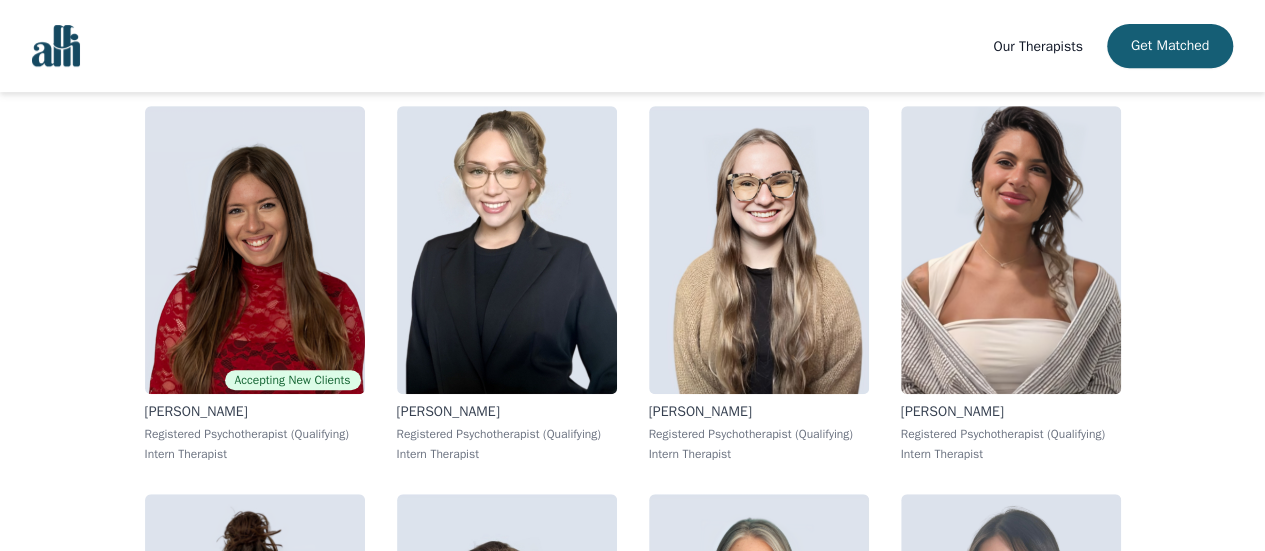 scroll, scrollTop: 200, scrollLeft: 0, axis: vertical 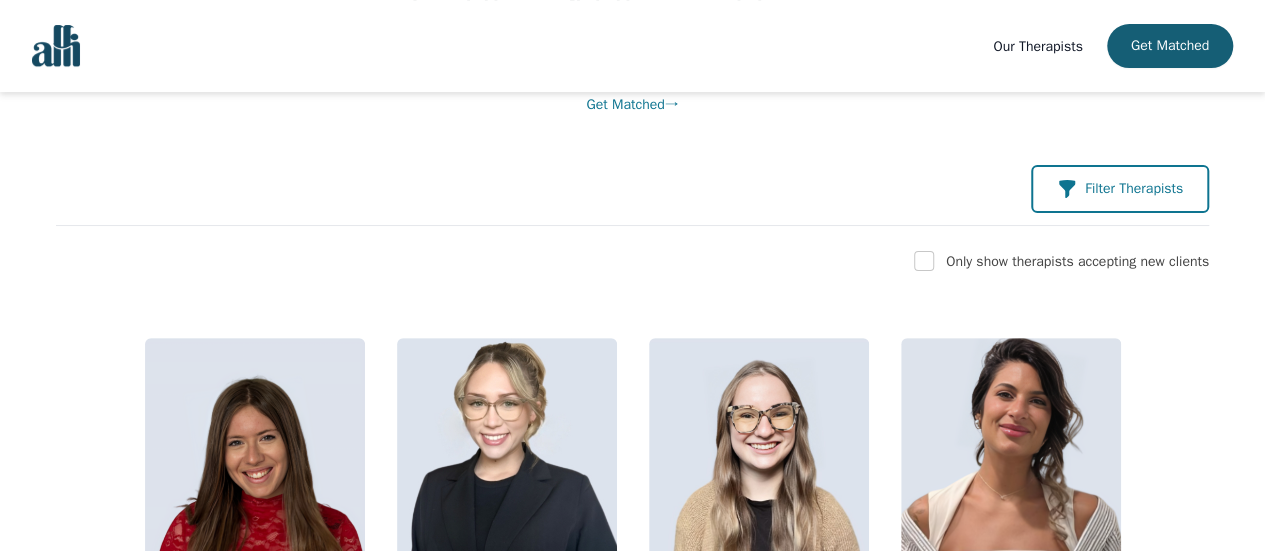 click on "Filter Therapists" at bounding box center (1134, 189) 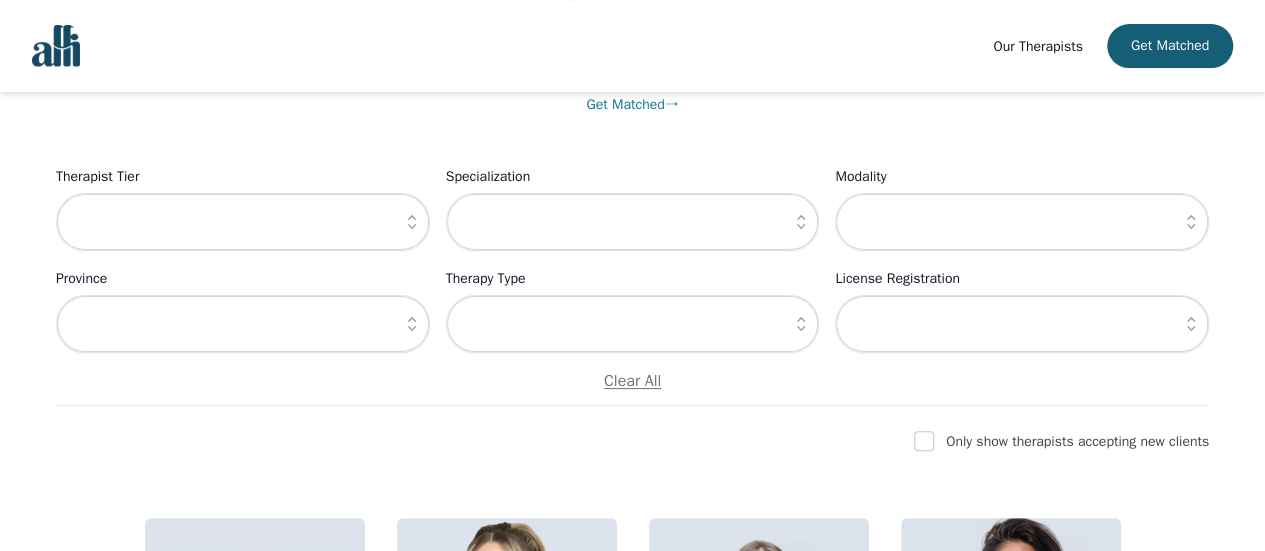 click 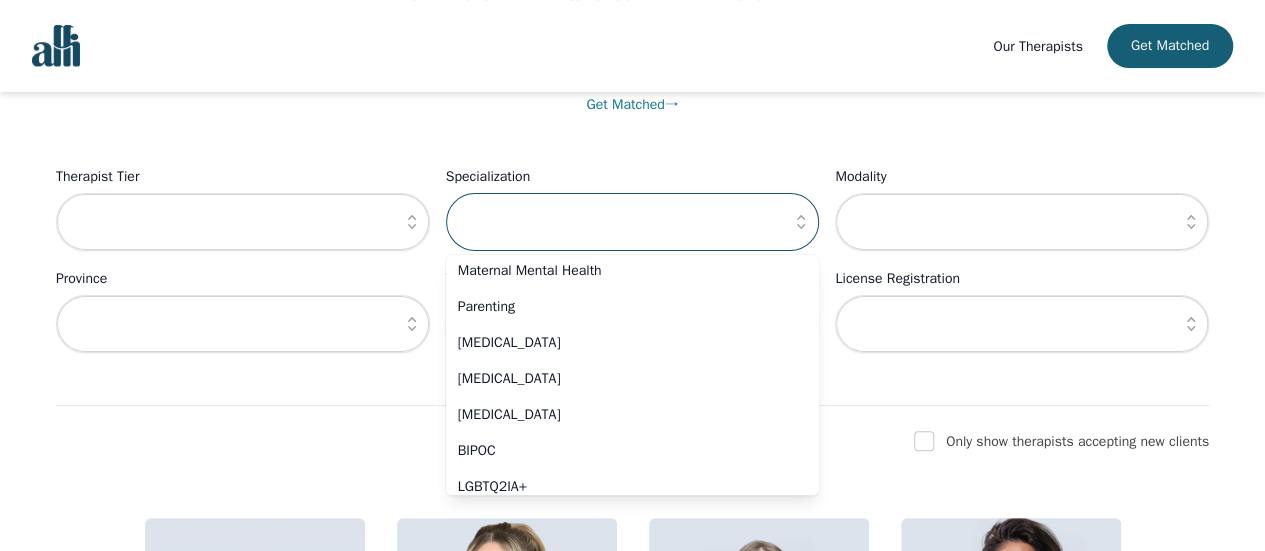 scroll, scrollTop: 900, scrollLeft: 0, axis: vertical 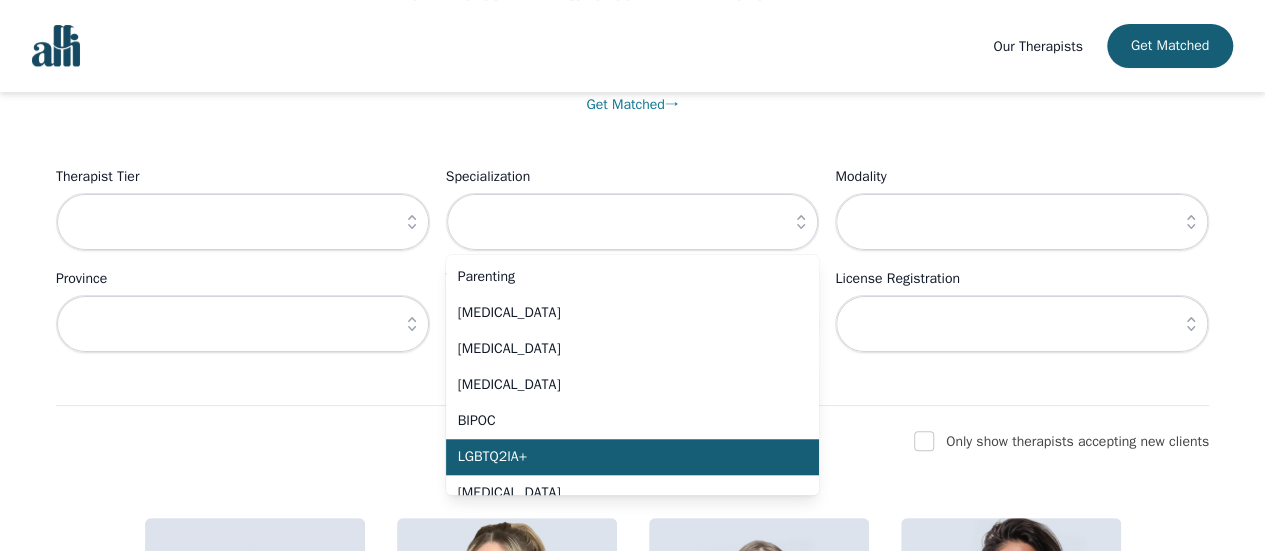 click on "LGBTQ2IA+" at bounding box center (621, 457) 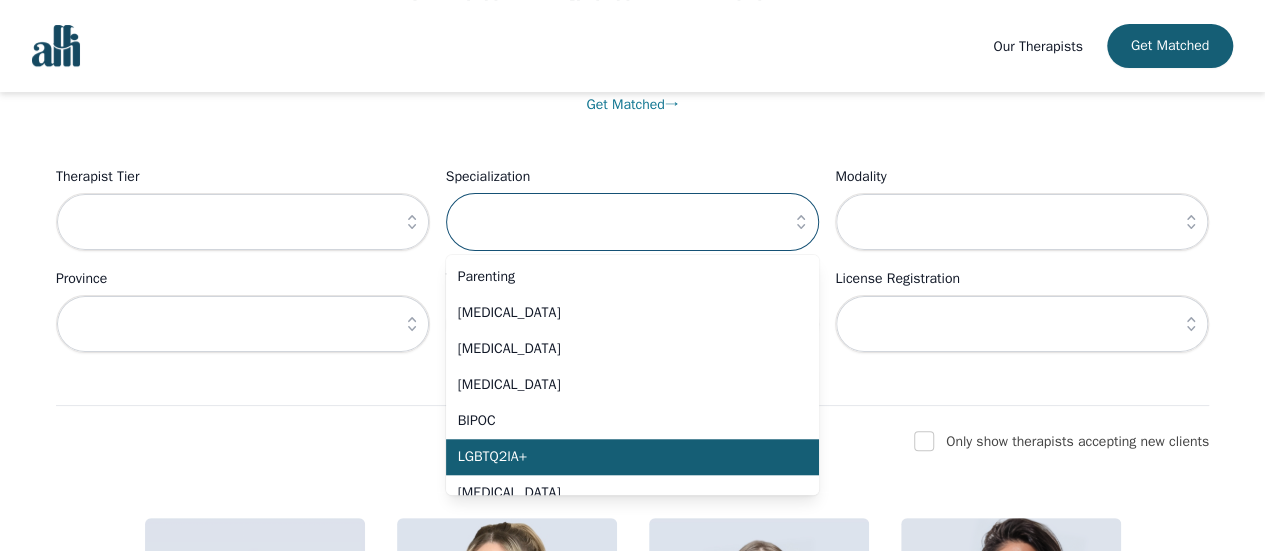 type on "LGBTQ2IA+" 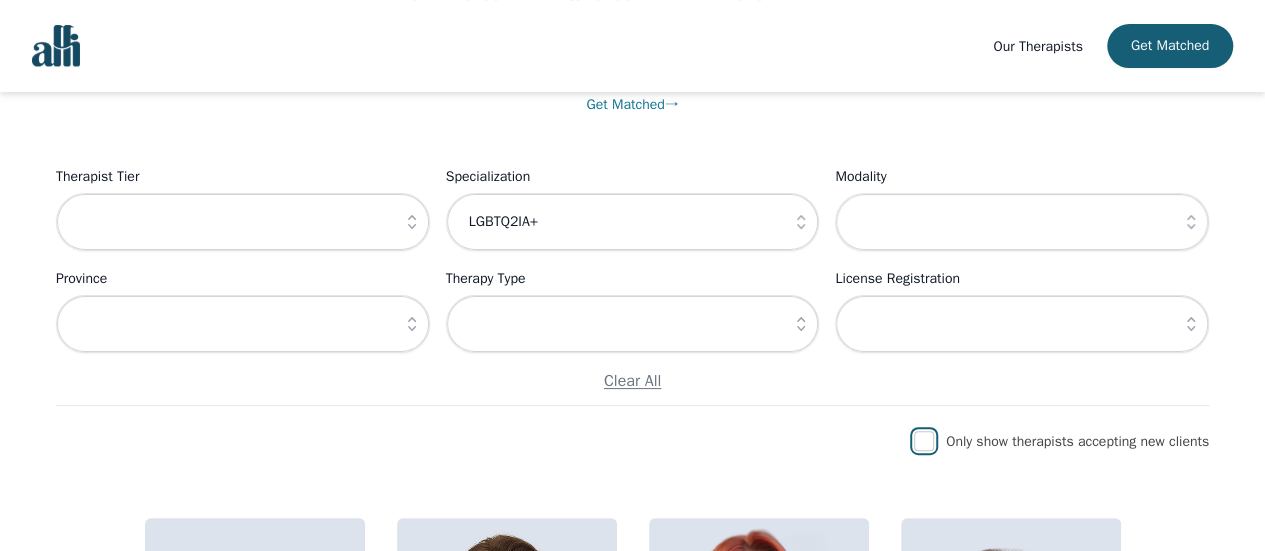 click at bounding box center (924, 441) 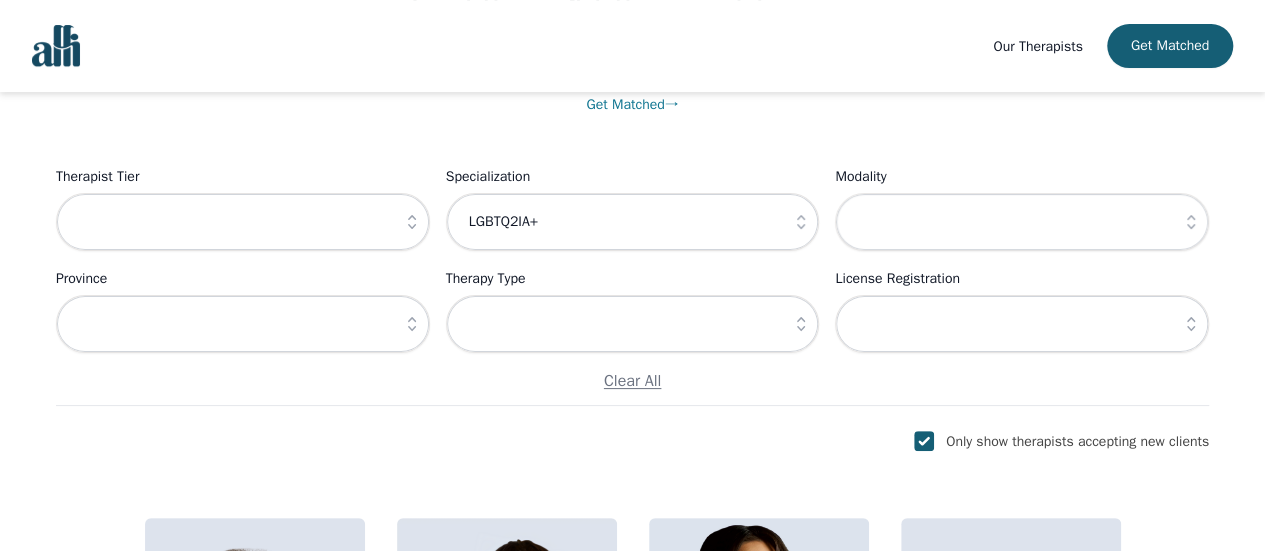click 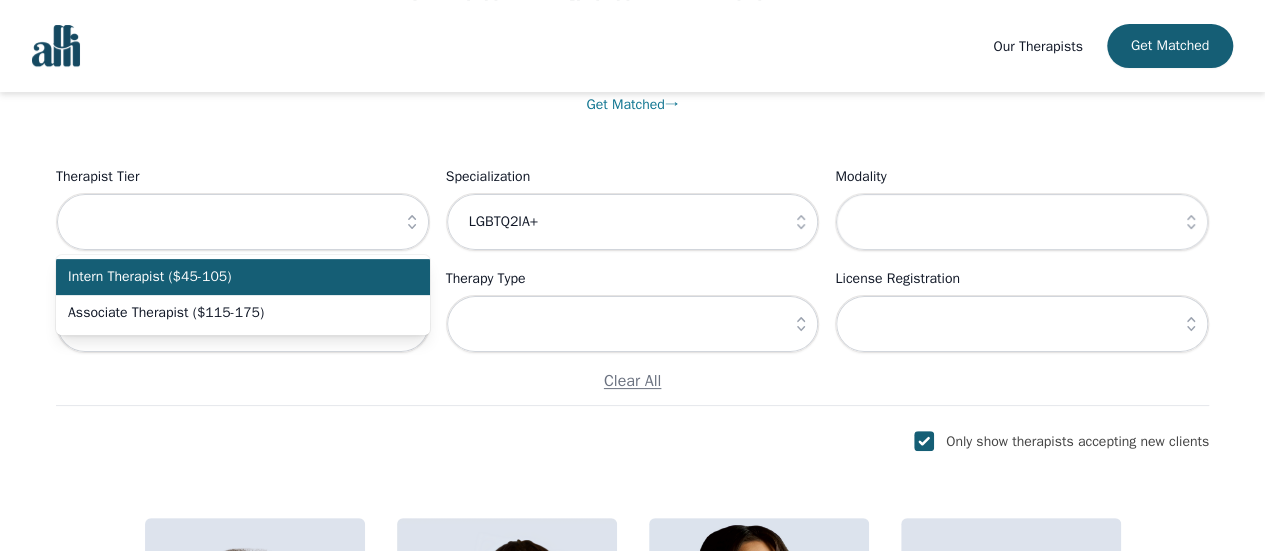 click on "Intern Therapist ($45-105)" at bounding box center [231, 277] 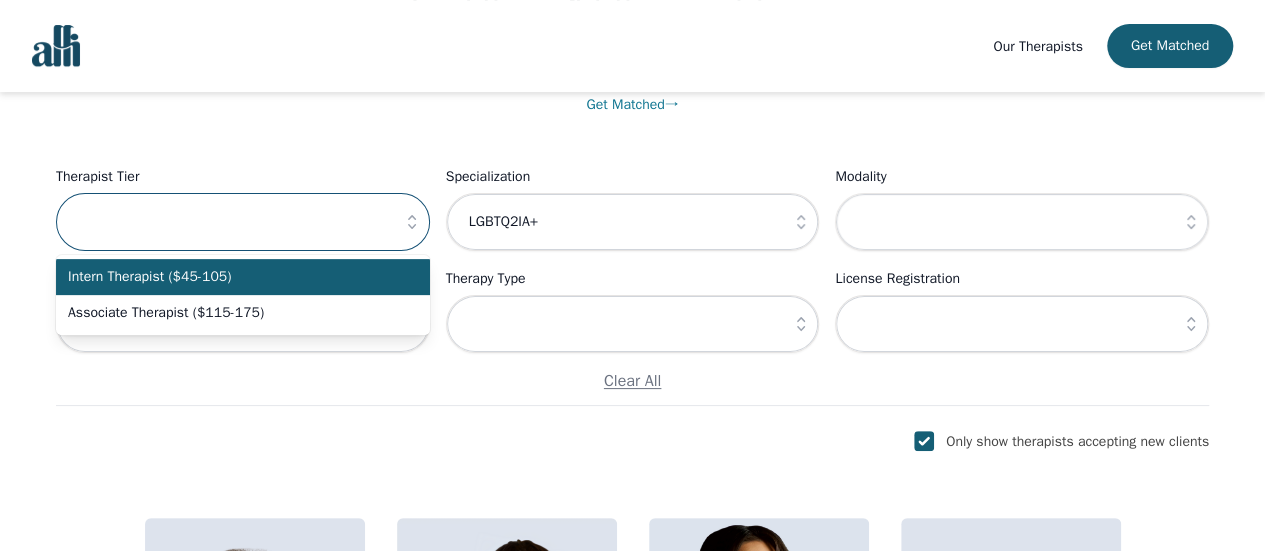 type on "Intern Therapist ($45-105)" 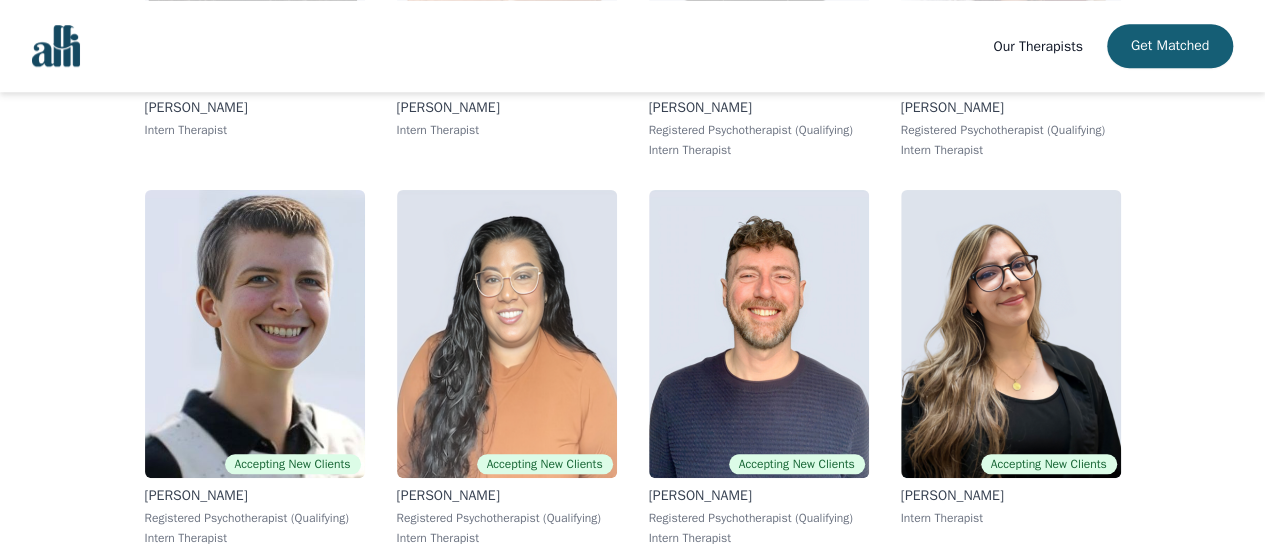 scroll, scrollTop: 908, scrollLeft: 0, axis: vertical 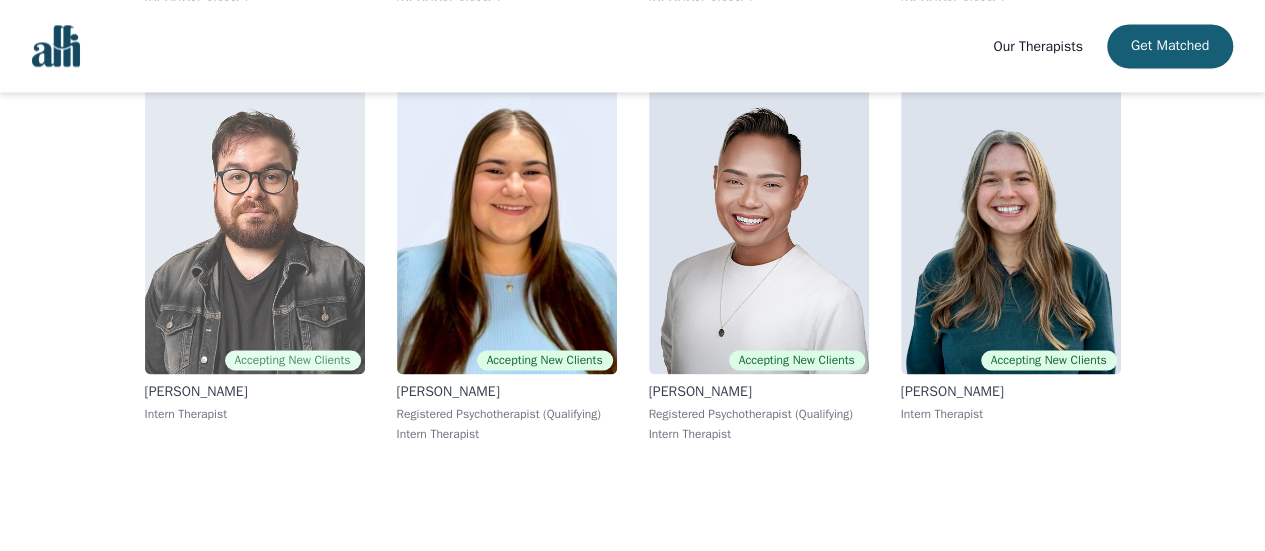 click at bounding box center [255, 230] 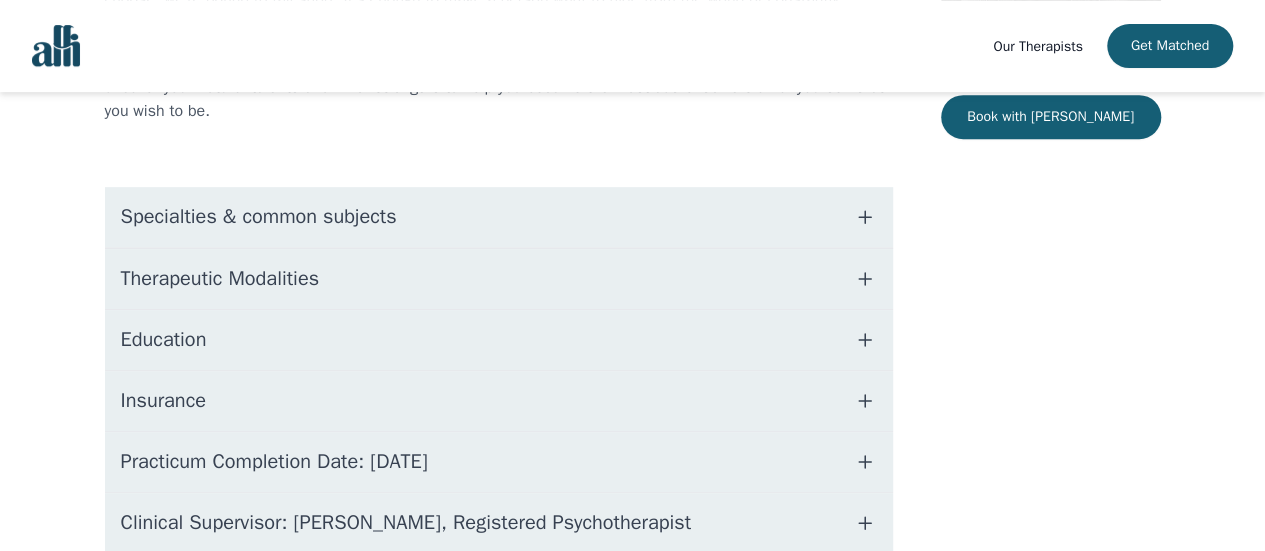 scroll, scrollTop: 400, scrollLeft: 0, axis: vertical 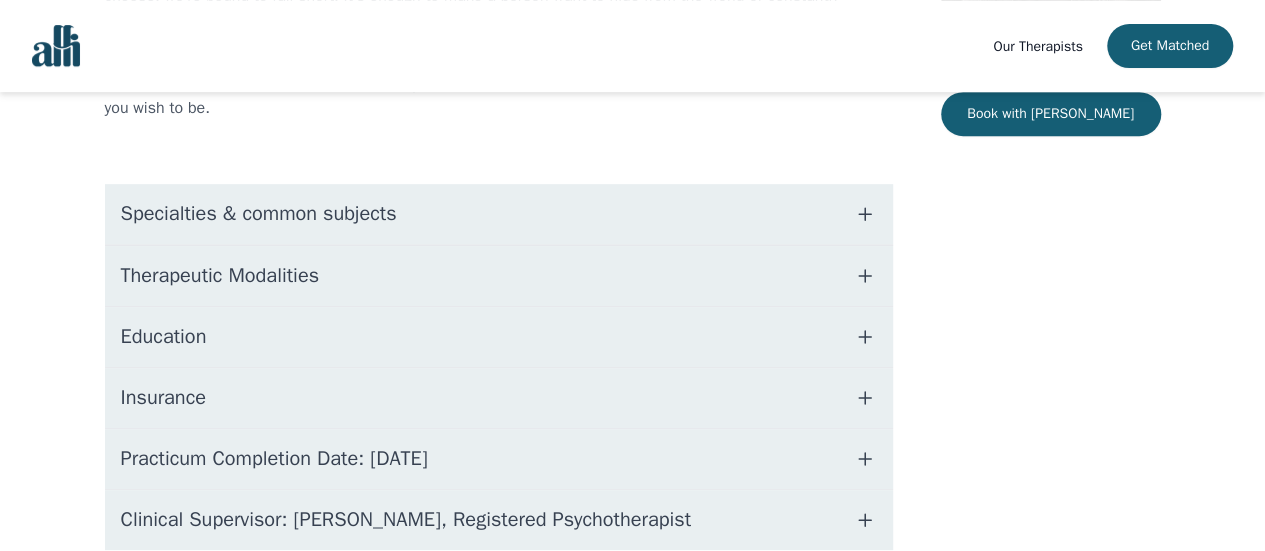 click 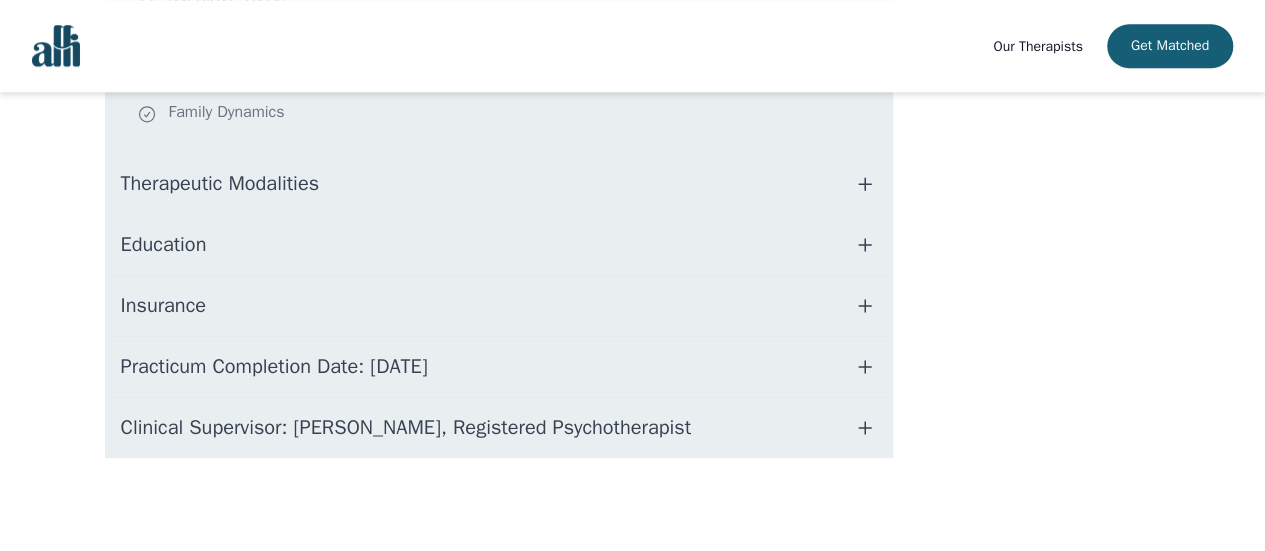 scroll, scrollTop: 876, scrollLeft: 0, axis: vertical 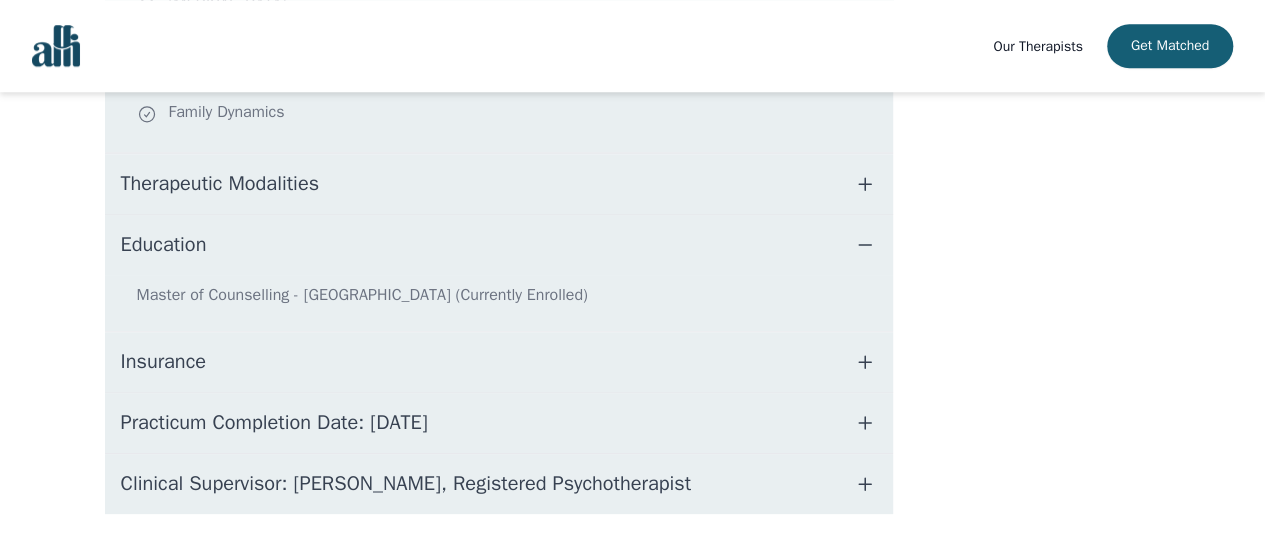 click 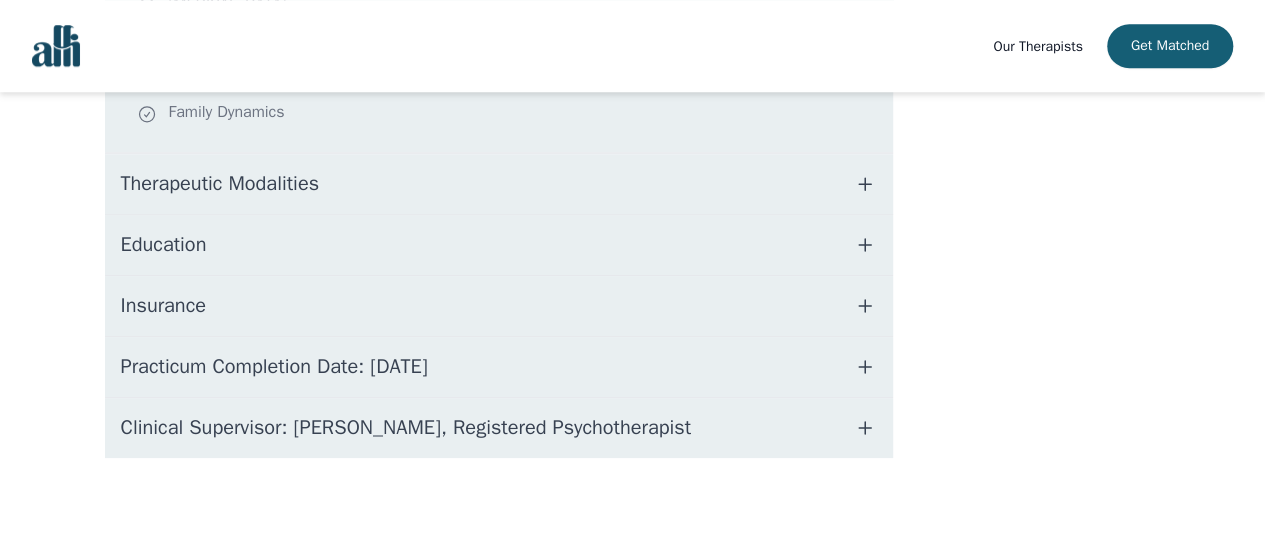 click 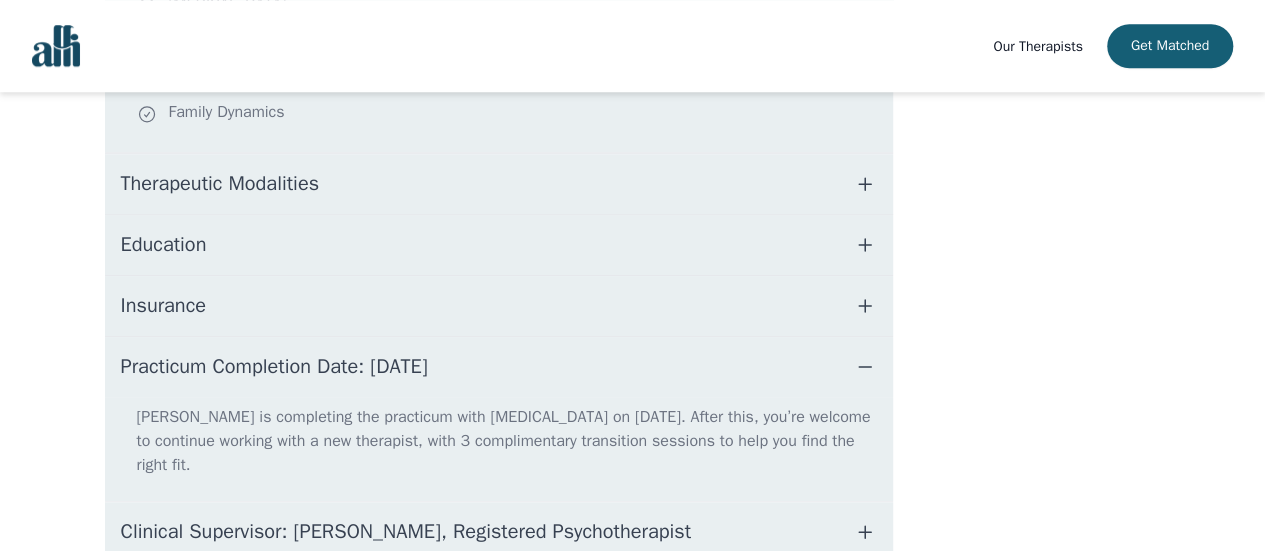 click 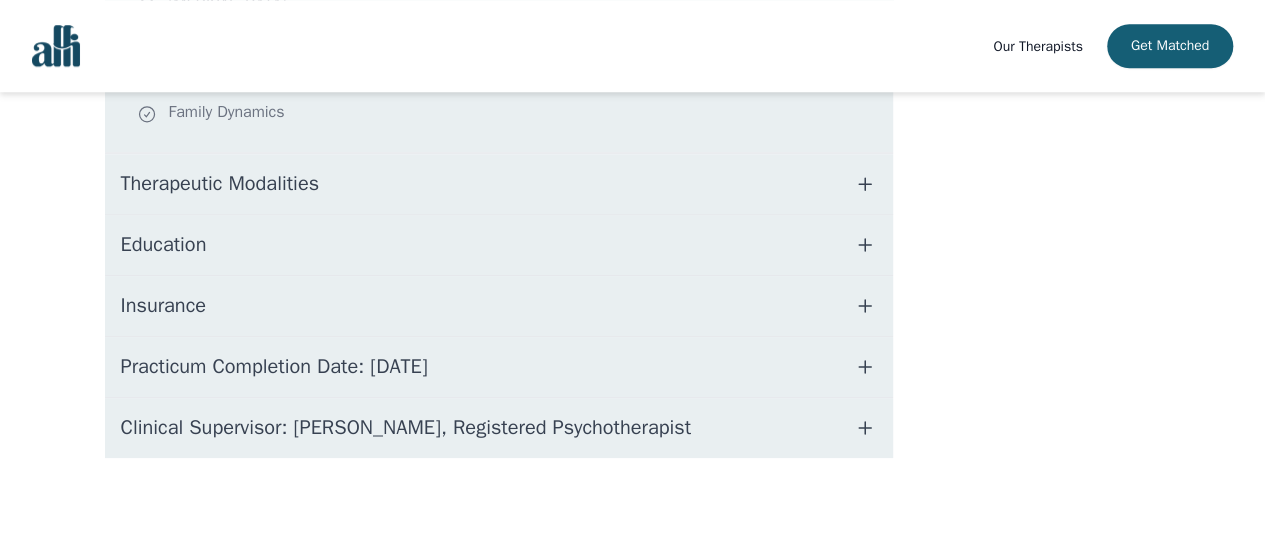 click 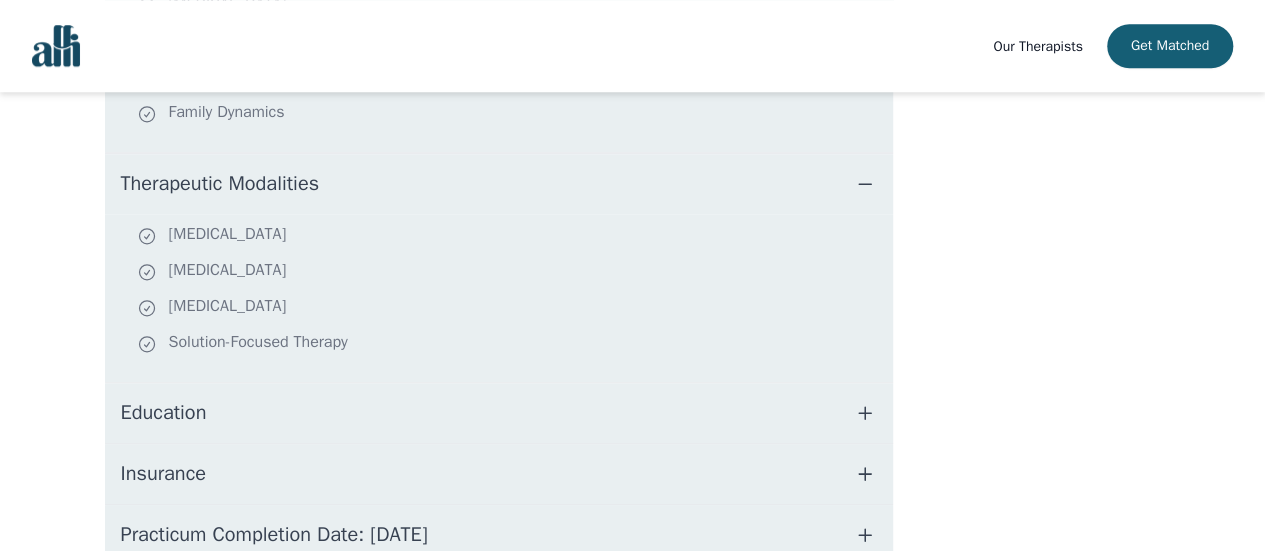 click 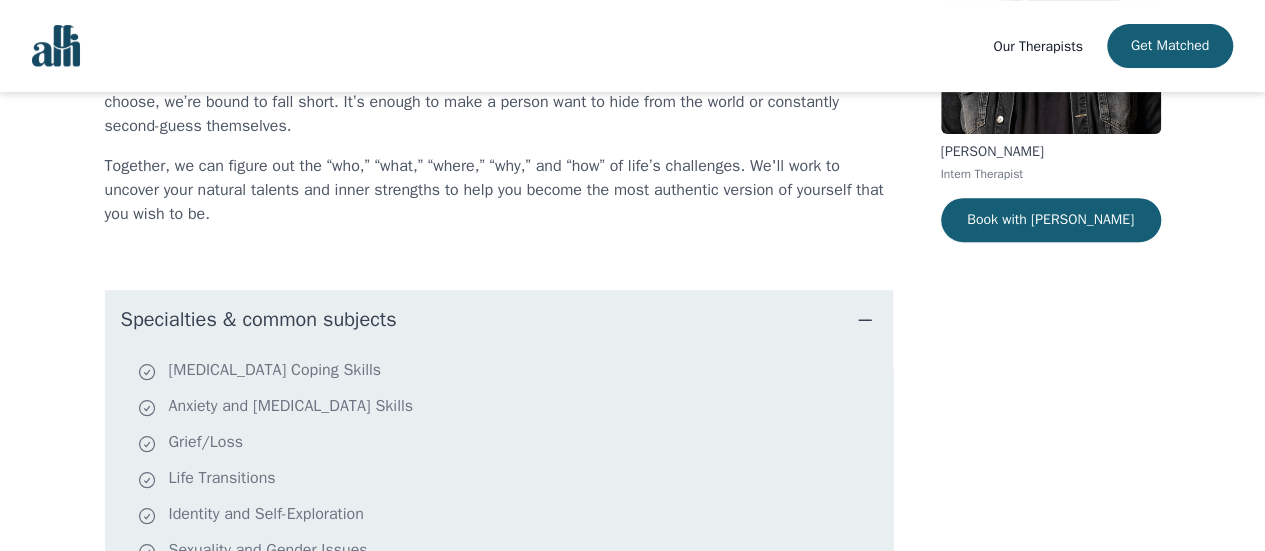 scroll, scrollTop: 300, scrollLeft: 0, axis: vertical 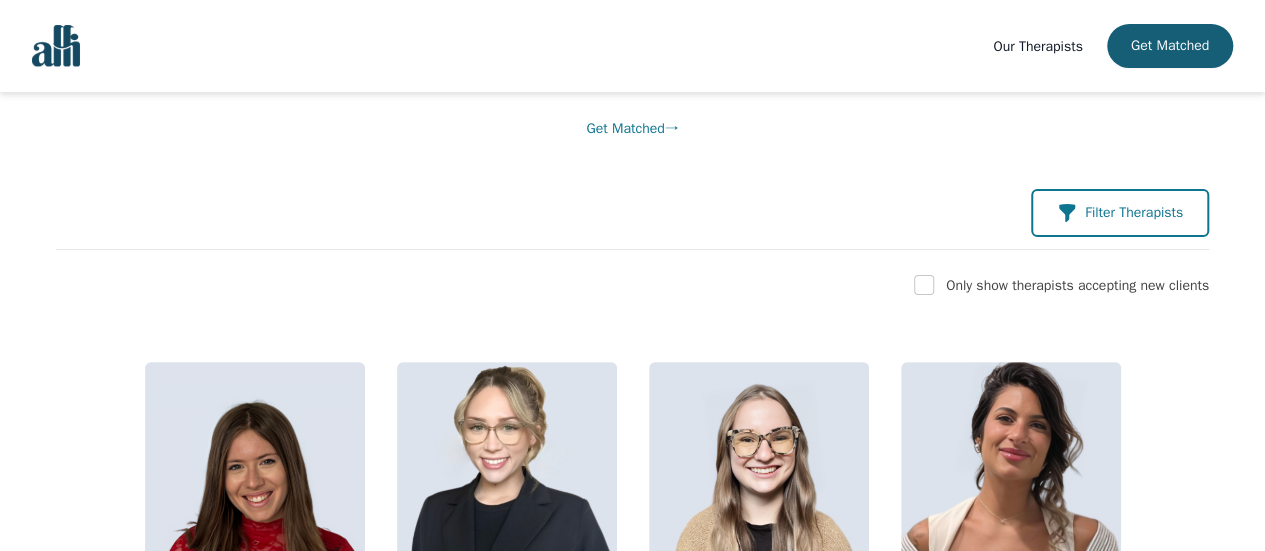 click on "Filter Therapists" at bounding box center (1134, 213) 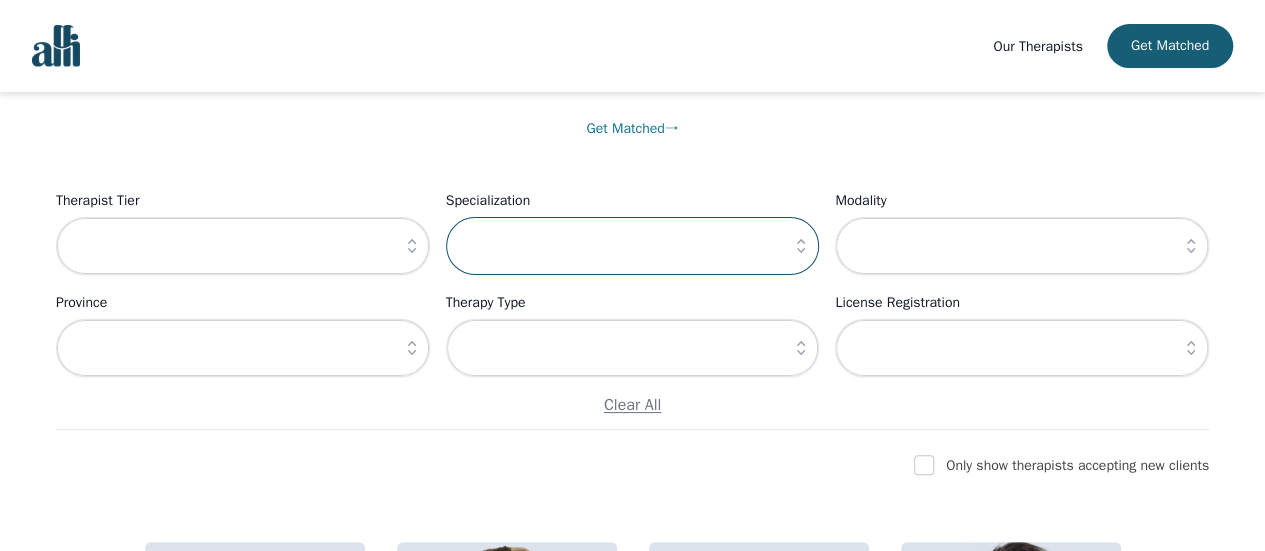 click at bounding box center [633, 246] 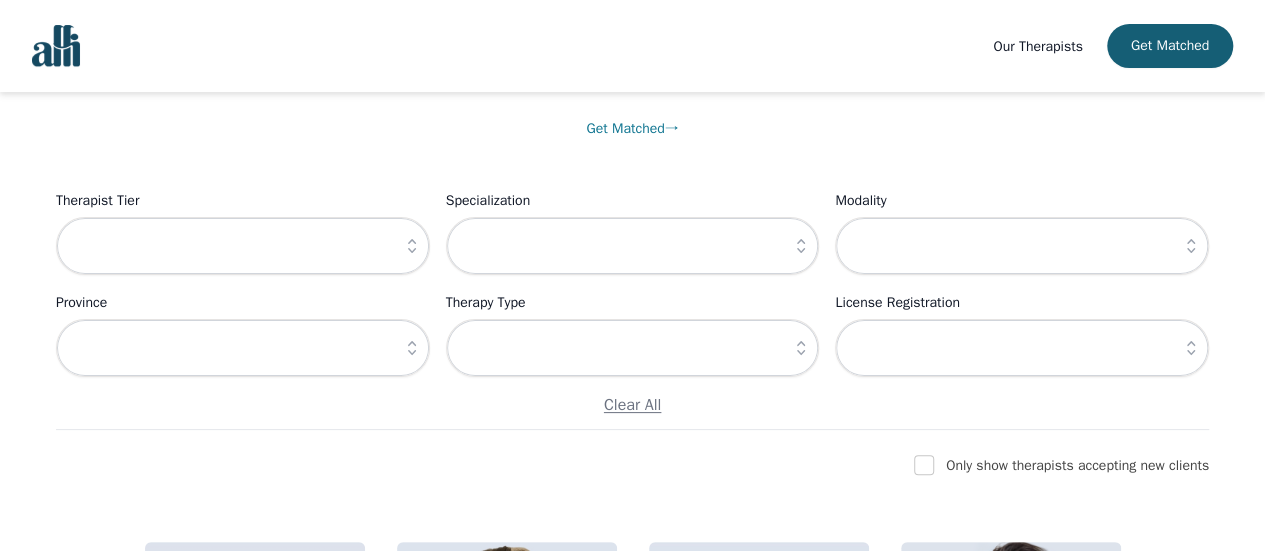 click 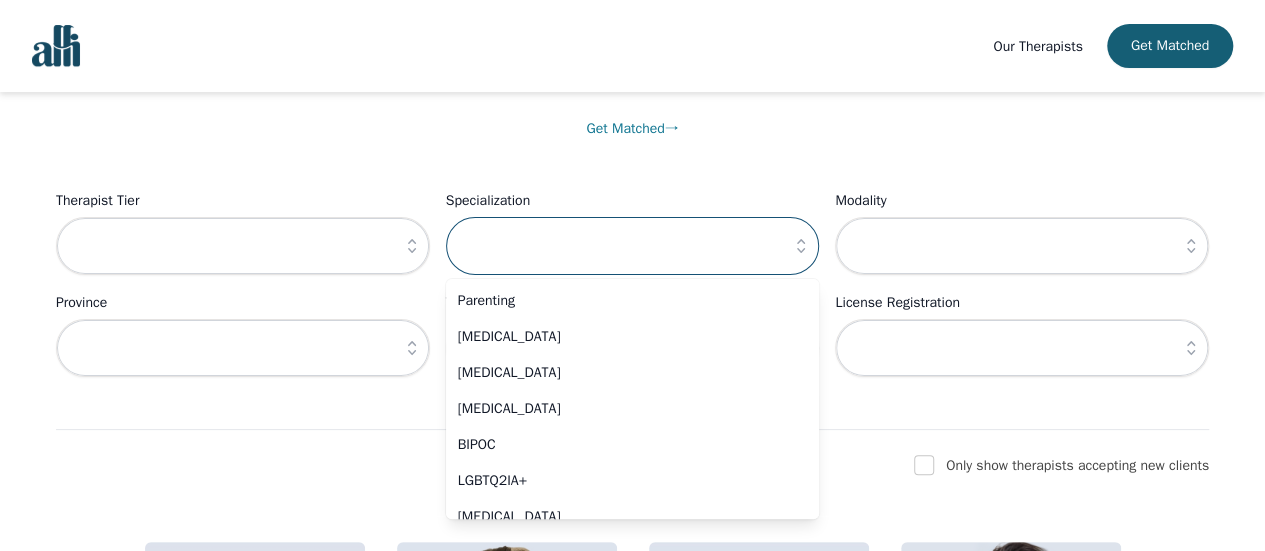 scroll, scrollTop: 1000, scrollLeft: 0, axis: vertical 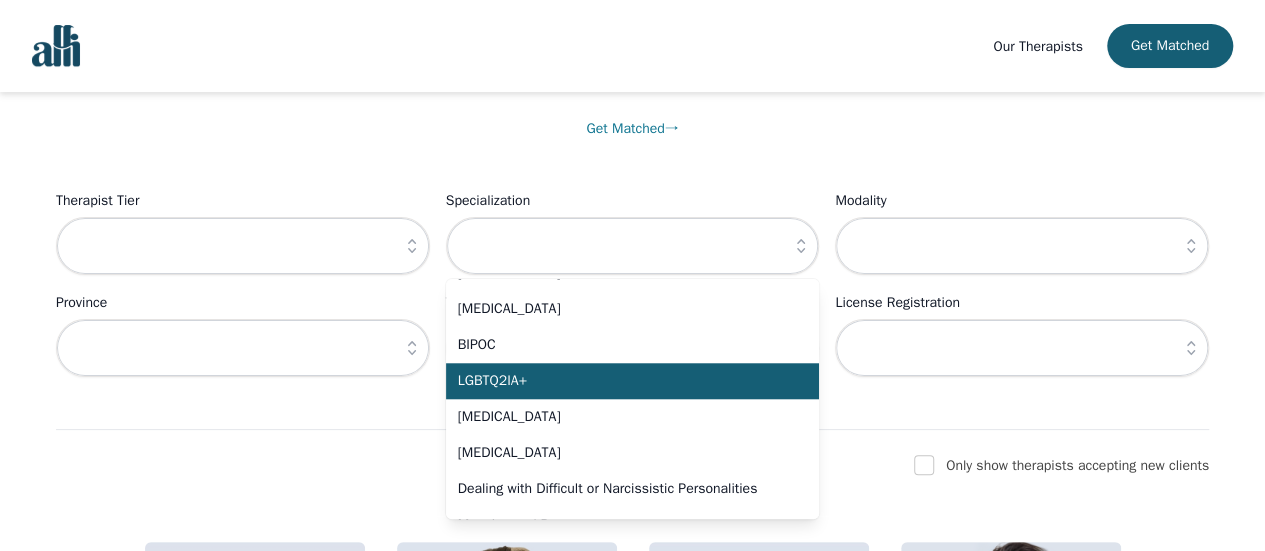 click on "LGBTQ2IA+" at bounding box center [621, 381] 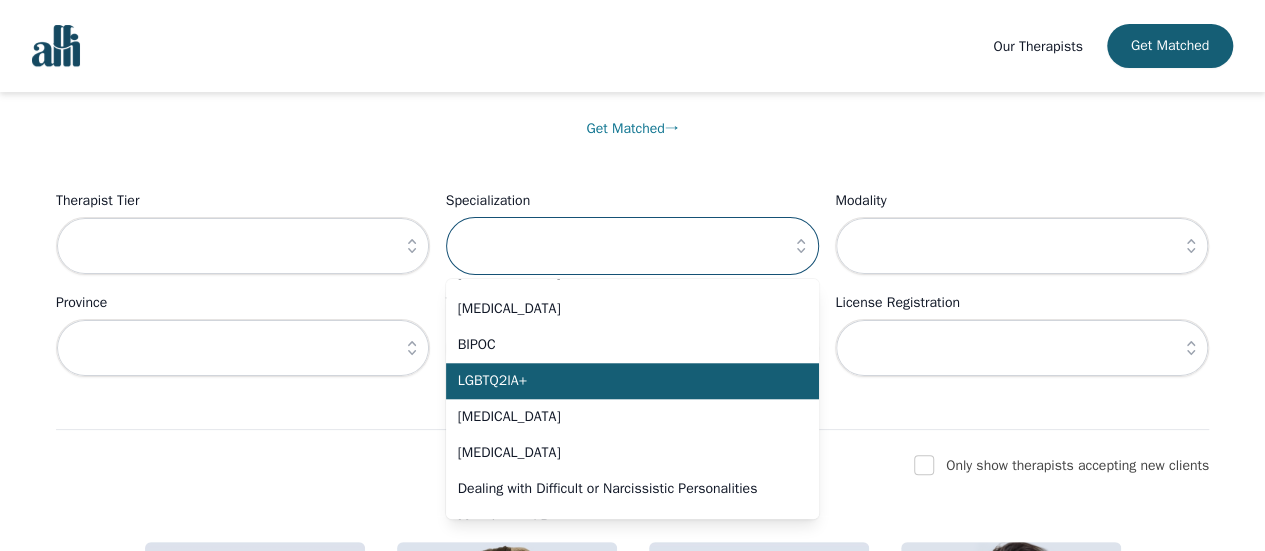 type on "LGBTQ2IA+" 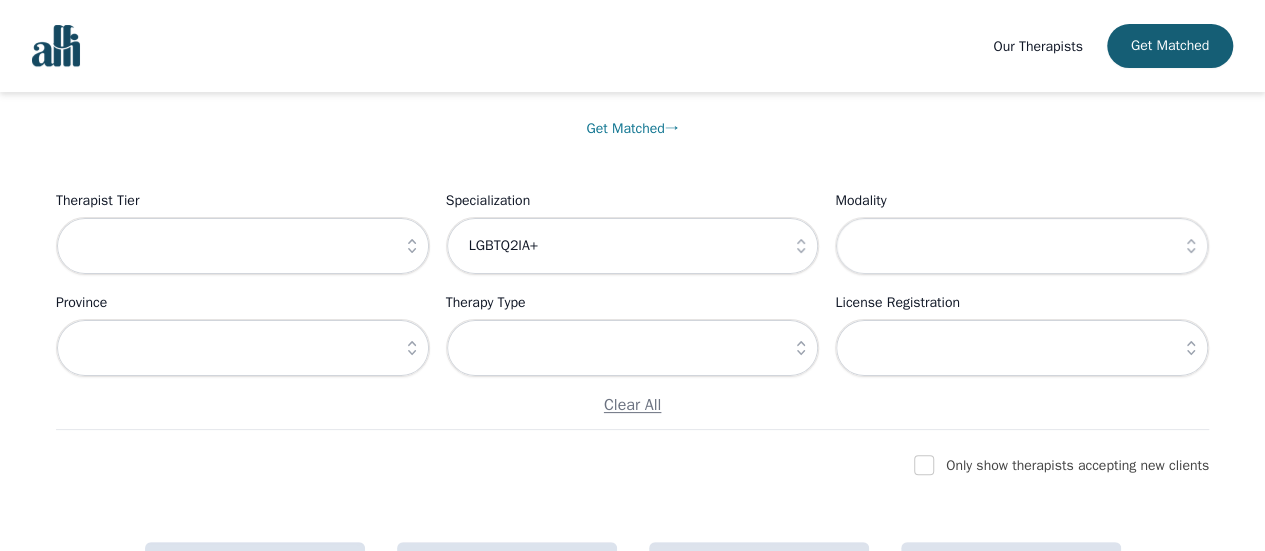 click 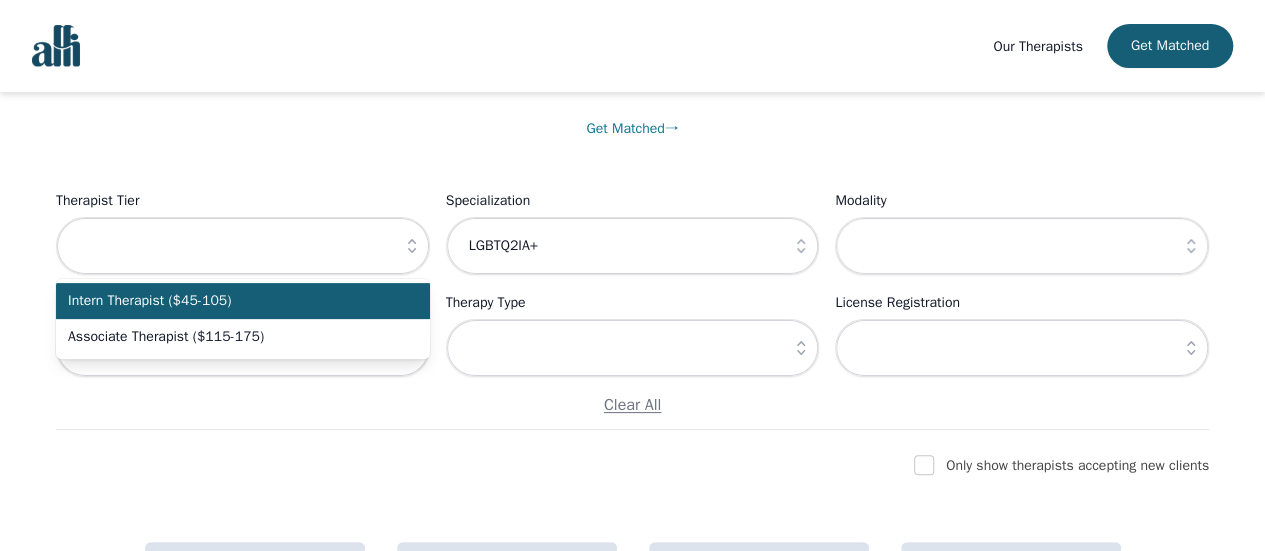 click on "Intern Therapist ($45-105)" at bounding box center [243, 301] 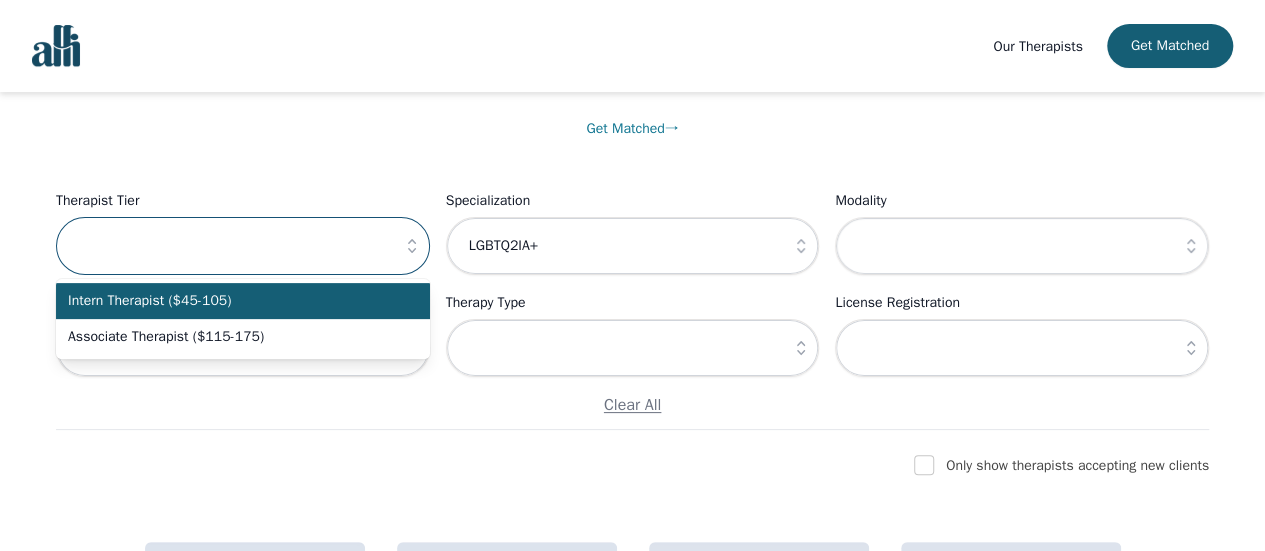 type on "Intern Therapist ($45-105)" 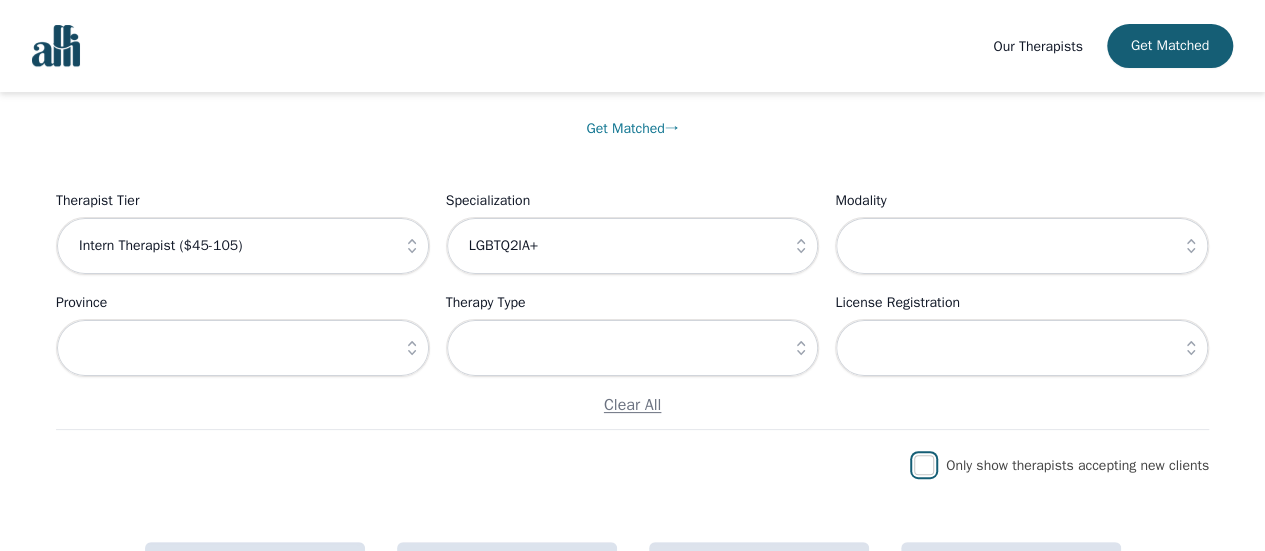 click at bounding box center [924, 465] 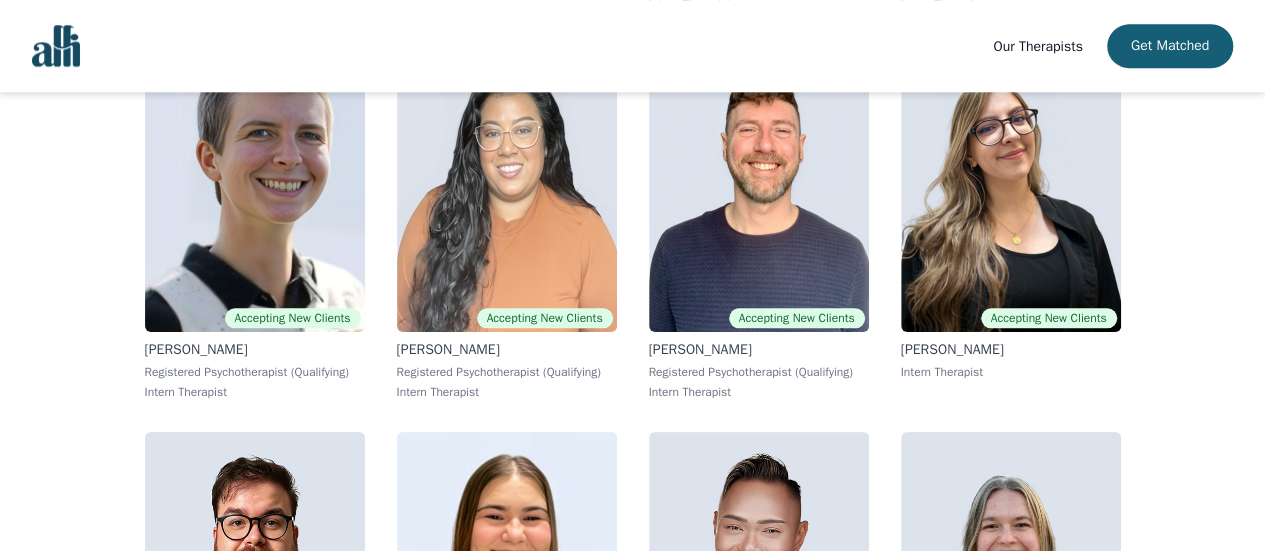 scroll, scrollTop: 1076, scrollLeft: 0, axis: vertical 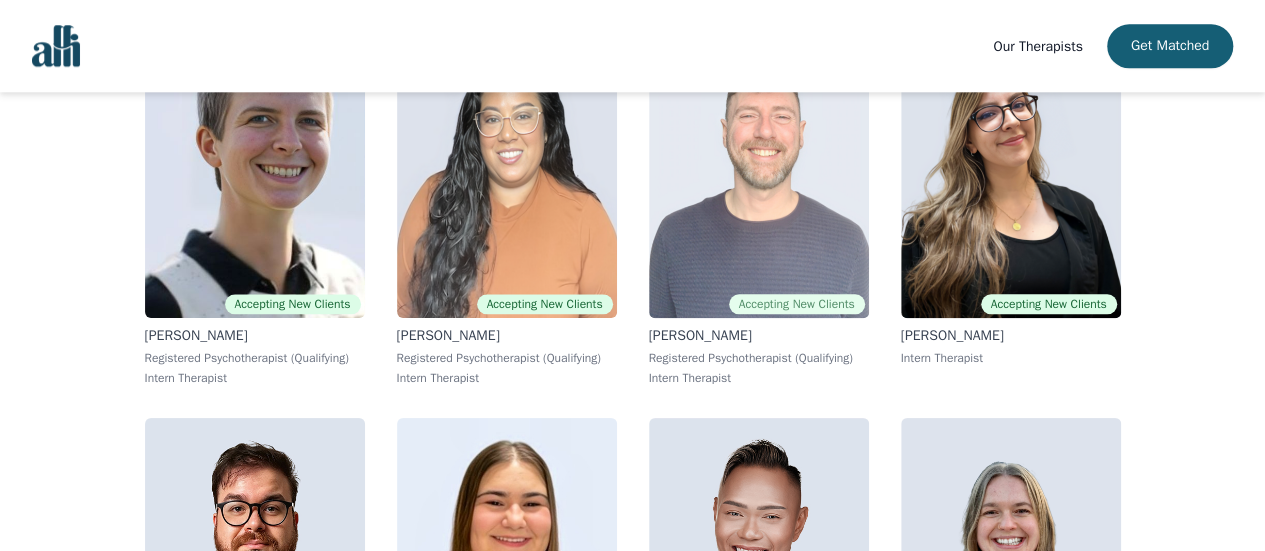 click at bounding box center [759, 174] 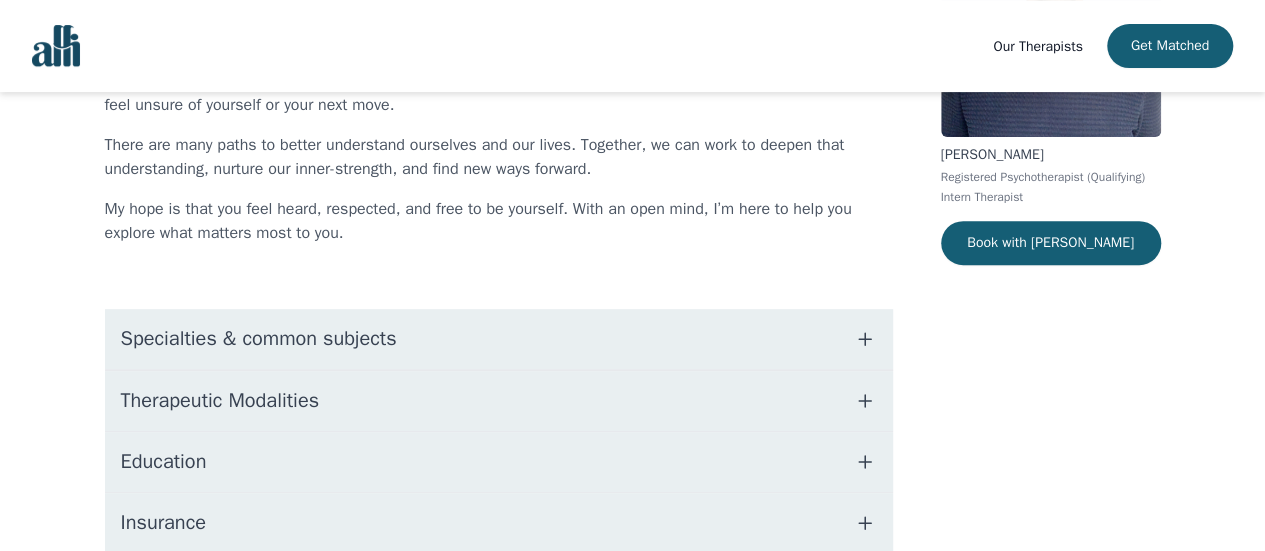 scroll, scrollTop: 300, scrollLeft: 0, axis: vertical 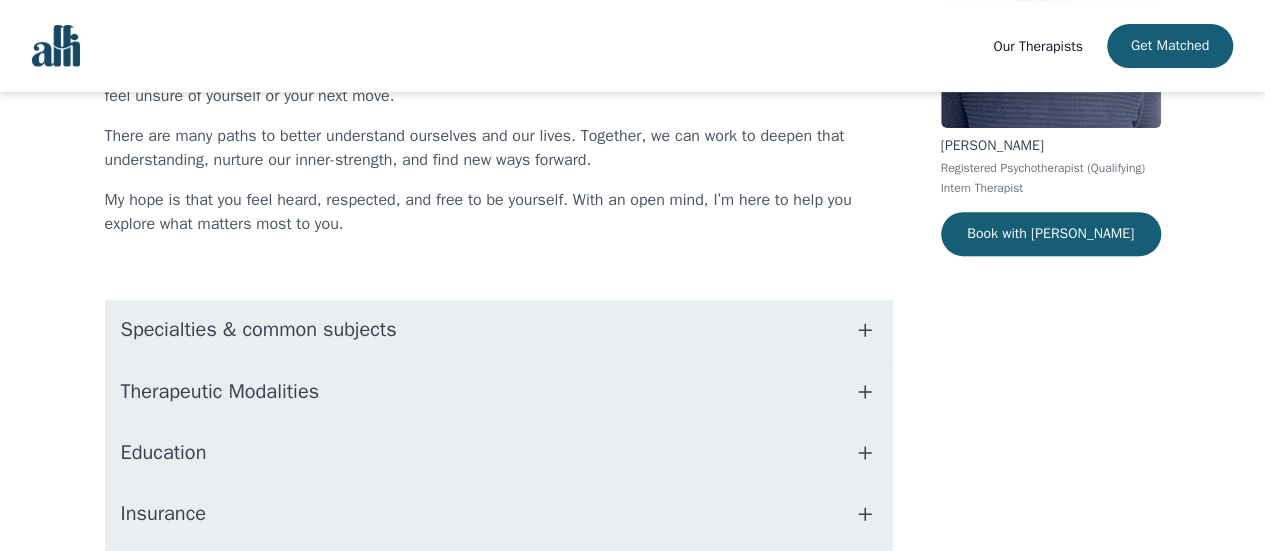 click 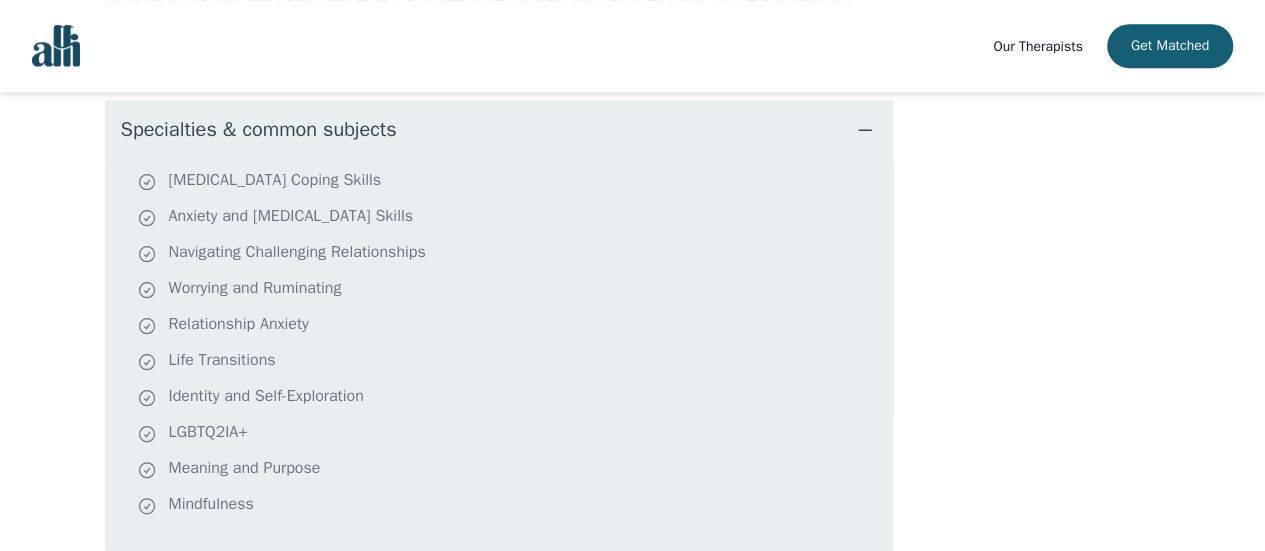 scroll, scrollTop: 600, scrollLeft: 0, axis: vertical 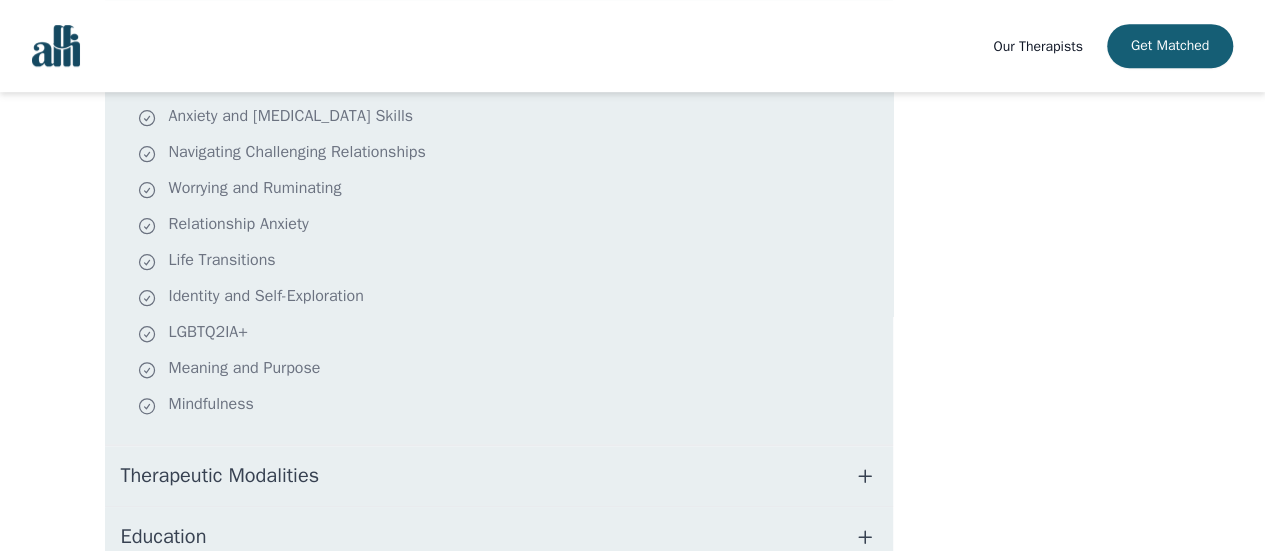 click 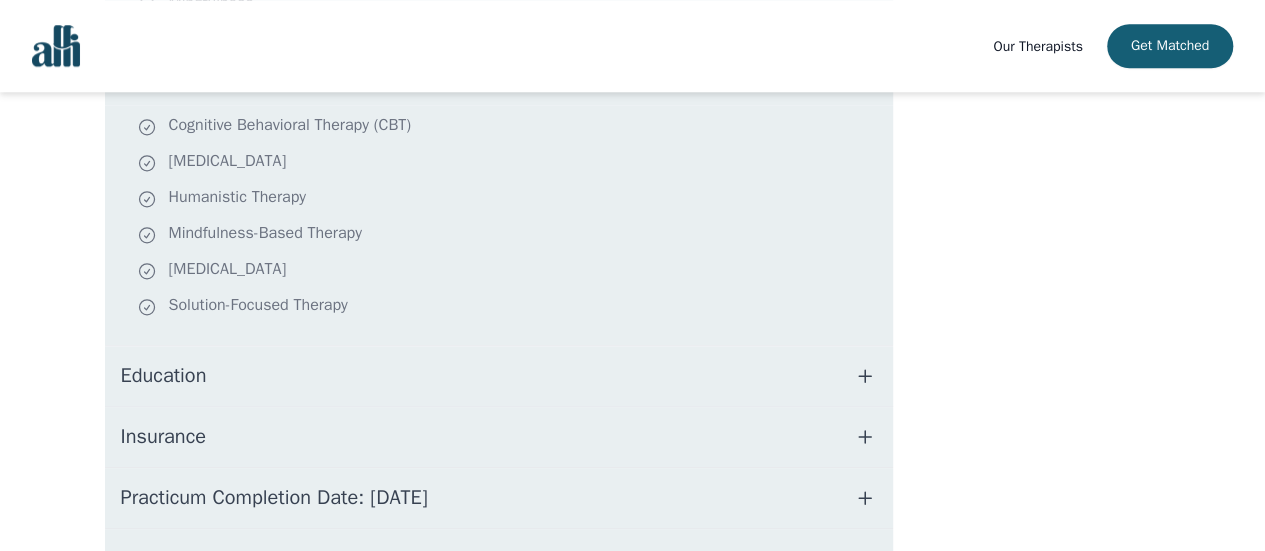 scroll, scrollTop: 1100, scrollLeft: 0, axis: vertical 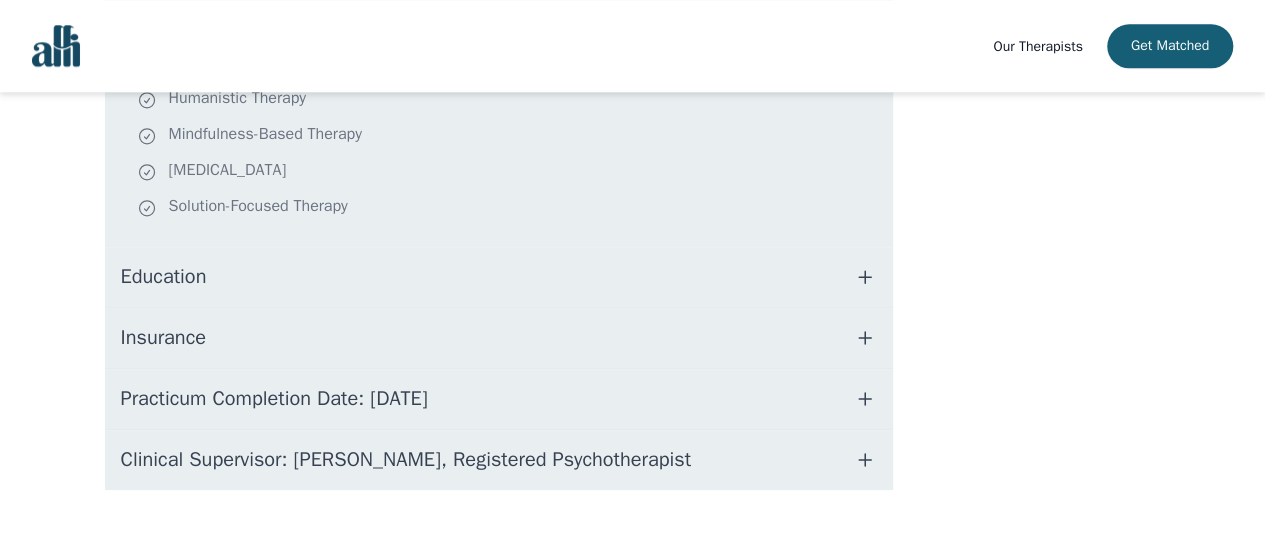 click 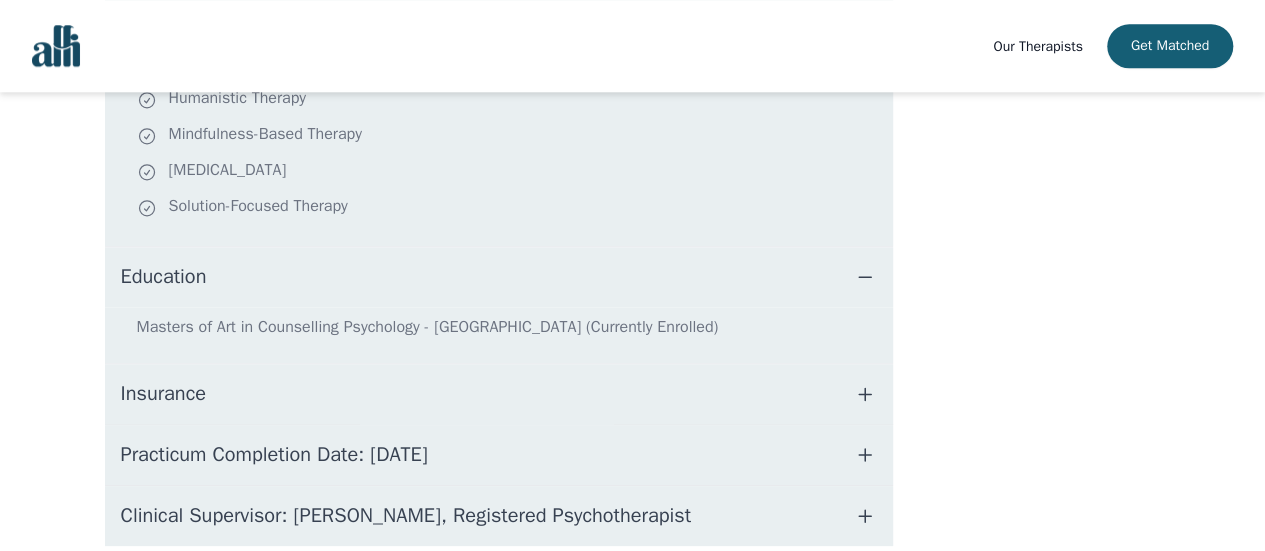 click 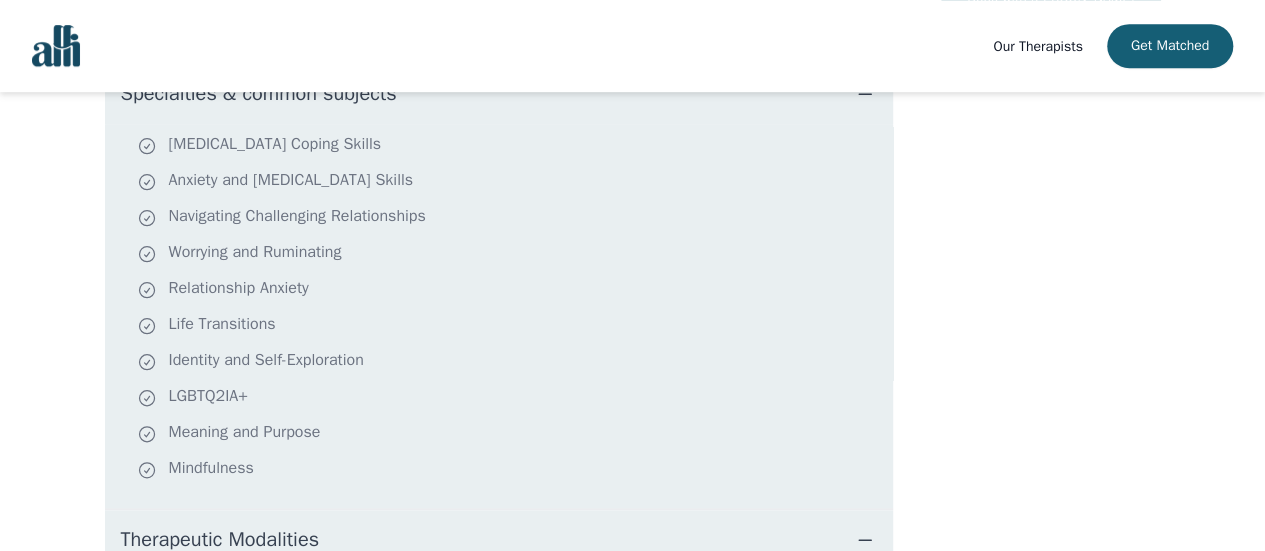 scroll, scrollTop: 136, scrollLeft: 0, axis: vertical 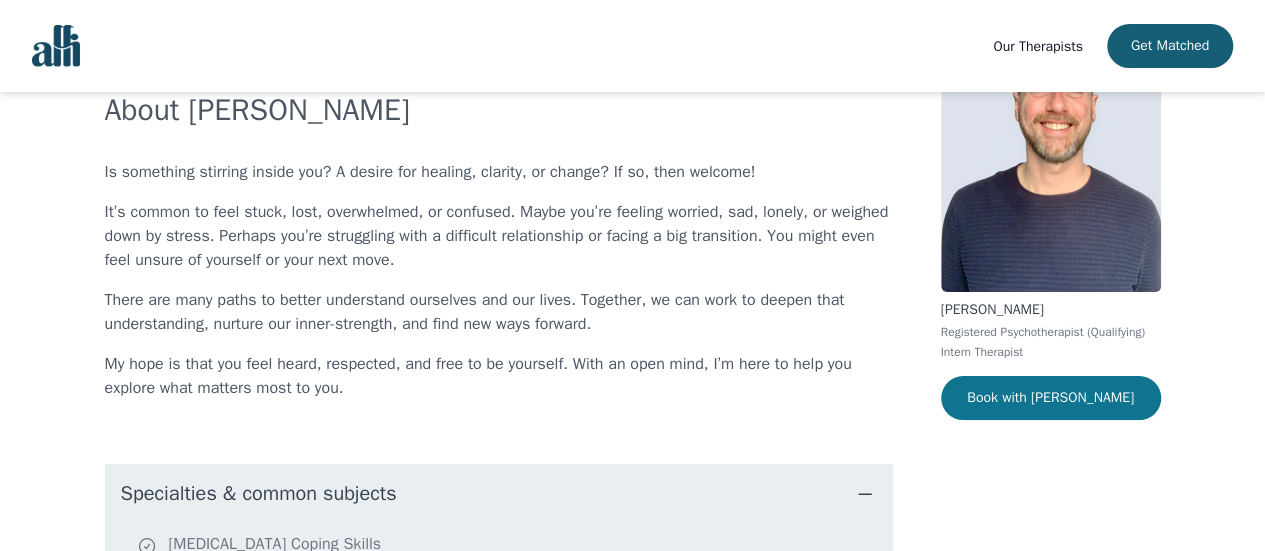 click on "Book with [PERSON_NAME]" at bounding box center (1051, 398) 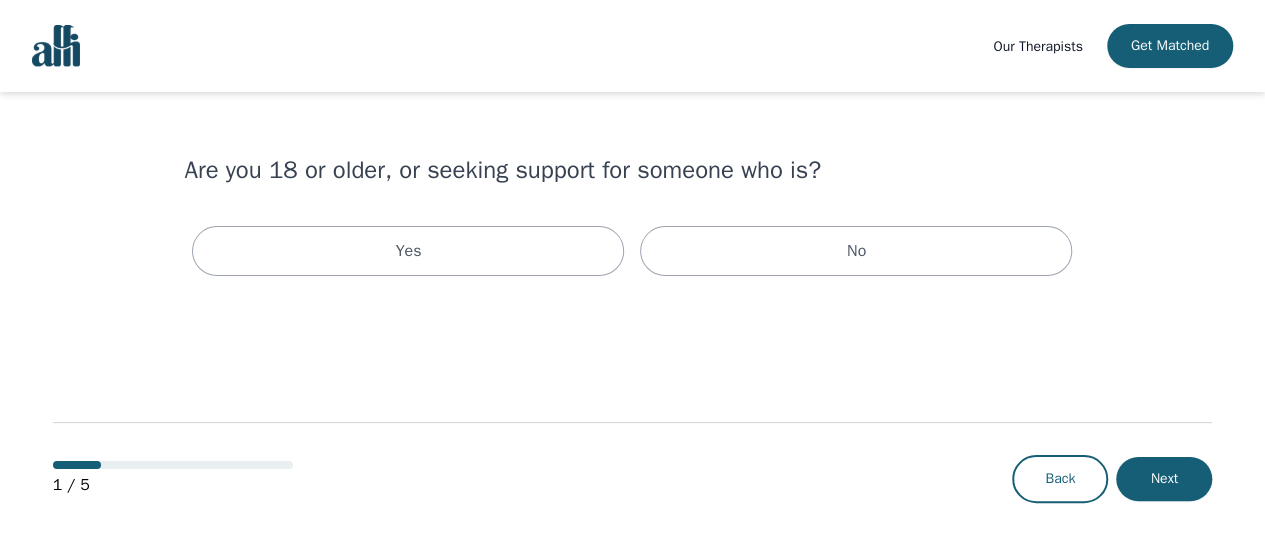 scroll, scrollTop: 0, scrollLeft: 0, axis: both 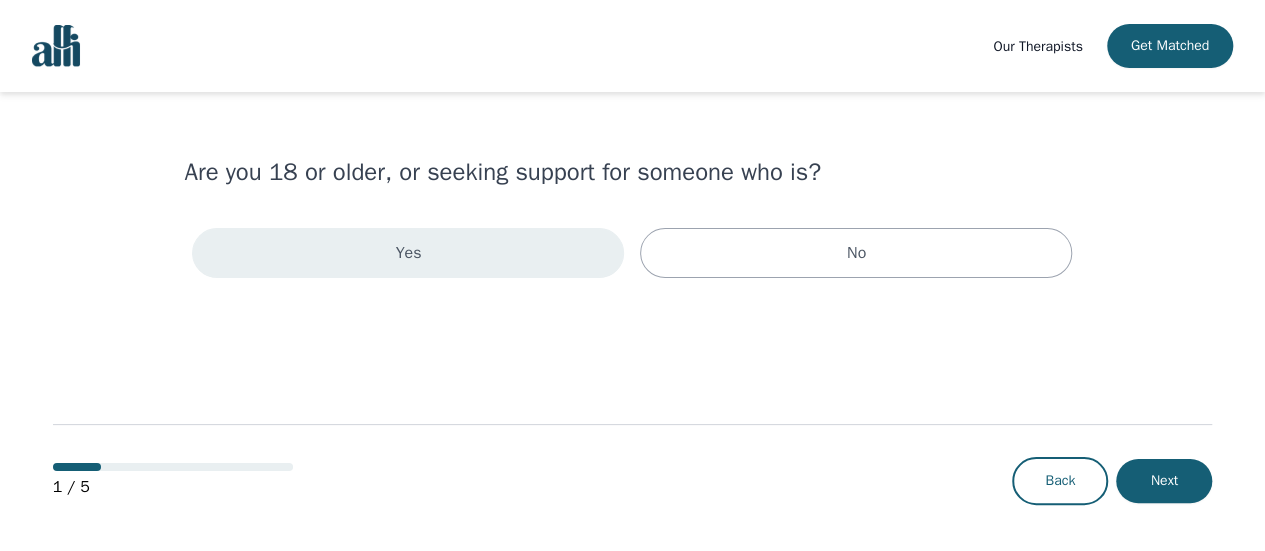 click on "Yes" at bounding box center (408, 253) 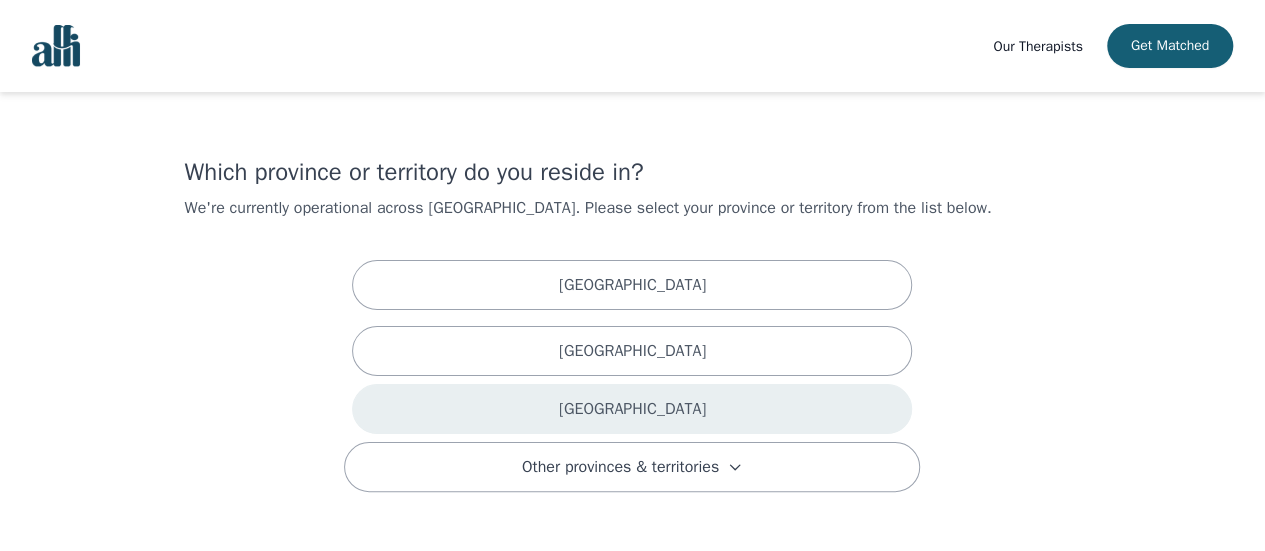 click on "[GEOGRAPHIC_DATA]" at bounding box center [632, 409] 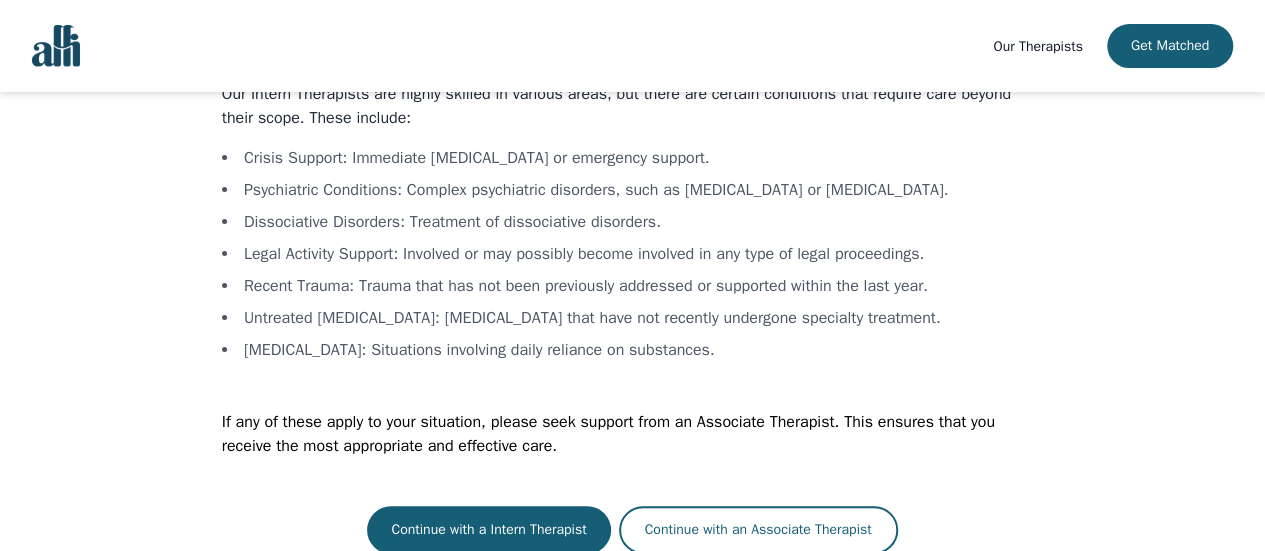 scroll, scrollTop: 136, scrollLeft: 0, axis: vertical 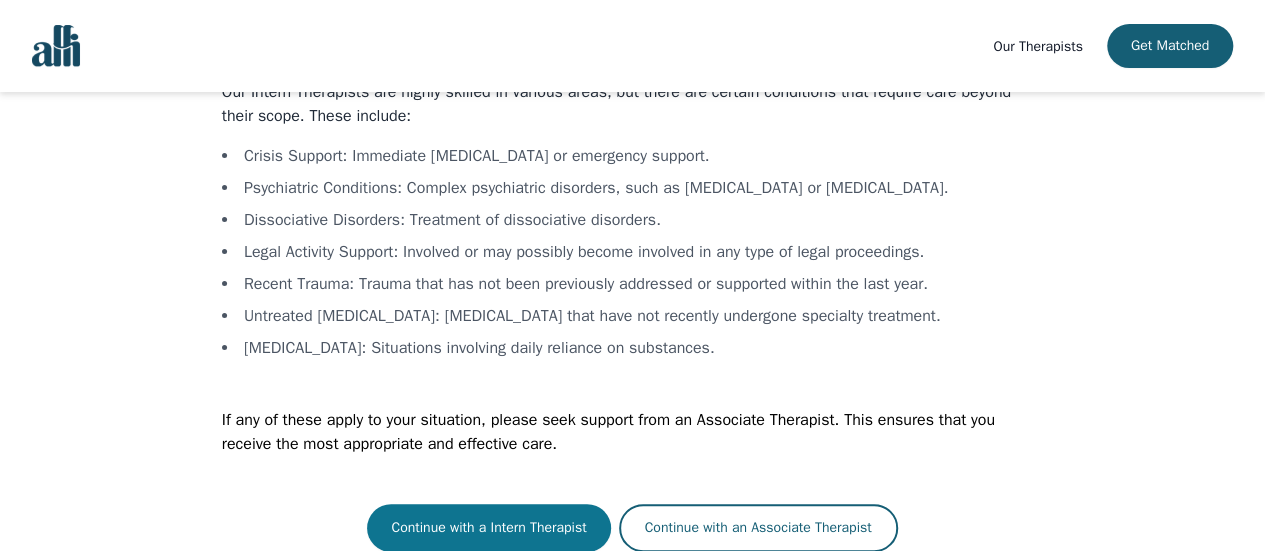 click on "Continue with a Intern Therapist" at bounding box center (488, 528) 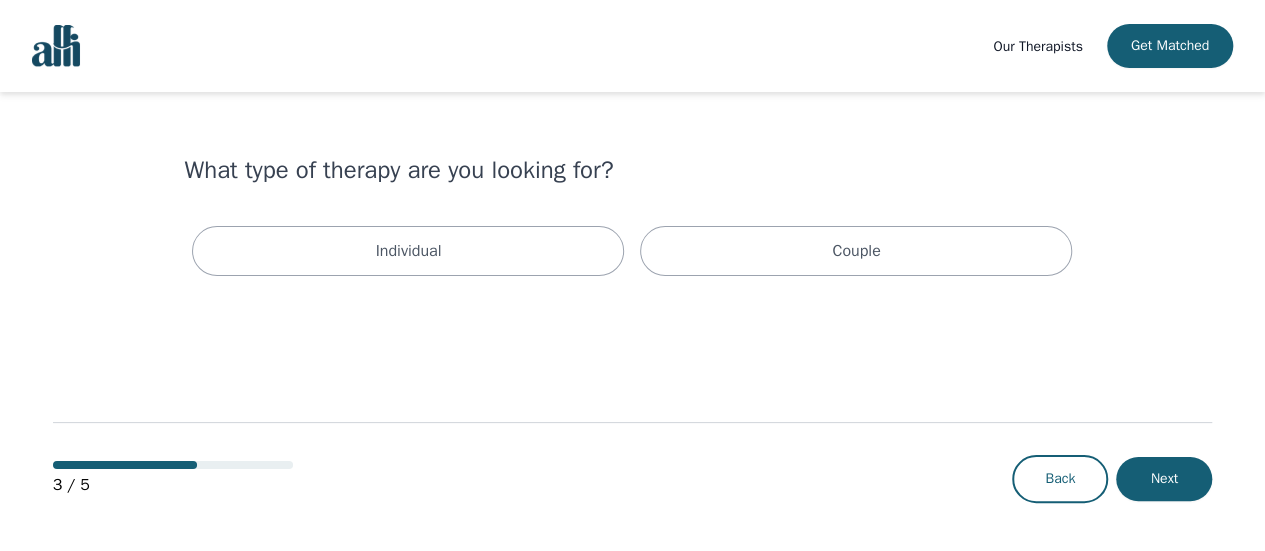 scroll, scrollTop: 0, scrollLeft: 0, axis: both 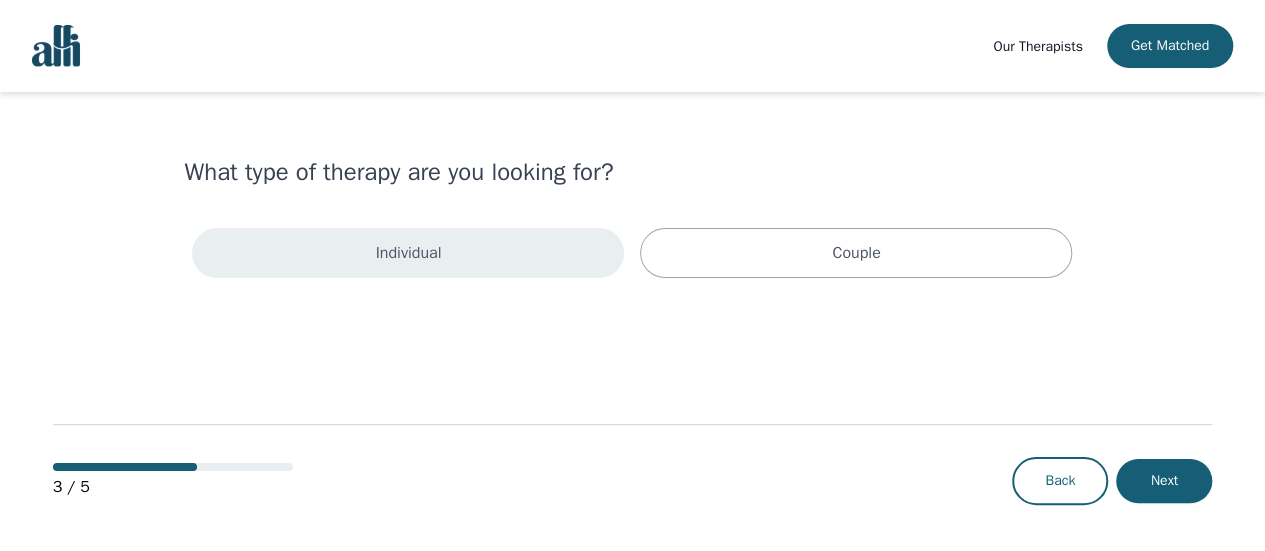 click on "Individual" at bounding box center (408, 253) 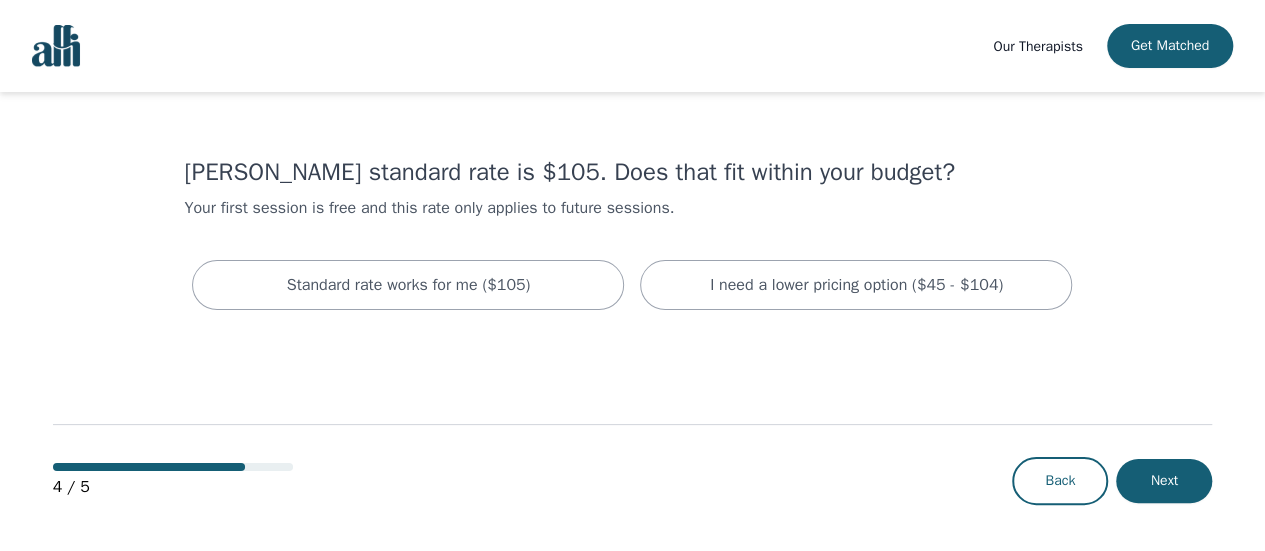 drag, startPoint x: 1164, startPoint y: 489, endPoint x: 706, endPoint y: 365, distance: 474.4892 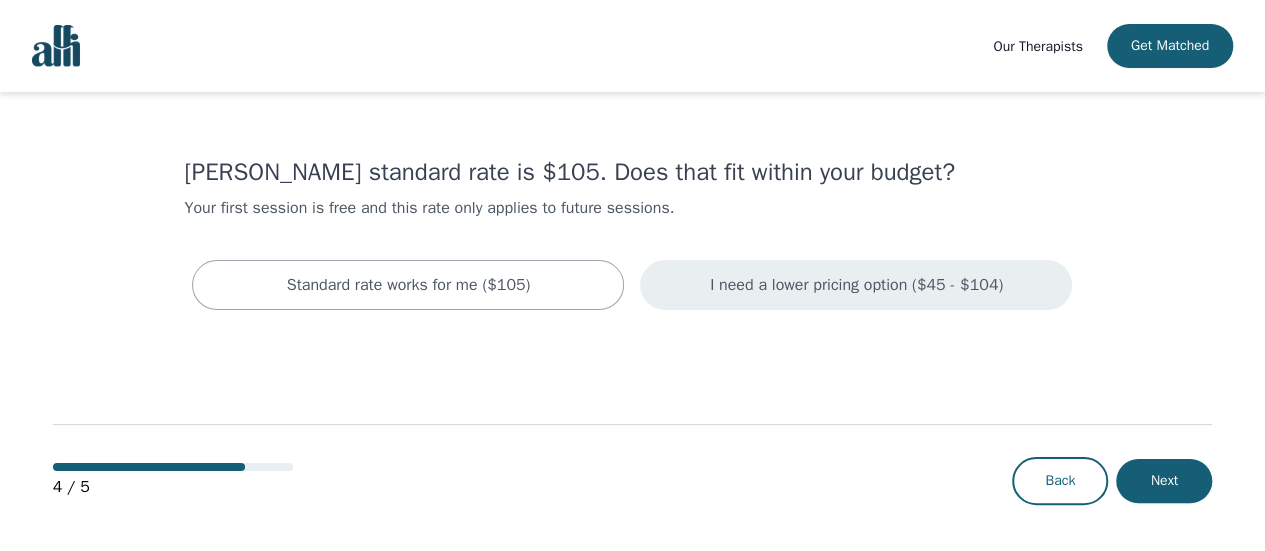 click on "I need a lower pricing option ($45 - $104)" at bounding box center (856, 285) 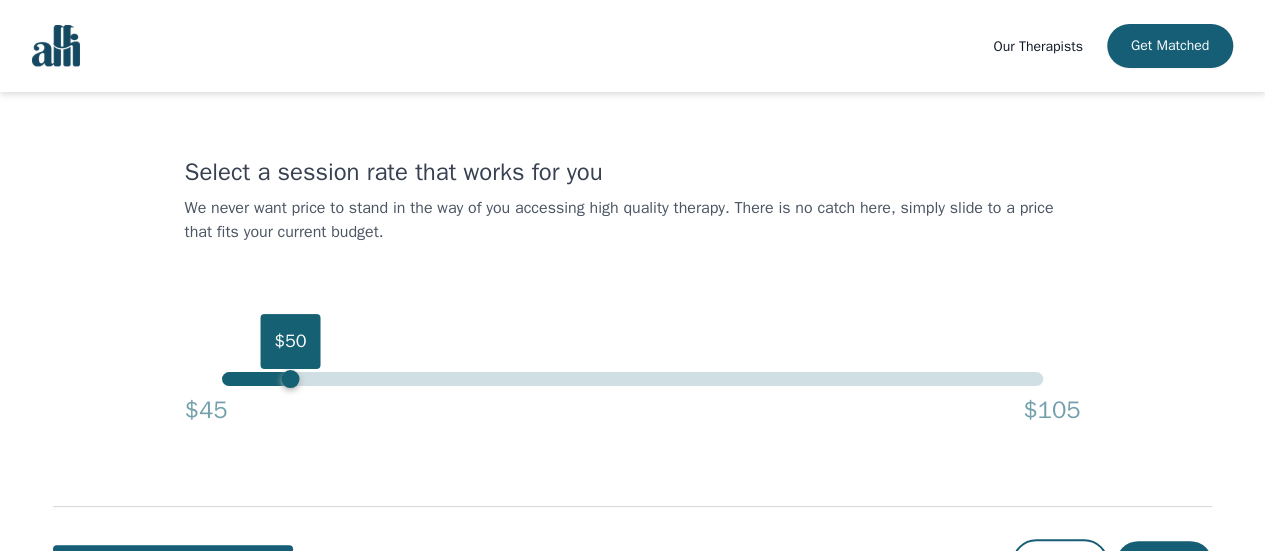 drag, startPoint x: 1048, startPoint y: 329, endPoint x: 284, endPoint y: 266, distance: 766.59314 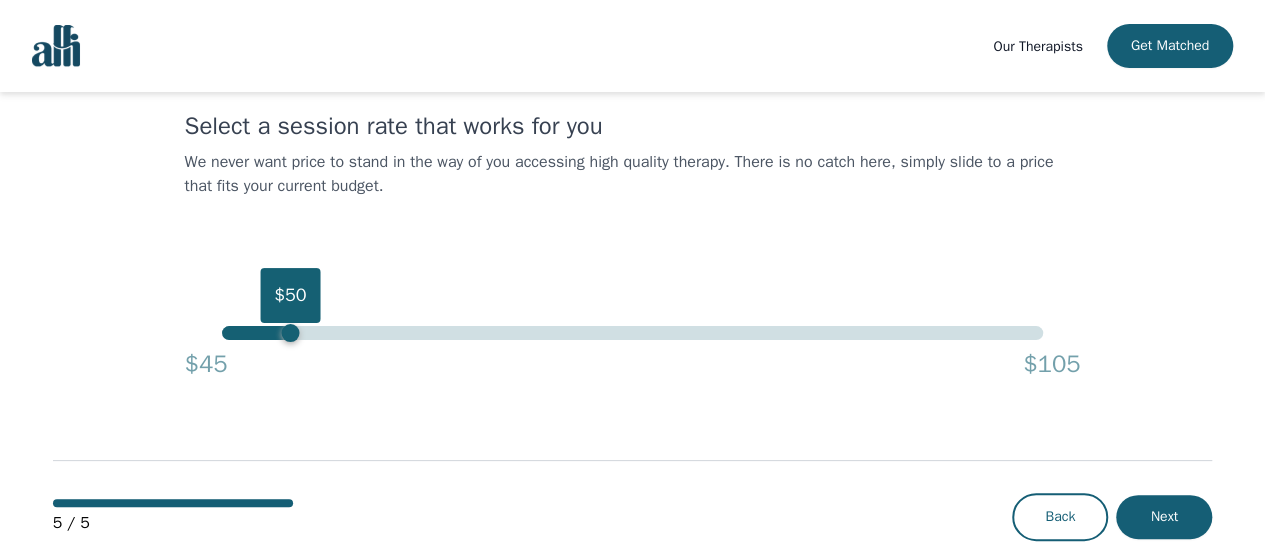 scroll, scrollTop: 84, scrollLeft: 0, axis: vertical 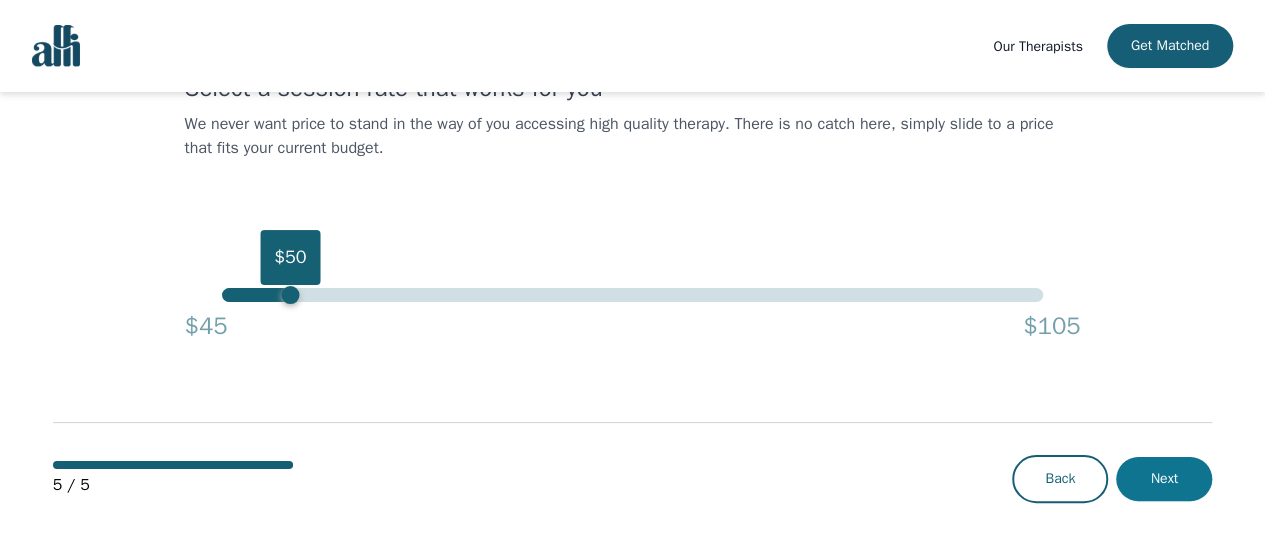 click on "Next" at bounding box center (1164, 479) 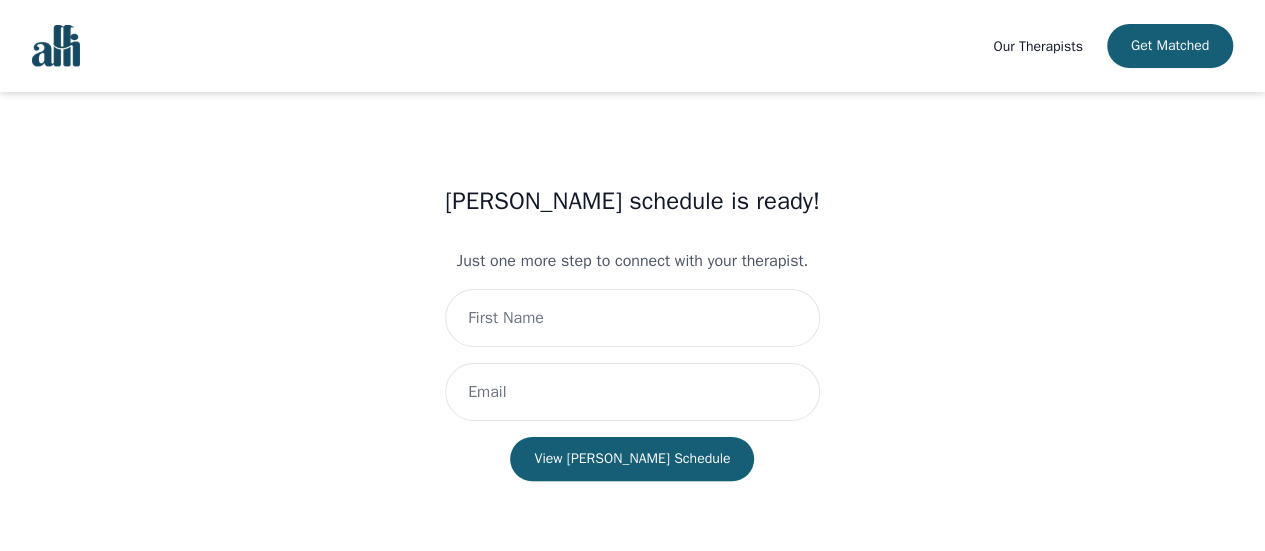 scroll, scrollTop: 0, scrollLeft: 0, axis: both 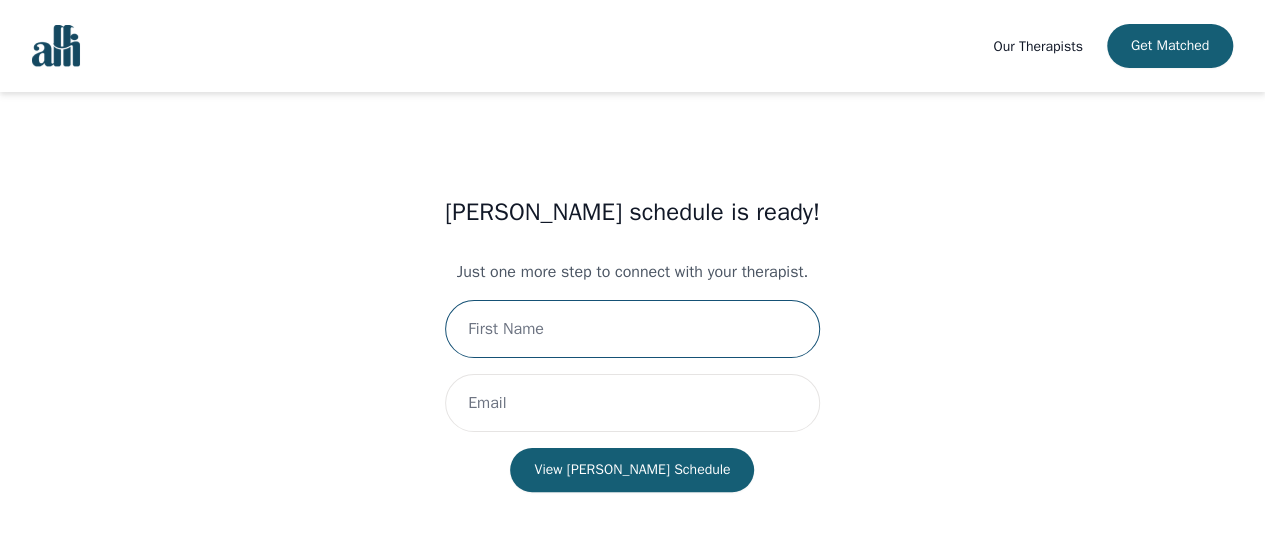 click at bounding box center (632, 329) 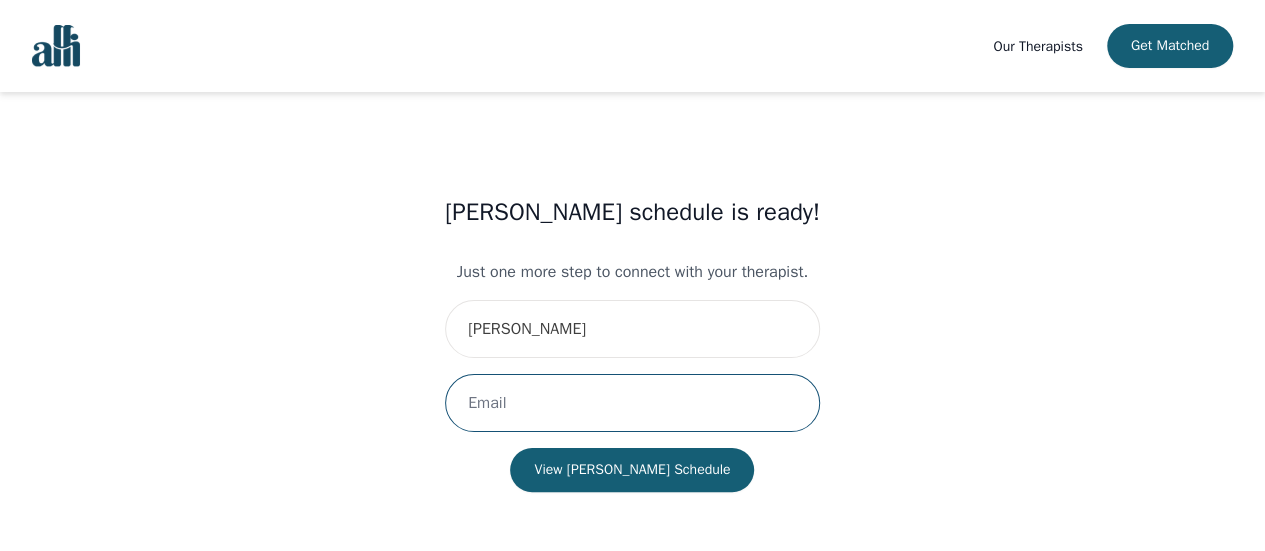 click at bounding box center [632, 403] 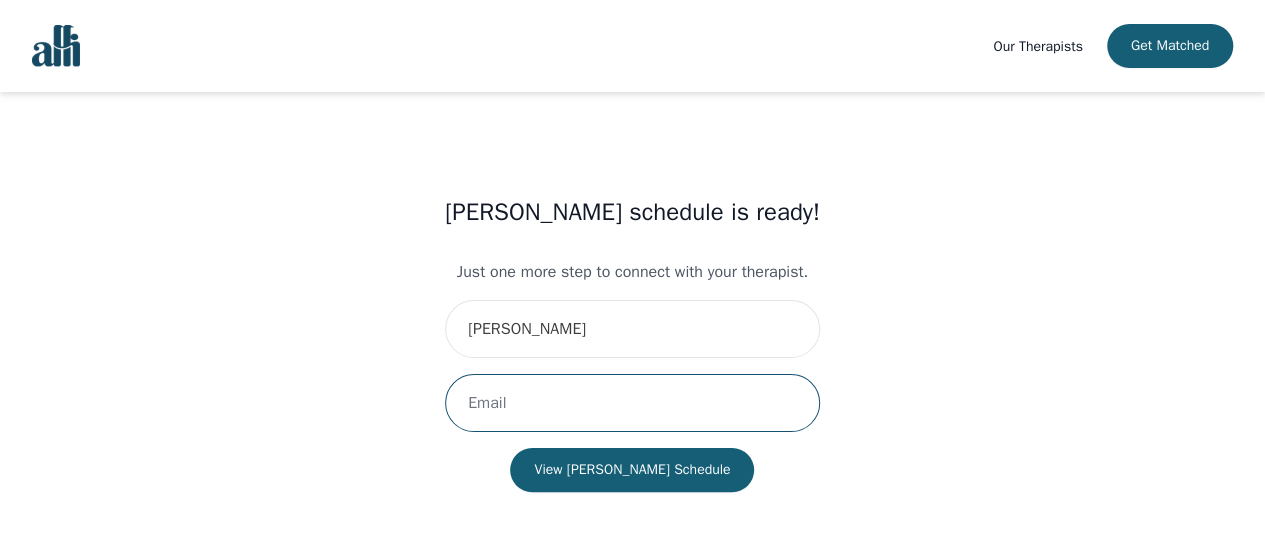 type on "[PERSON_NAME][EMAIL_ADDRESS][PERSON_NAME][PERSON_NAME][DOMAIN_NAME]" 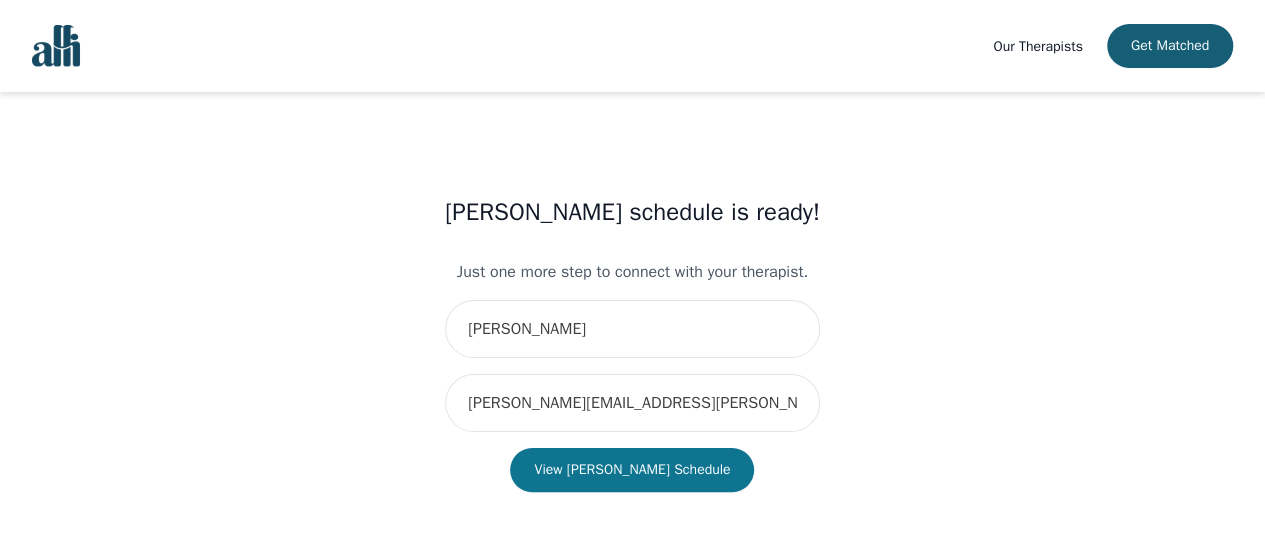 click on "View [PERSON_NAME] Schedule" at bounding box center (632, 470) 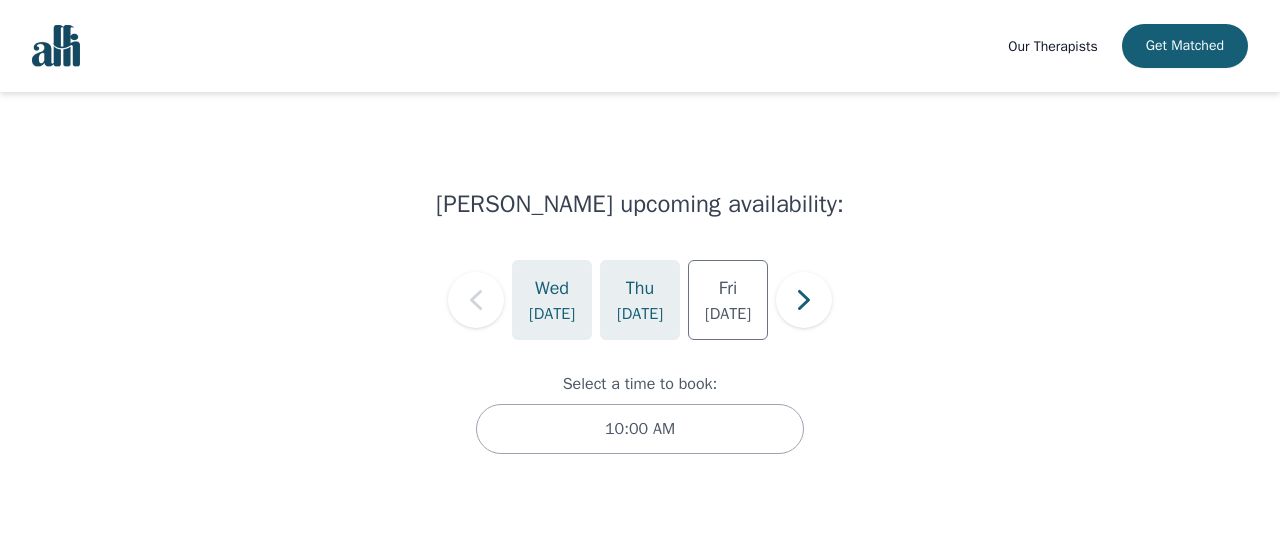 click on "[DATE]" at bounding box center (640, 300) 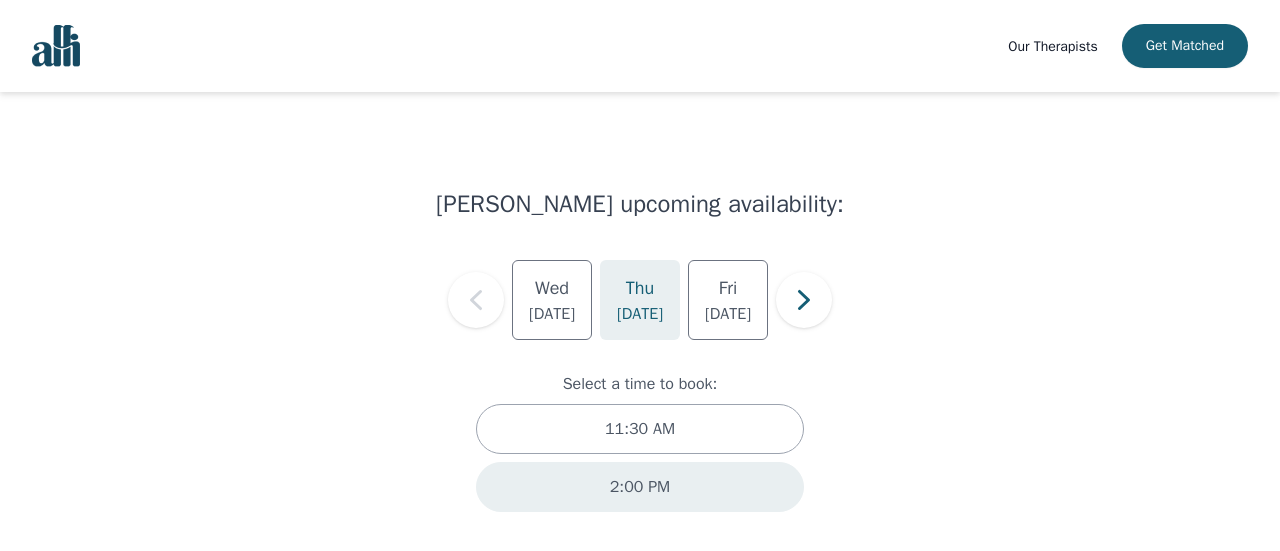 click on "2:00 PM" at bounding box center [640, 487] 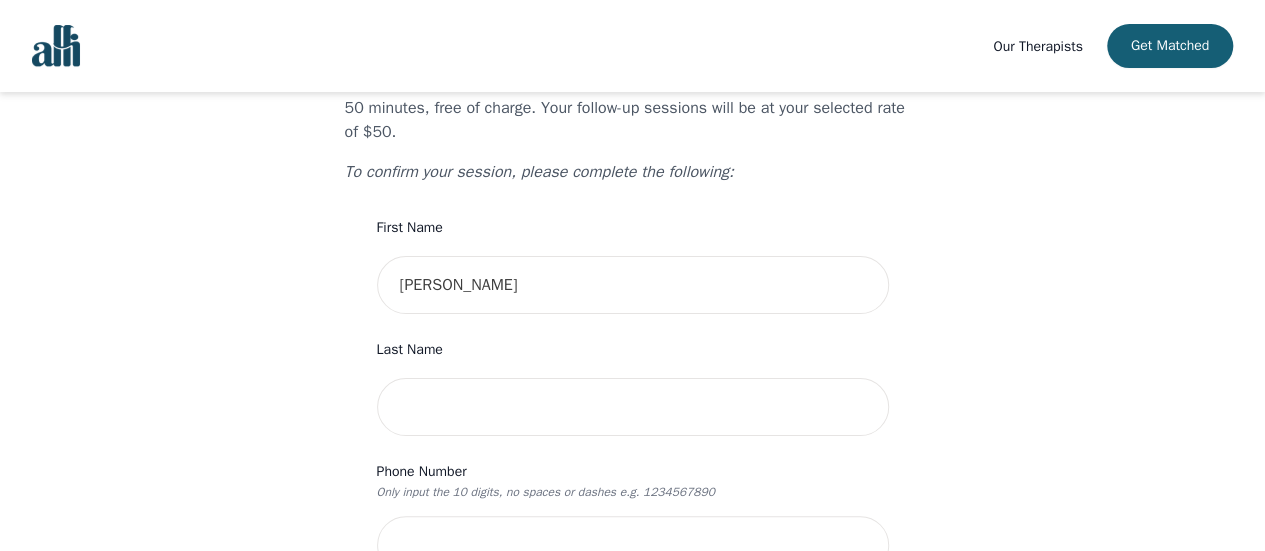 scroll, scrollTop: 300, scrollLeft: 0, axis: vertical 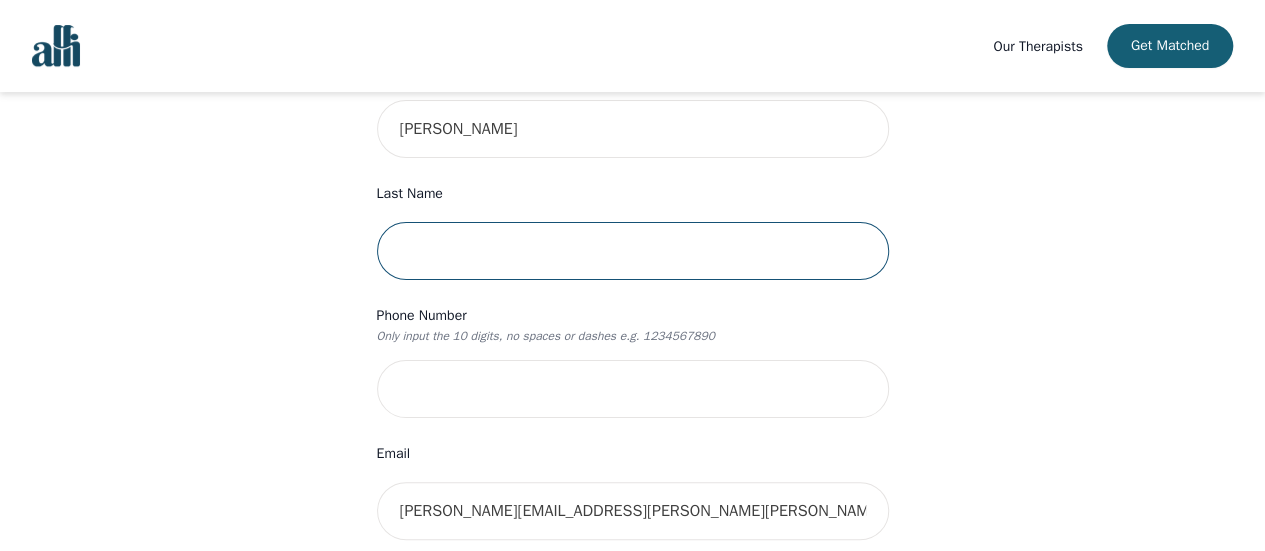 click at bounding box center (633, 251) 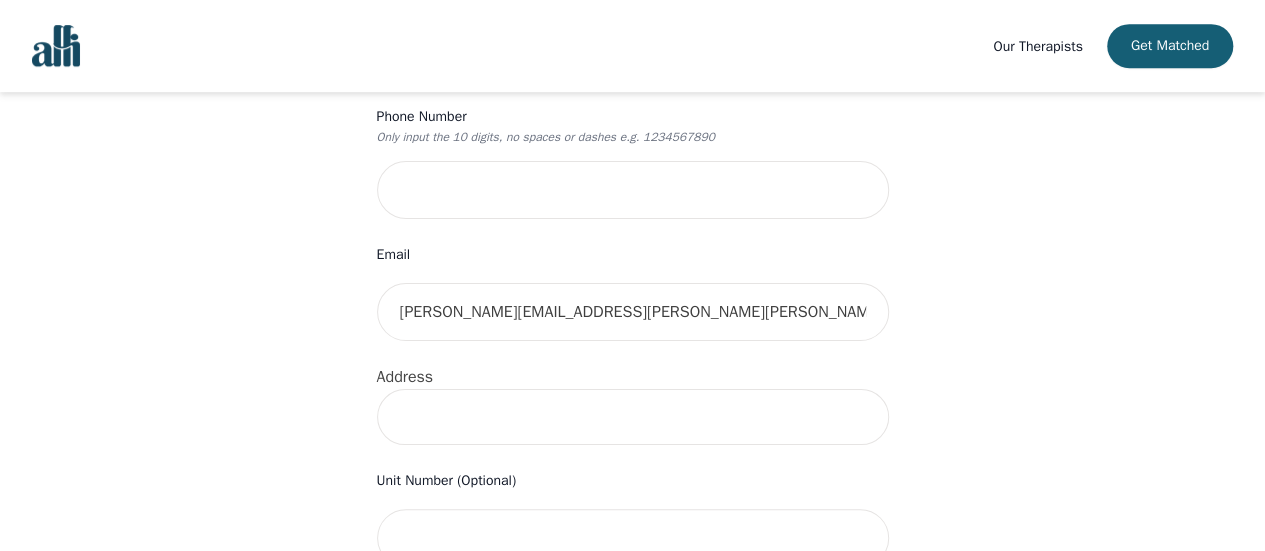 scroll, scrollTop: 500, scrollLeft: 0, axis: vertical 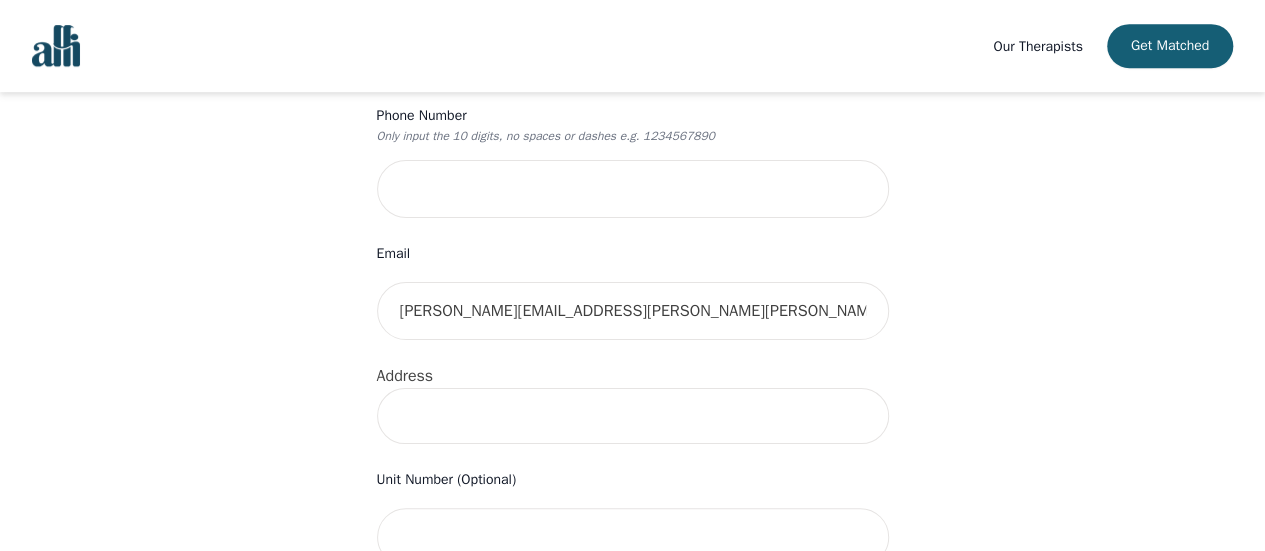 type on "[PERSON_NAME]" 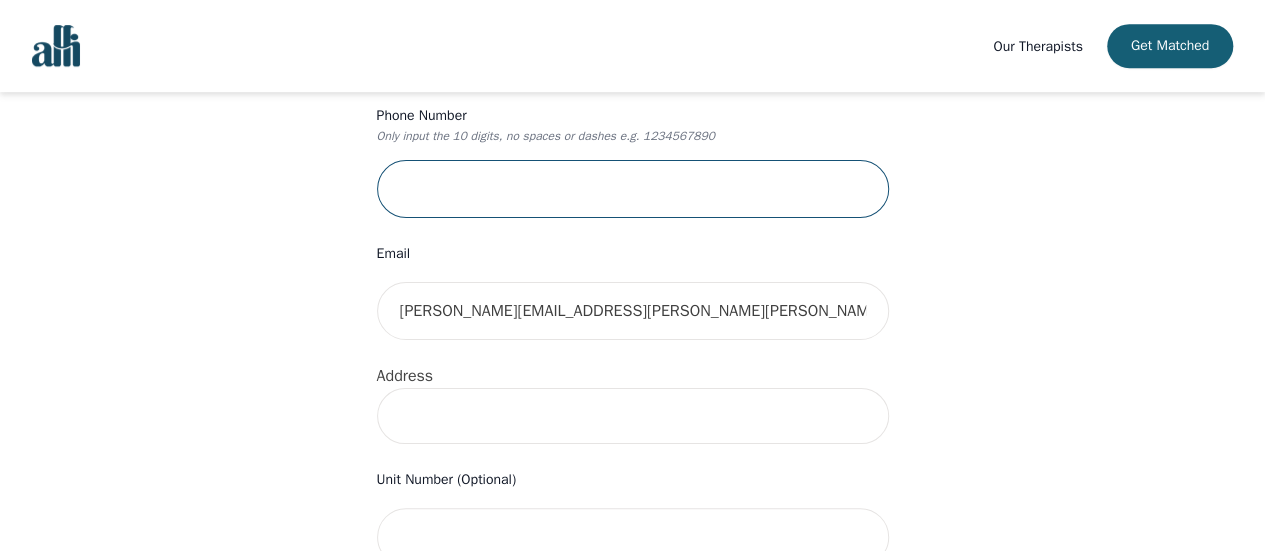click at bounding box center (633, 189) 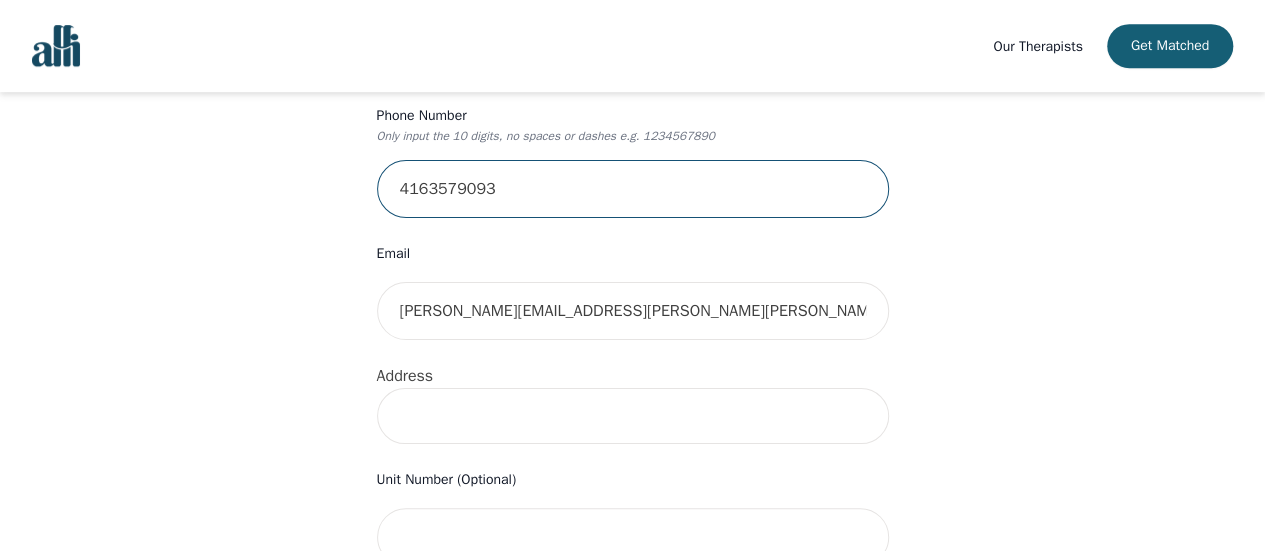 scroll, scrollTop: 600, scrollLeft: 0, axis: vertical 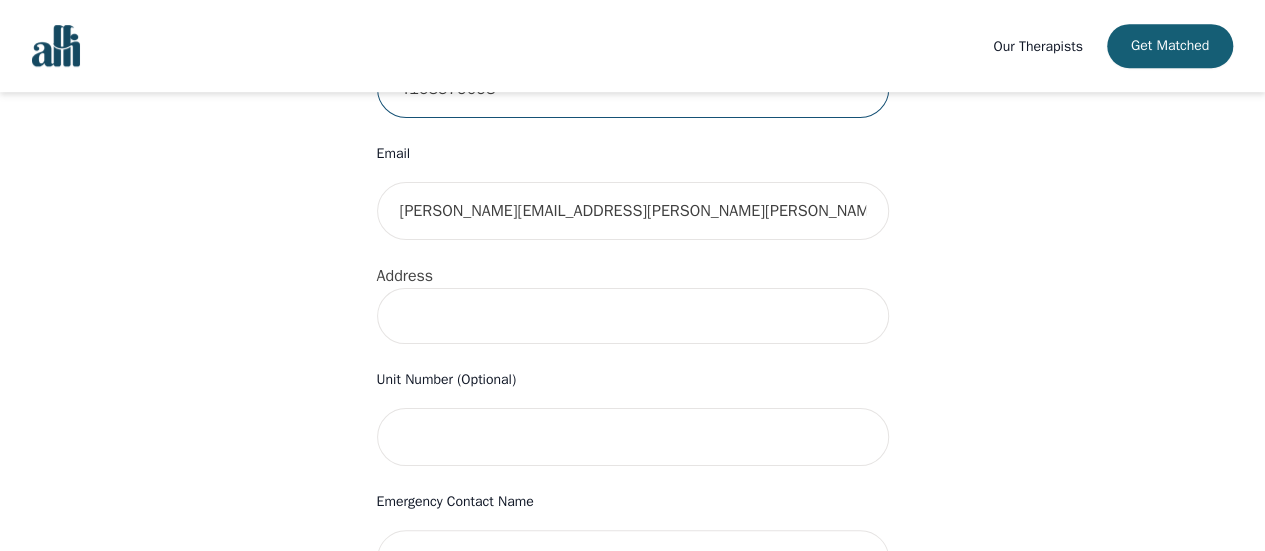 type on "4163579093" 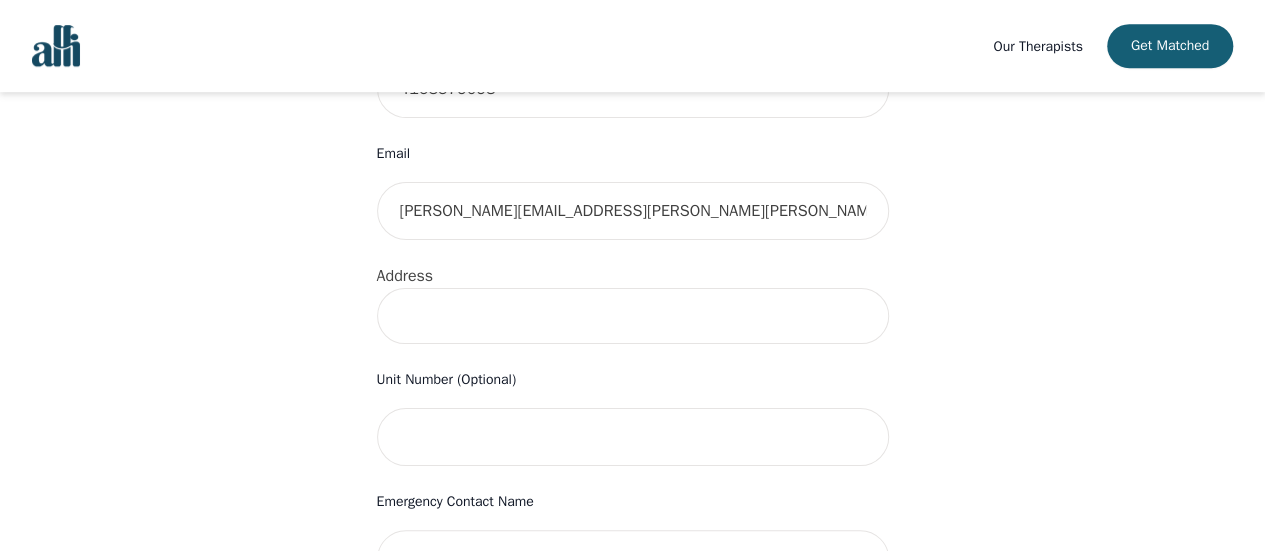 click at bounding box center [633, 316] 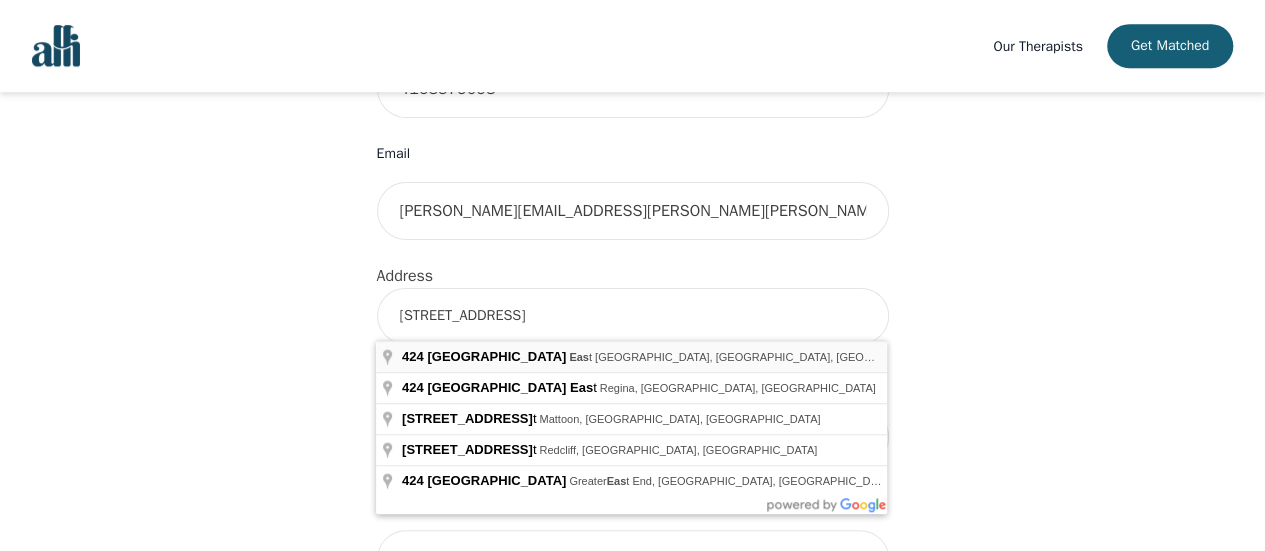 type on "[STREET_ADDRESS]" 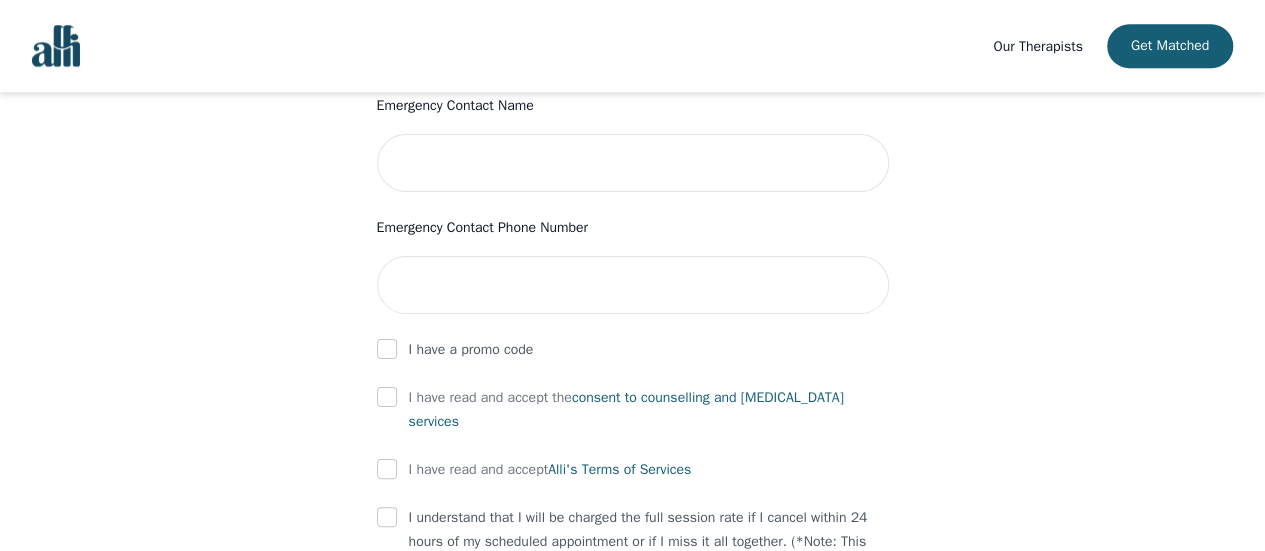 scroll, scrollTop: 1000, scrollLeft: 0, axis: vertical 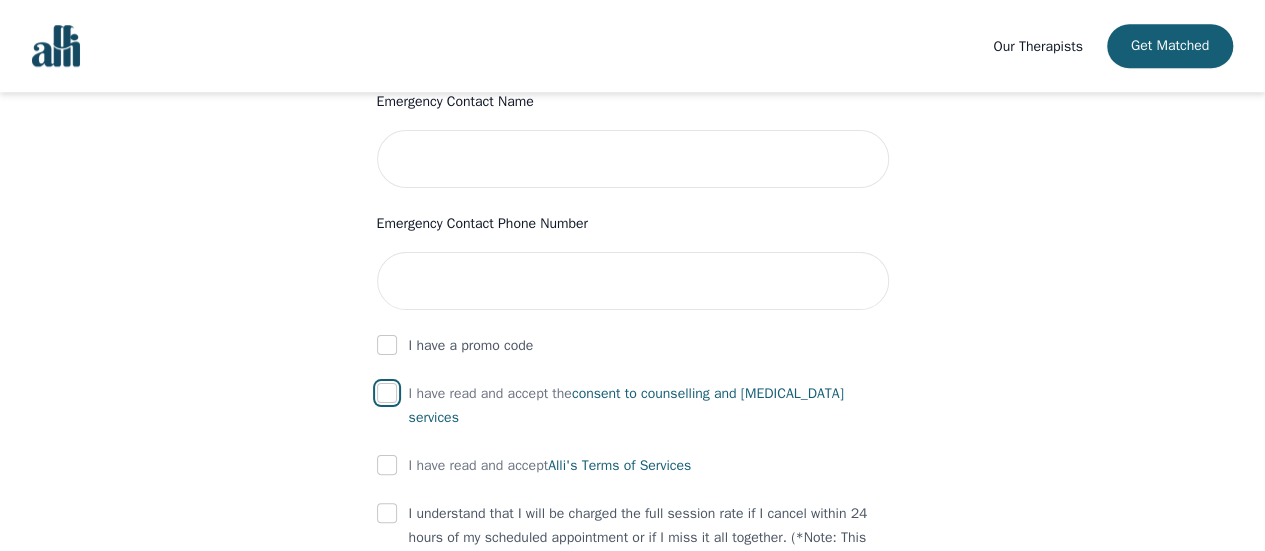 click at bounding box center [387, 393] 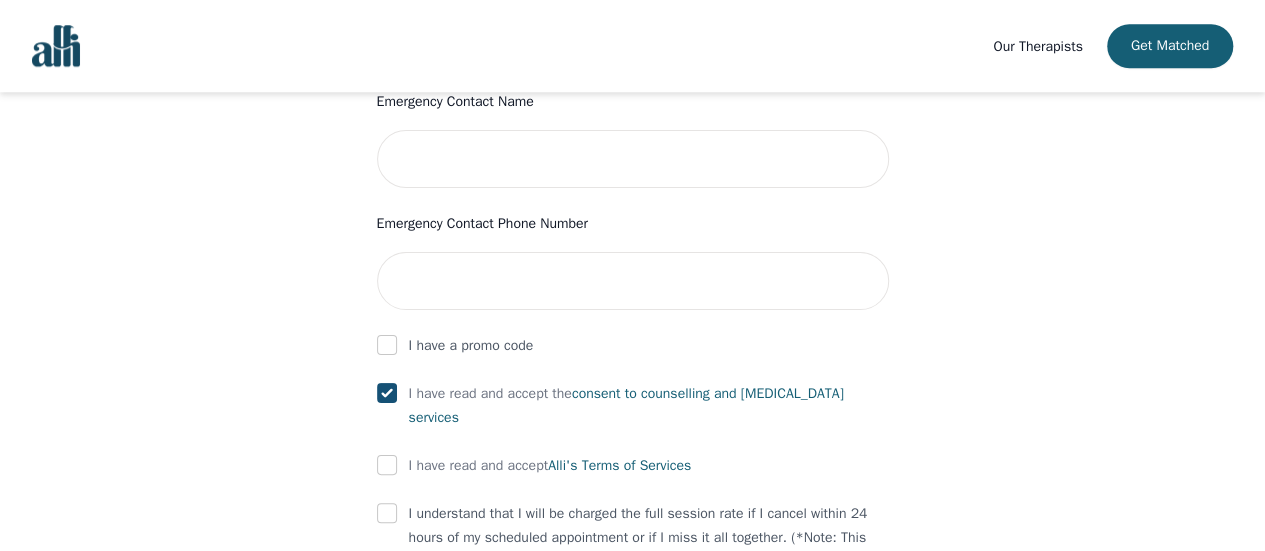 checkbox on "true" 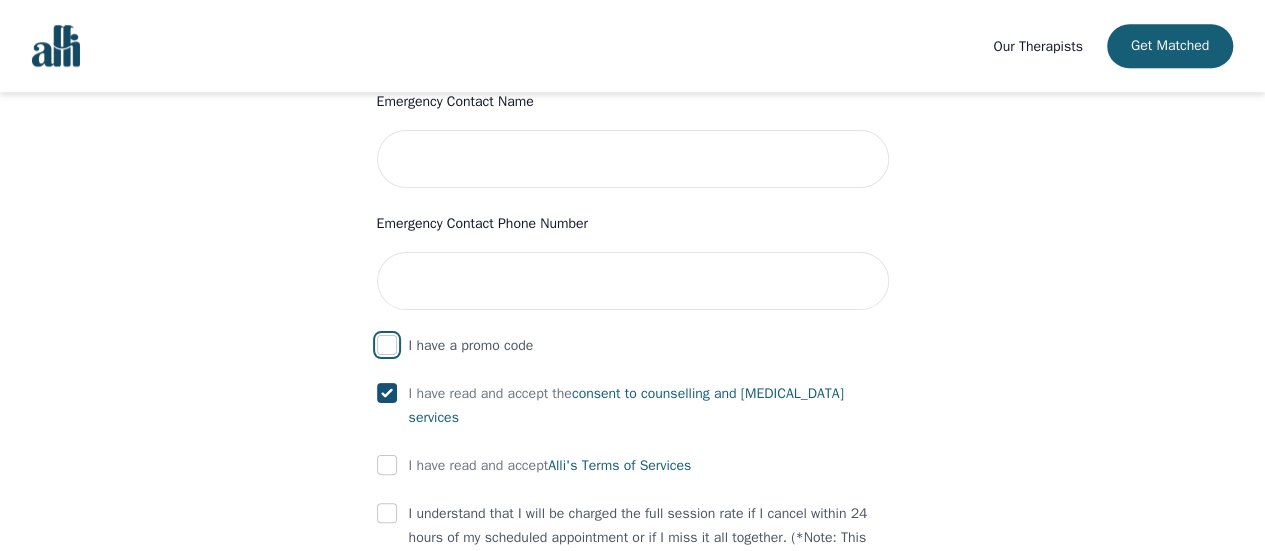click at bounding box center [387, 345] 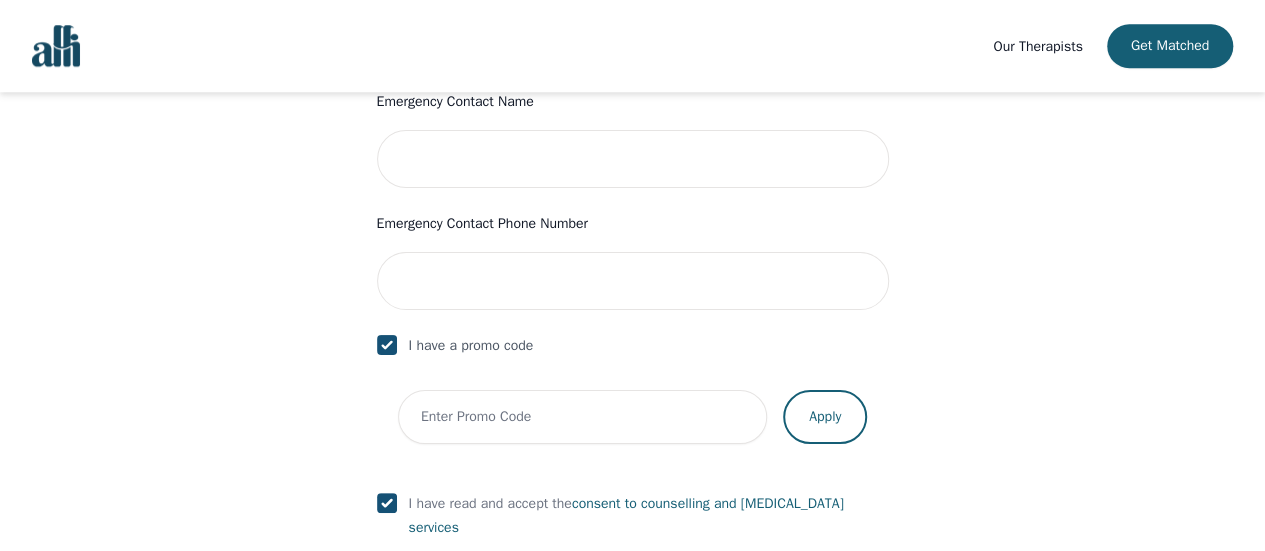 click at bounding box center (387, 345) 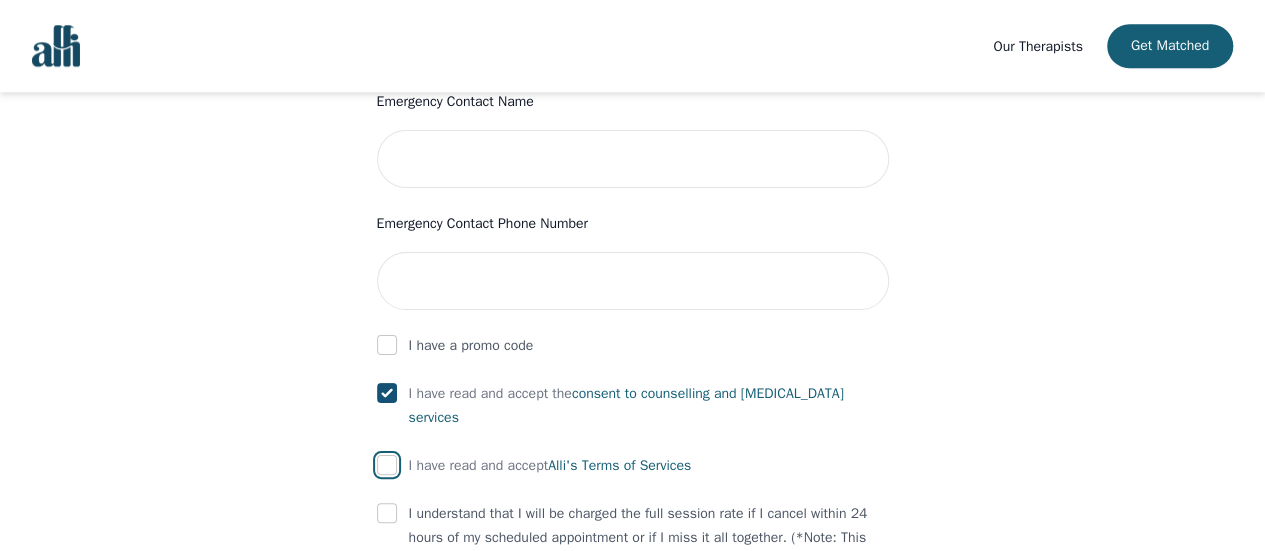 click at bounding box center [387, 465] 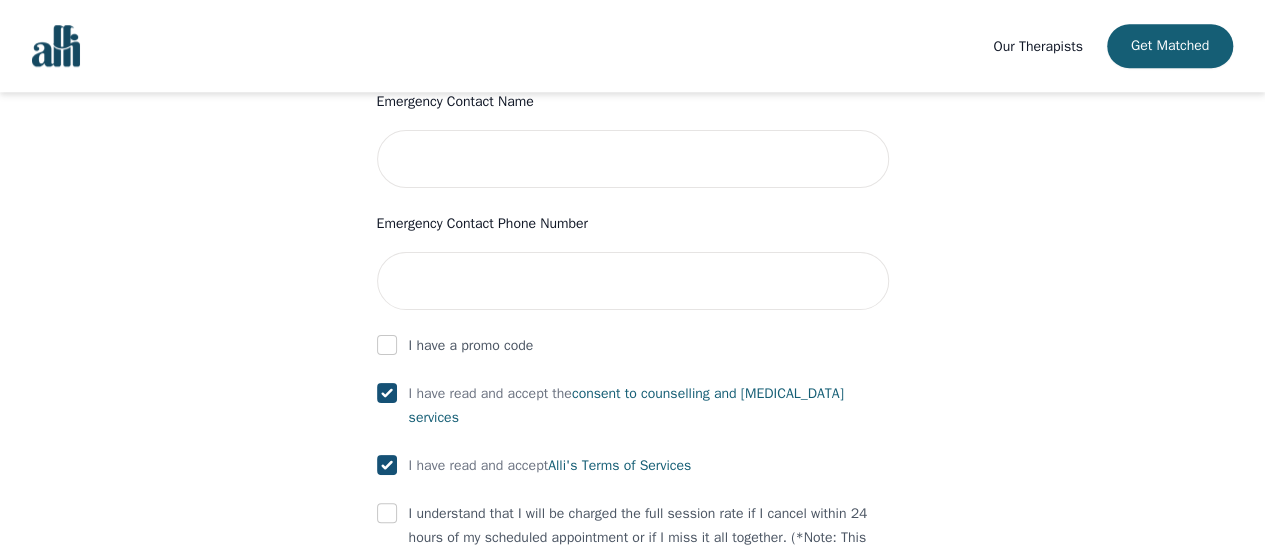 checkbox on "true" 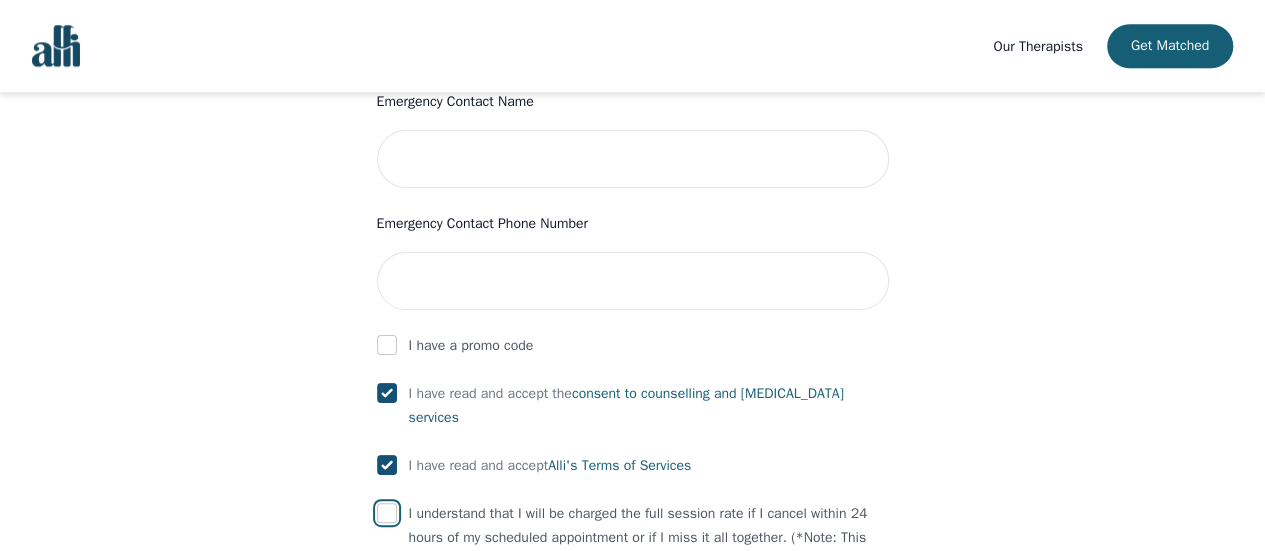 click at bounding box center (387, 513) 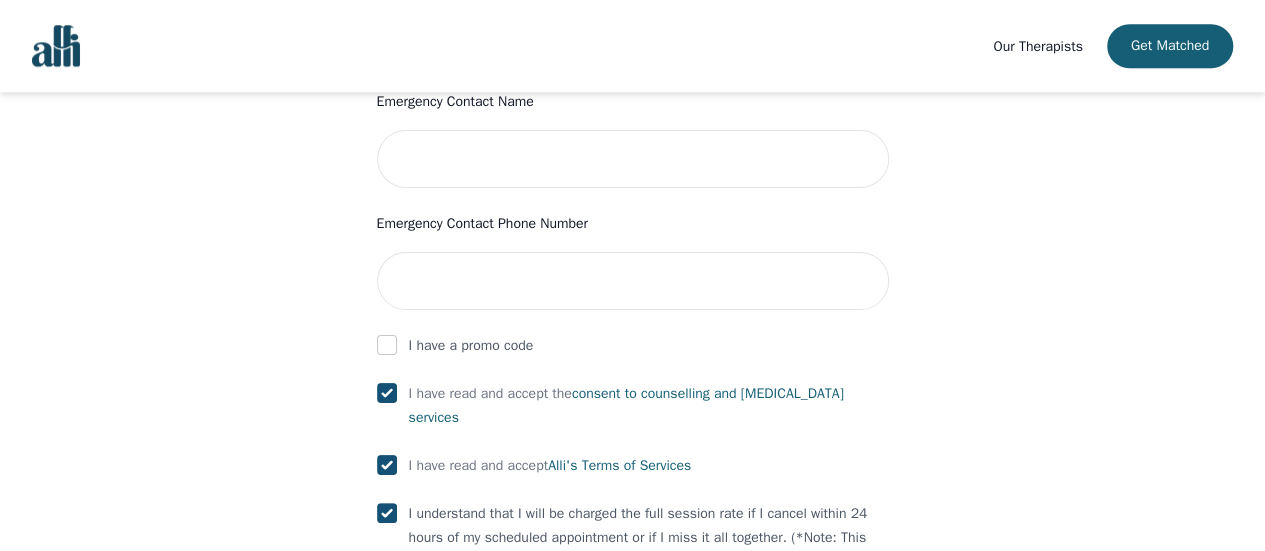 checkbox on "true" 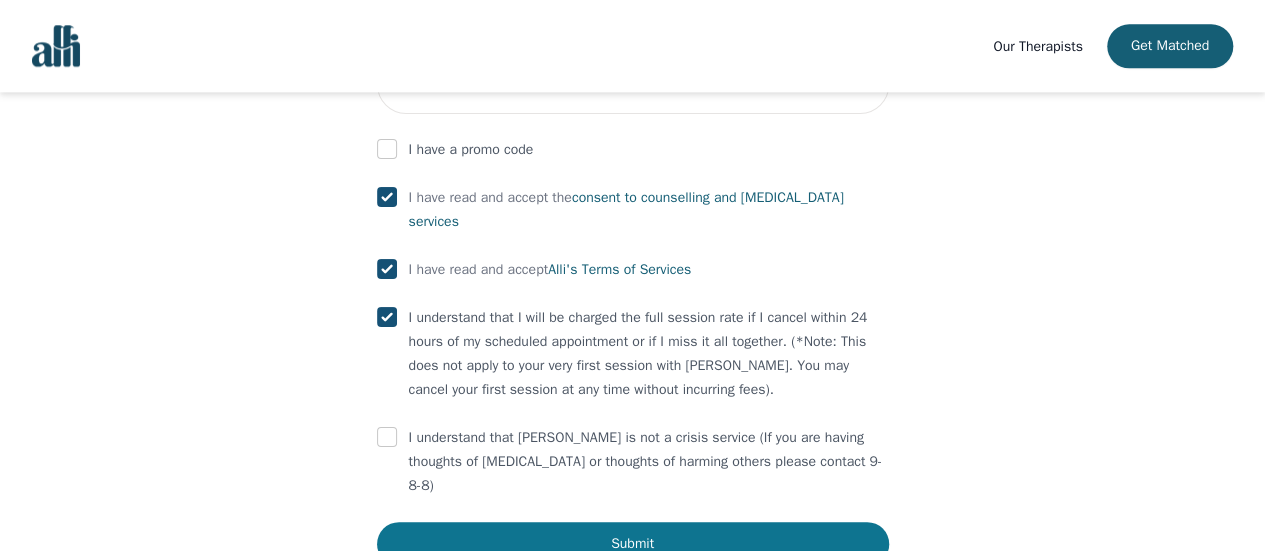 scroll, scrollTop: 1200, scrollLeft: 0, axis: vertical 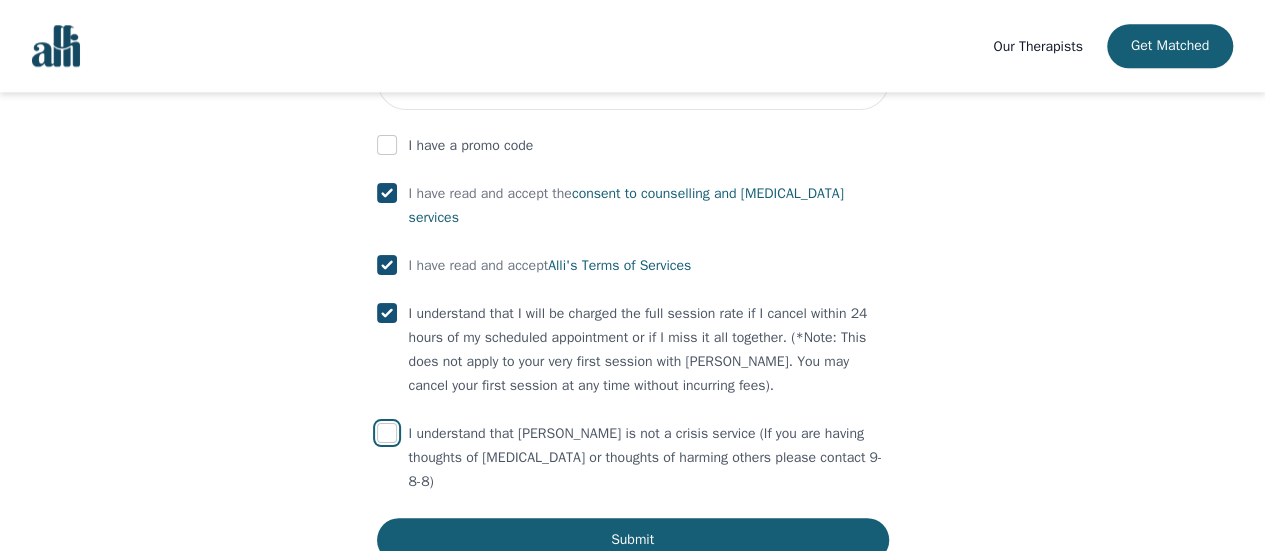 click at bounding box center [387, 433] 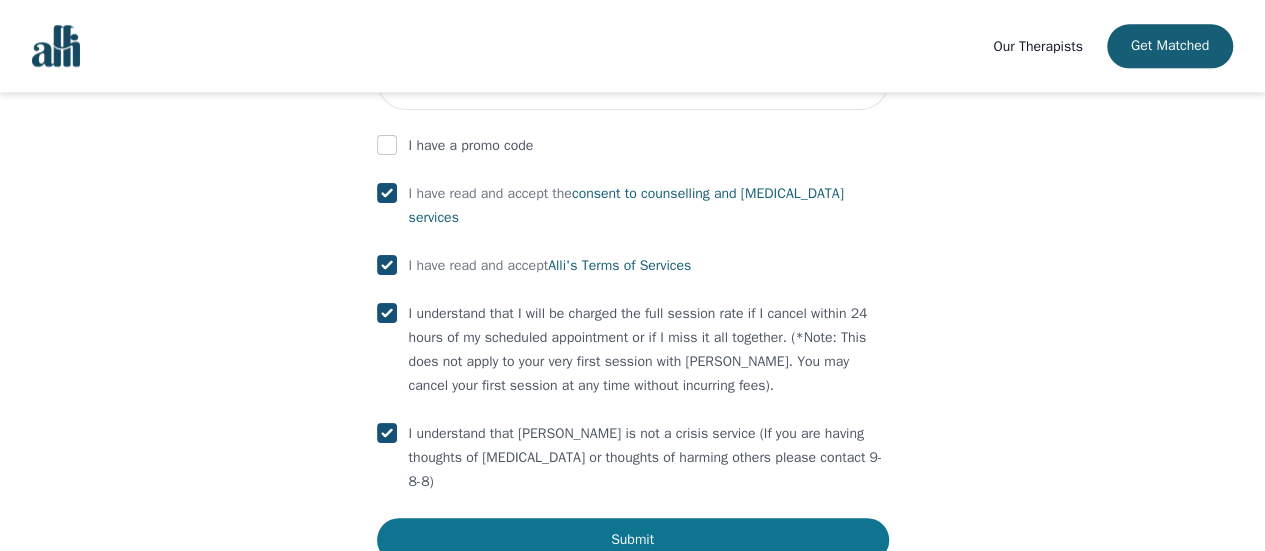 click on "Submit" at bounding box center [633, 540] 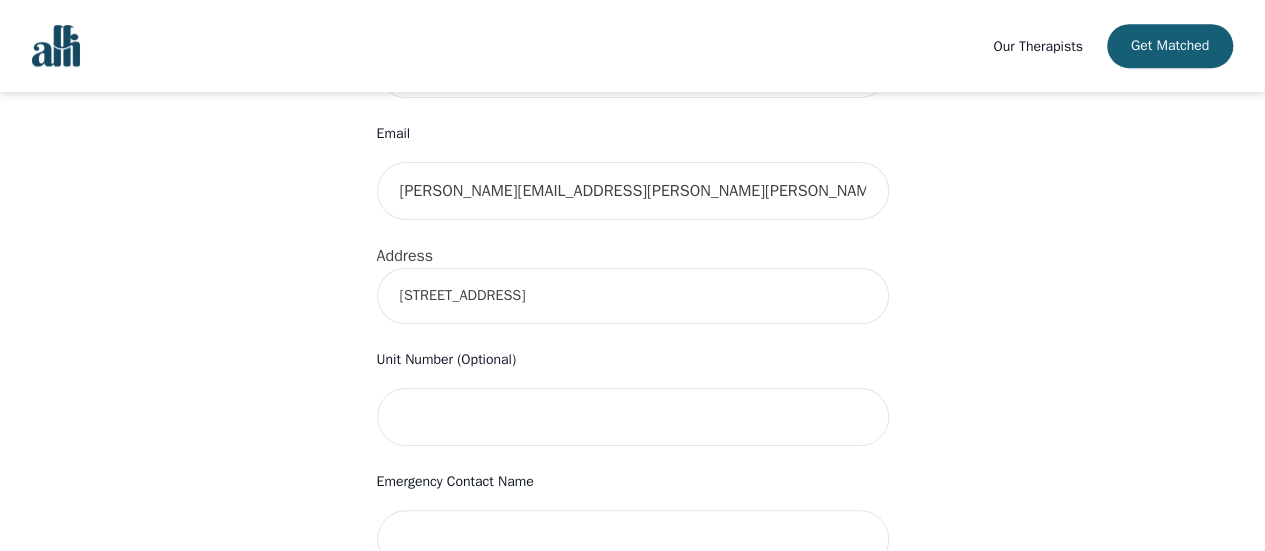 scroll, scrollTop: 720, scrollLeft: 0, axis: vertical 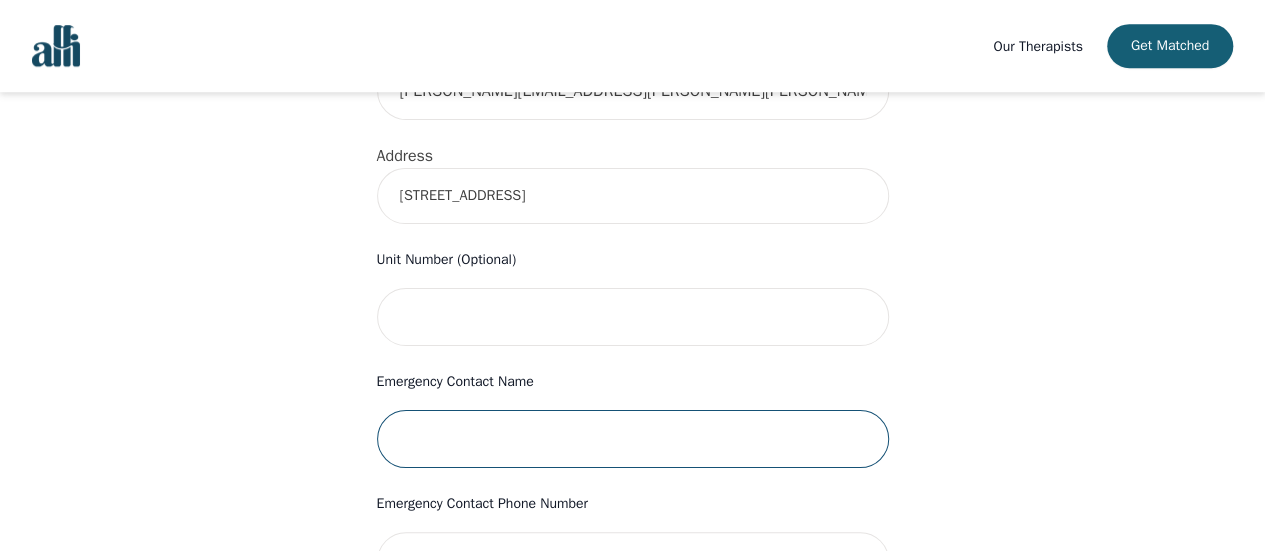 click at bounding box center [633, 439] 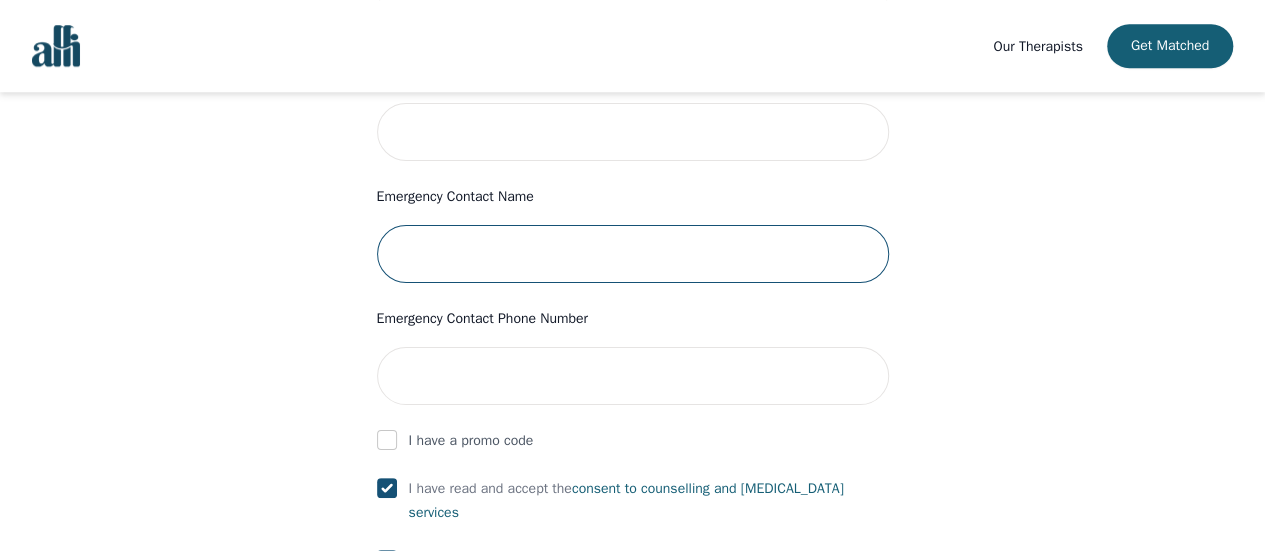 scroll, scrollTop: 920, scrollLeft: 0, axis: vertical 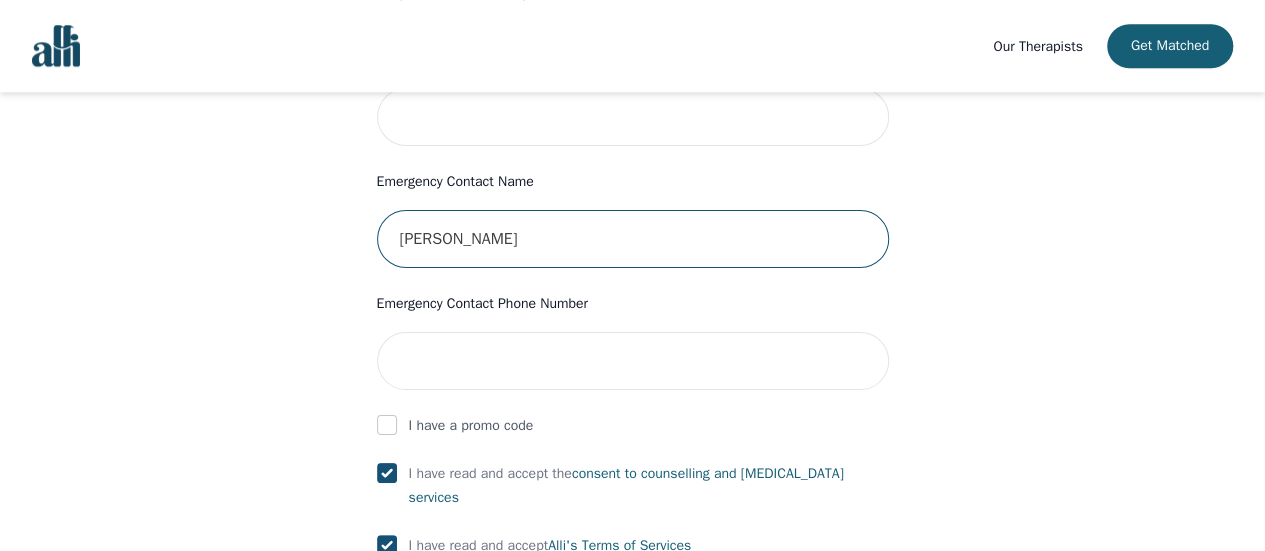 type on "[PERSON_NAME]" 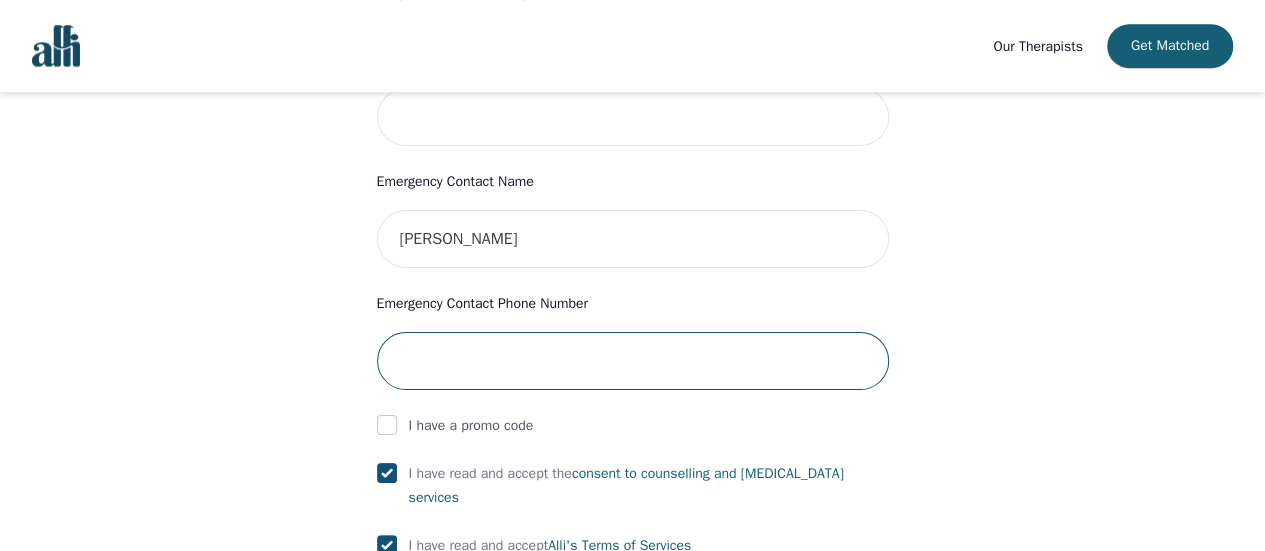 click at bounding box center (633, 361) 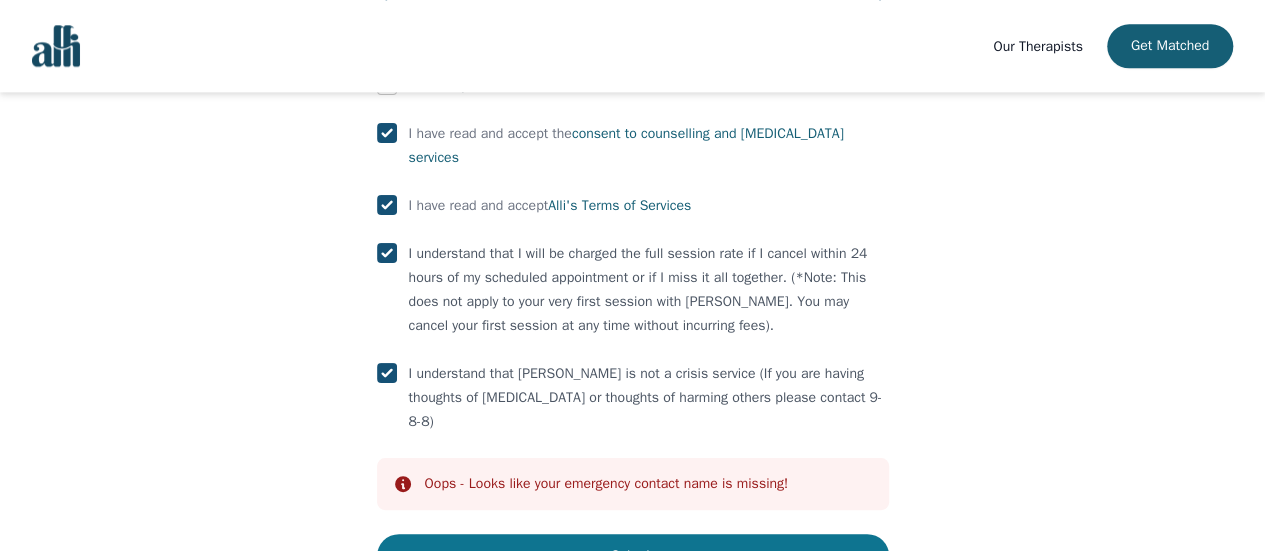 scroll, scrollTop: 1320, scrollLeft: 0, axis: vertical 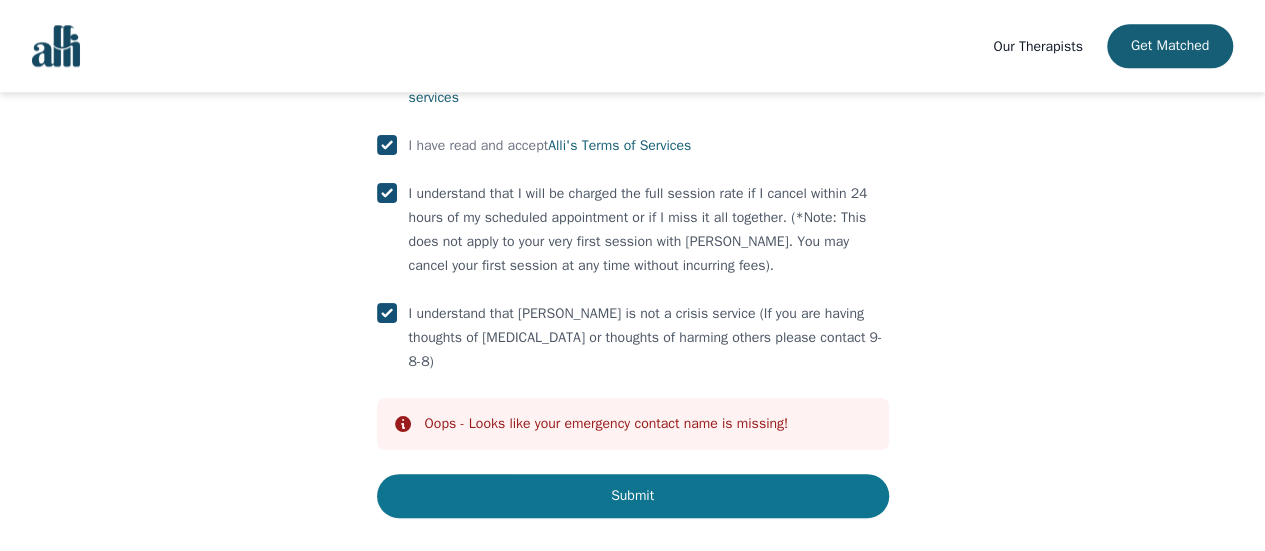 type on "6477109060" 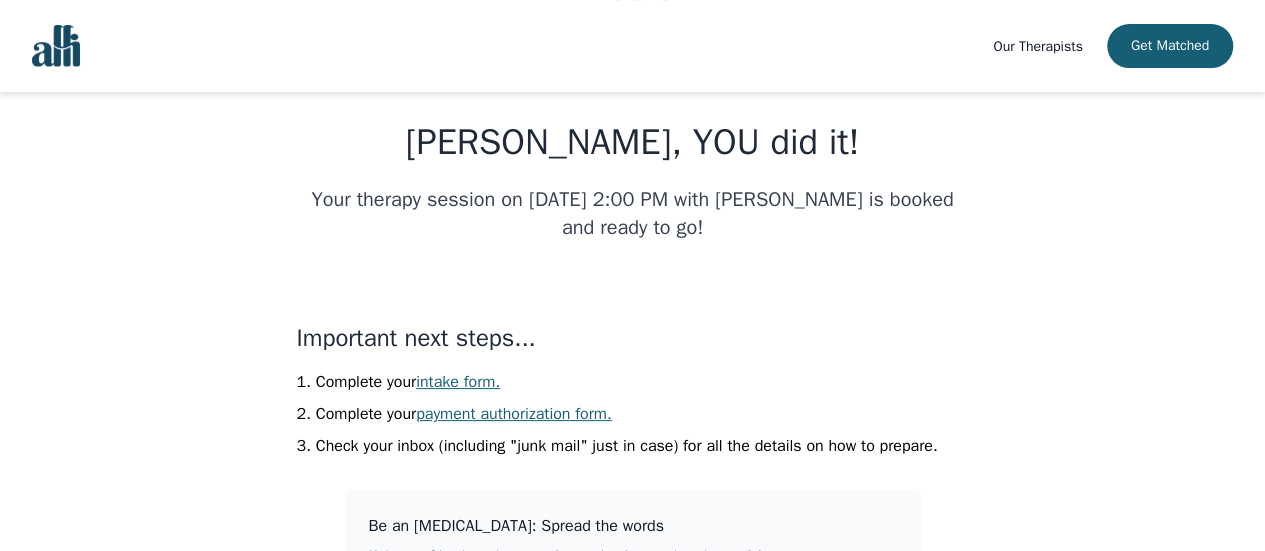 scroll, scrollTop: 200, scrollLeft: 0, axis: vertical 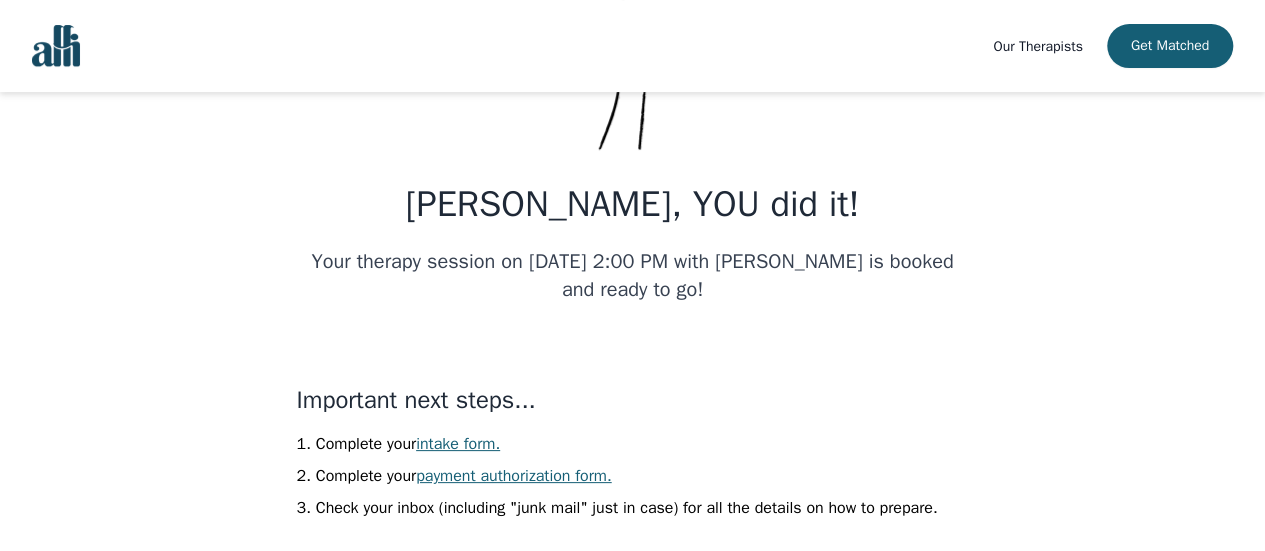 click on "intake form." at bounding box center [458, 444] 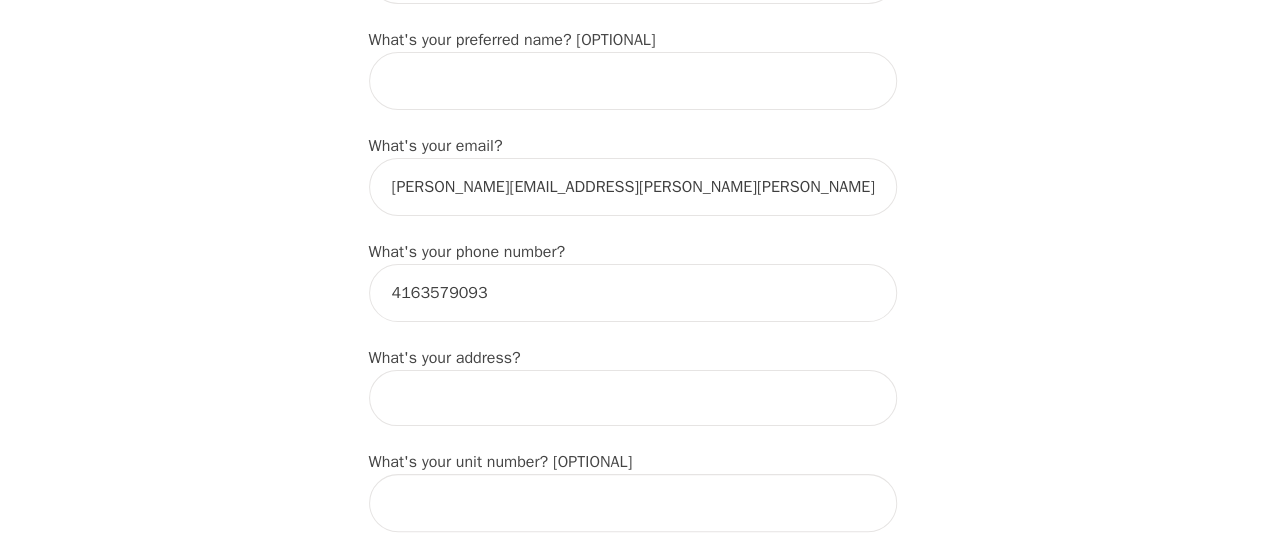 scroll, scrollTop: 600, scrollLeft: 0, axis: vertical 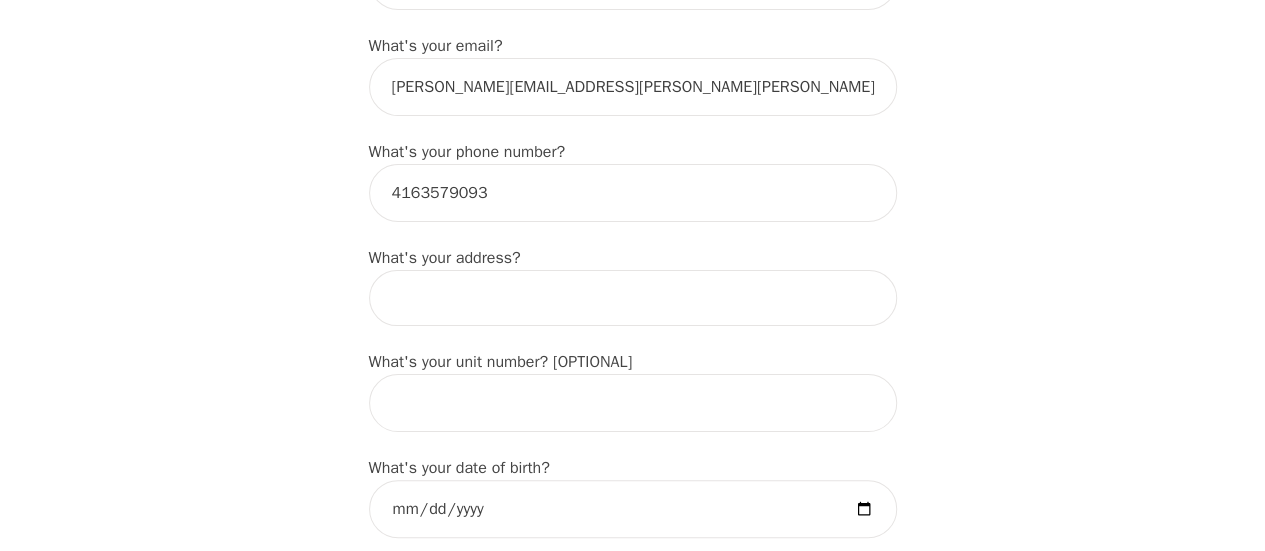 drag, startPoint x: 581, startPoint y: 299, endPoint x: 586, endPoint y: 310, distance: 12.083046 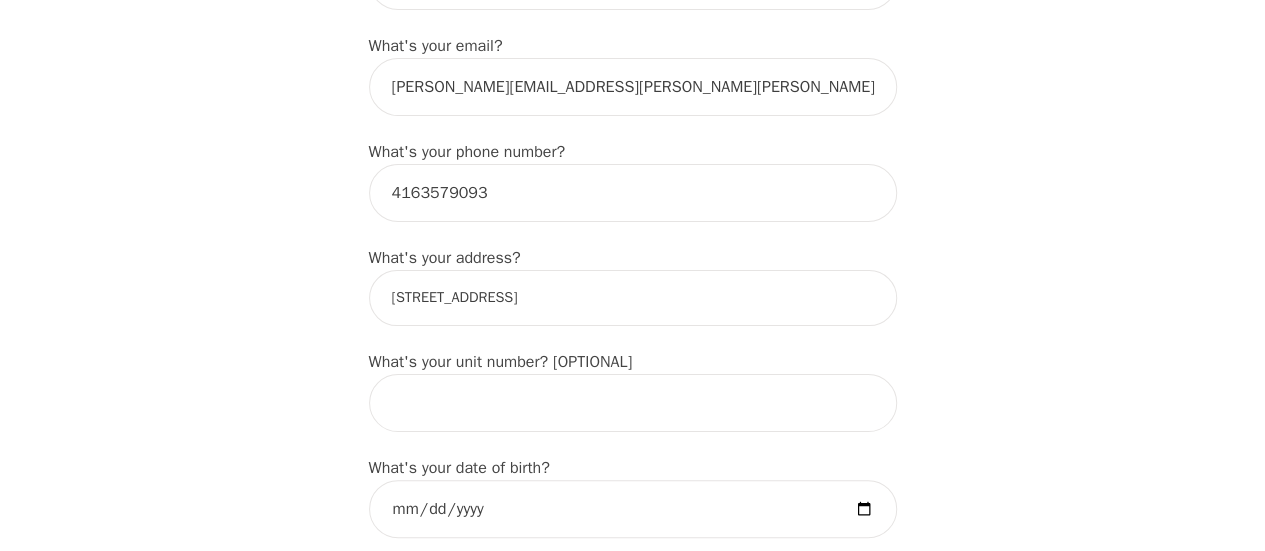 type on "[STREET_ADDRESS]" 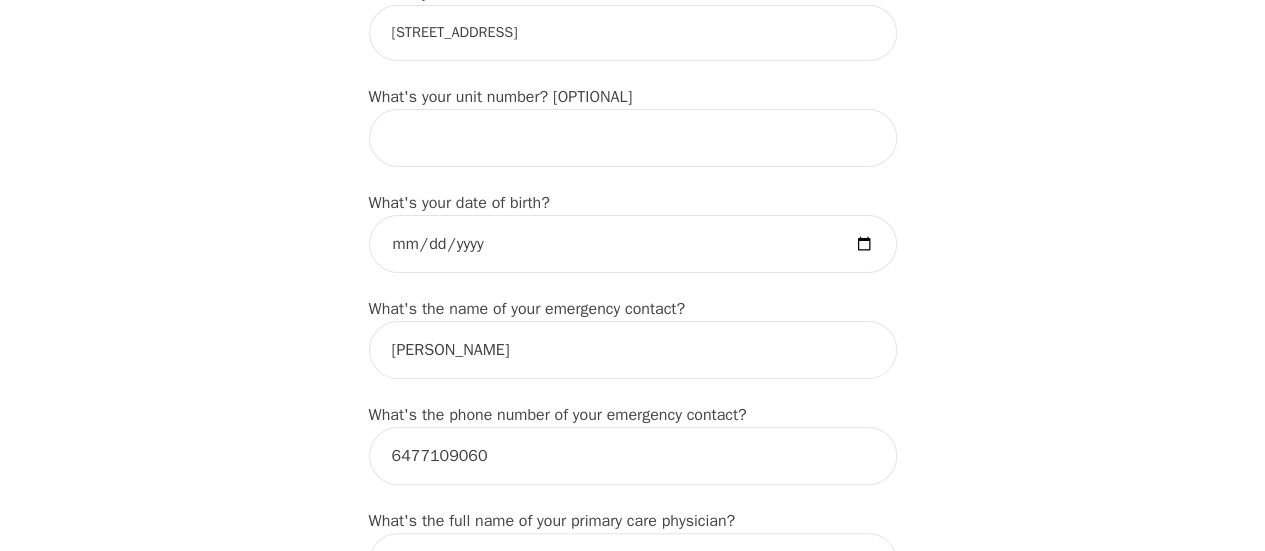 scroll, scrollTop: 800, scrollLeft: 0, axis: vertical 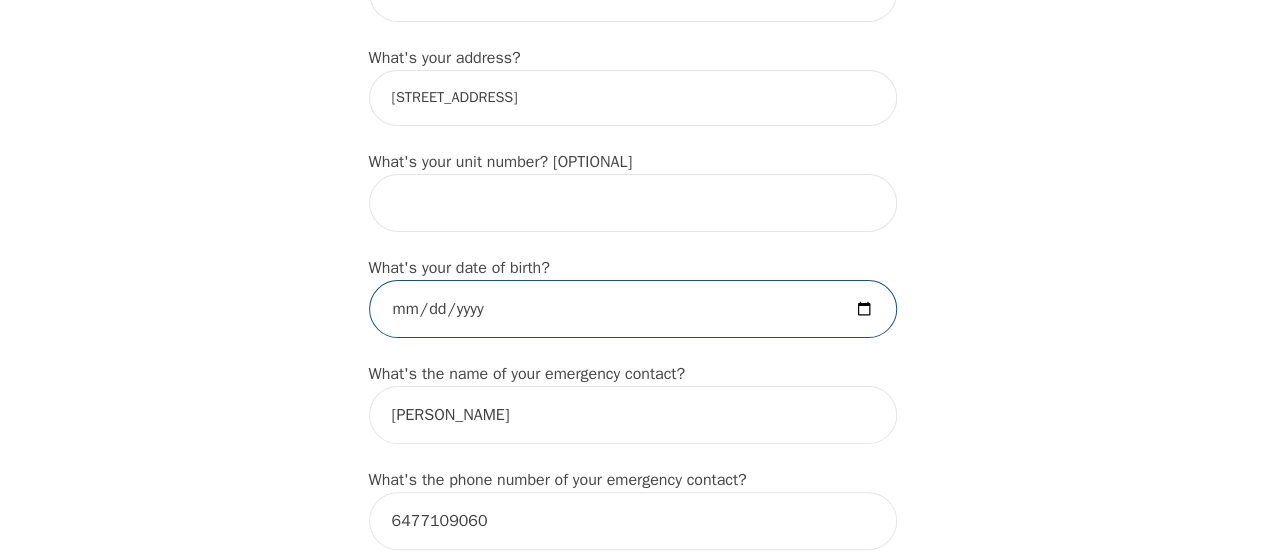 click at bounding box center (633, 309) 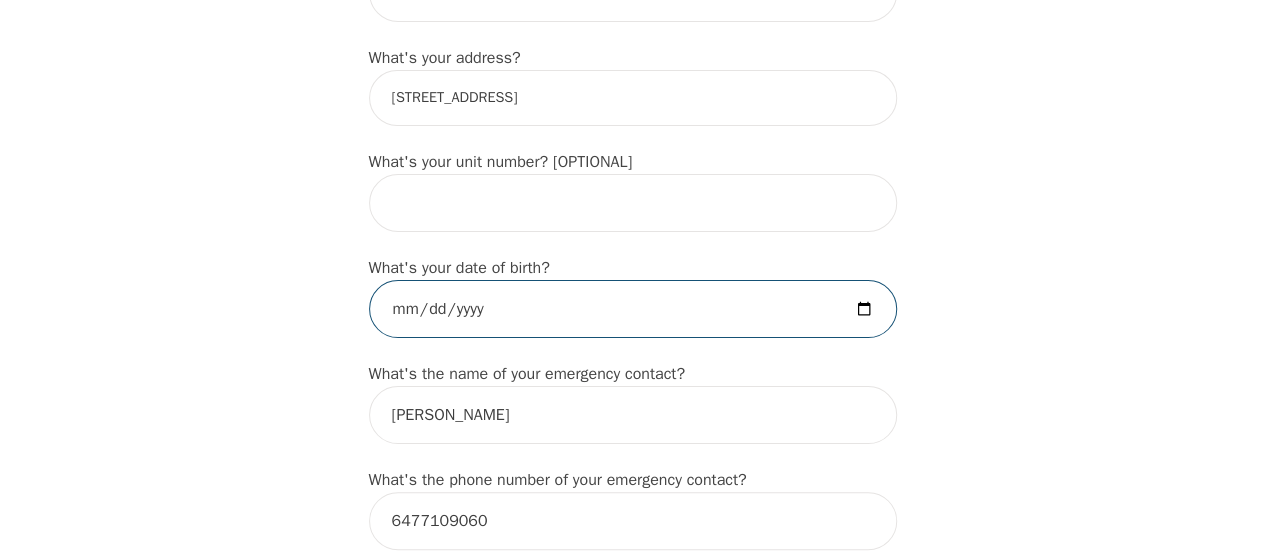 type on "[DATE]" 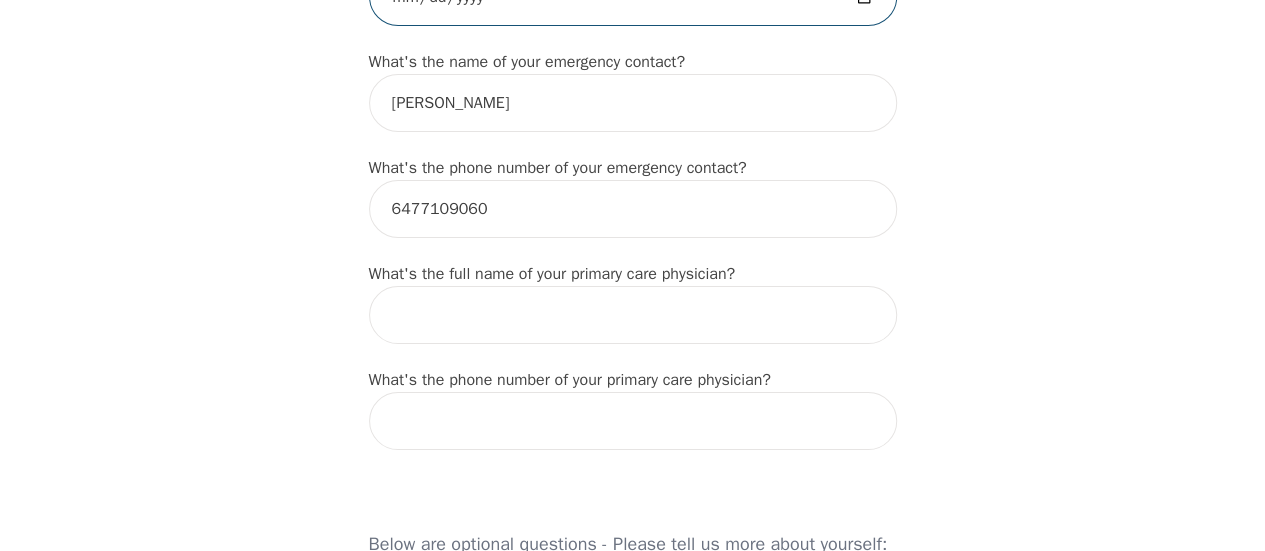 scroll, scrollTop: 1200, scrollLeft: 0, axis: vertical 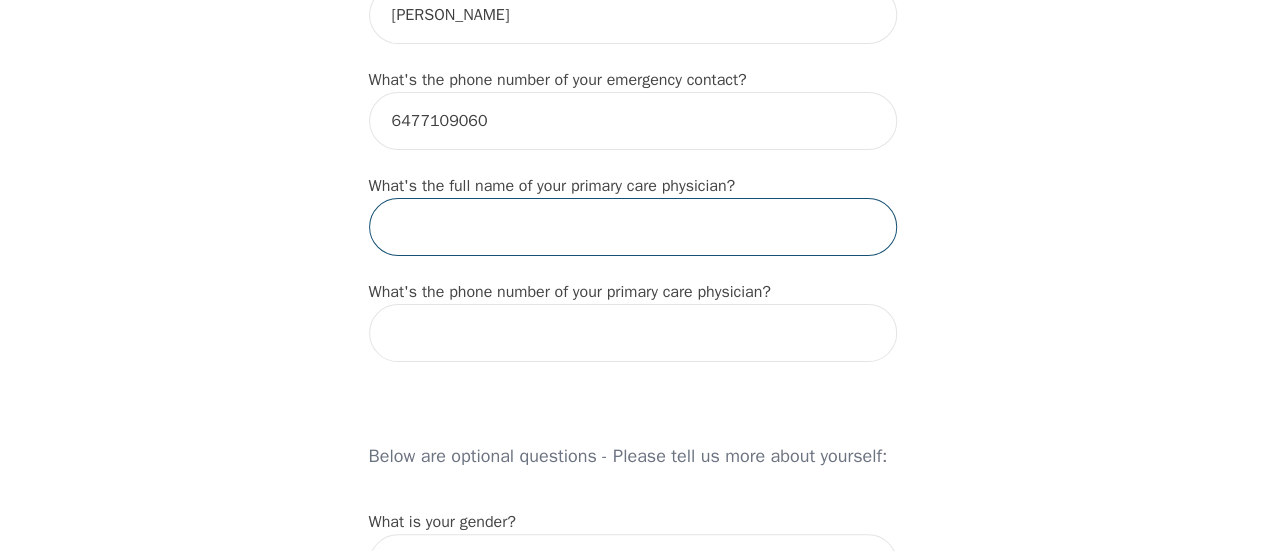 click at bounding box center [633, 227] 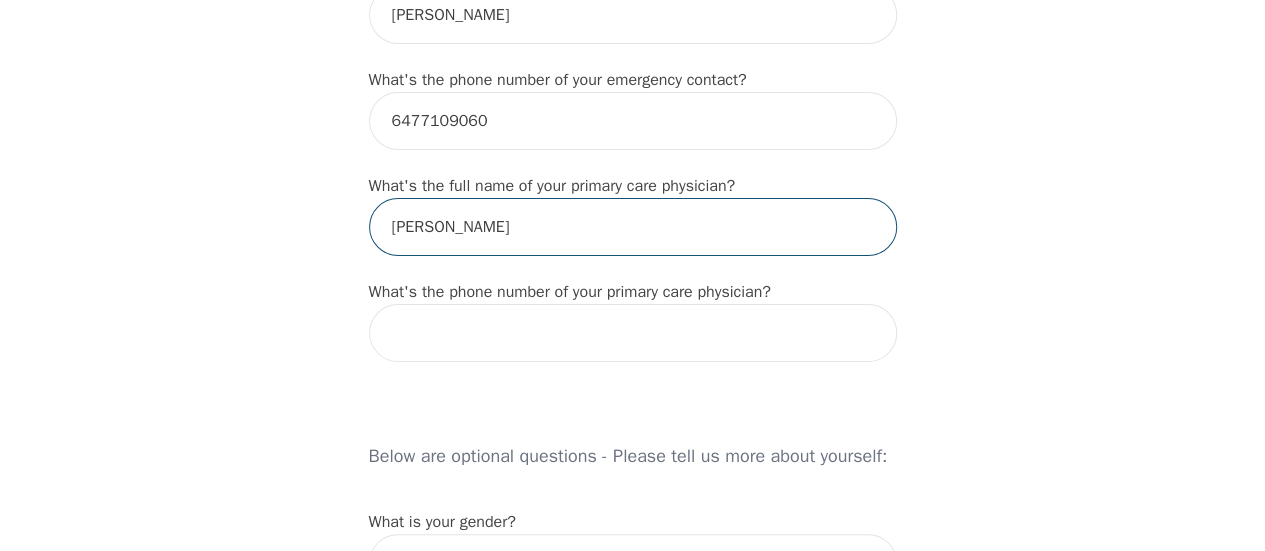 type on "[PERSON_NAME]" 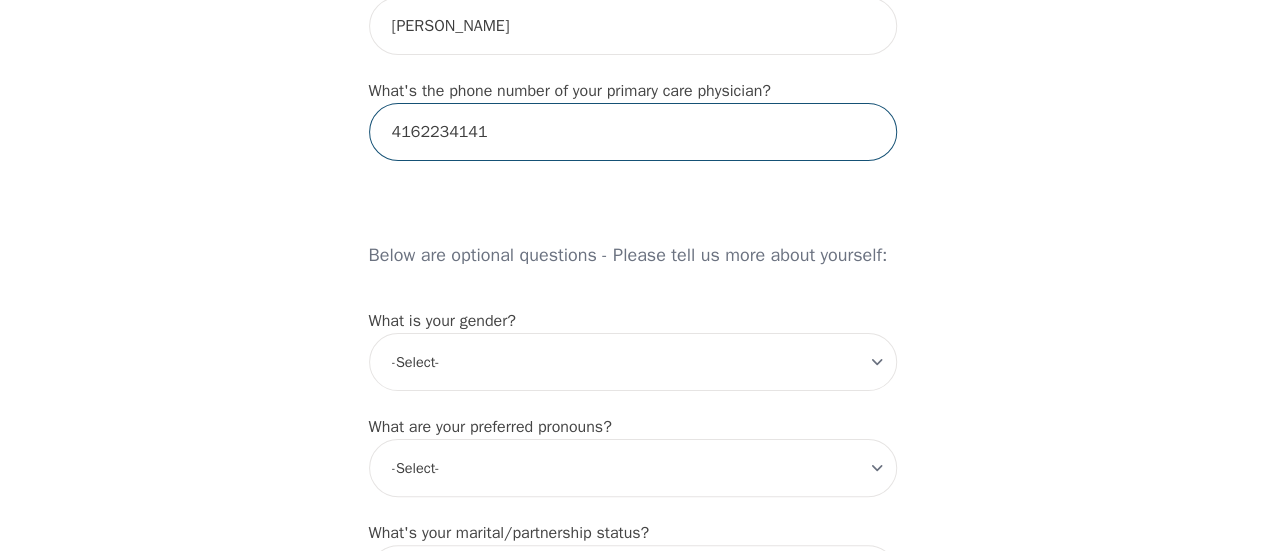 scroll, scrollTop: 1500, scrollLeft: 0, axis: vertical 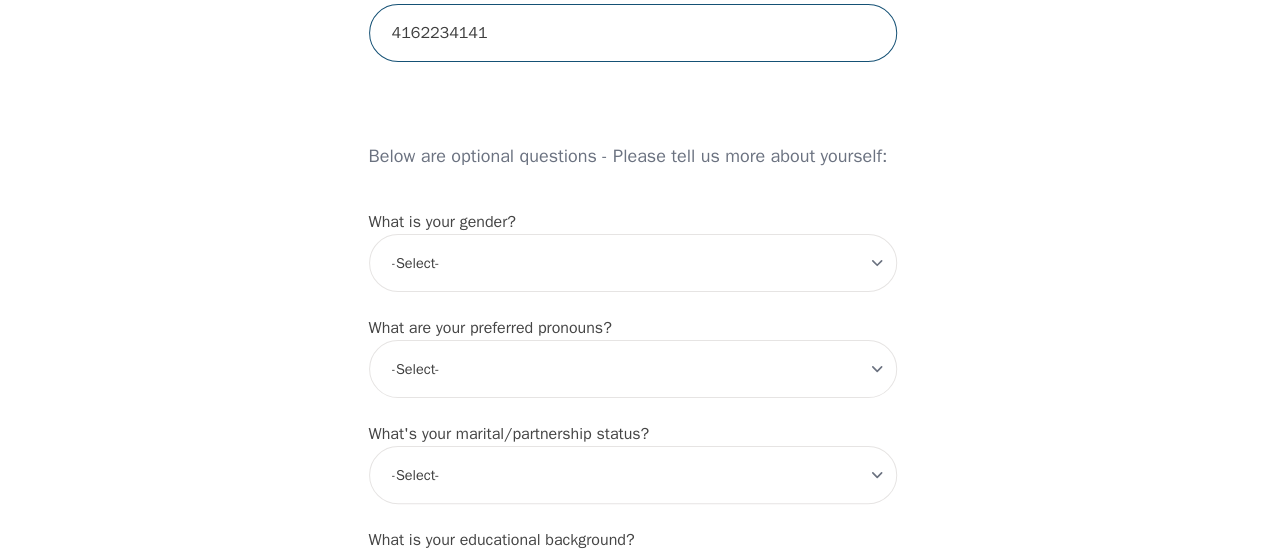 type on "4162234141" 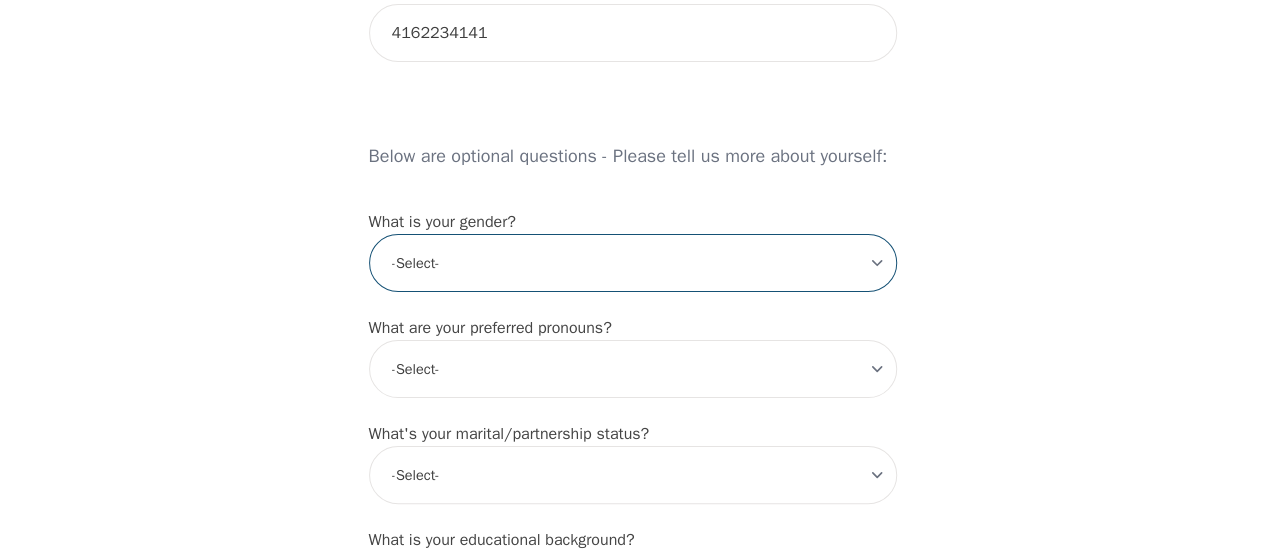 click on "-Select- [DEMOGRAPHIC_DATA] [DEMOGRAPHIC_DATA] [DEMOGRAPHIC_DATA] [DEMOGRAPHIC_DATA] [DEMOGRAPHIC_DATA] prefer_not_to_say" at bounding box center (633, 263) 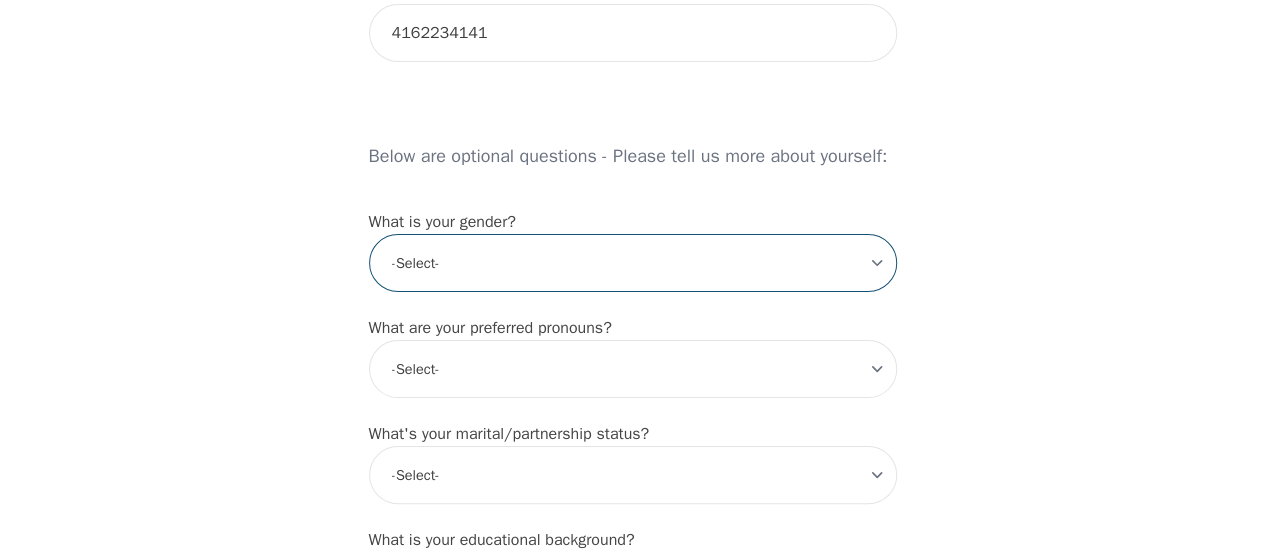 select on "[DEMOGRAPHIC_DATA]" 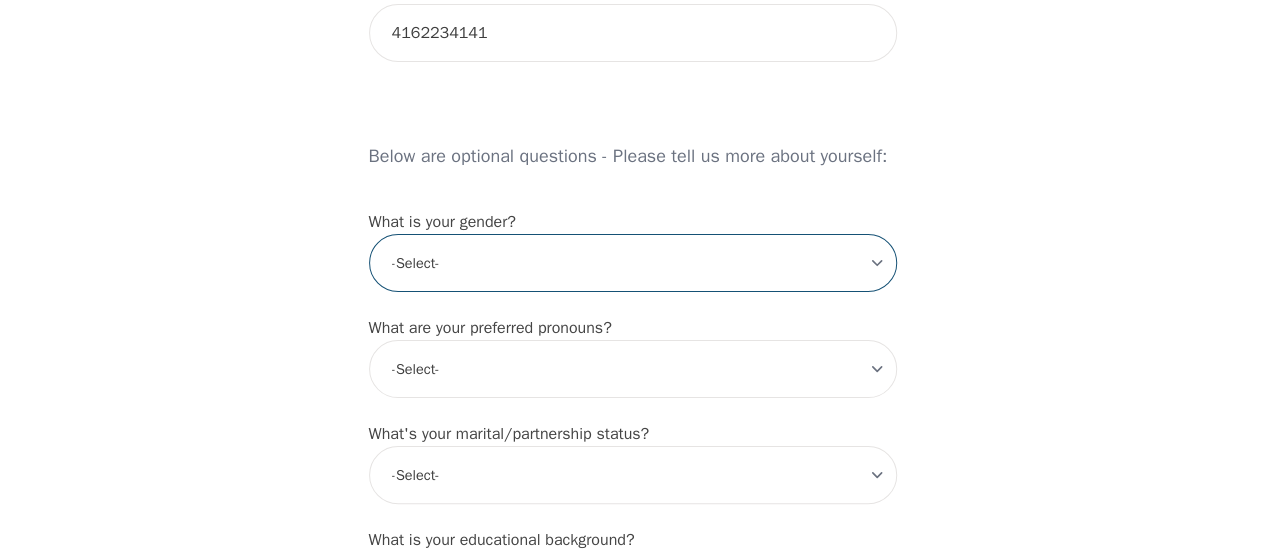 click on "-Select- [DEMOGRAPHIC_DATA] [DEMOGRAPHIC_DATA] [DEMOGRAPHIC_DATA] [DEMOGRAPHIC_DATA] [DEMOGRAPHIC_DATA] prefer_not_to_say" at bounding box center (633, 263) 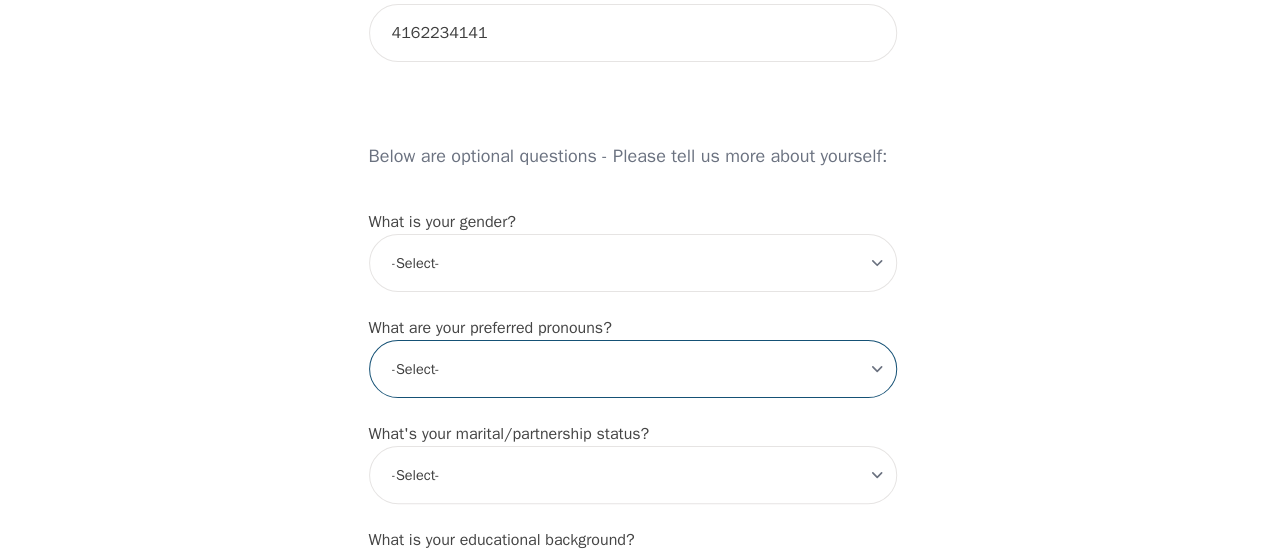 click on "-Select- he/him she/her they/them ze/zir xe/xem ey/em ve/ver tey/ter e/e per/per prefer_not_to_say" at bounding box center [633, 369] 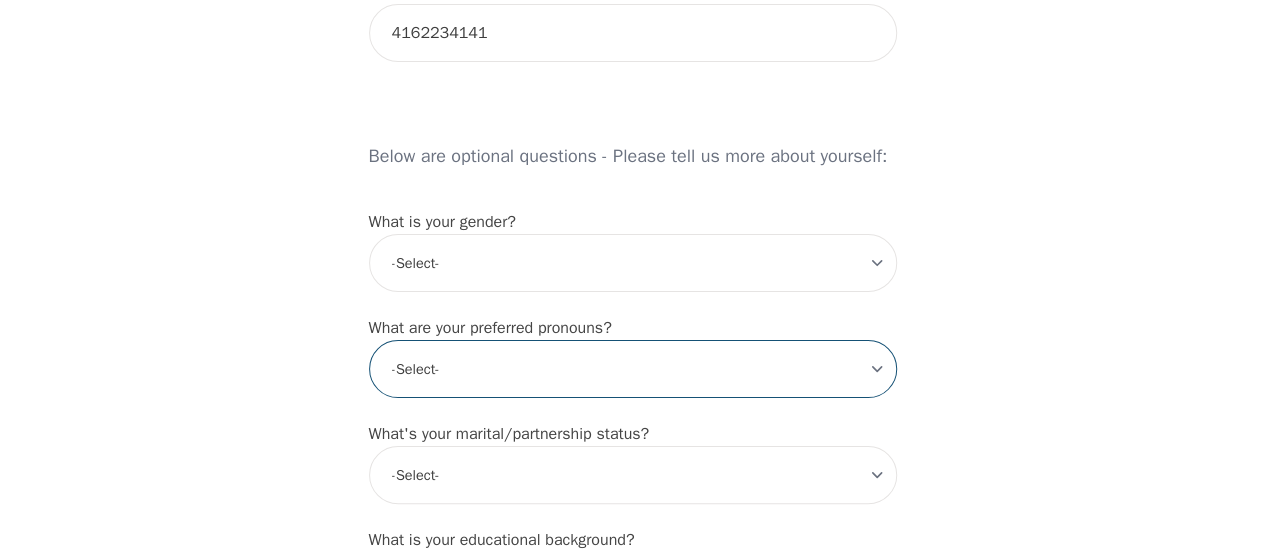 select on "he/him" 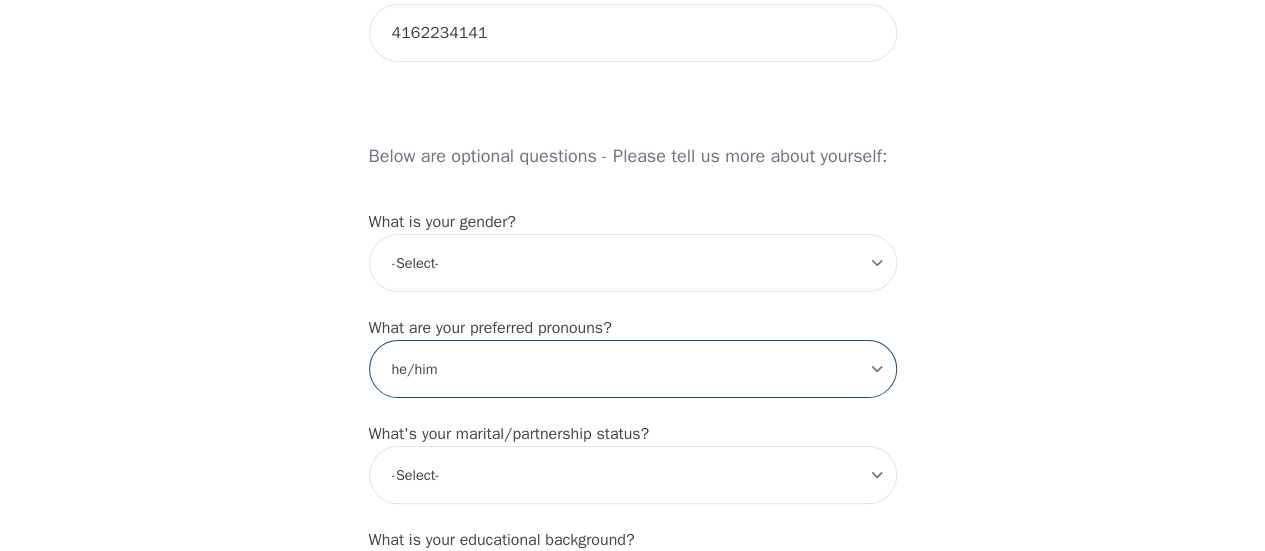 click on "-Select- he/him she/her they/them ze/zir xe/xem ey/em ve/ver tey/ter e/e per/per prefer_not_to_say" at bounding box center [633, 369] 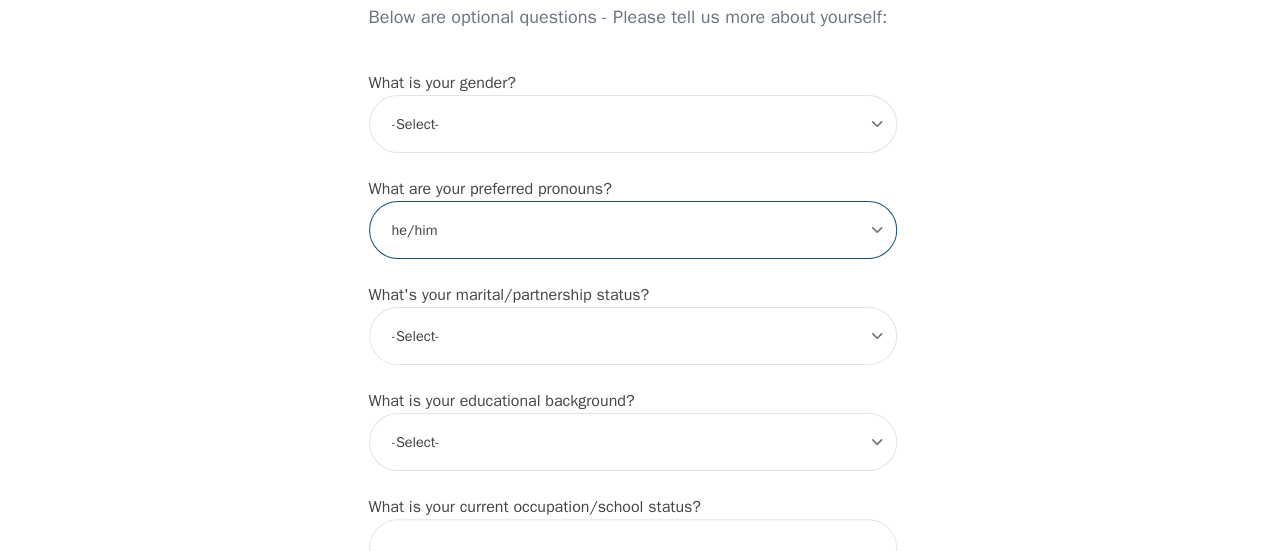 scroll, scrollTop: 1700, scrollLeft: 0, axis: vertical 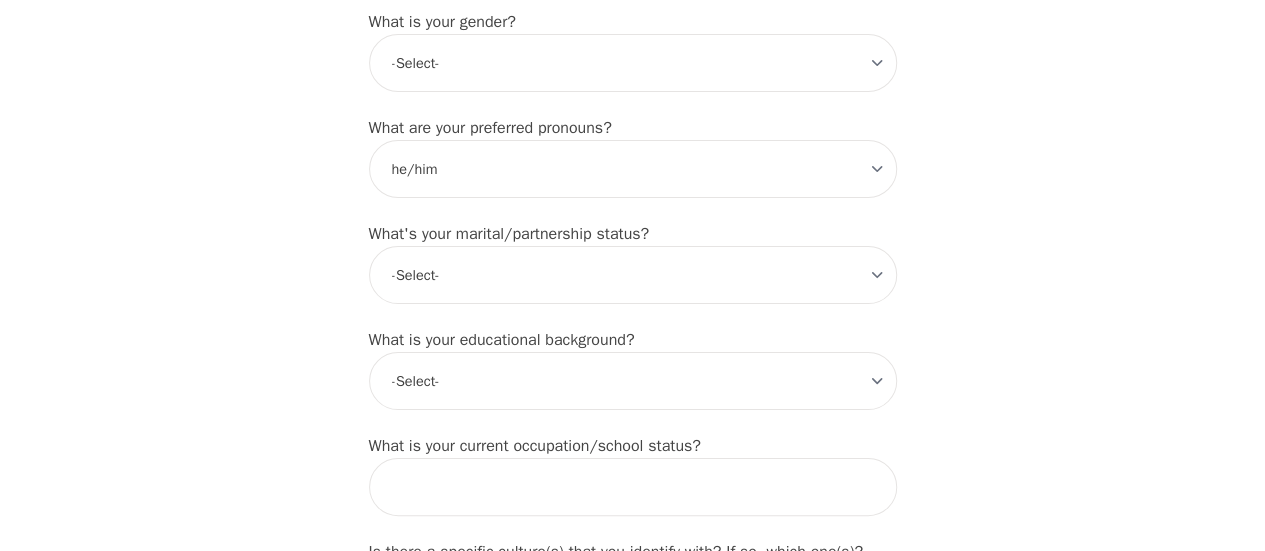click on "Intake Assessment for [PERSON_NAME] Part 1 of 2: Tell Us About Yourself Please complete the following information before your initial session. This step is crucial to kickstart your therapeutic journey with your therapist: What's your first name? (This will be the name on your insurance receipt) [PERSON_NAME] What's your last name? [PERSON_NAME] What's your preferred name? [OPTIONAL] What's your email? [PERSON_NAME][EMAIL_ADDRESS][PERSON_NAME][PERSON_NAME][DOMAIN_NAME] What's your phone number? [PHONE_NUMBER] What's your address? [STREET_ADDRESS] What's your unit number? [OPTIONAL] What's your date of birth? [DEMOGRAPHIC_DATA] What's the name of your emergency contact? [PERSON_NAME] What's the phone number of your emergency contact? [PHONE_NUMBER] What's the full name of your primary care physician? [PERSON_NAME] What's the phone number of your primary care physician? 4162234141 Below are optional questions - Please tell us more about yourself: What is your gender? -Select- [DEMOGRAPHIC_DATA] [DEMOGRAPHIC_DATA] [DEMOGRAPHIC_DATA] [DEMOGRAPHIC_DATA] [DEMOGRAPHIC_DATA] prefer_not_to_say What are your preferred pronouns?" at bounding box center (633, -191) 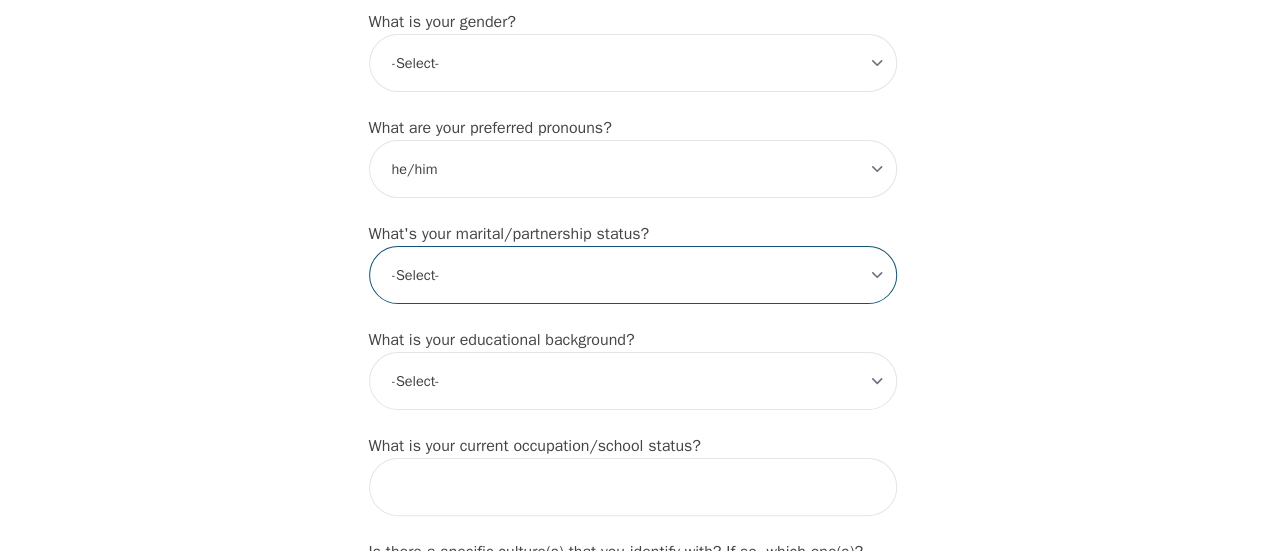 click on "-Select- Single Partnered Married Common Law Widowed Separated Divorced" at bounding box center [633, 275] 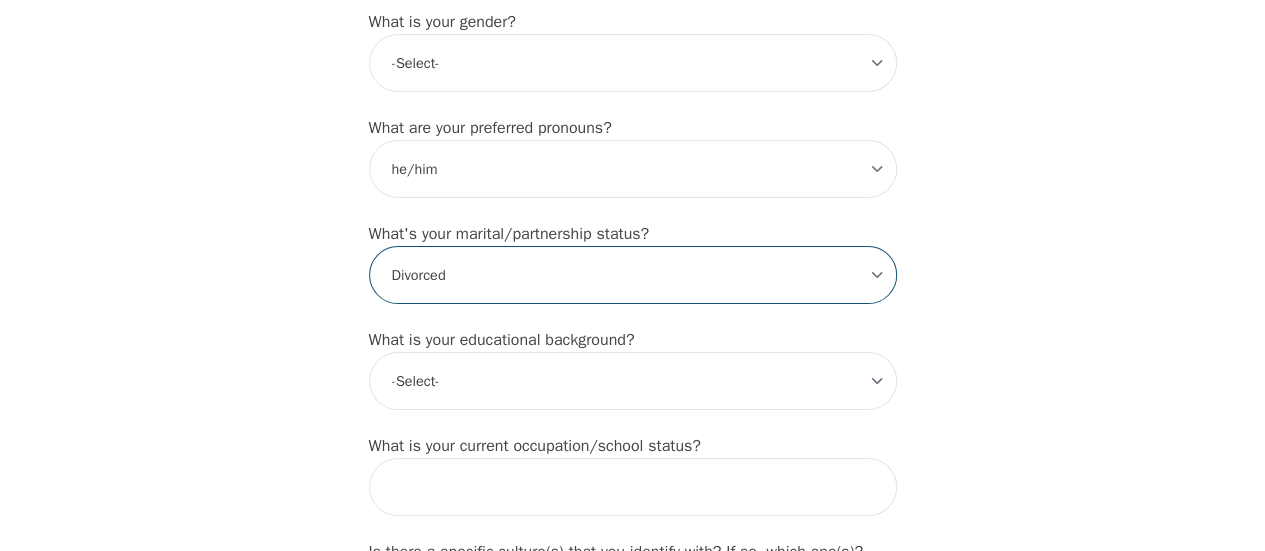 click on "-Select- Single Partnered Married Common Law Widowed Separated Divorced" at bounding box center (633, 275) 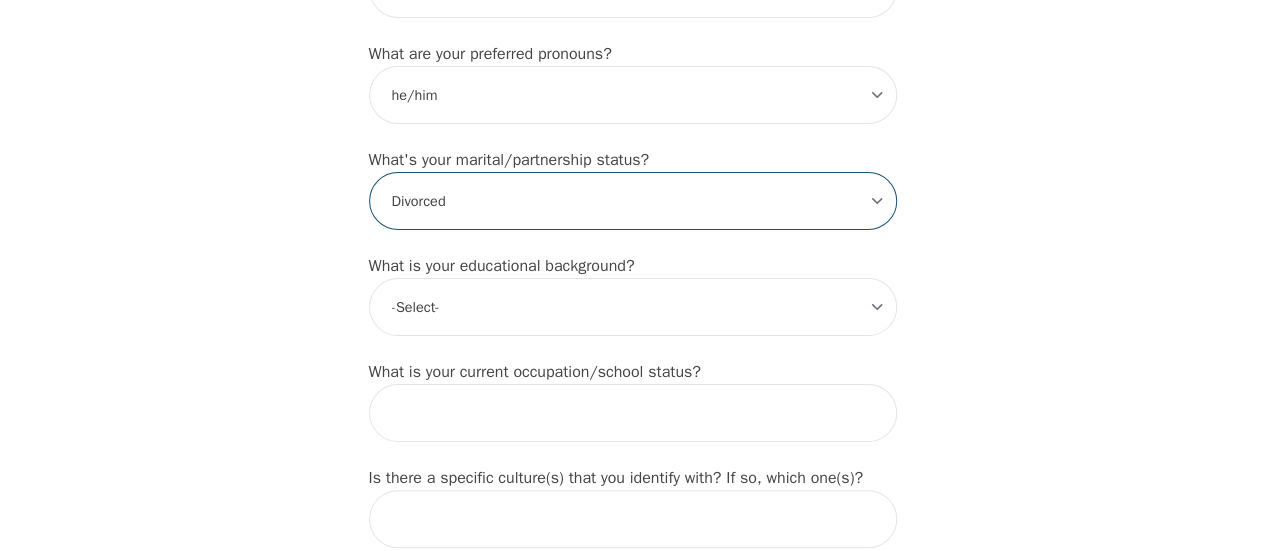 scroll, scrollTop: 1800, scrollLeft: 0, axis: vertical 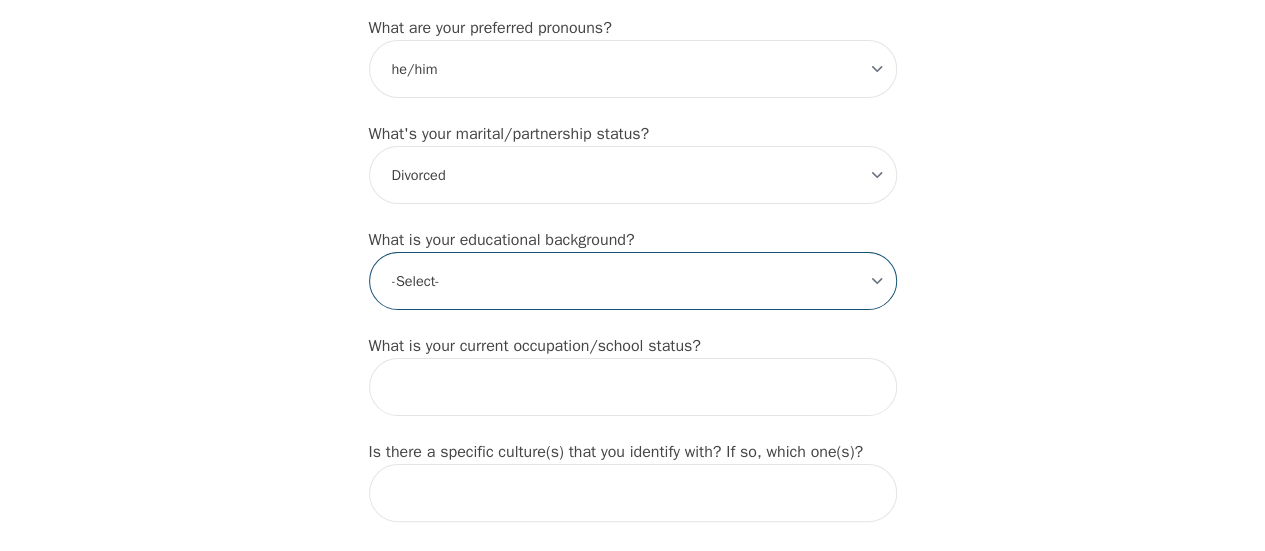 click on "-Select- Less than high school High school Associate degree Bachelor degree Master's degree Professional degree Doctorial degree" at bounding box center (633, 281) 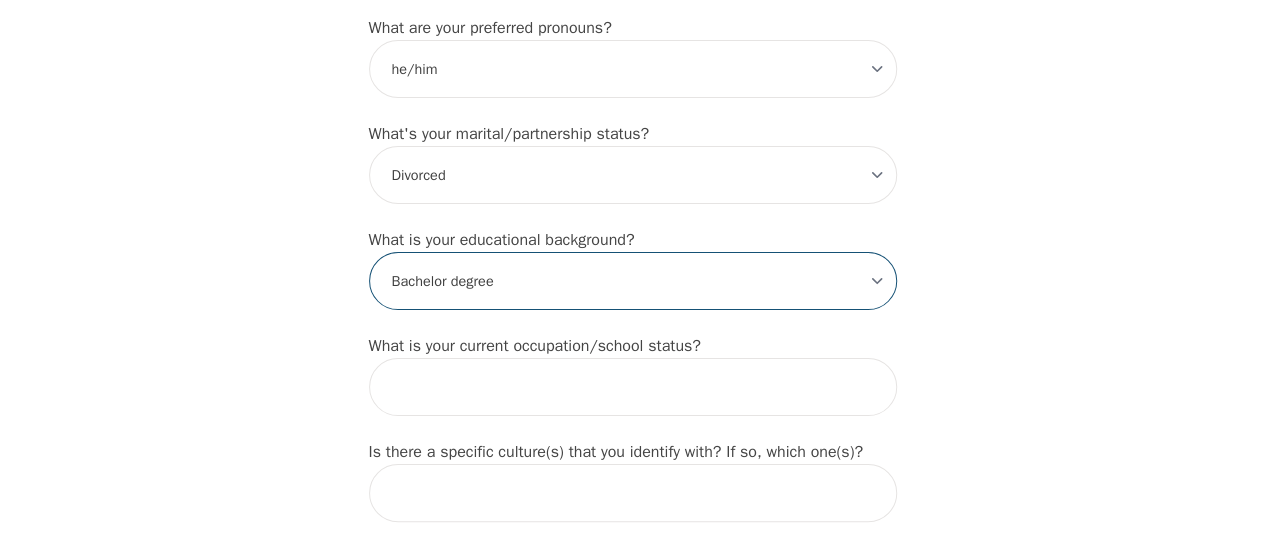 click on "-Select- Less than high school High school Associate degree Bachelor degree Master's degree Professional degree Doctorial degree" at bounding box center (633, 281) 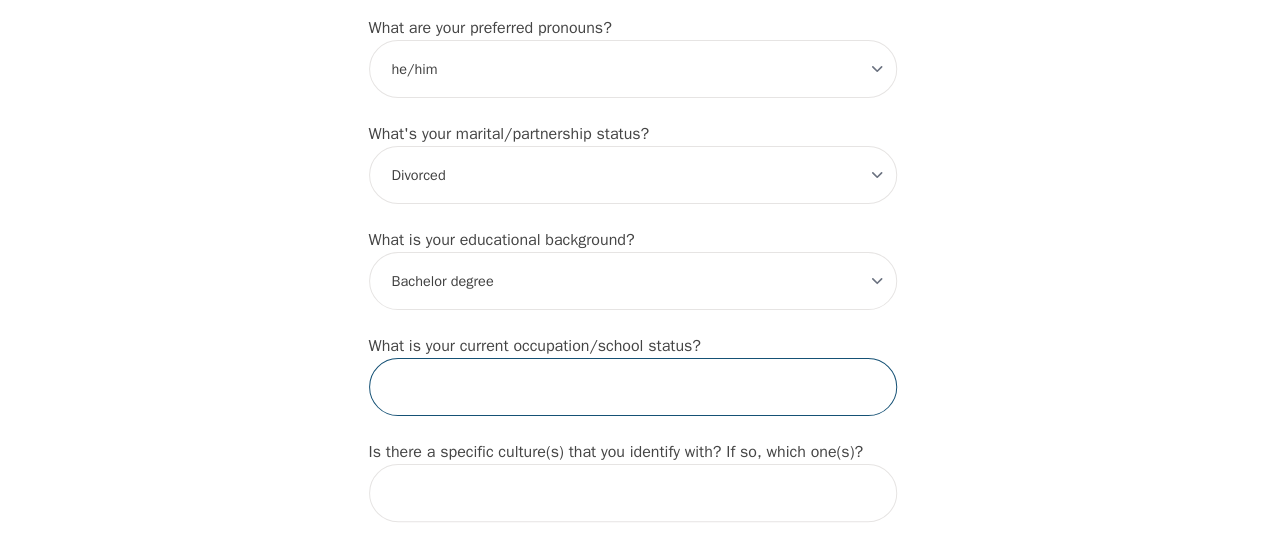 click at bounding box center (633, 387) 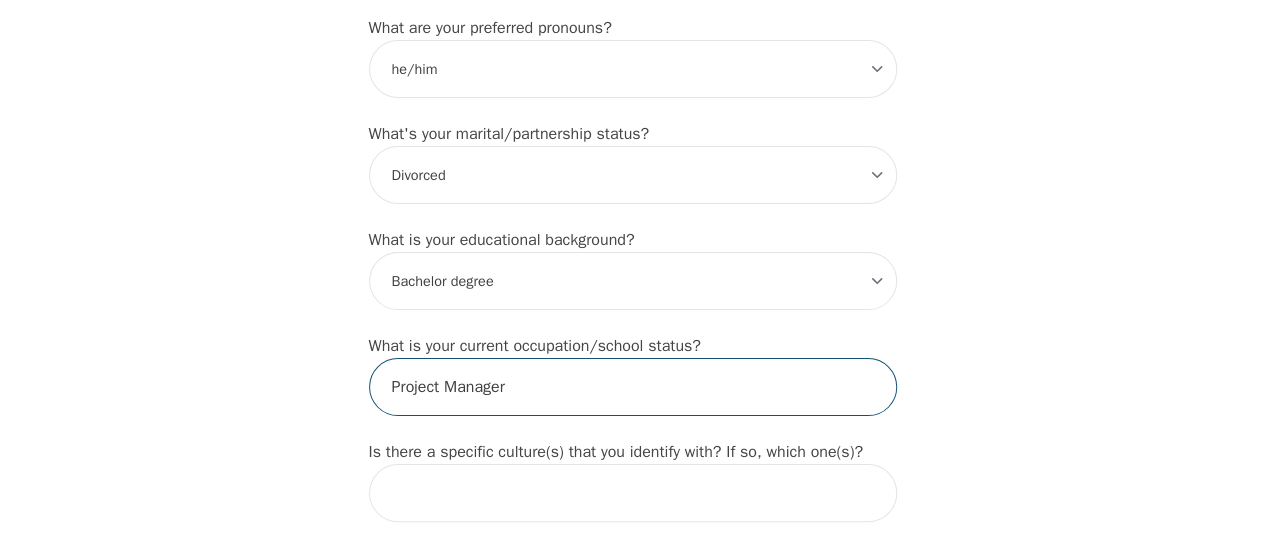 type on "Project Manager" 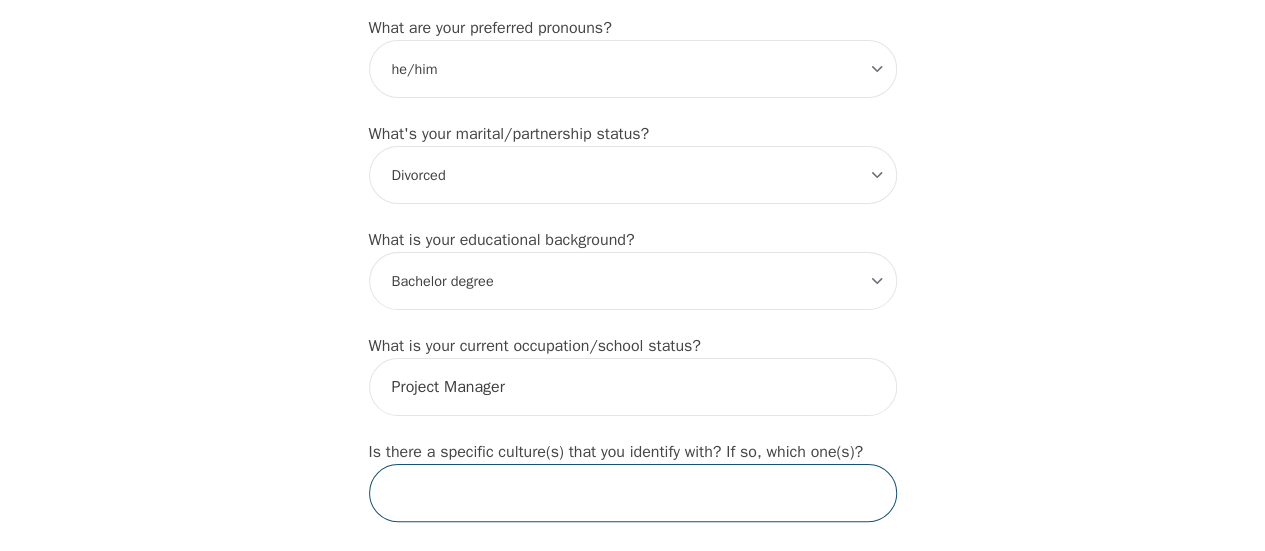 click at bounding box center (633, 493) 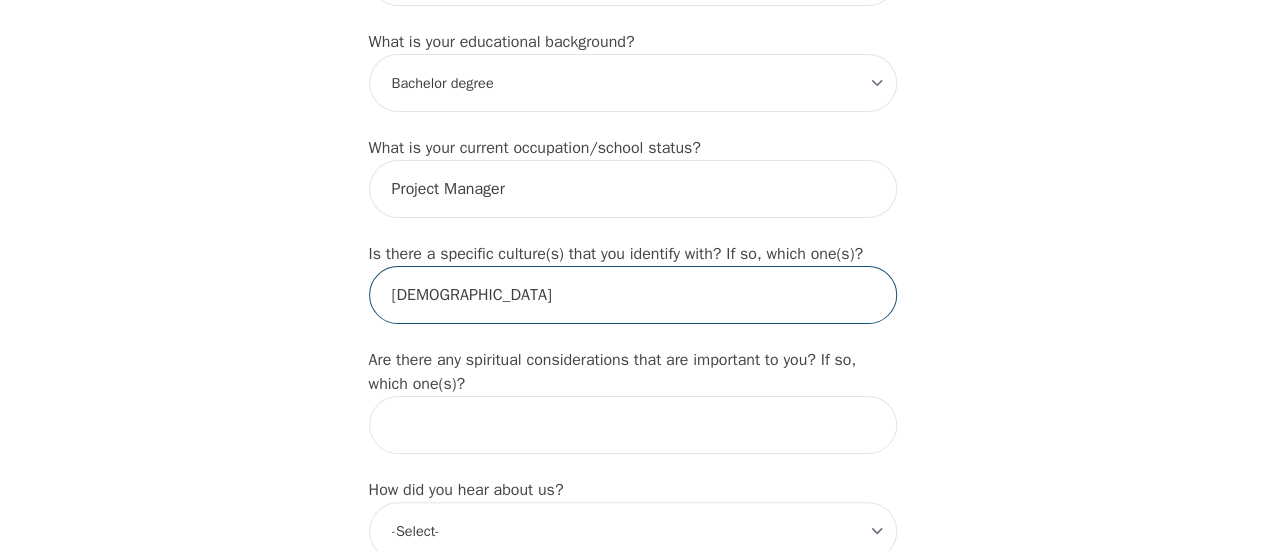 scroll, scrollTop: 2000, scrollLeft: 0, axis: vertical 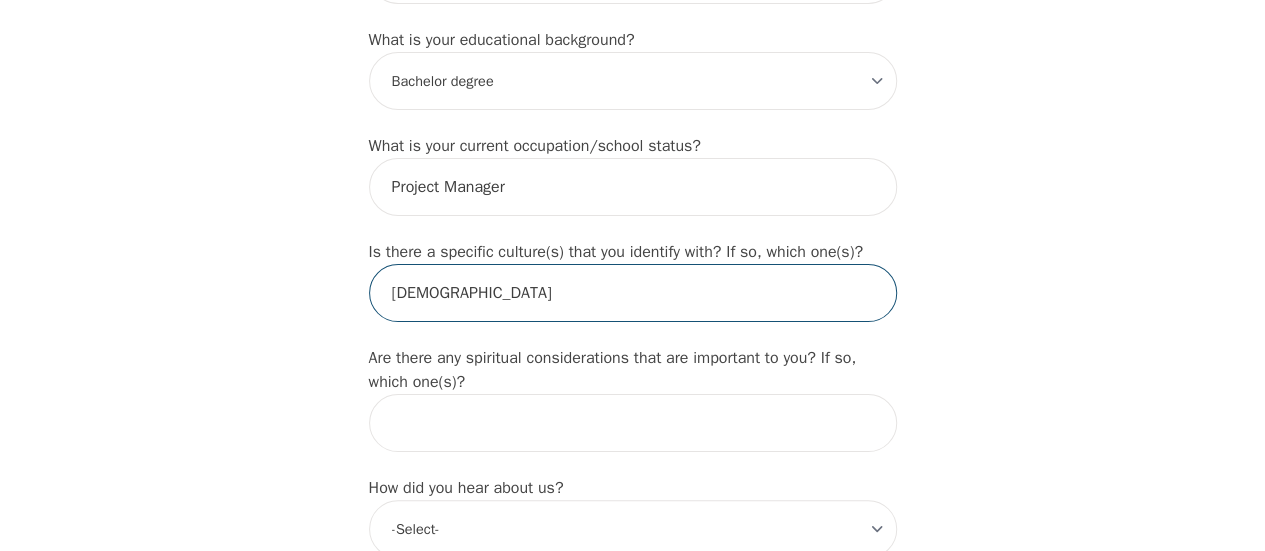 type on "[DEMOGRAPHIC_DATA]" 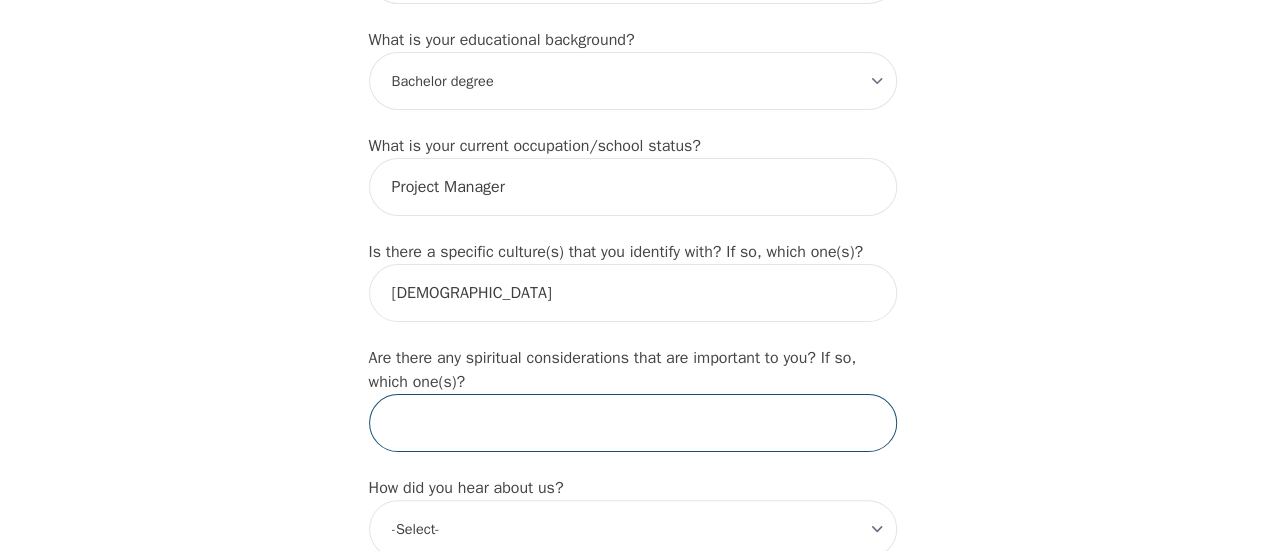 click at bounding box center [633, 423] 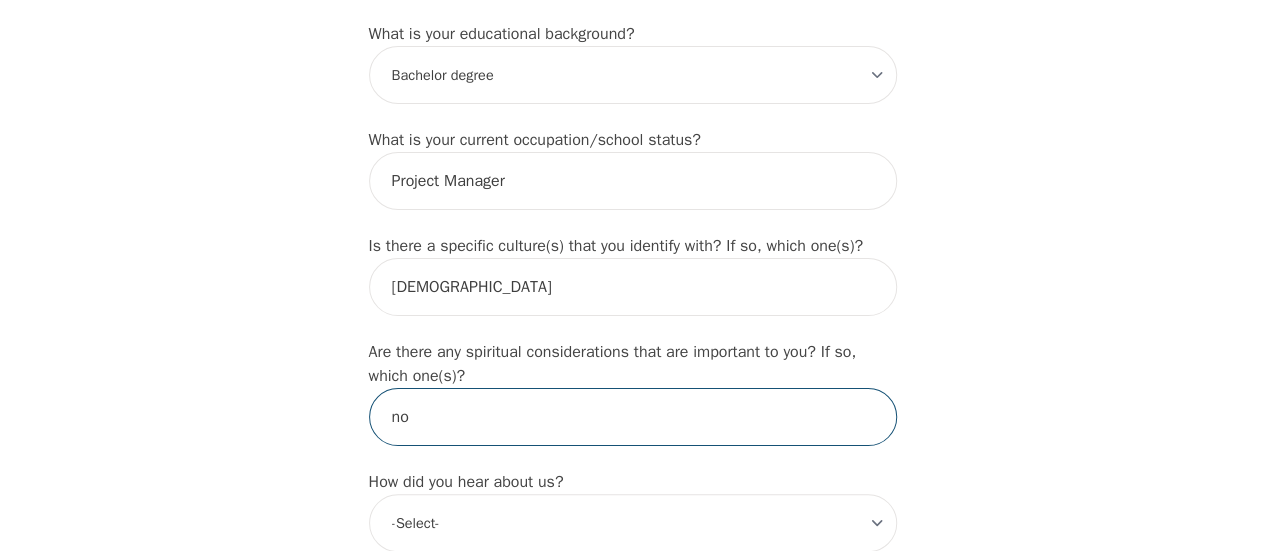 scroll, scrollTop: 2100, scrollLeft: 0, axis: vertical 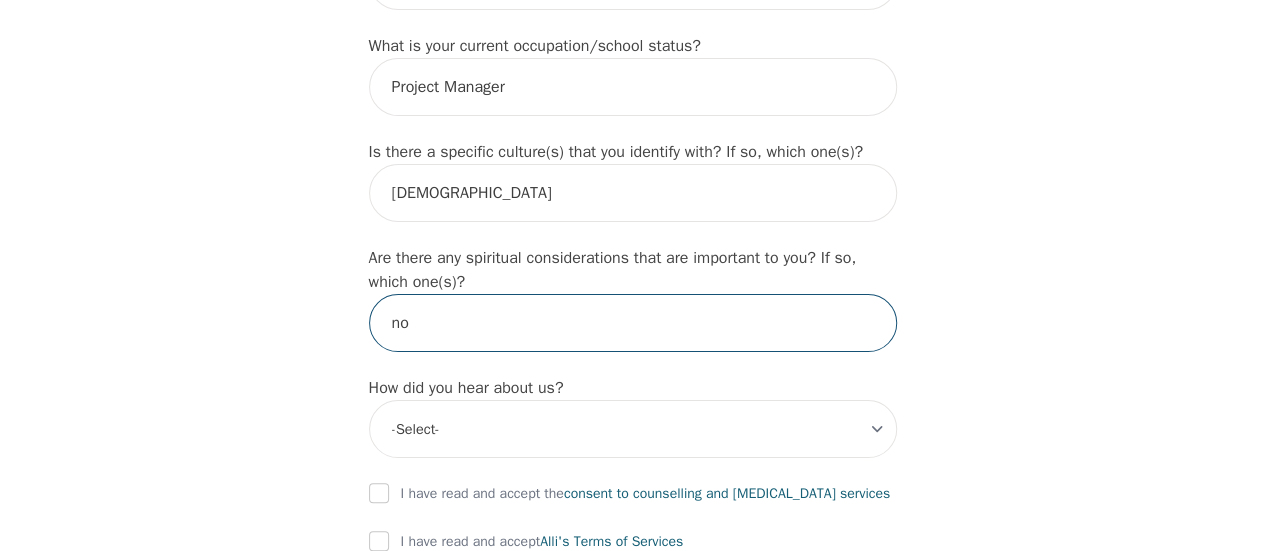 type on "no" 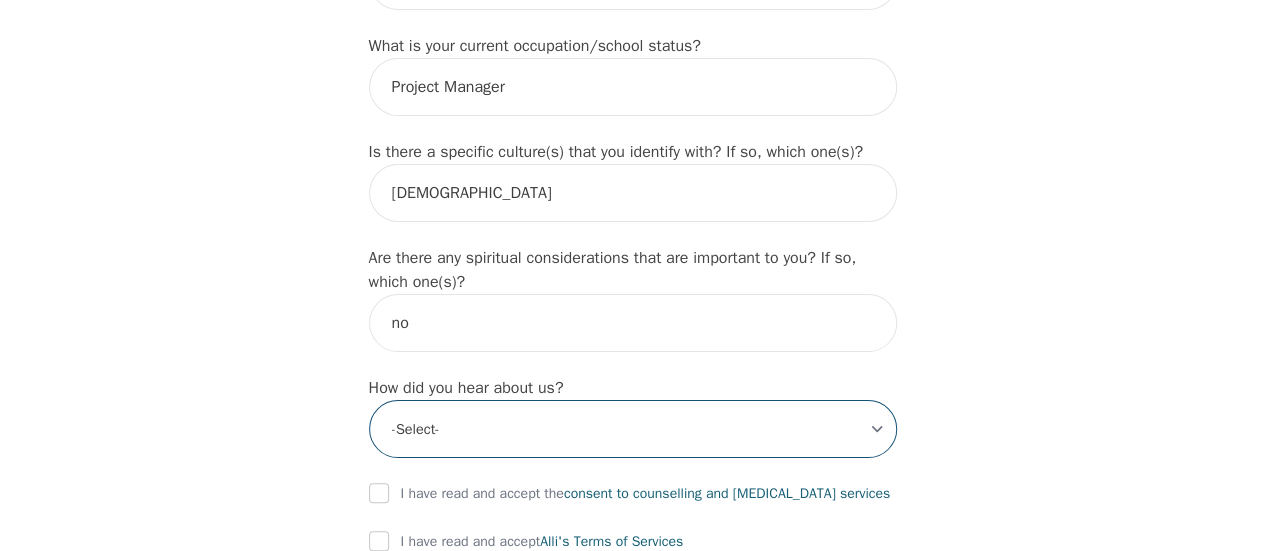 click on "-Select- Physician/Specialist Friend Facebook Instagram Google Search Google Ads Facebook/Instagram Ads Other" at bounding box center (633, 429) 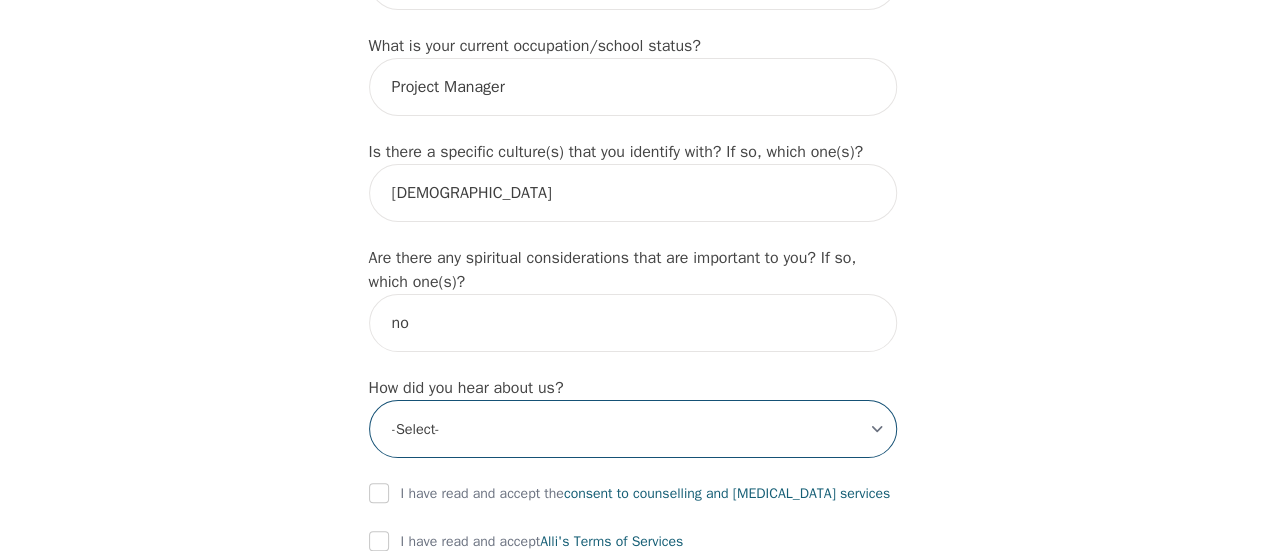 select on "Instagram" 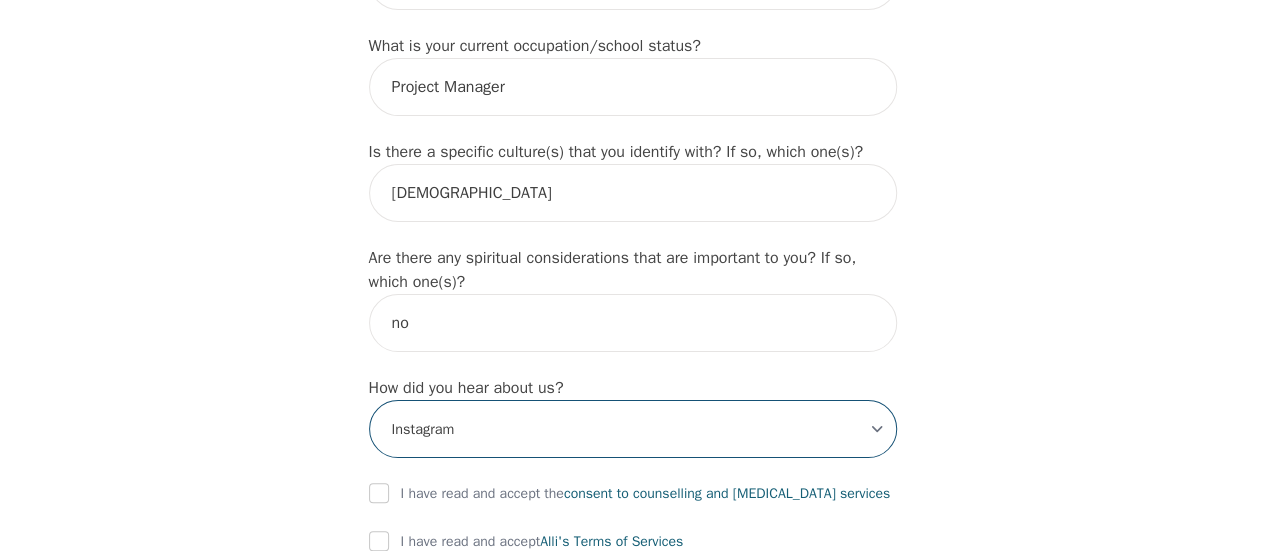 click on "-Select- Physician/Specialist Friend Facebook Instagram Google Search Google Ads Facebook/Instagram Ads Other" at bounding box center (633, 429) 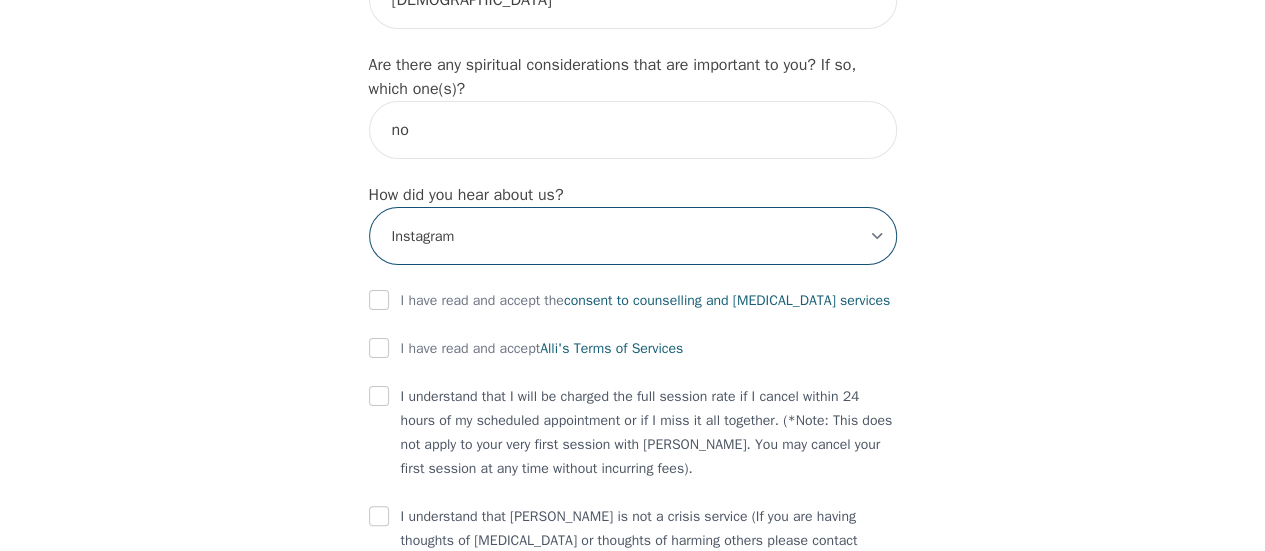 scroll, scrollTop: 2300, scrollLeft: 0, axis: vertical 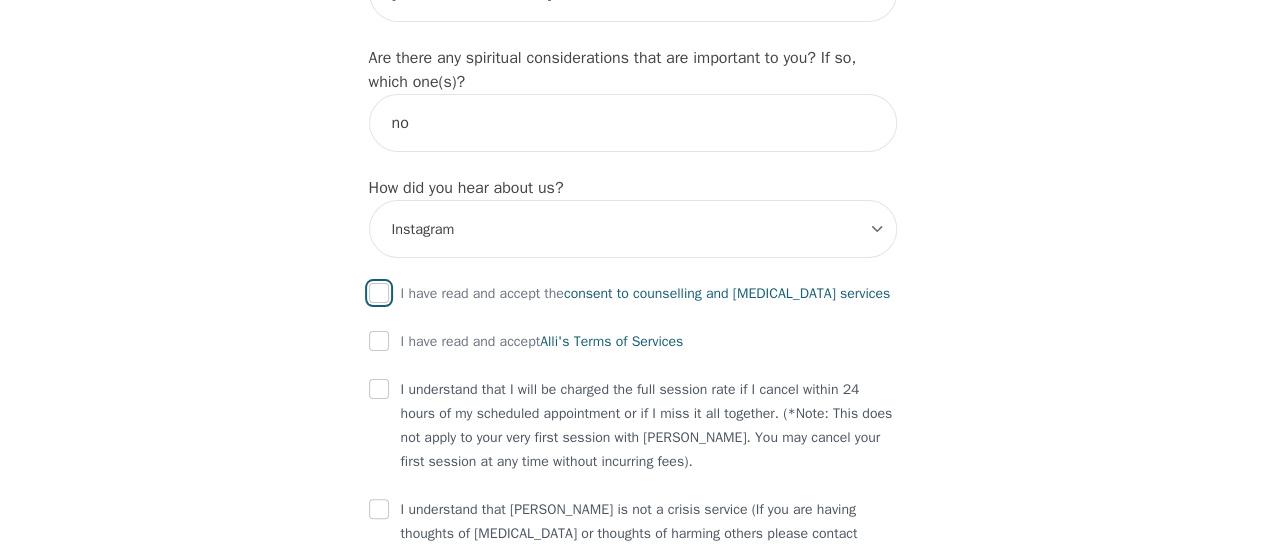 drag, startPoint x: 376, startPoint y: 279, endPoint x: 388, endPoint y: 299, distance: 23.323807 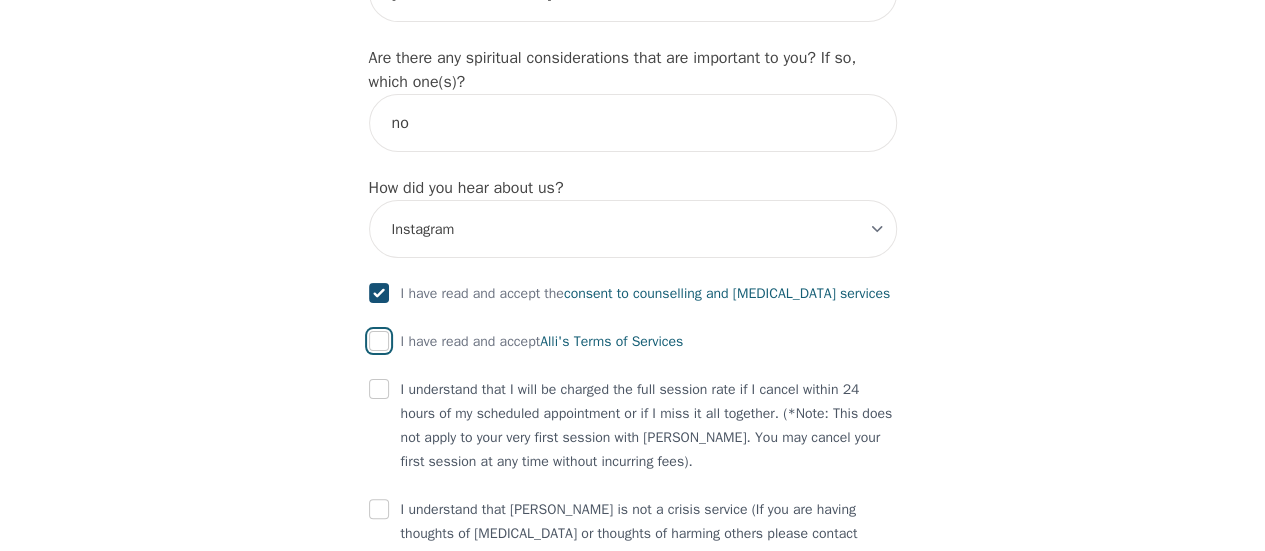 click at bounding box center [379, 341] 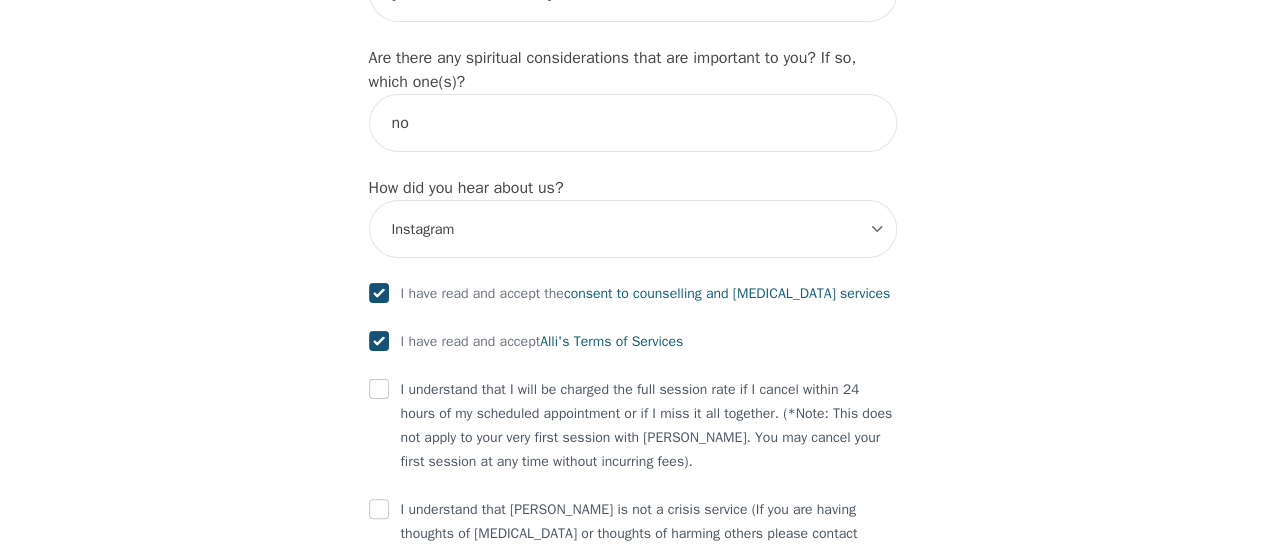 checkbox on "true" 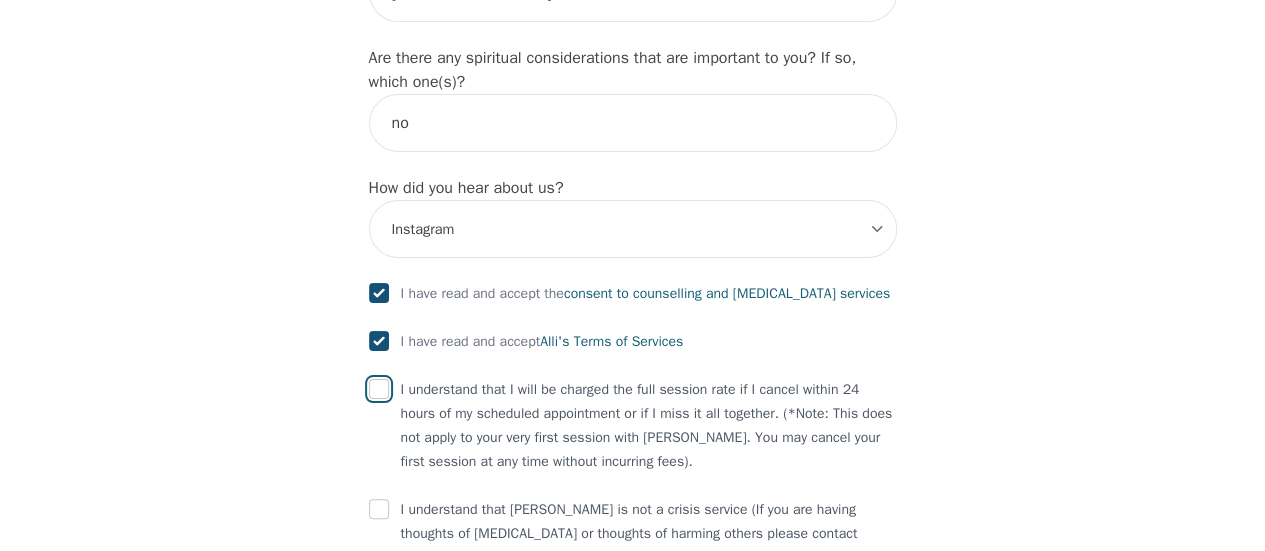 click at bounding box center [379, 389] 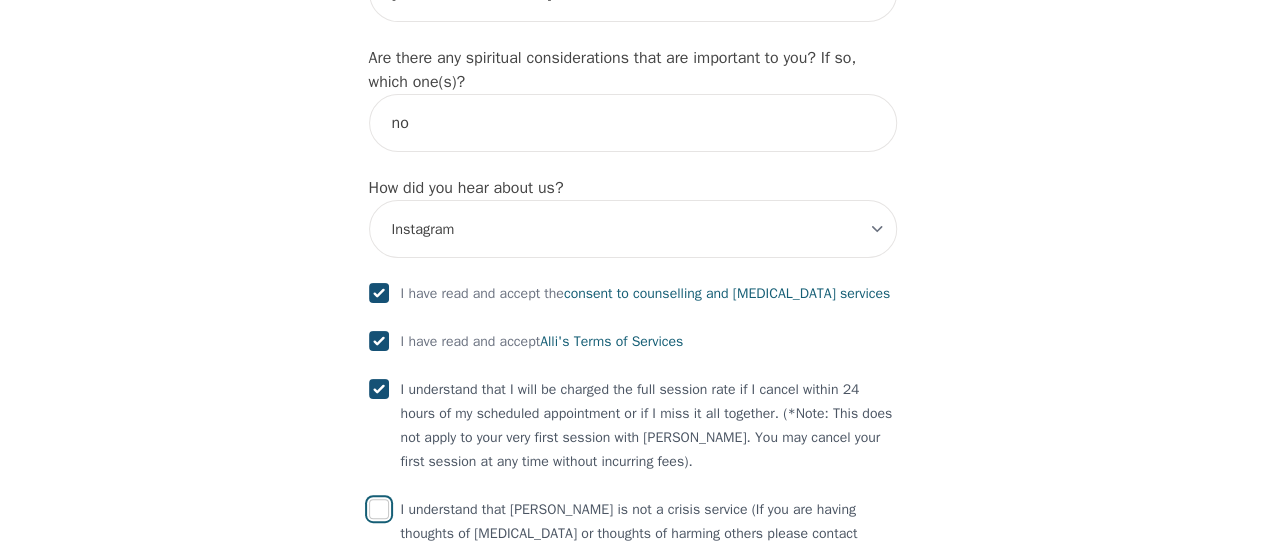 click at bounding box center (379, 509) 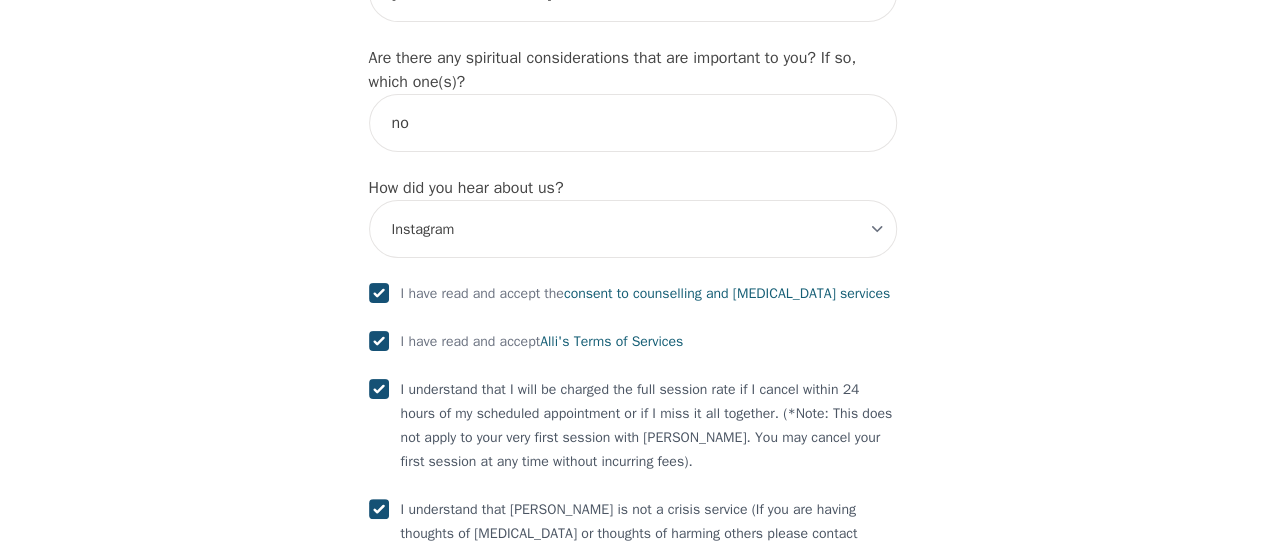 checkbox on "true" 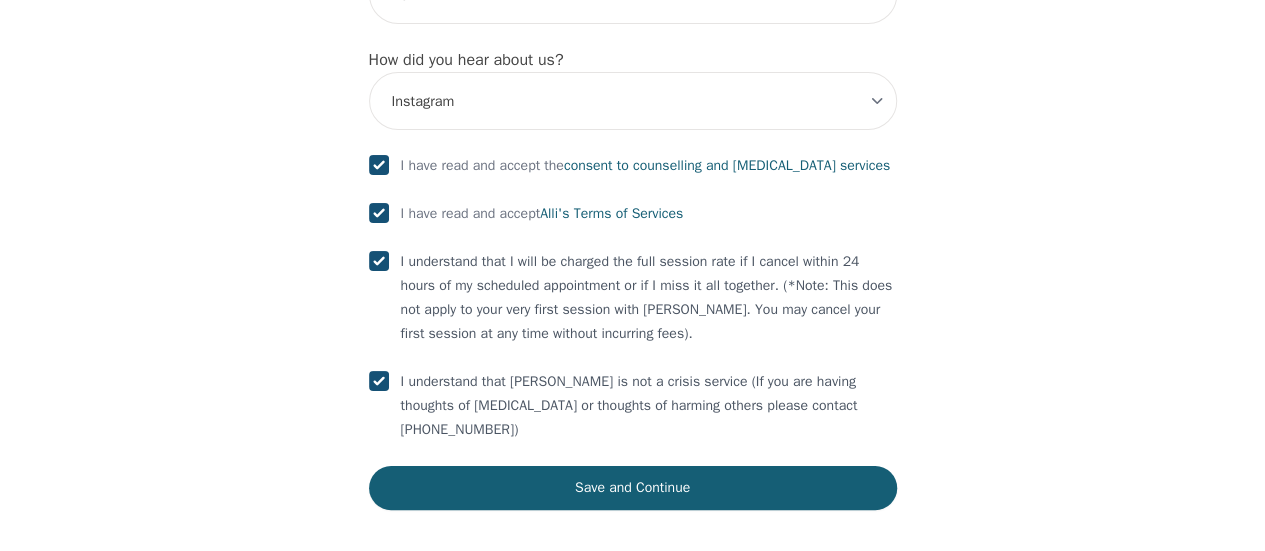 scroll, scrollTop: 2428, scrollLeft: 0, axis: vertical 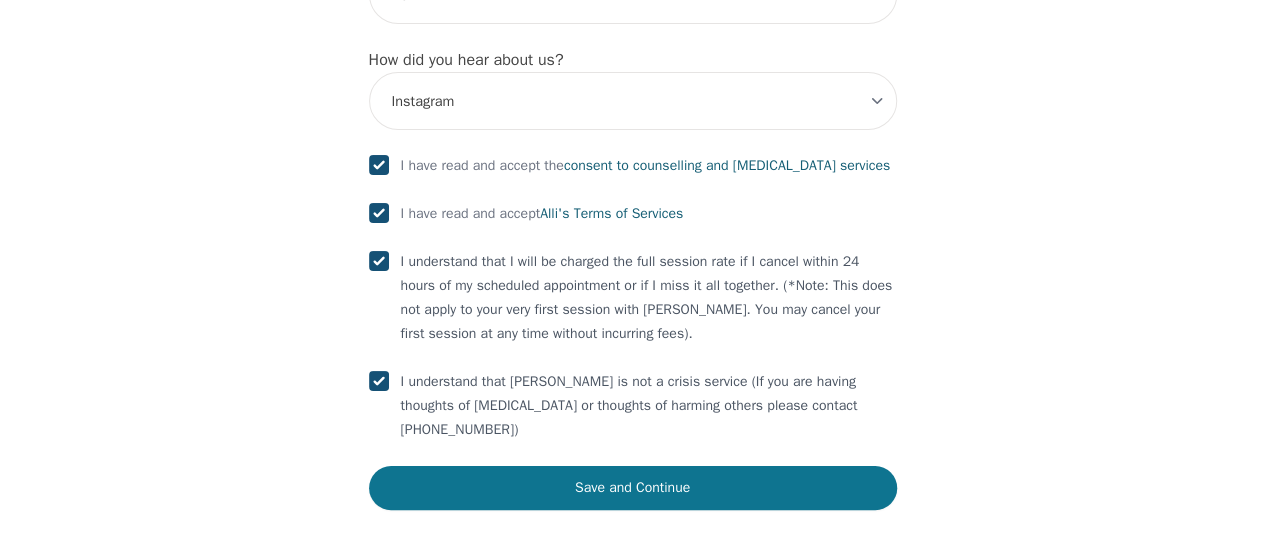 click on "Save and Continue" at bounding box center [633, 488] 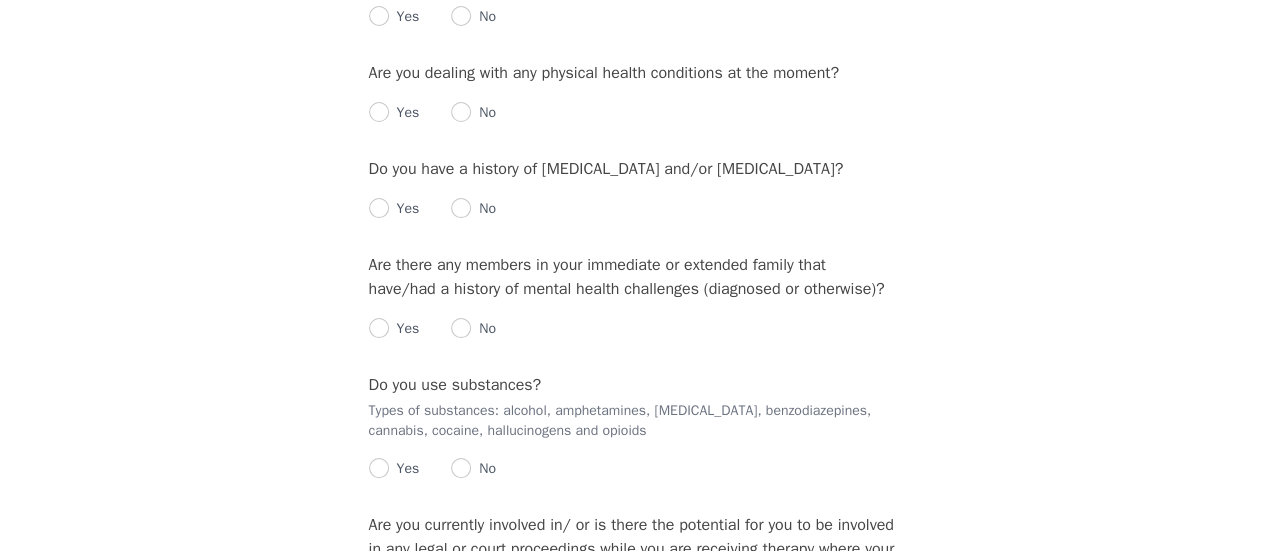 scroll, scrollTop: 0, scrollLeft: 0, axis: both 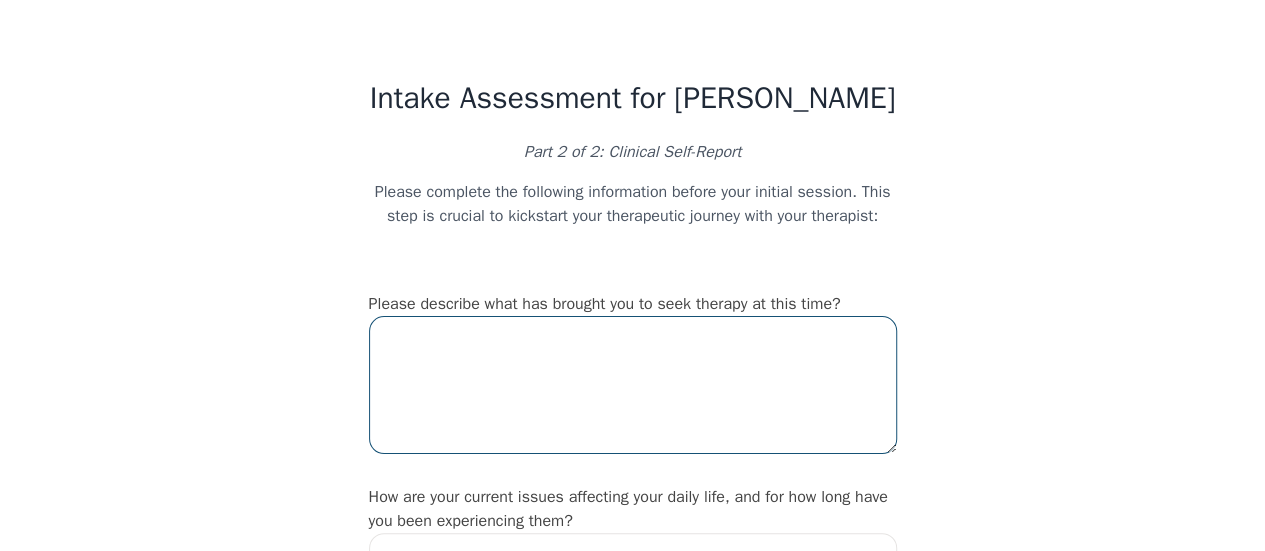 click at bounding box center (633, 385) 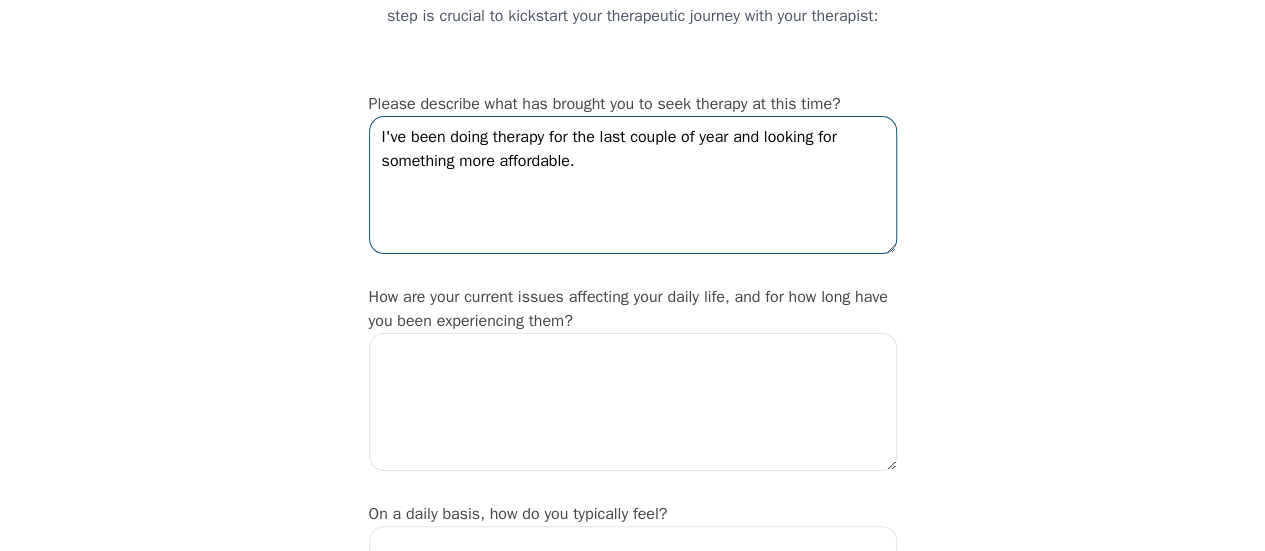scroll, scrollTop: 300, scrollLeft: 0, axis: vertical 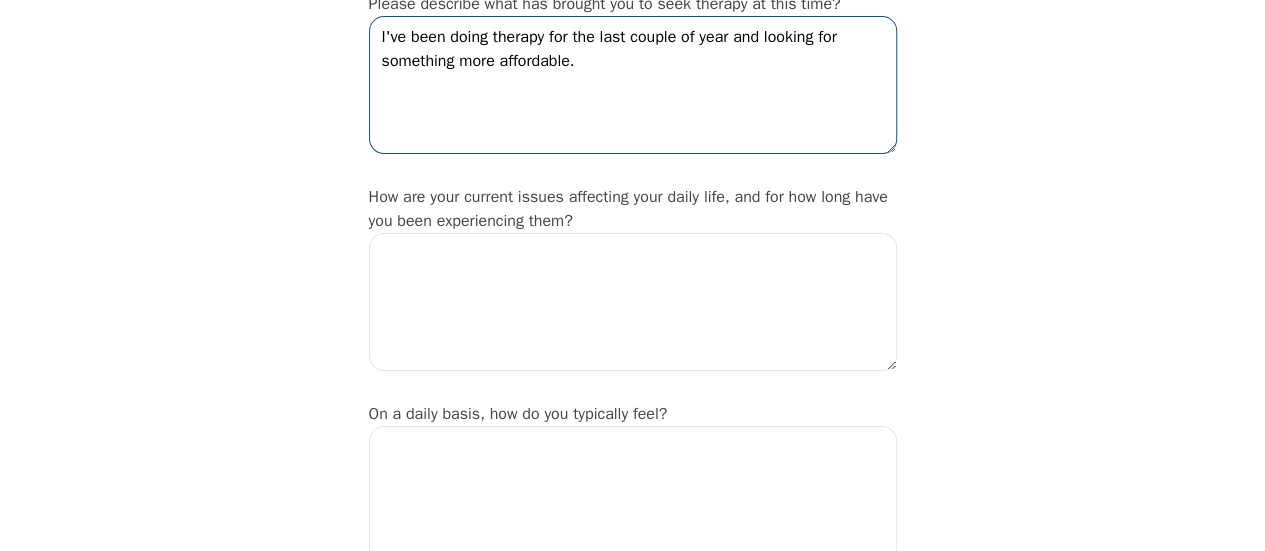 type on "I've been doing therapy for the last couple of year and looking for something more affordable." 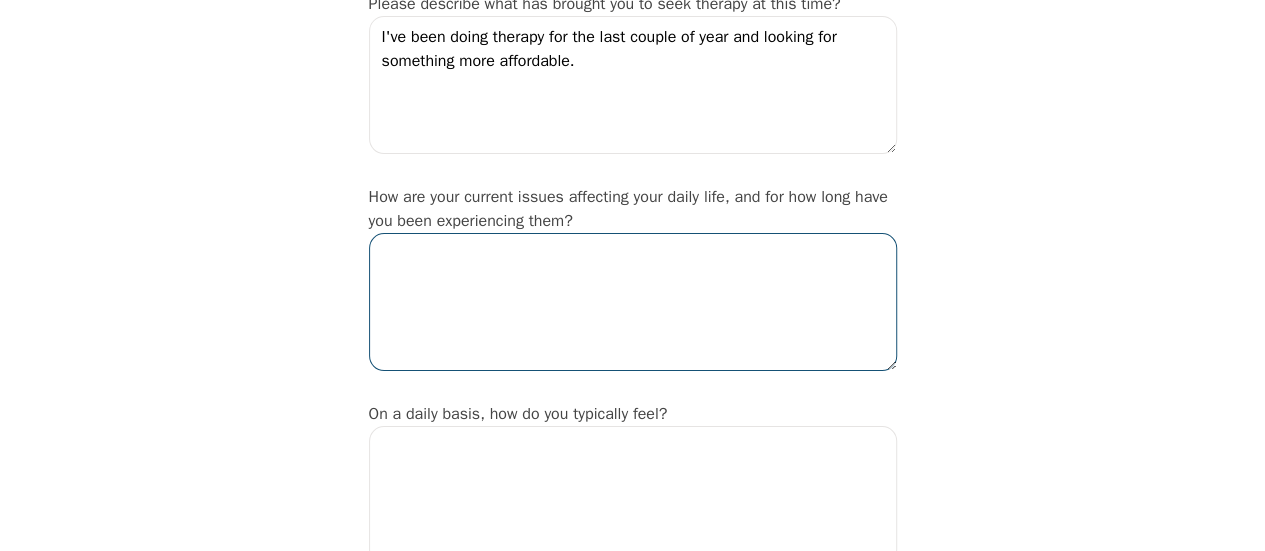 click at bounding box center (633, 302) 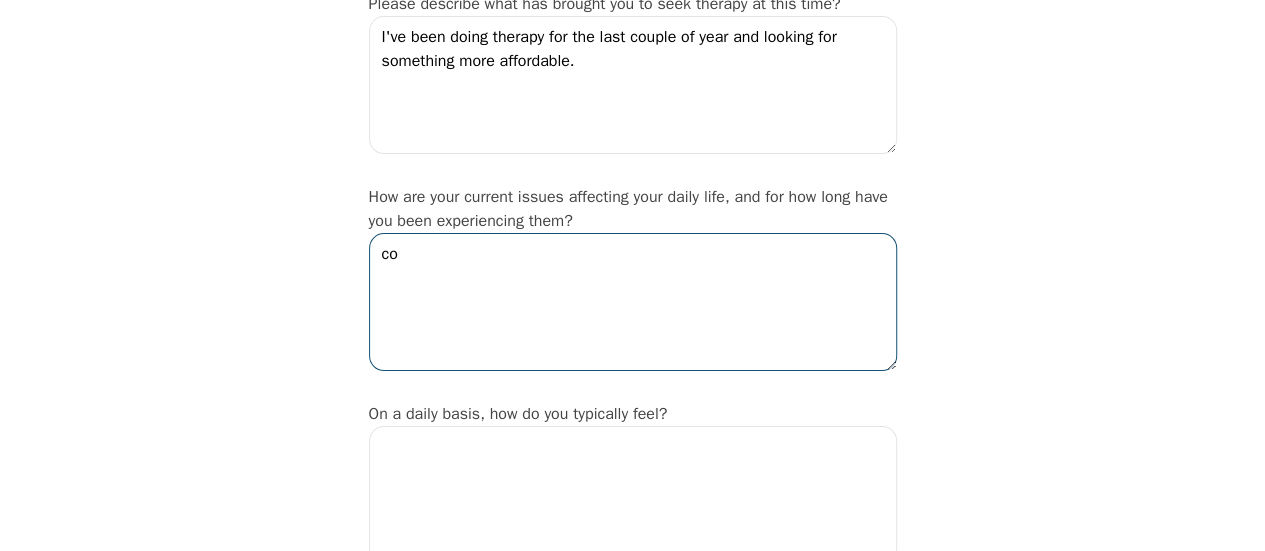 type on "c" 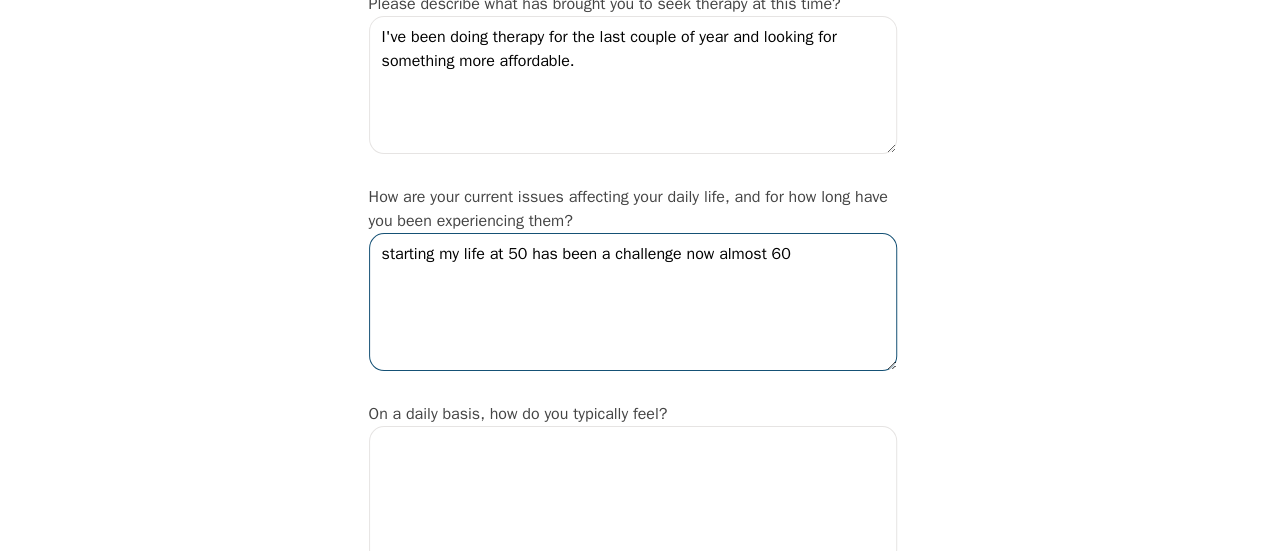 click on "starting my life at 50 has been a challenge now almost 60" at bounding box center [633, 302] 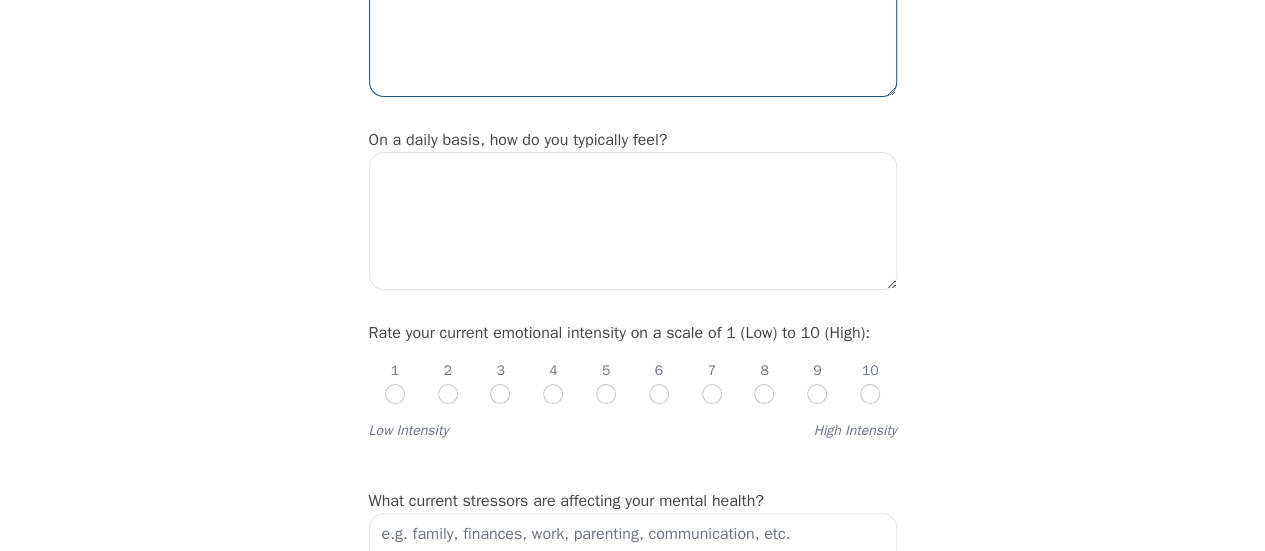 scroll, scrollTop: 600, scrollLeft: 0, axis: vertical 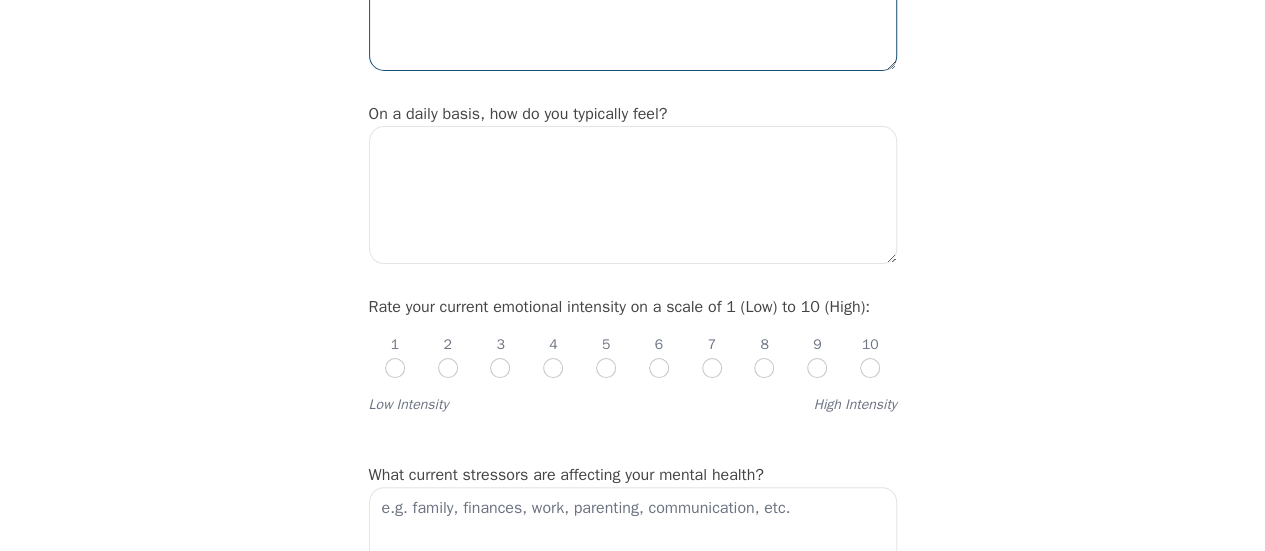 type on "starting my life at 50 has been a challenge now almost 60" 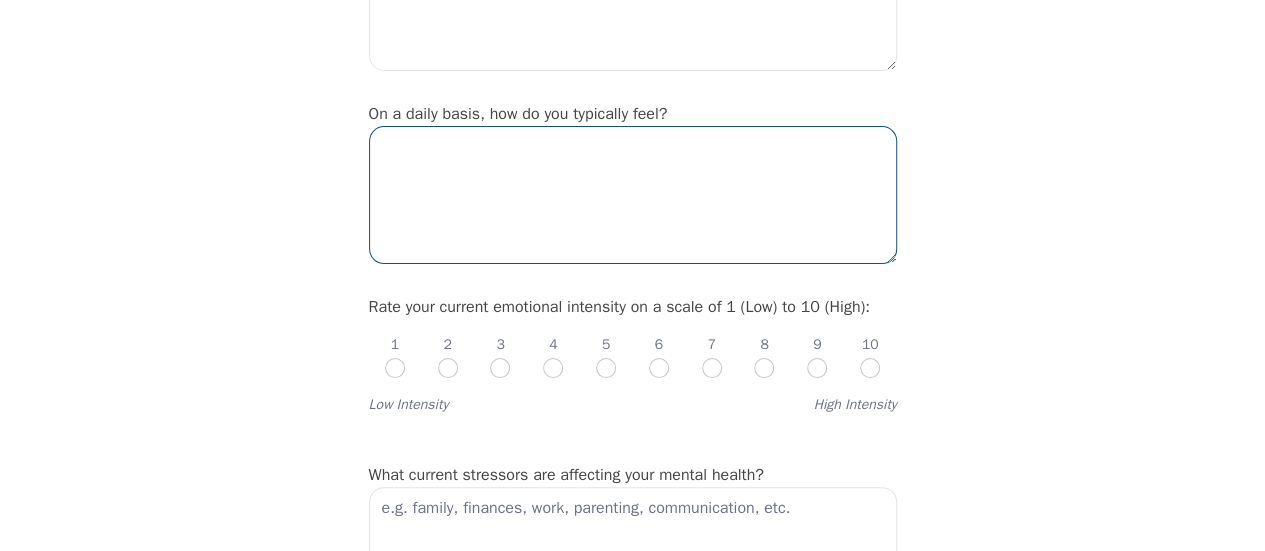 click at bounding box center [633, 195] 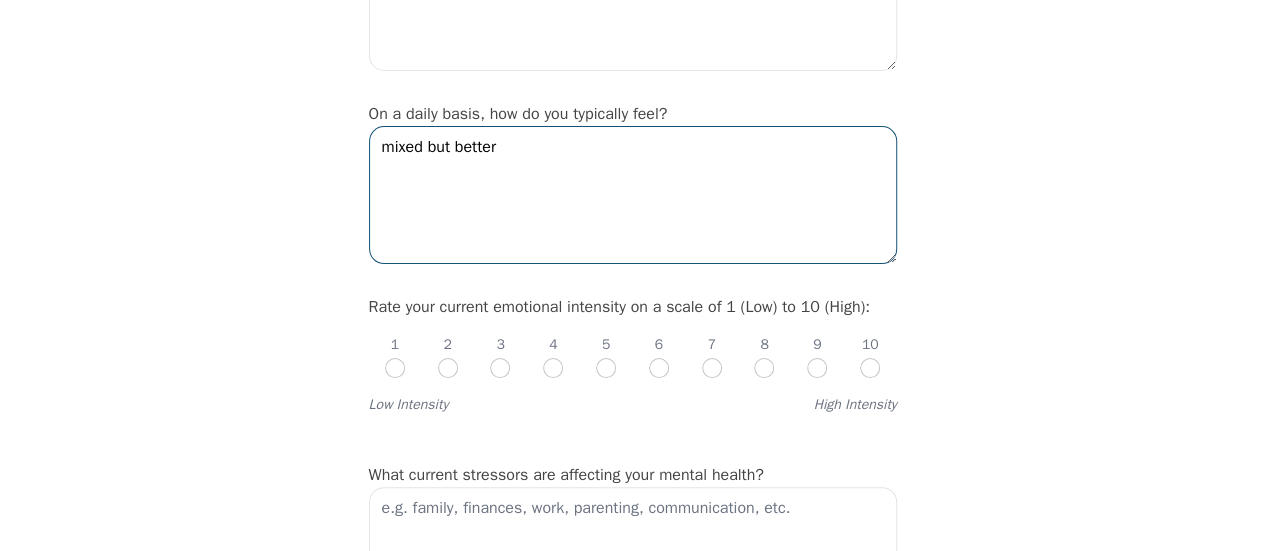 type on "mixed but better" 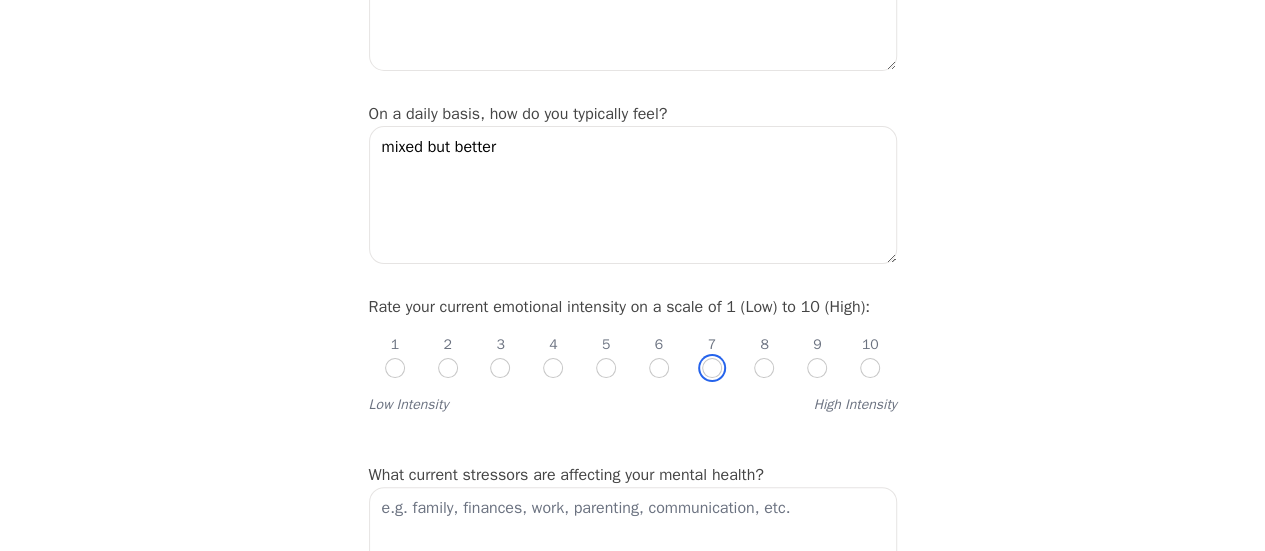 click at bounding box center (712, 368) 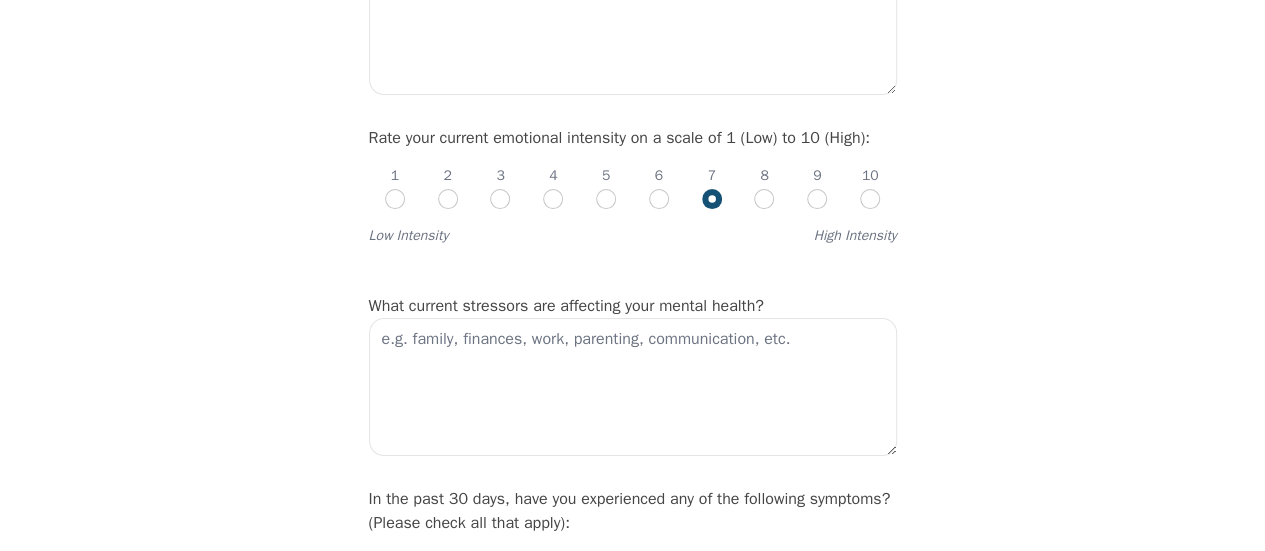 scroll, scrollTop: 800, scrollLeft: 0, axis: vertical 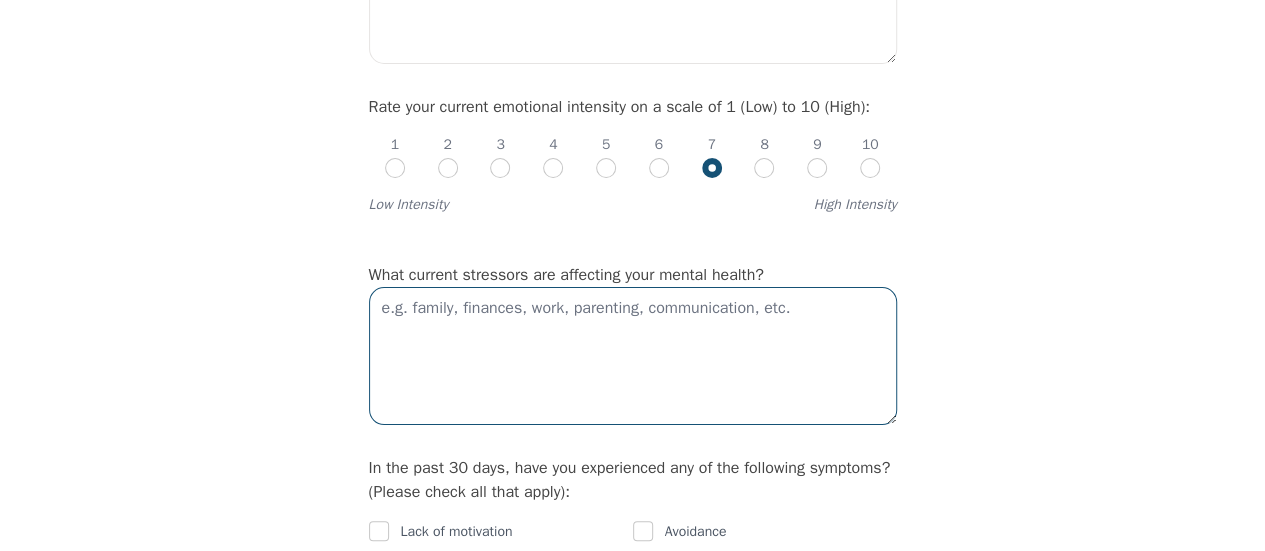 click at bounding box center [633, 356] 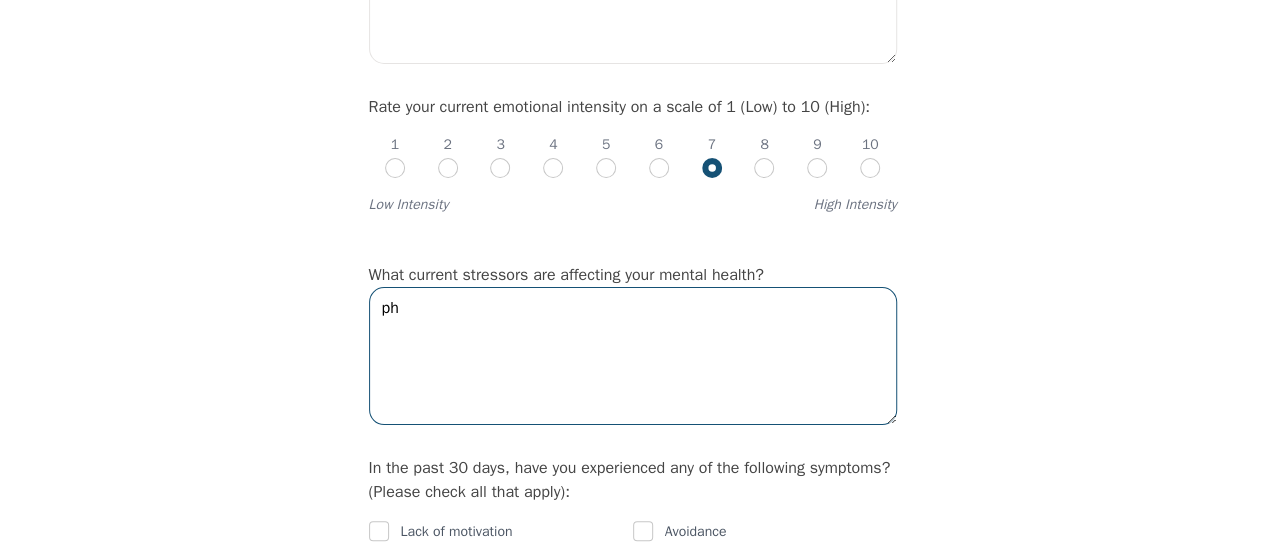 type on "p" 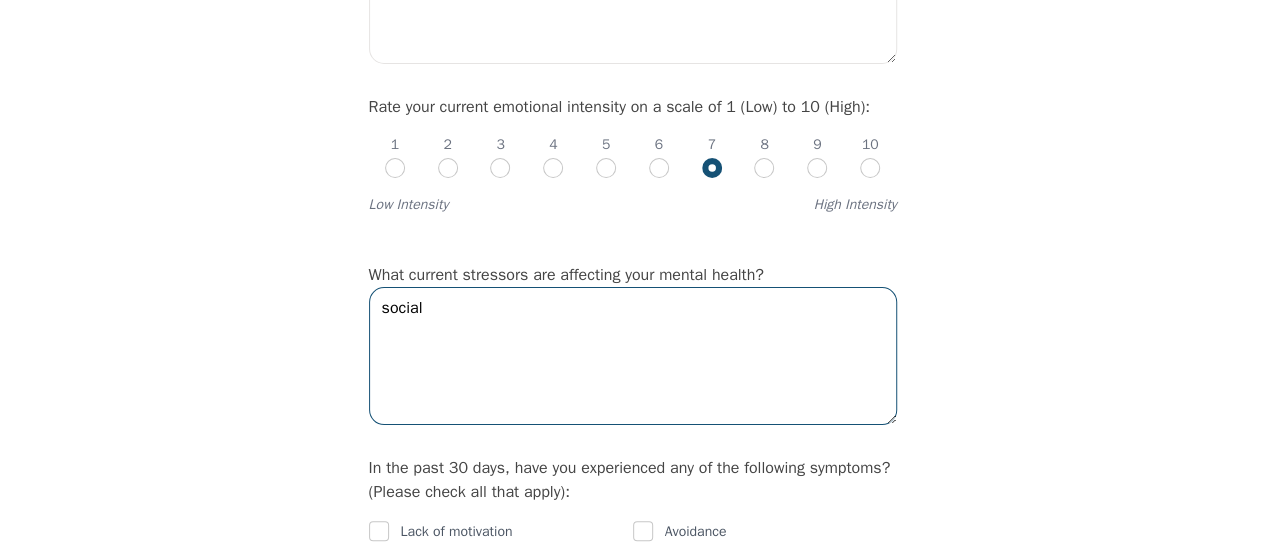 type on "social" 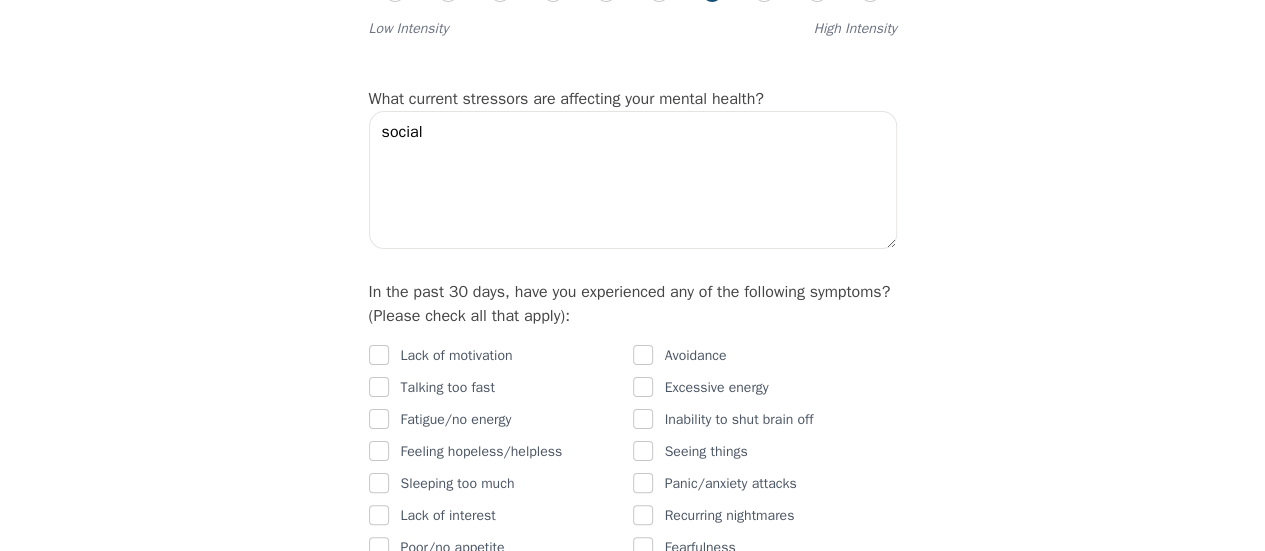 scroll, scrollTop: 1000, scrollLeft: 0, axis: vertical 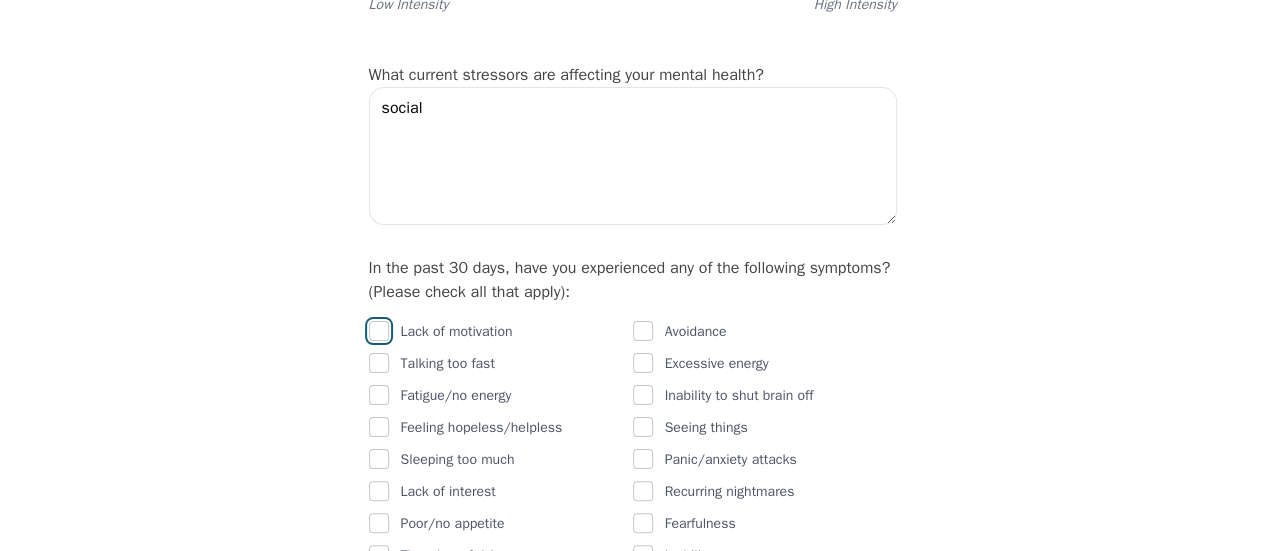 click at bounding box center [379, 331] 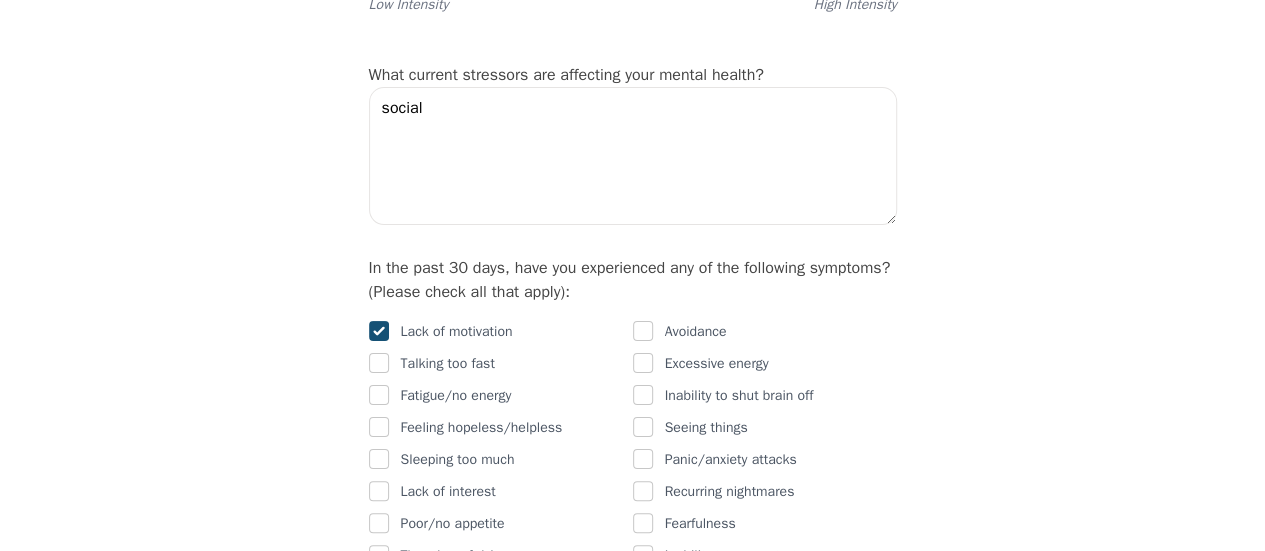 checkbox on "true" 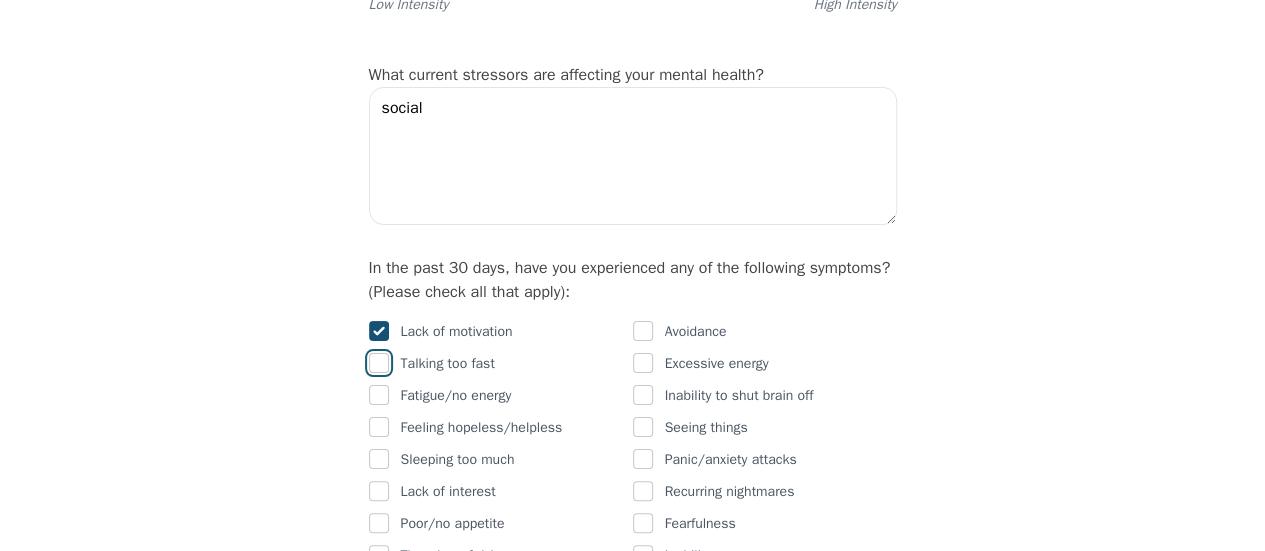 click at bounding box center [379, 363] 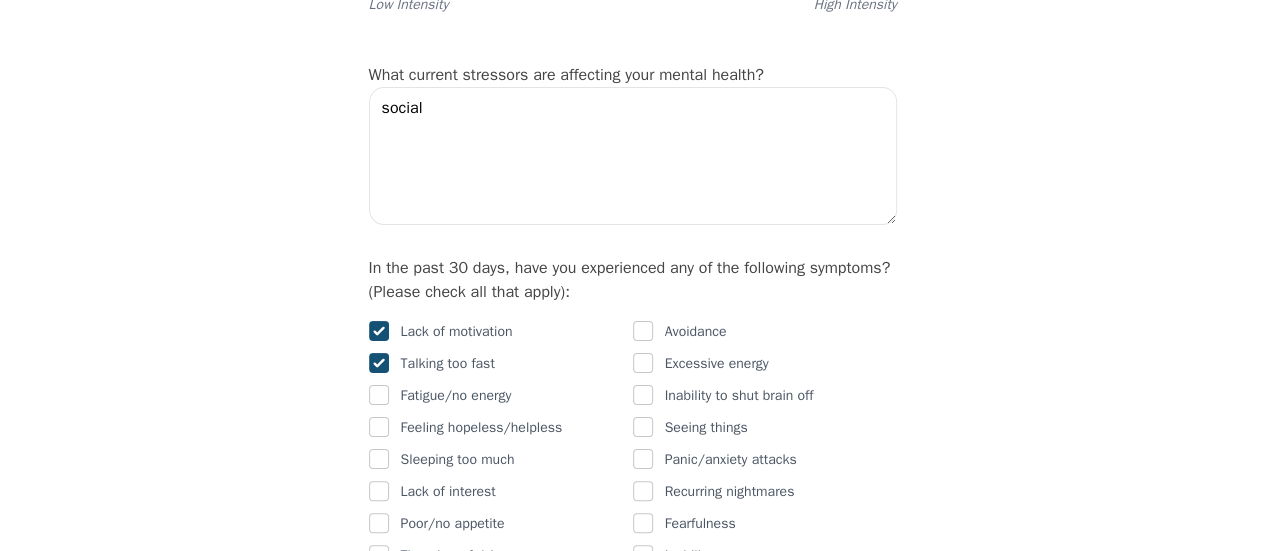 checkbox on "true" 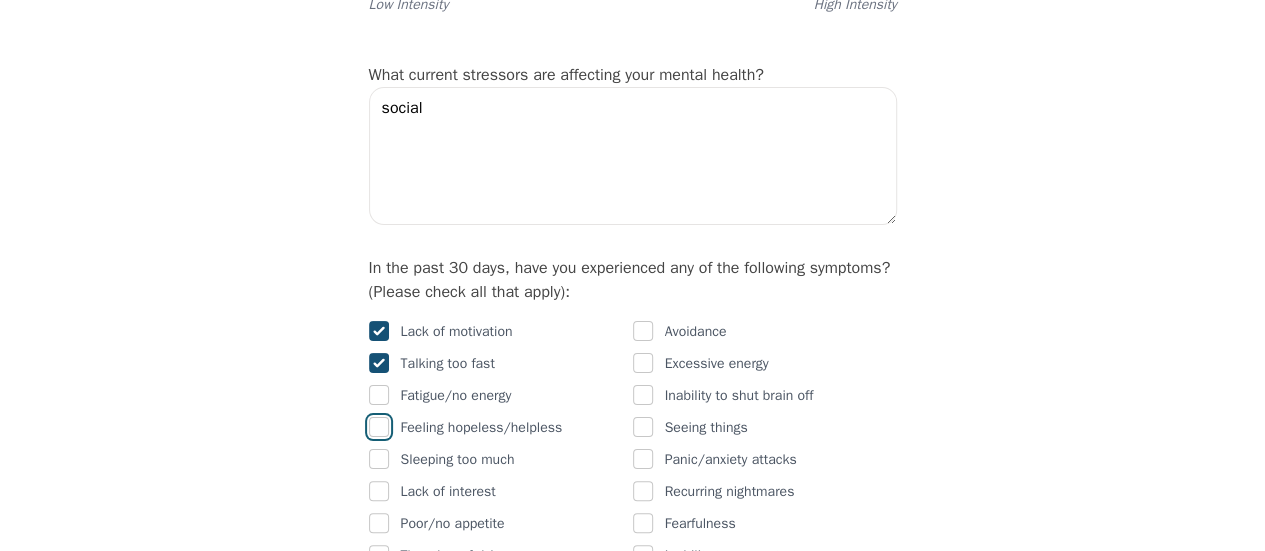 click on "Lack of motivation Talking too fast Fatigue/no energy Feeling hopeless/helpless Sleeping too much Lack of interest Poor/no appetite Thoughts of dying [MEDICAL_DATA] Isolating/prefer to be alone [MEDICAL_DATA] Feeling irritable/angry Sadness Restlessness/can't sit still Feeling worthless [MEDICAL_DATA] Guilt/shame [MEDICAL_DATA]" at bounding box center (501, 604) 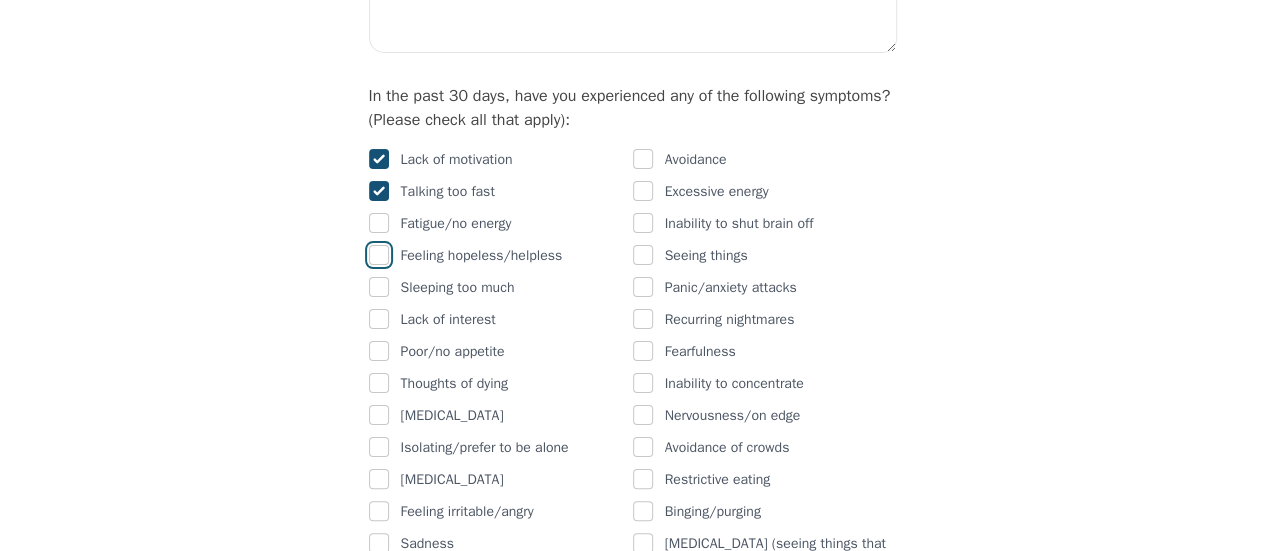 scroll, scrollTop: 1200, scrollLeft: 0, axis: vertical 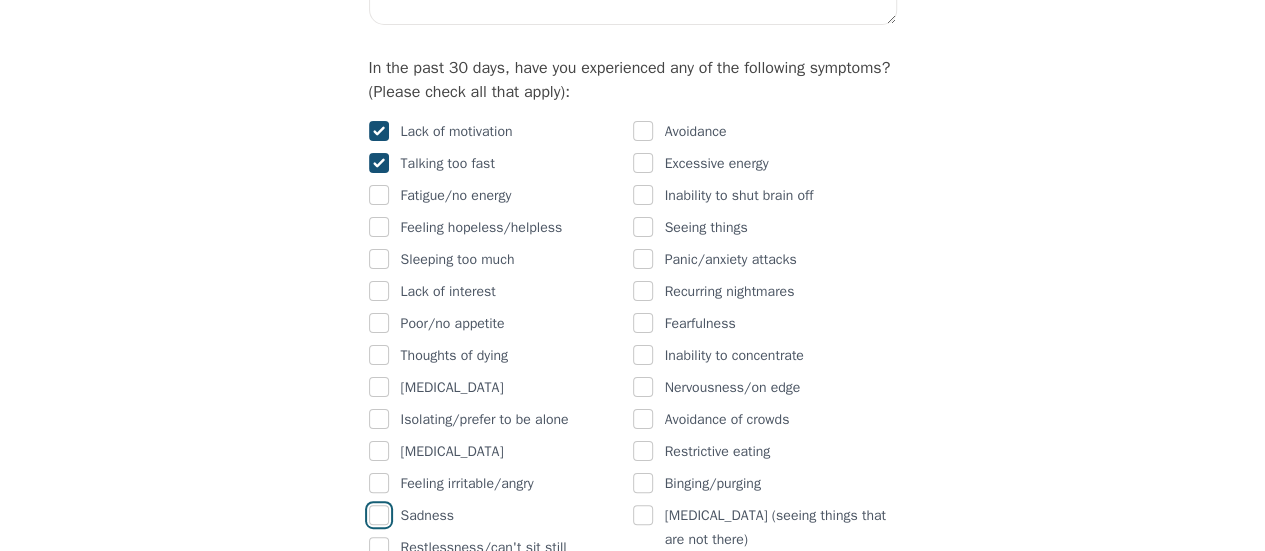 click at bounding box center [379, 515] 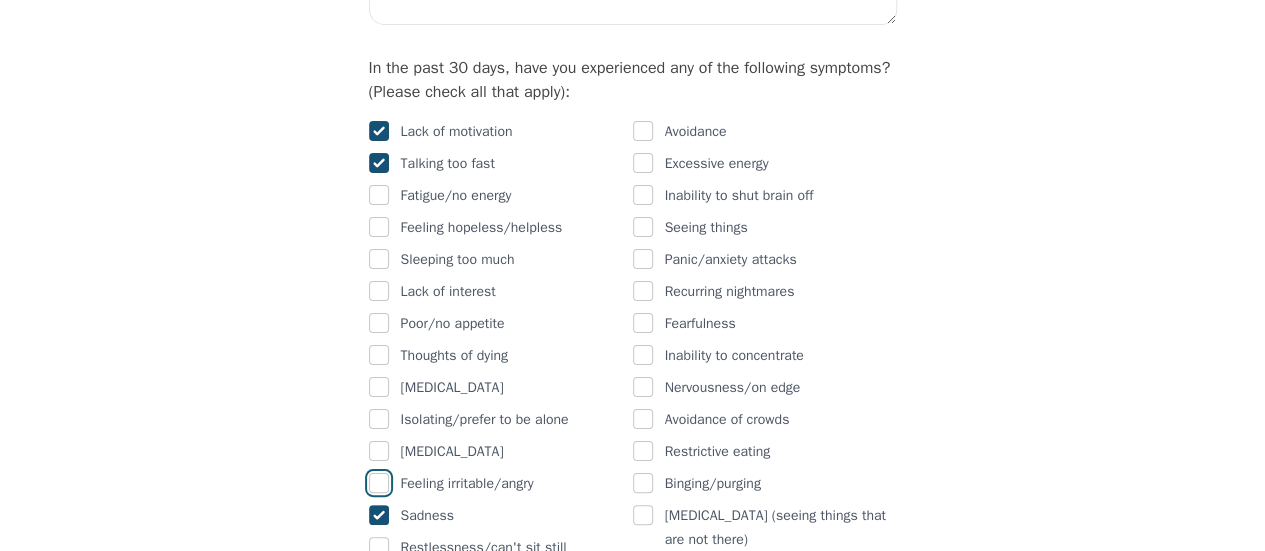 click at bounding box center (379, 483) 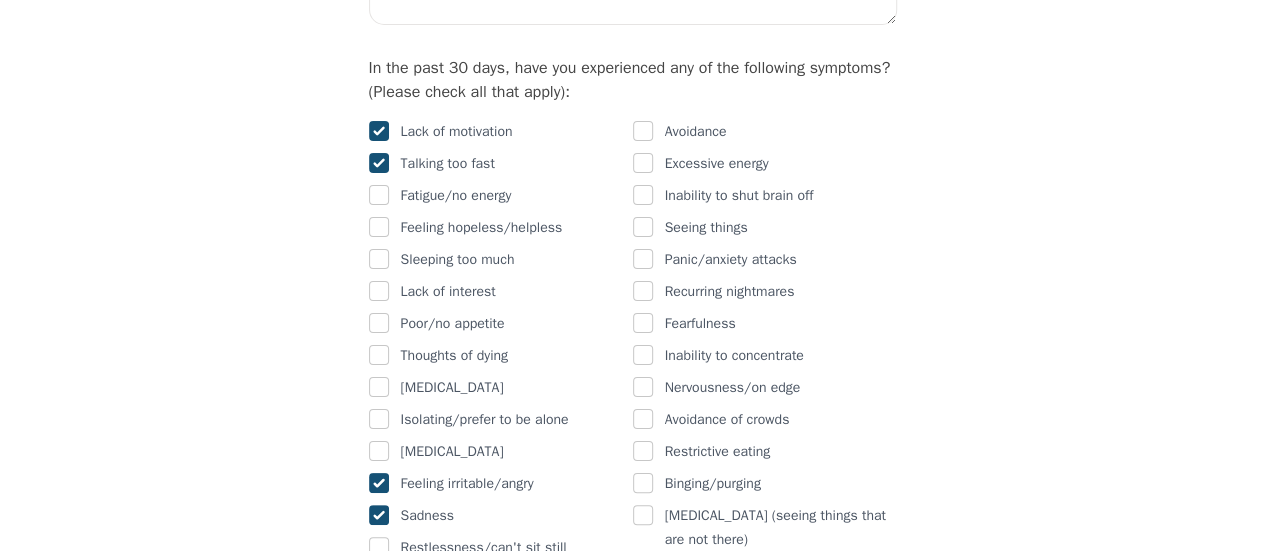 checkbox on "true" 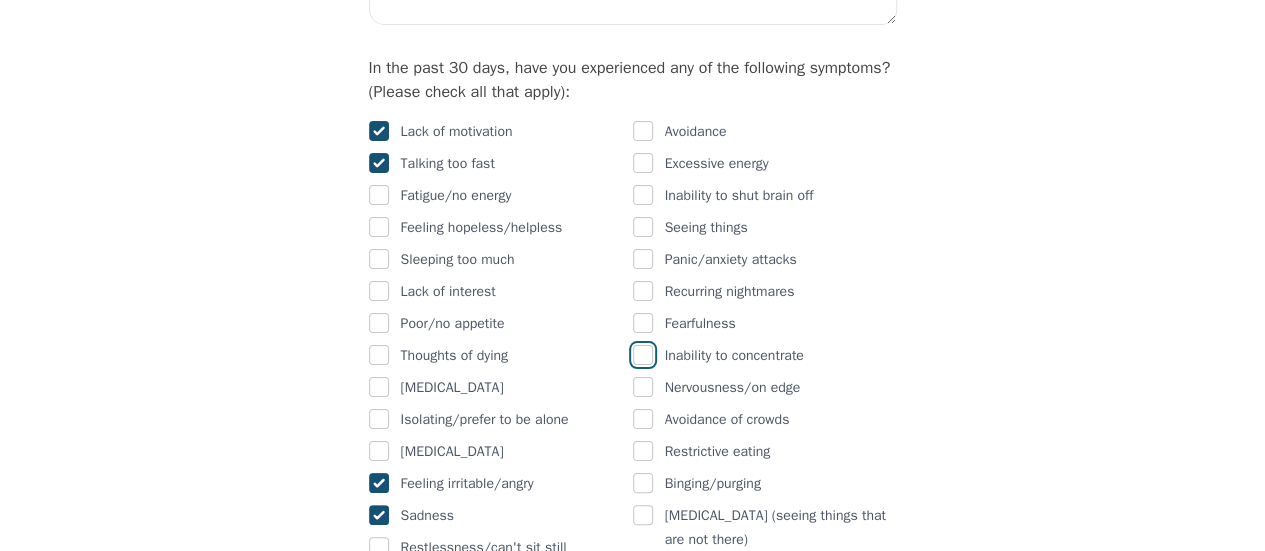 click at bounding box center [643, 355] 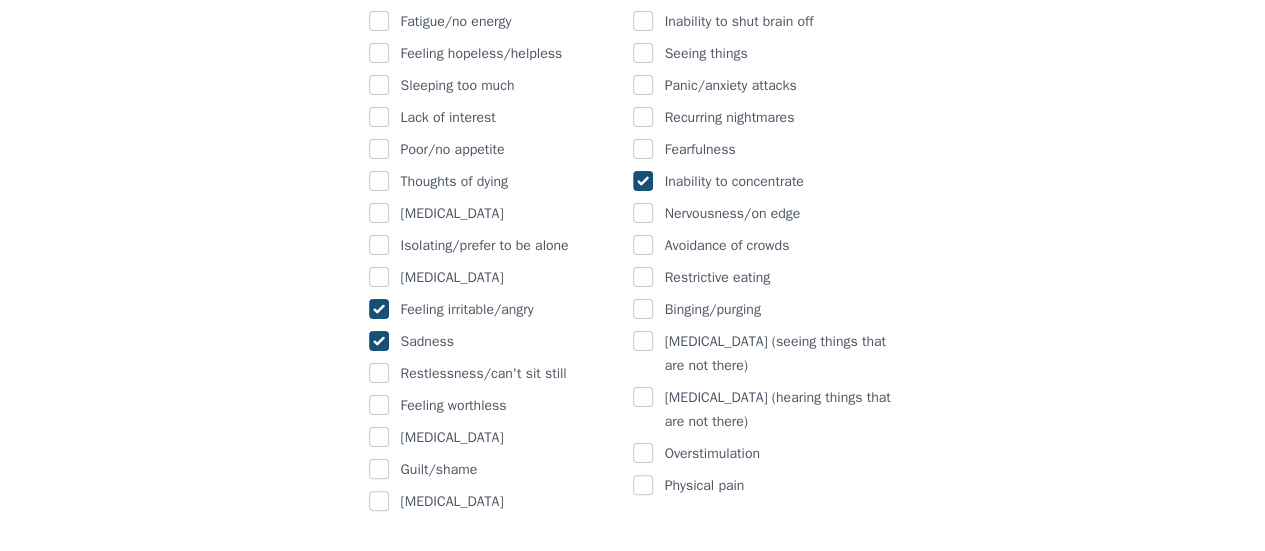 scroll, scrollTop: 1400, scrollLeft: 0, axis: vertical 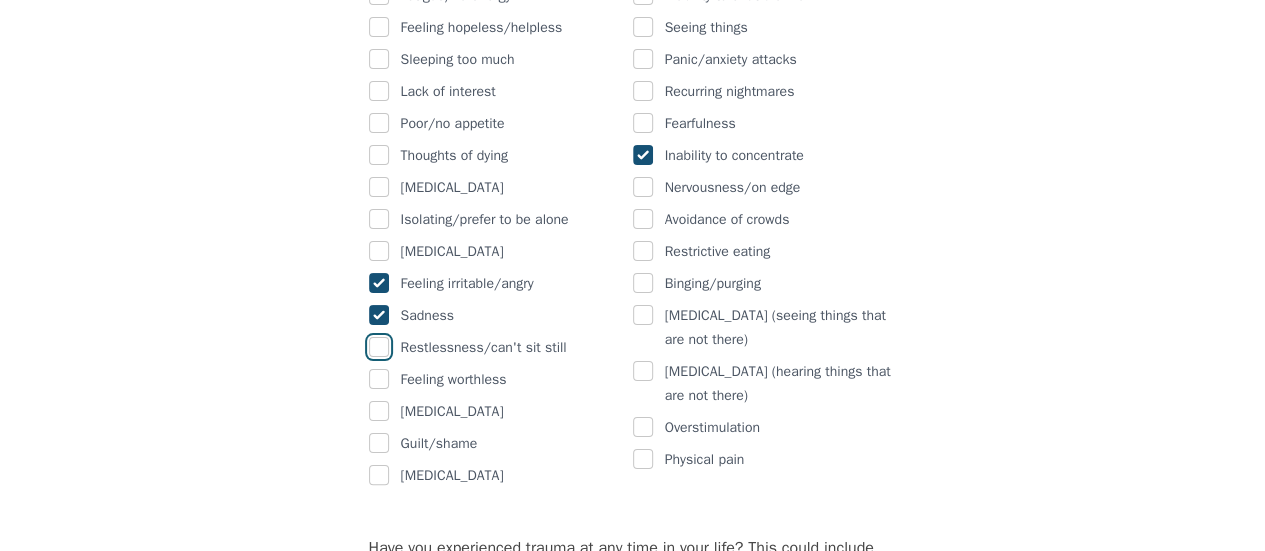 click at bounding box center (379, 347) 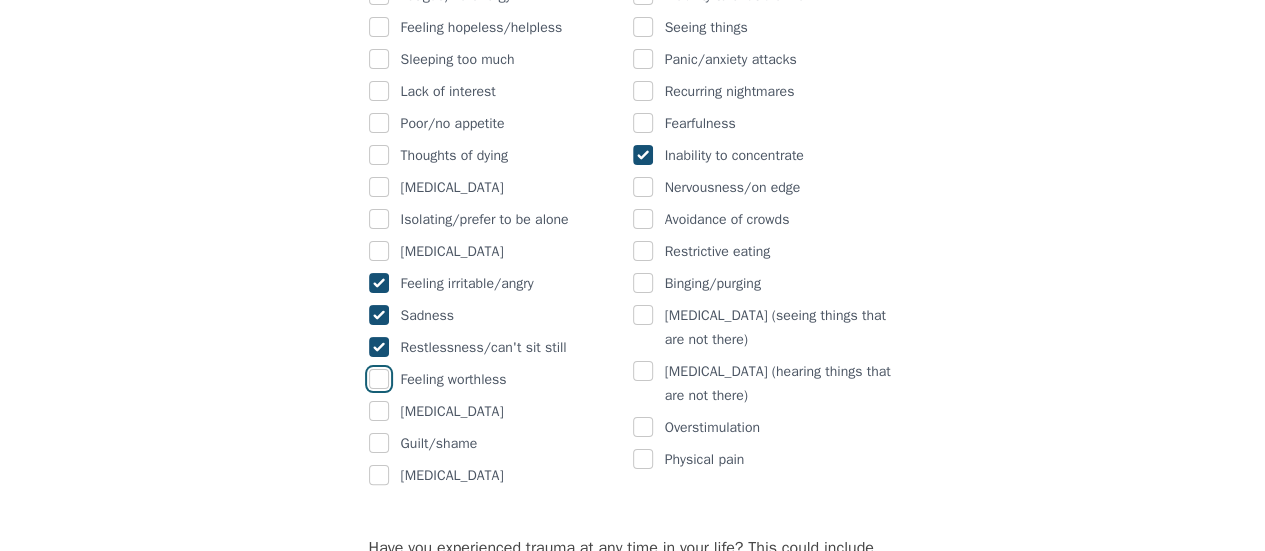 click at bounding box center (379, 379) 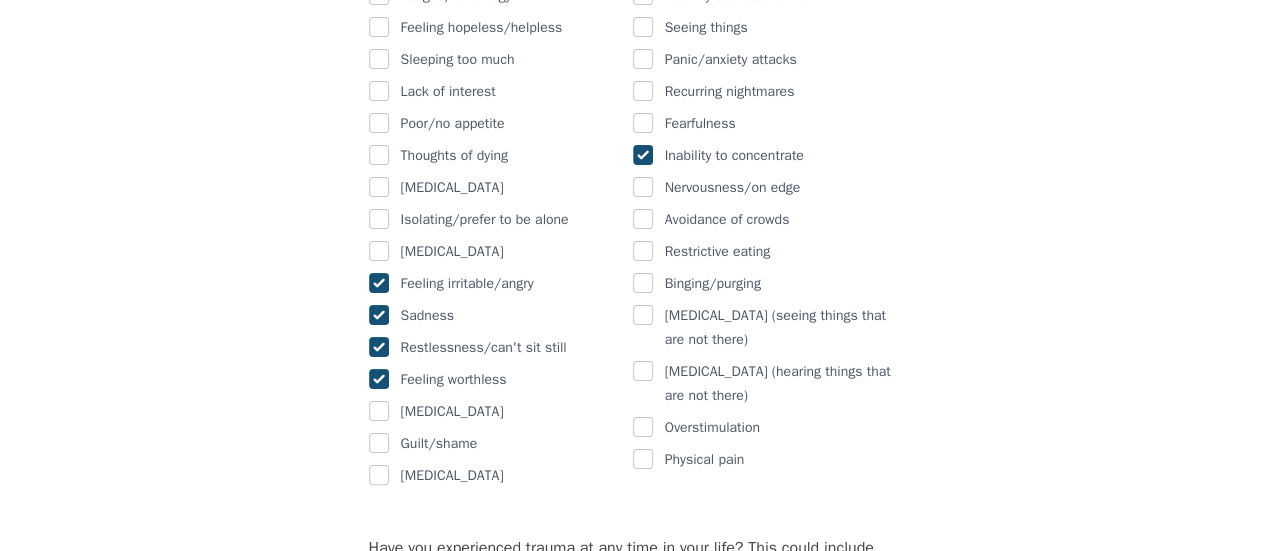checkbox on "true" 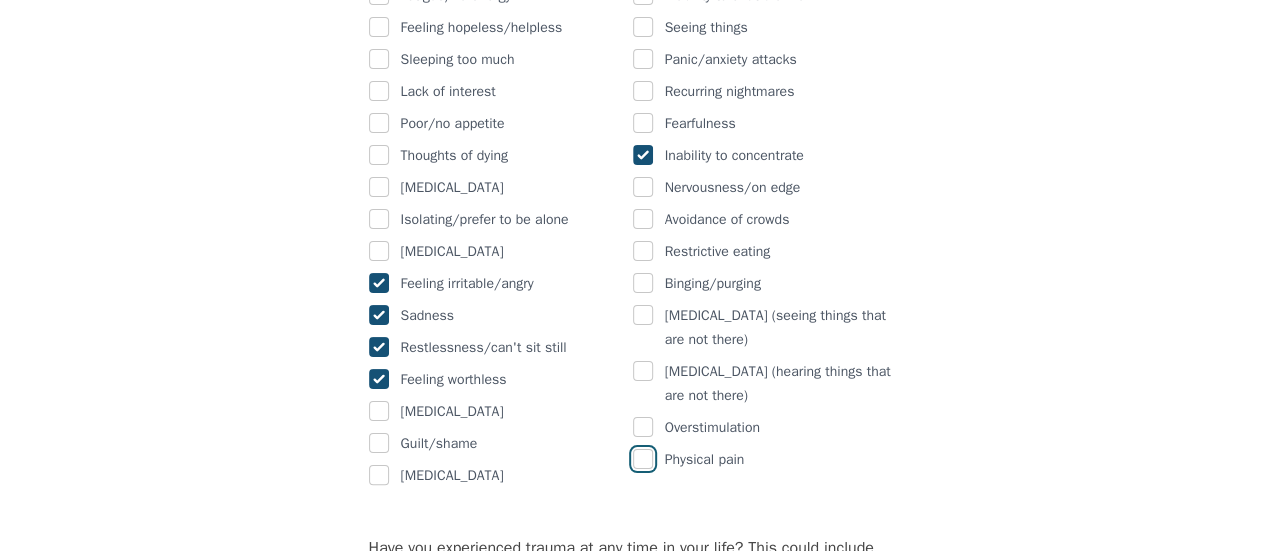 drag, startPoint x: 644, startPoint y: 451, endPoint x: 660, endPoint y: 437, distance: 21.260292 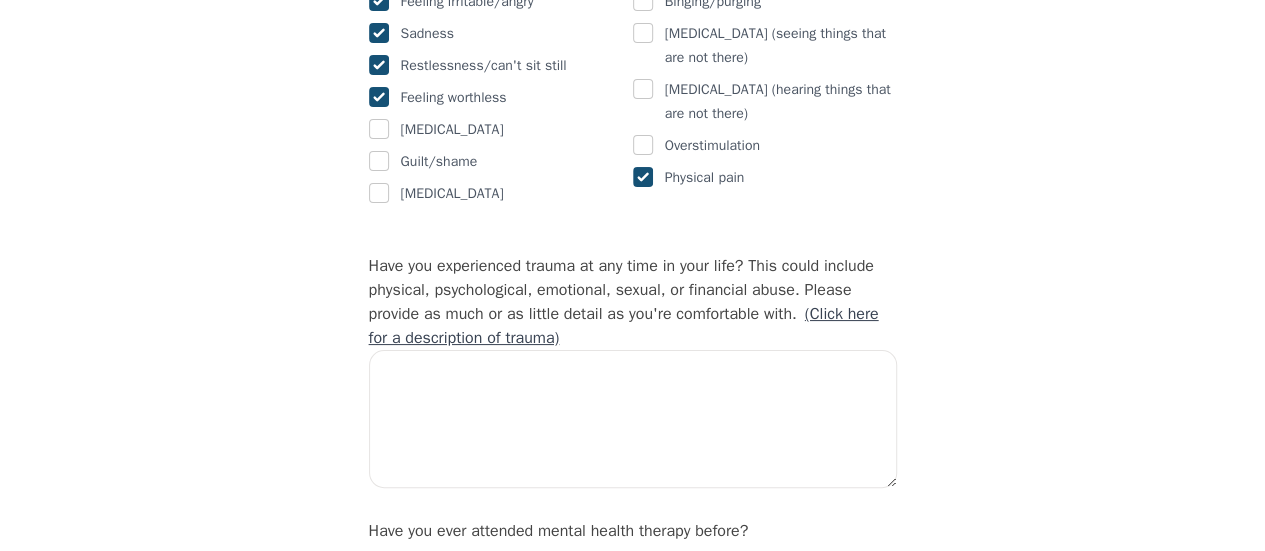 scroll, scrollTop: 1700, scrollLeft: 0, axis: vertical 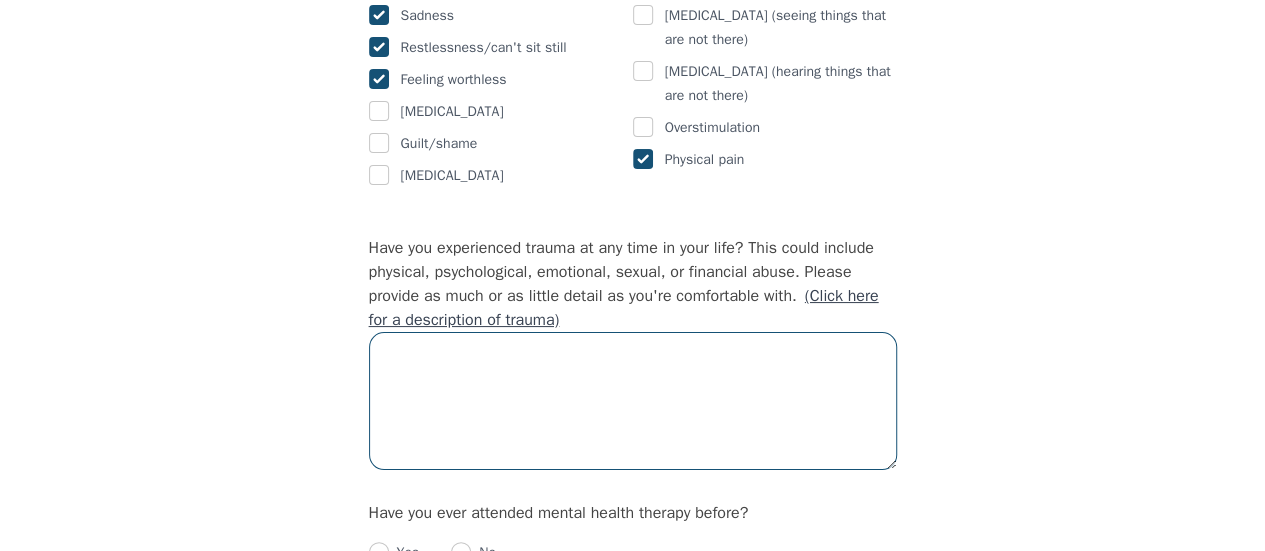click at bounding box center (633, 401) 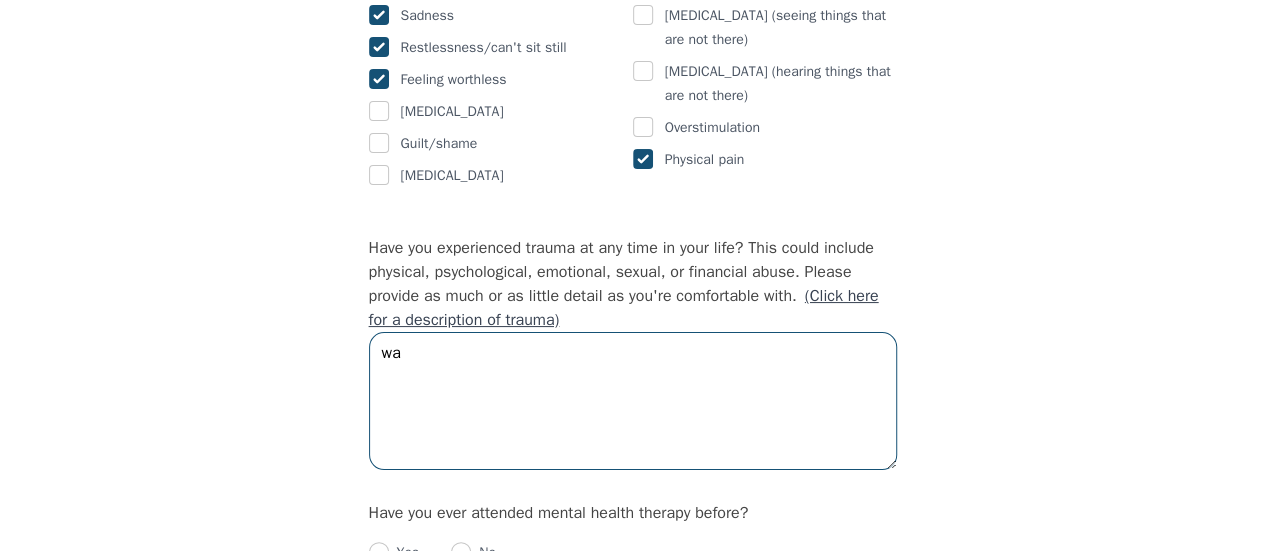 type on "w" 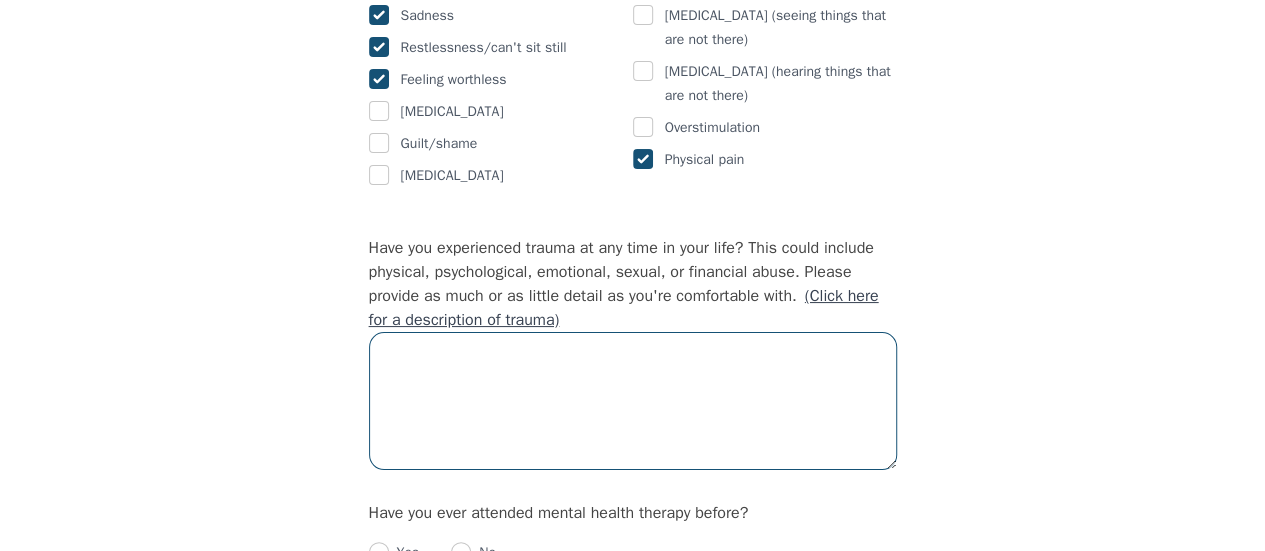 type on "M" 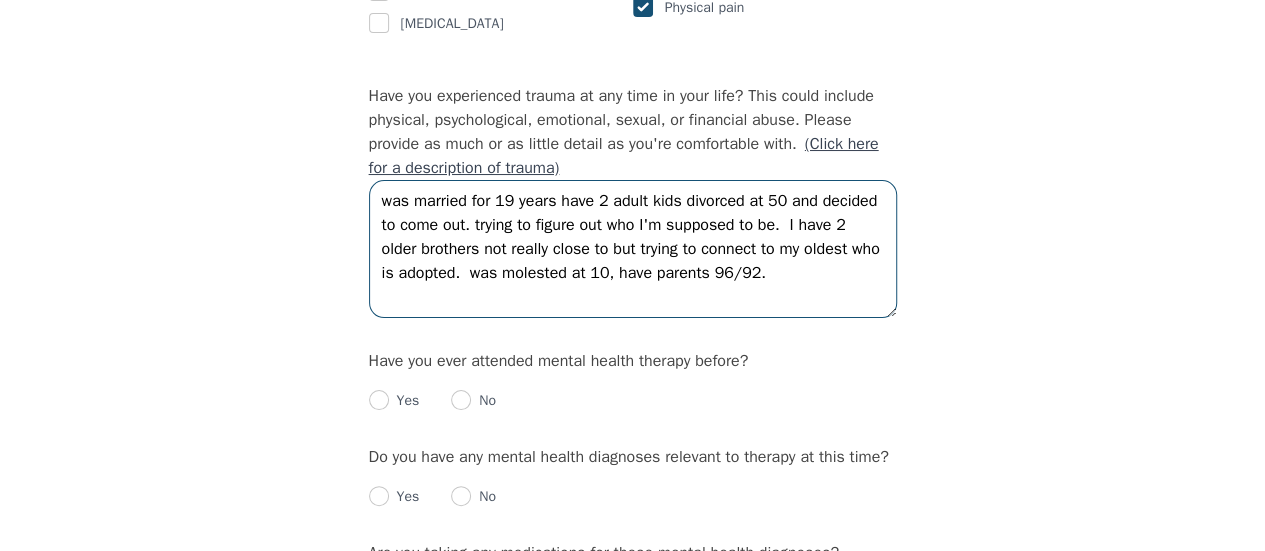 scroll, scrollTop: 1900, scrollLeft: 0, axis: vertical 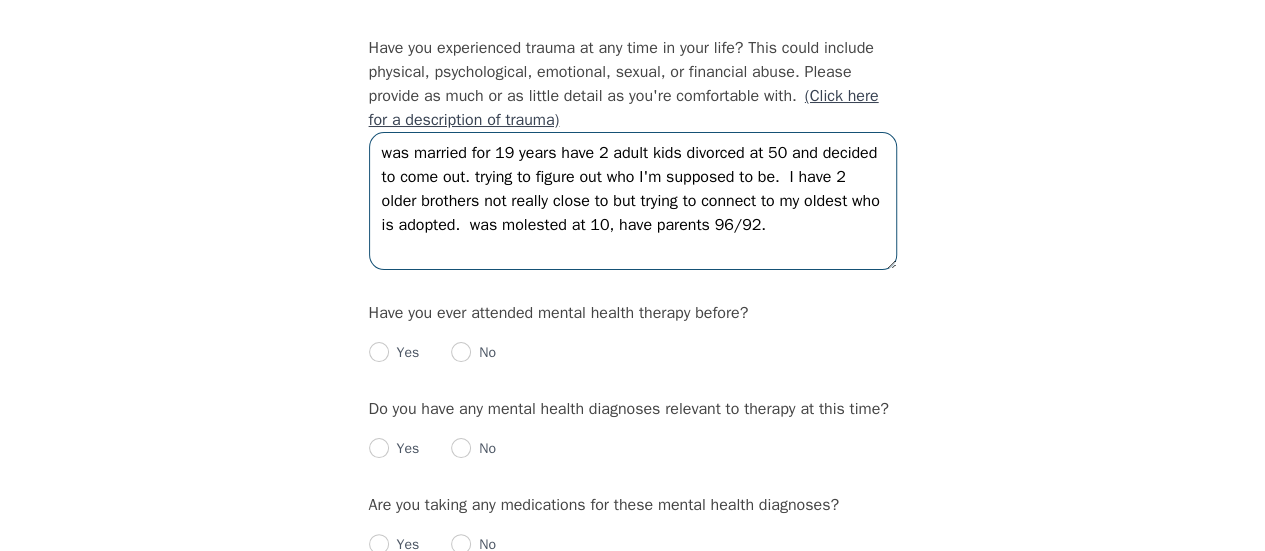 type on "was married for 19 years have 2 adult kids divorced at 50 and decided to come out. trying to figure out who I'm supposed to be.  I have 2 older brothers not really close to but trying to connect to my oldest who is adopted.  was molested at 10, have parents 96/92." 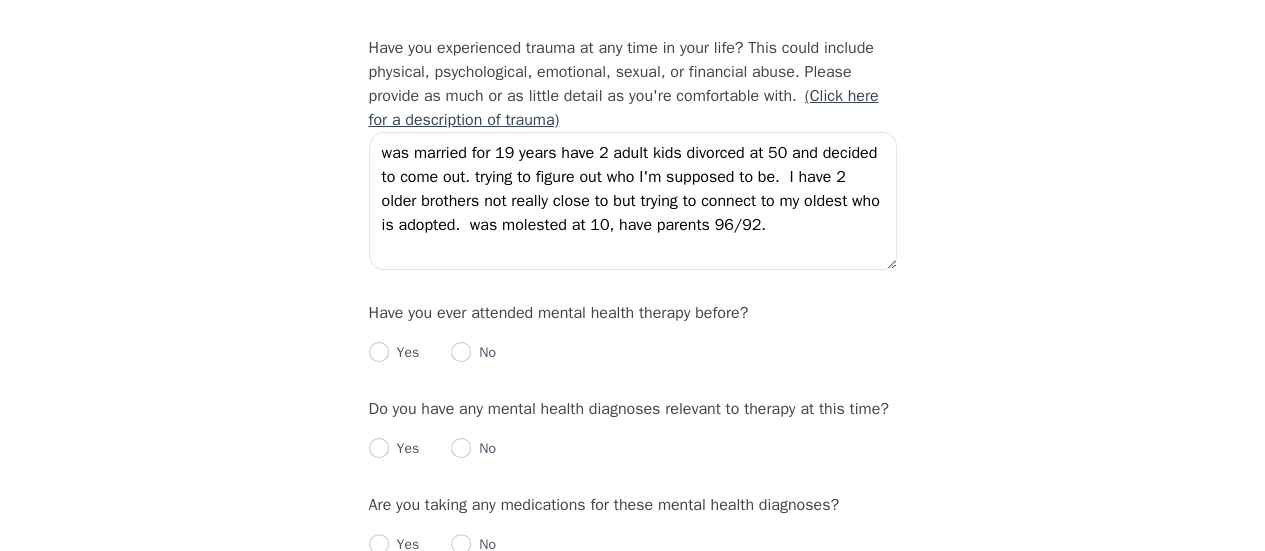click on "Yes" at bounding box center (404, 353) 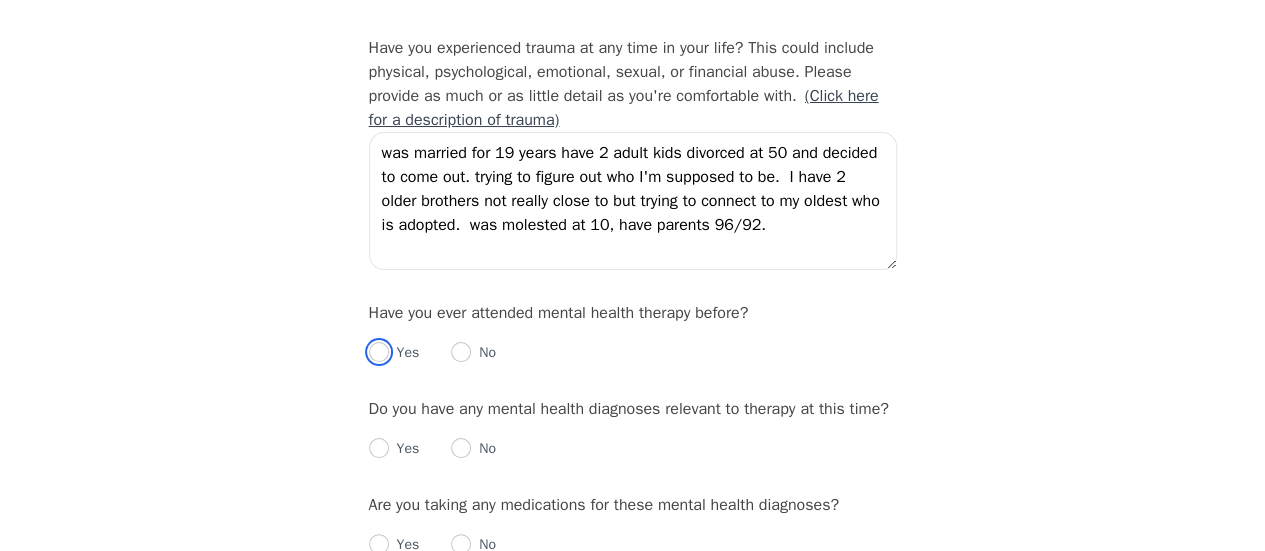 click at bounding box center (379, 352) 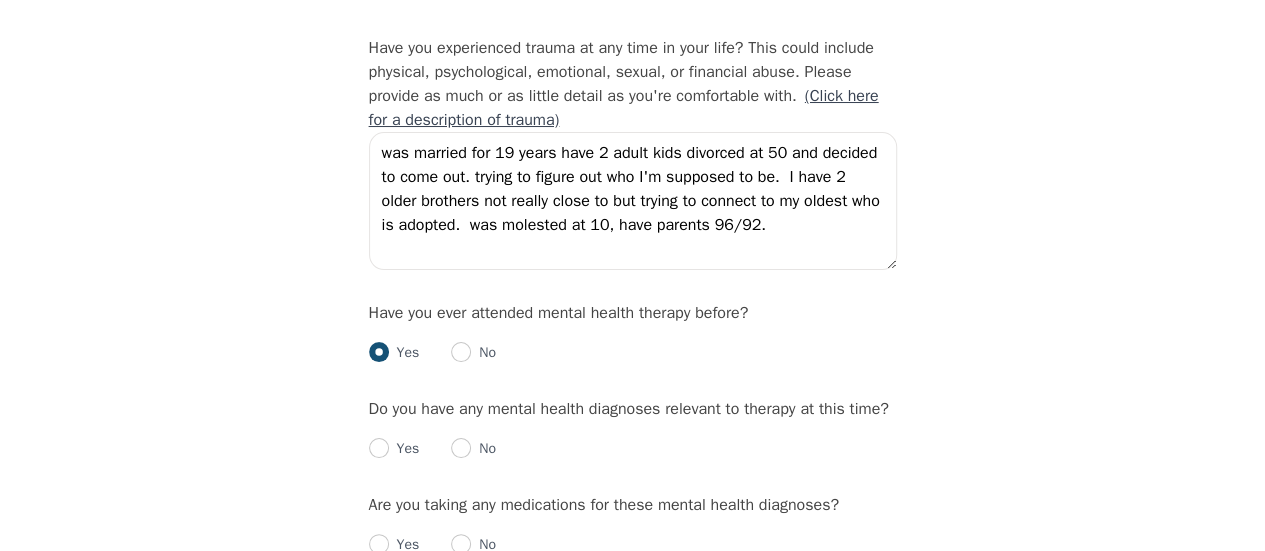 radio on "true" 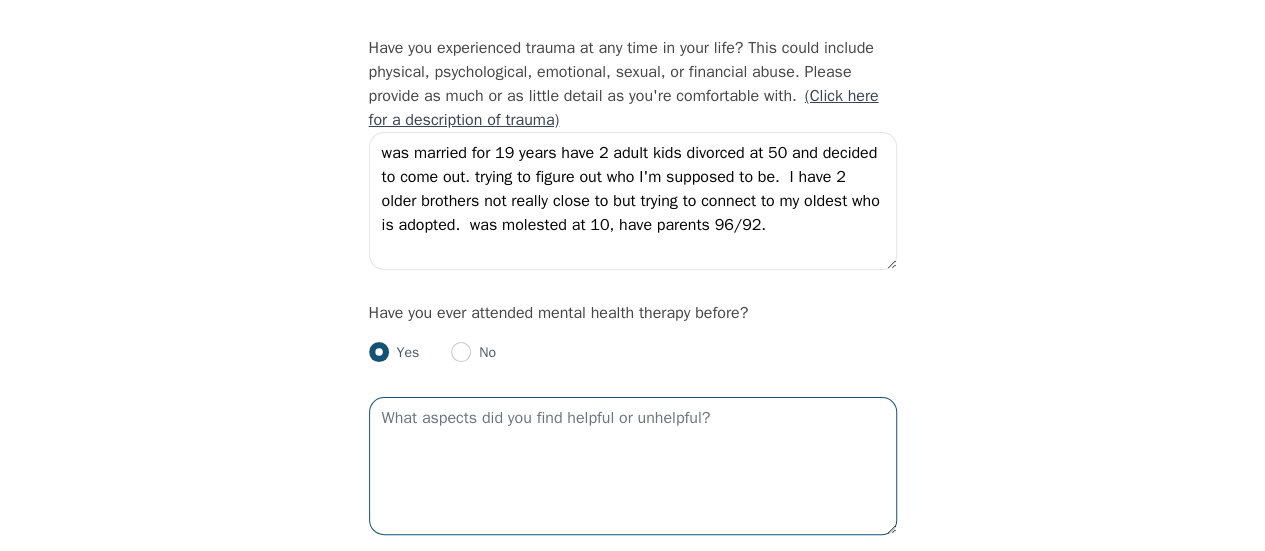 click at bounding box center [633, 466] 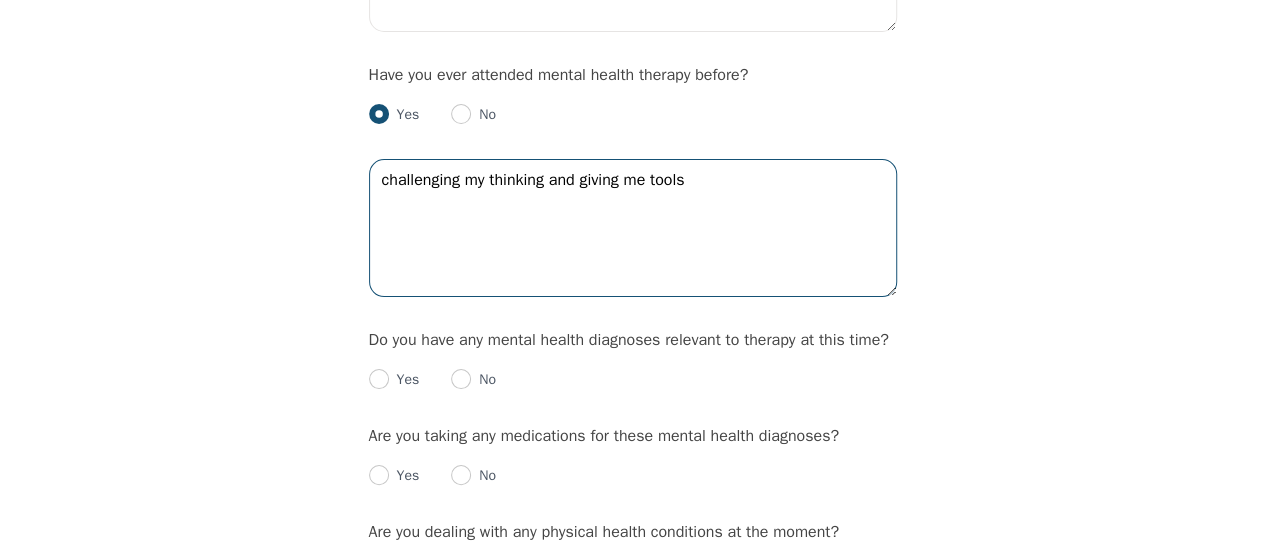 scroll, scrollTop: 2200, scrollLeft: 0, axis: vertical 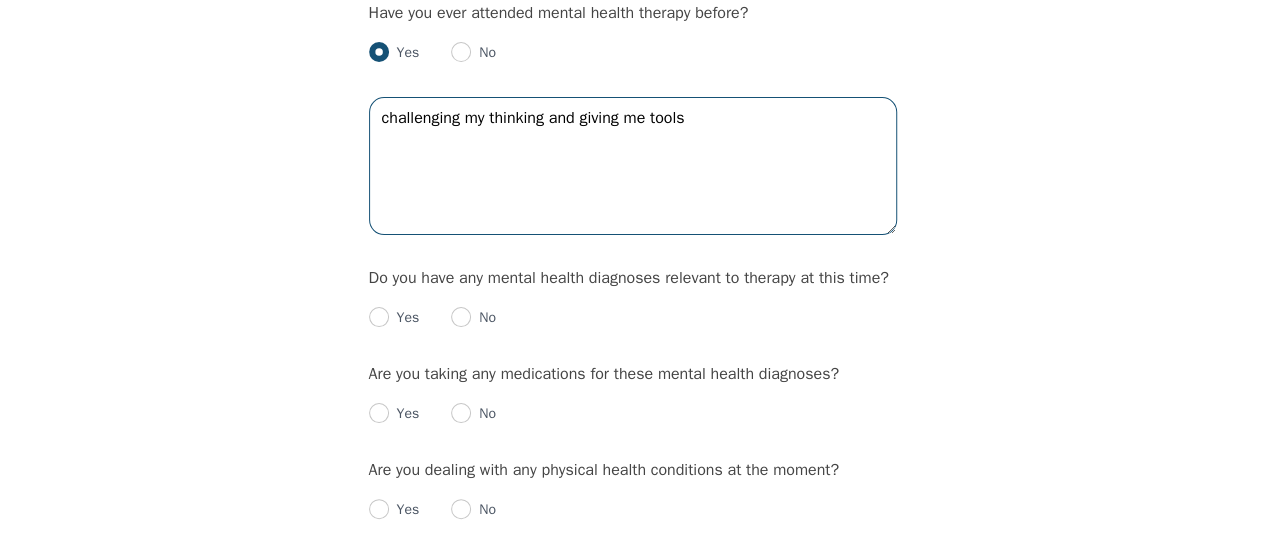 type on "challenging my thinking and giving me tools" 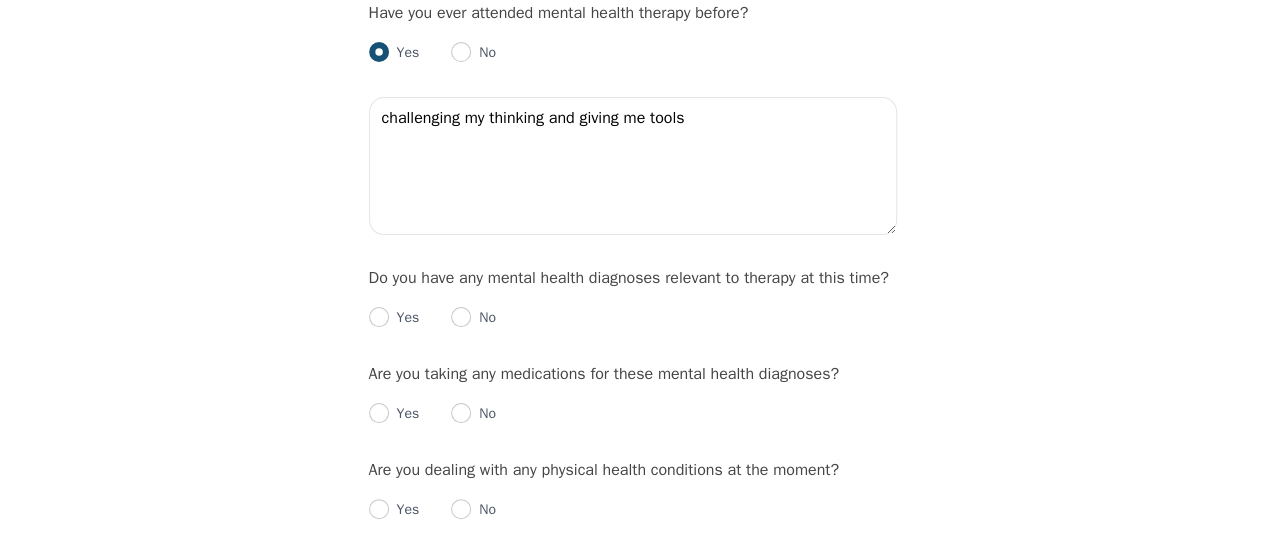 click on "Yes" at bounding box center [404, 318] 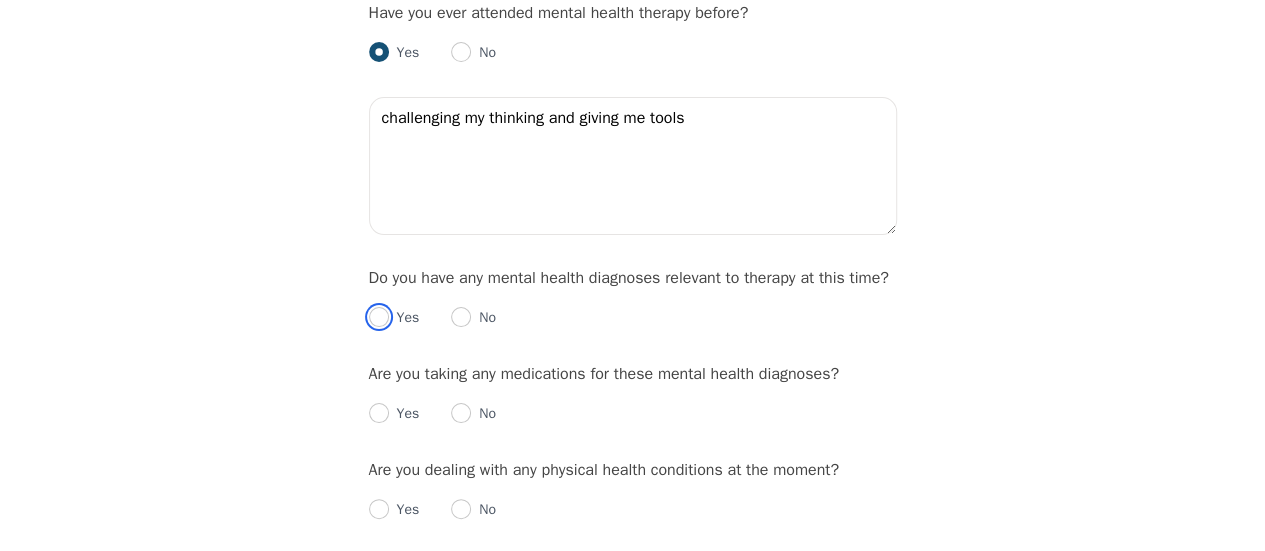 click at bounding box center (379, 317) 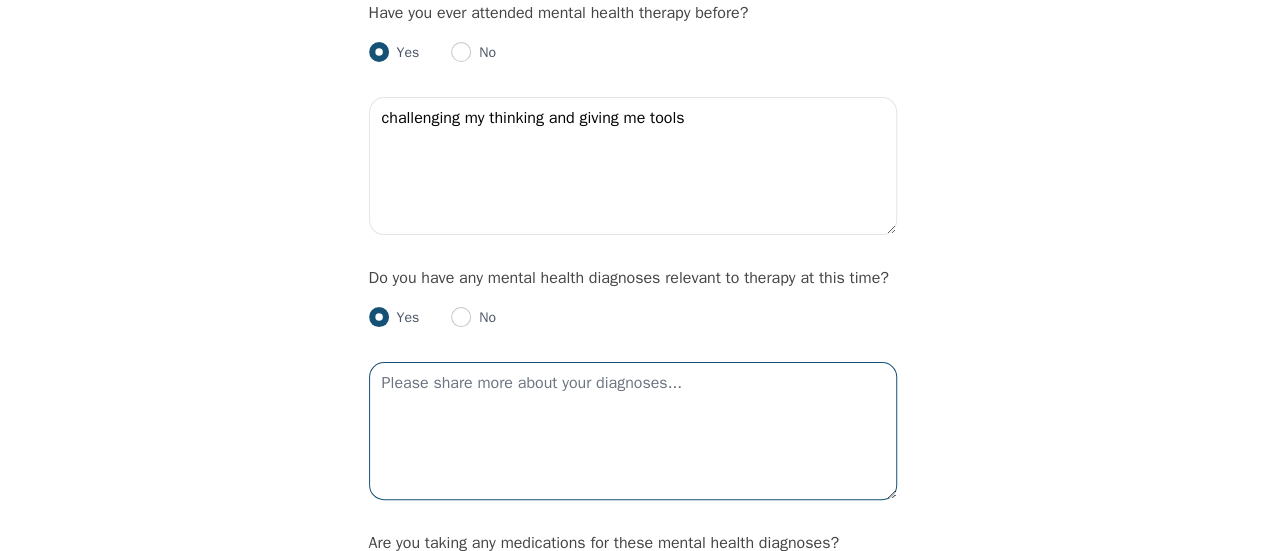 click at bounding box center (633, 431) 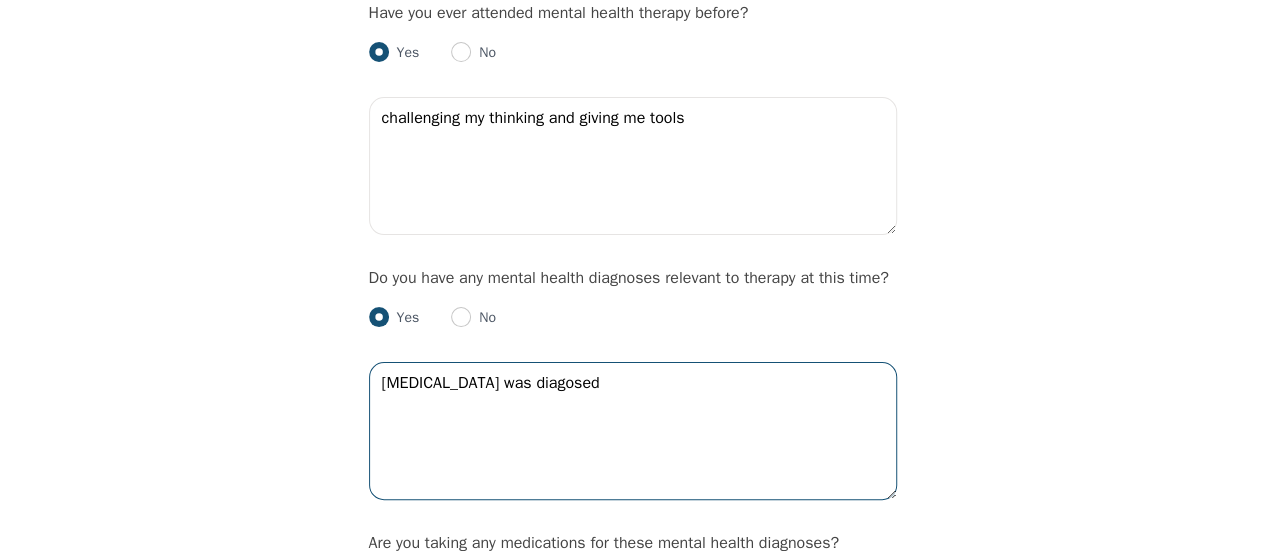 click on "[MEDICAL_DATA] was diagosed" at bounding box center [633, 431] 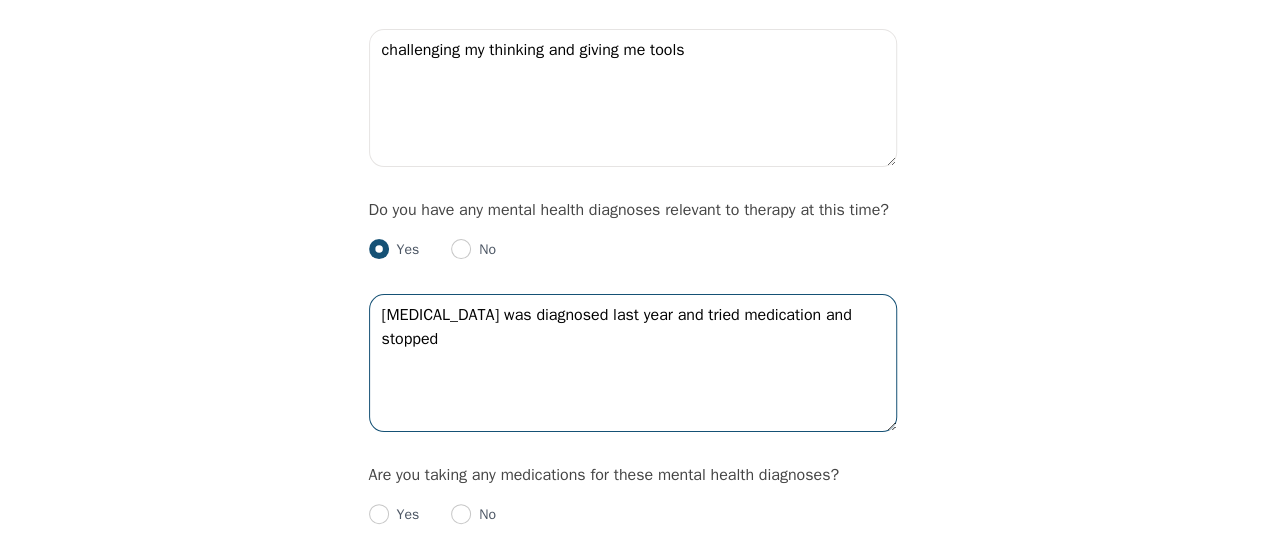 scroll, scrollTop: 2400, scrollLeft: 0, axis: vertical 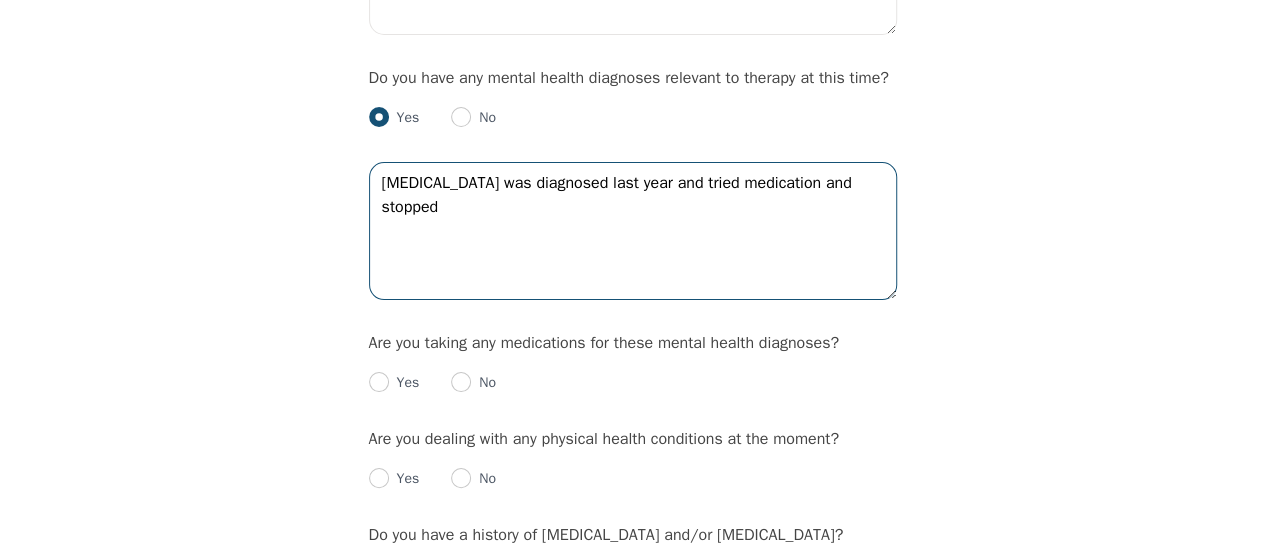 type on "[MEDICAL_DATA] was diagnosed last year and tried medication and stopped" 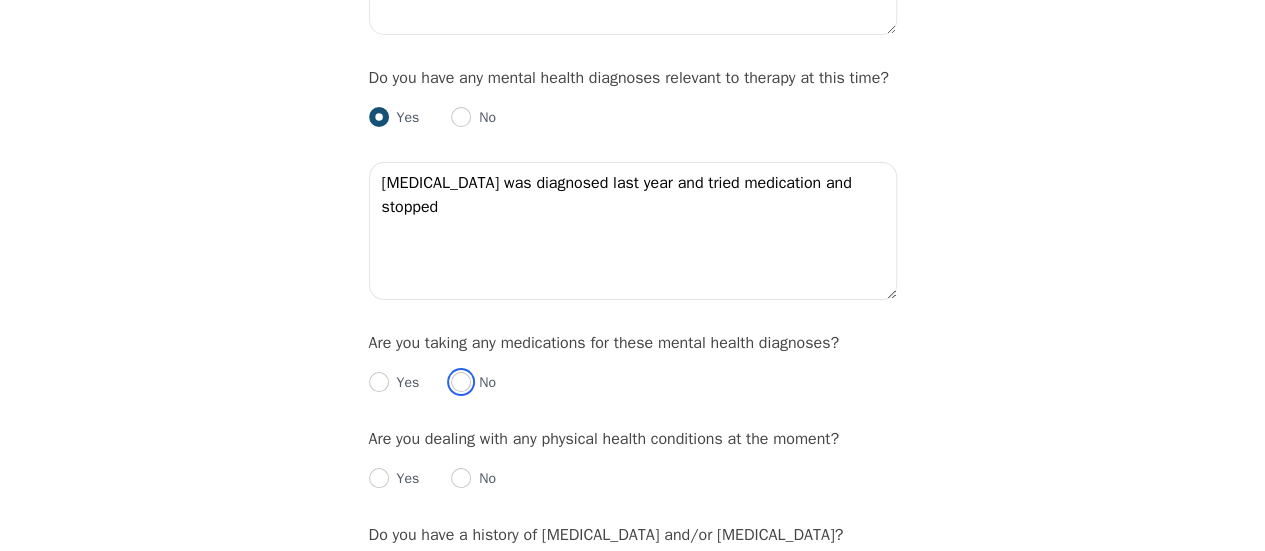 click at bounding box center (461, 382) 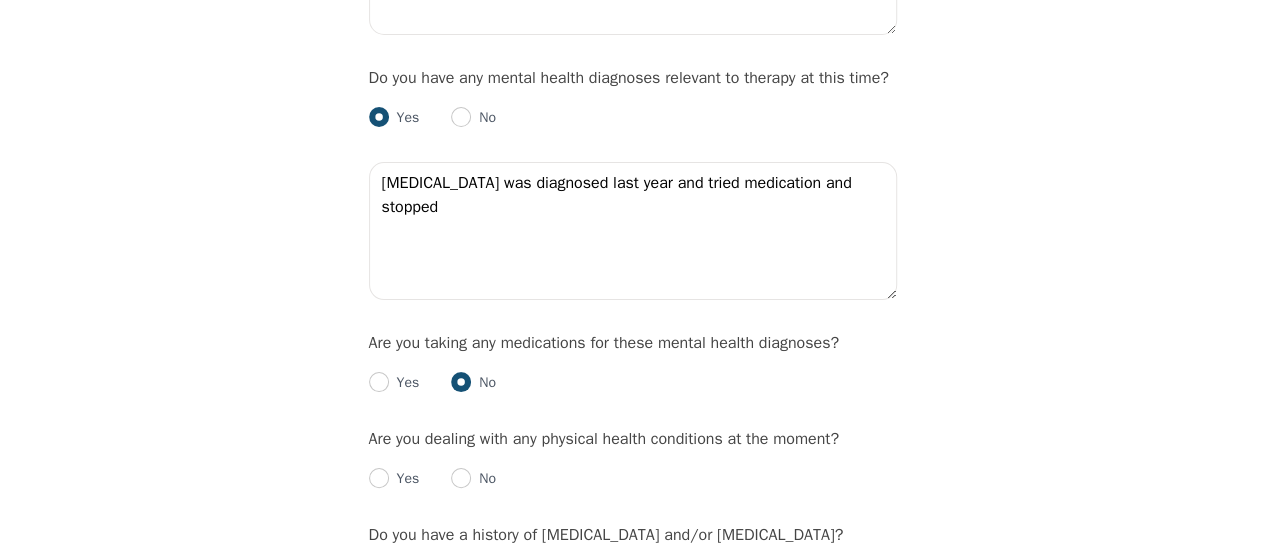 radio on "true" 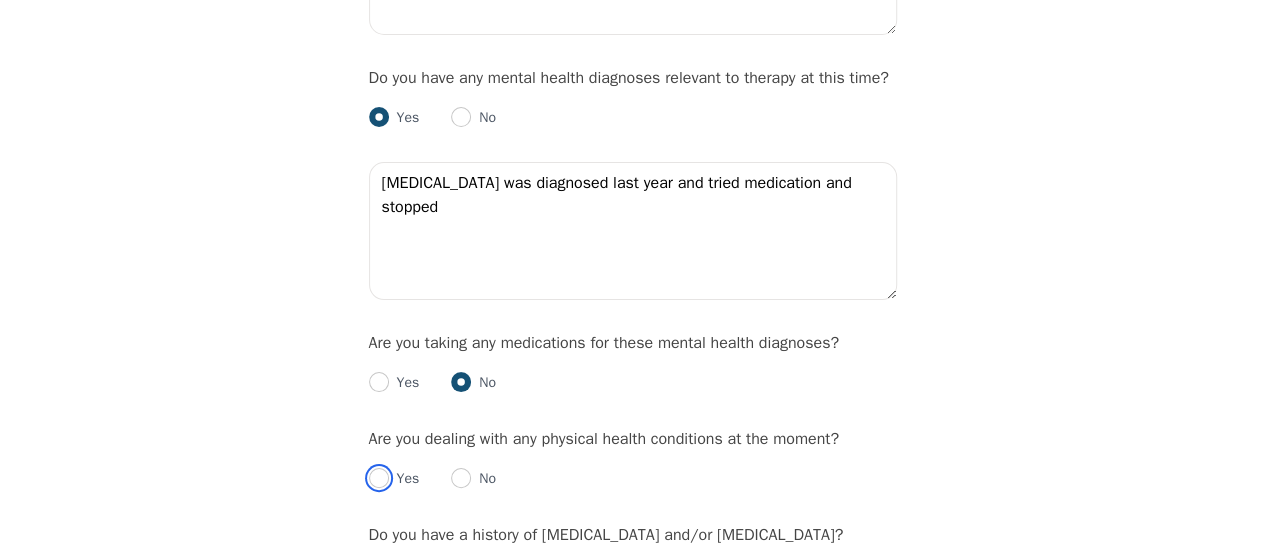 click at bounding box center [379, 478] 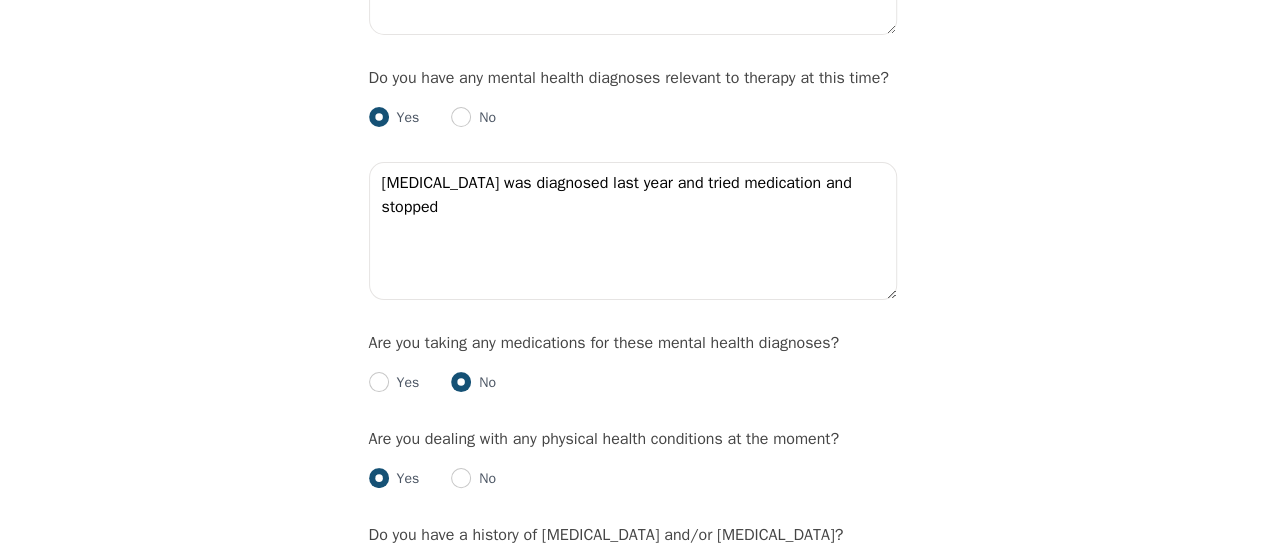 radio on "true" 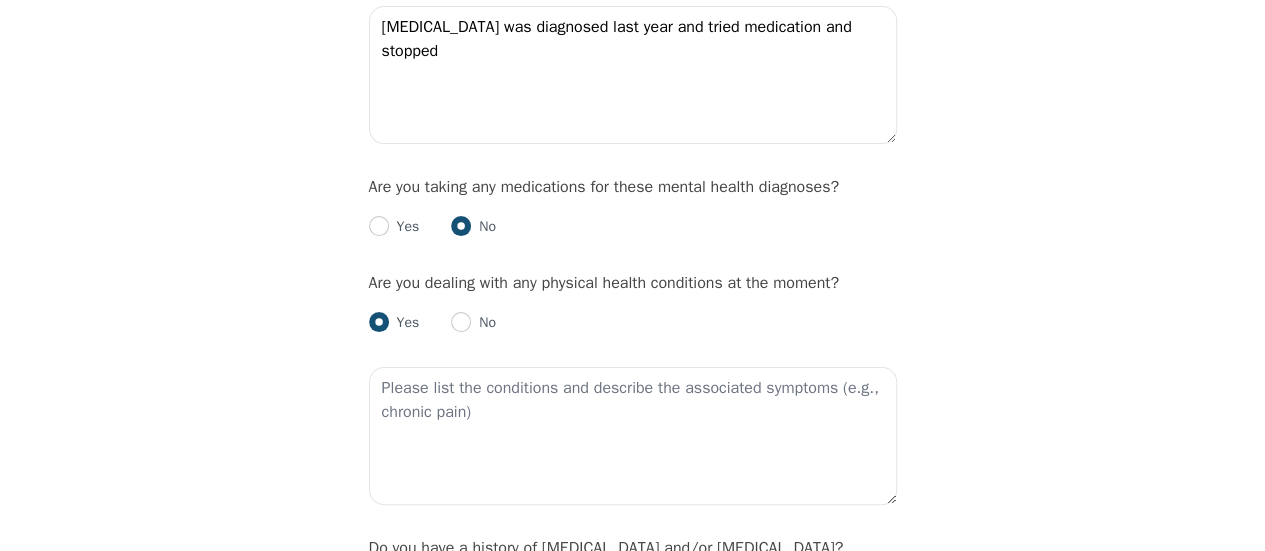scroll, scrollTop: 2600, scrollLeft: 0, axis: vertical 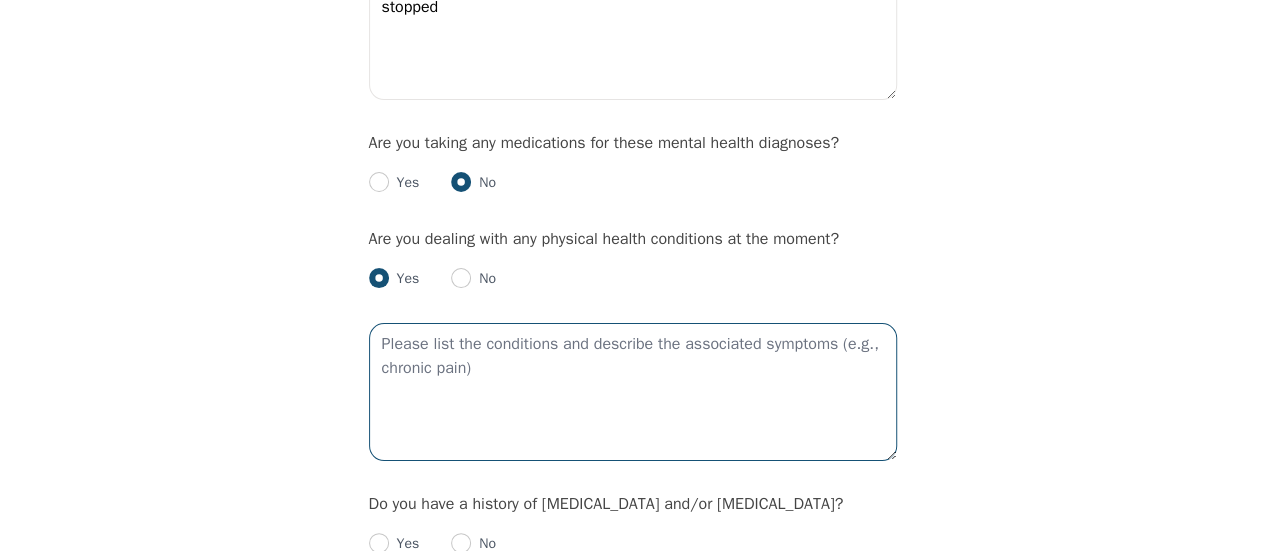 click at bounding box center (633, 392) 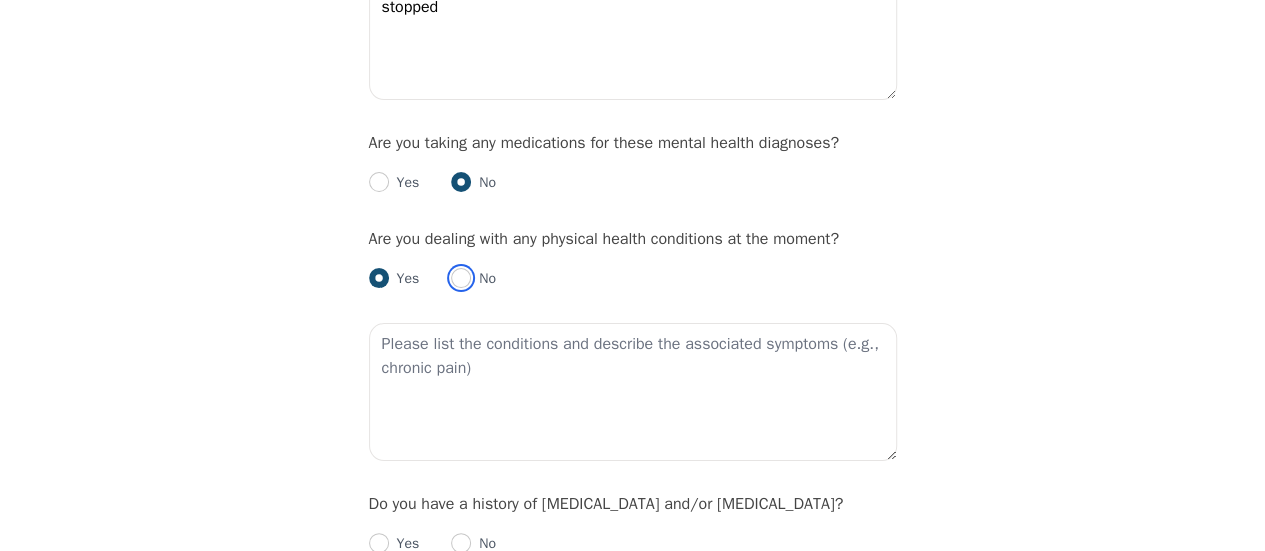 click at bounding box center (461, 278) 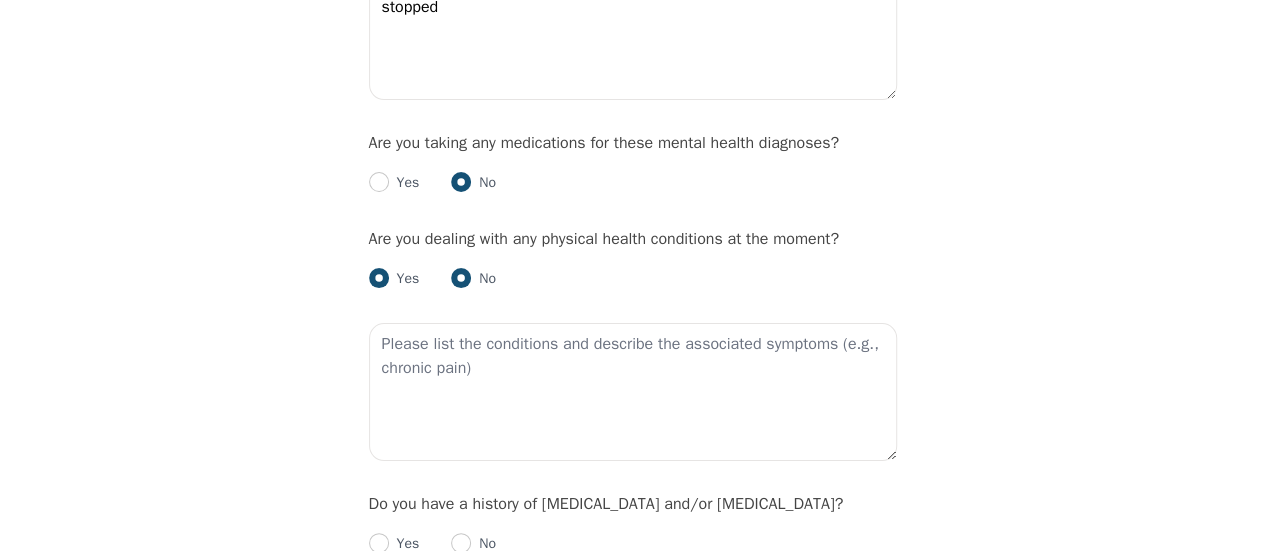 radio on "false" 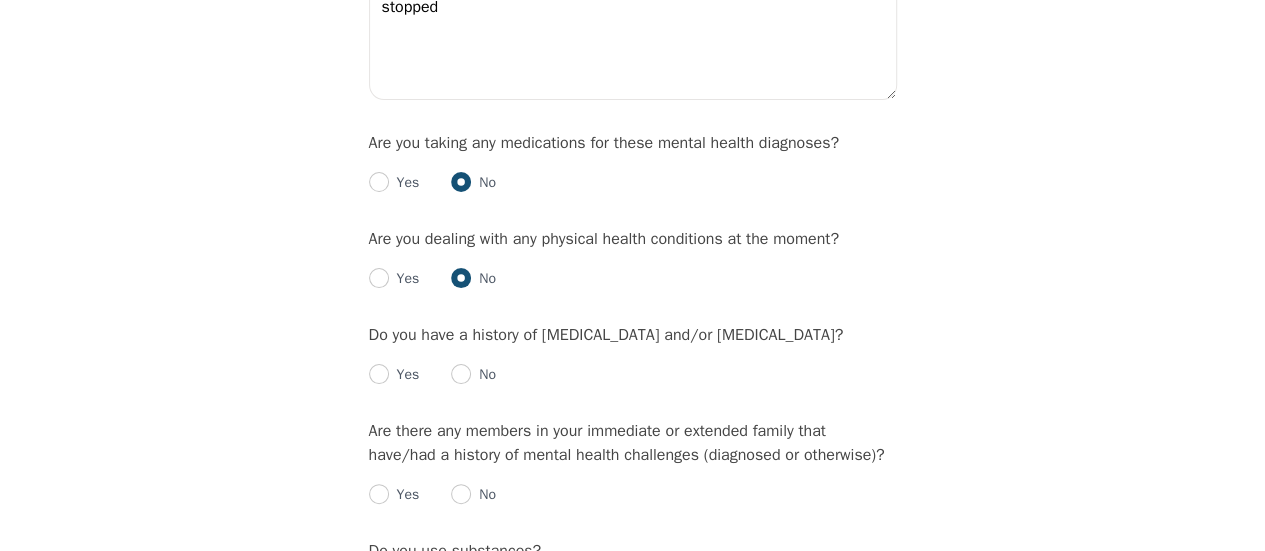 click on "No" at bounding box center (483, 375) 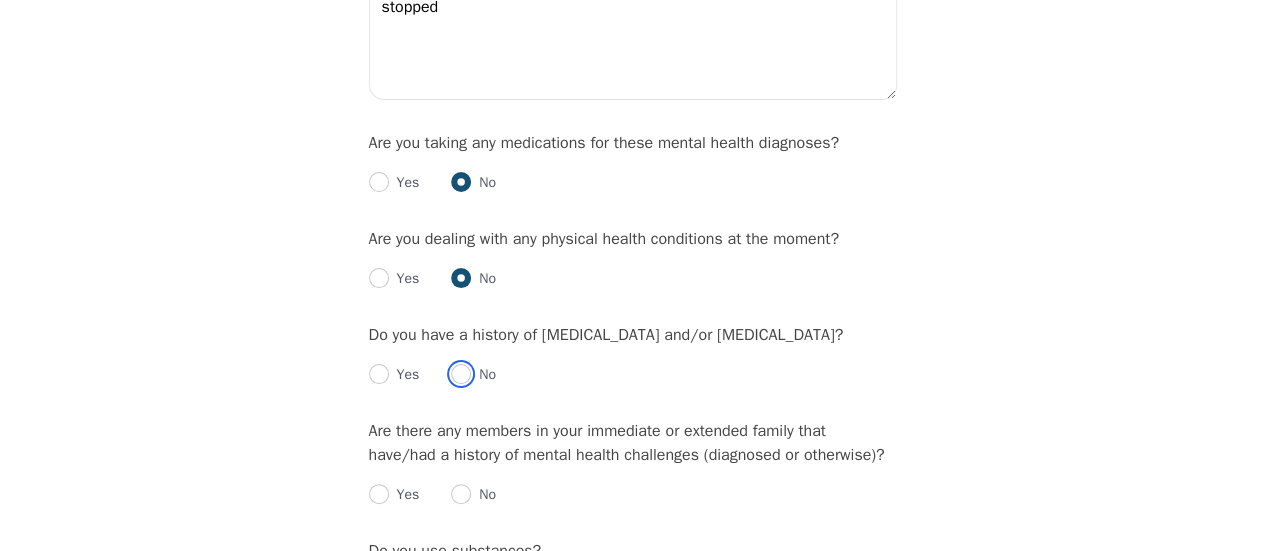 click at bounding box center [461, 374] 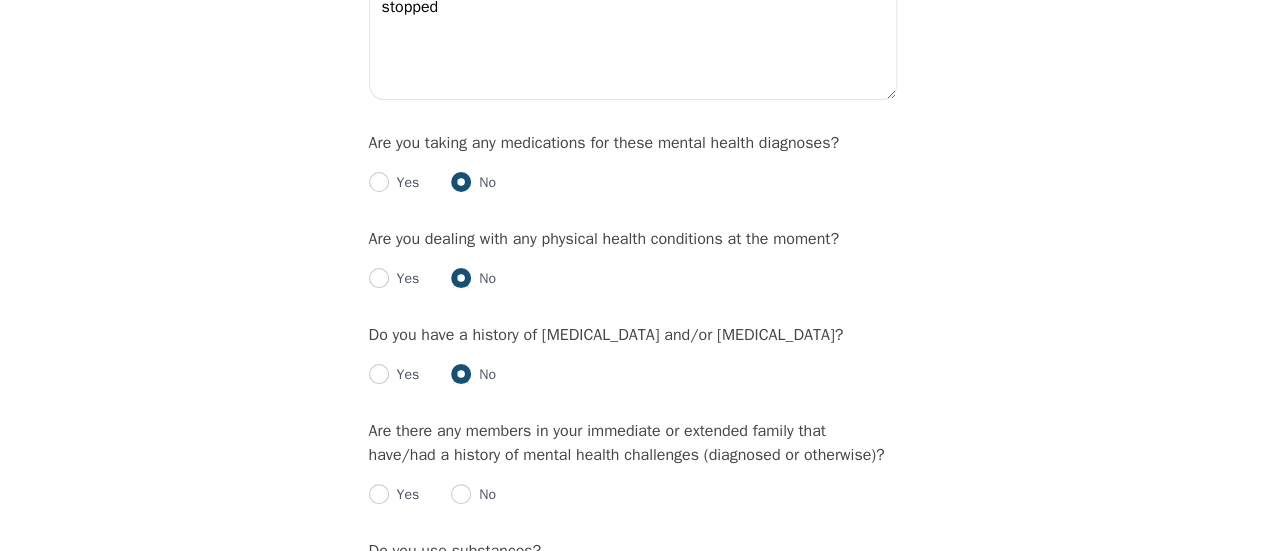 scroll, scrollTop: 2700, scrollLeft: 0, axis: vertical 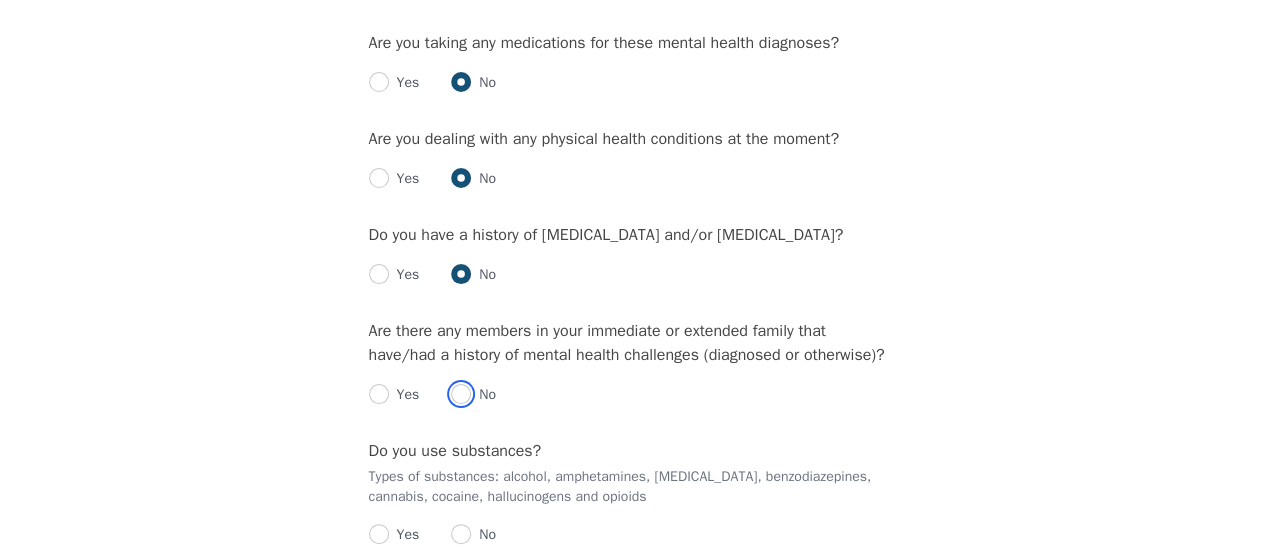 click at bounding box center [461, 394] 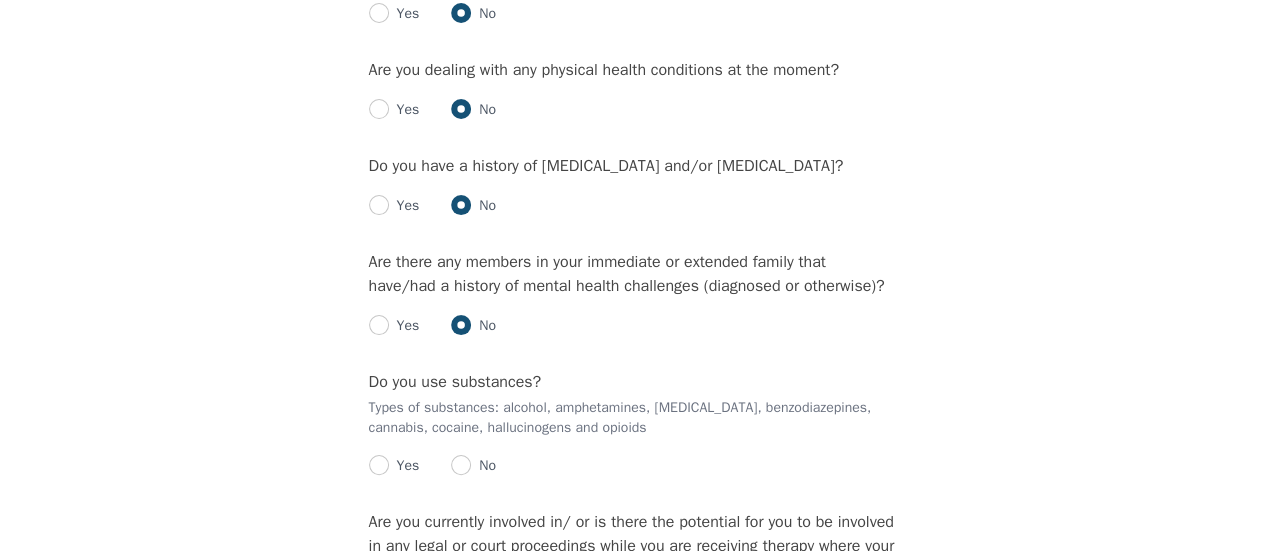 scroll, scrollTop: 2800, scrollLeft: 0, axis: vertical 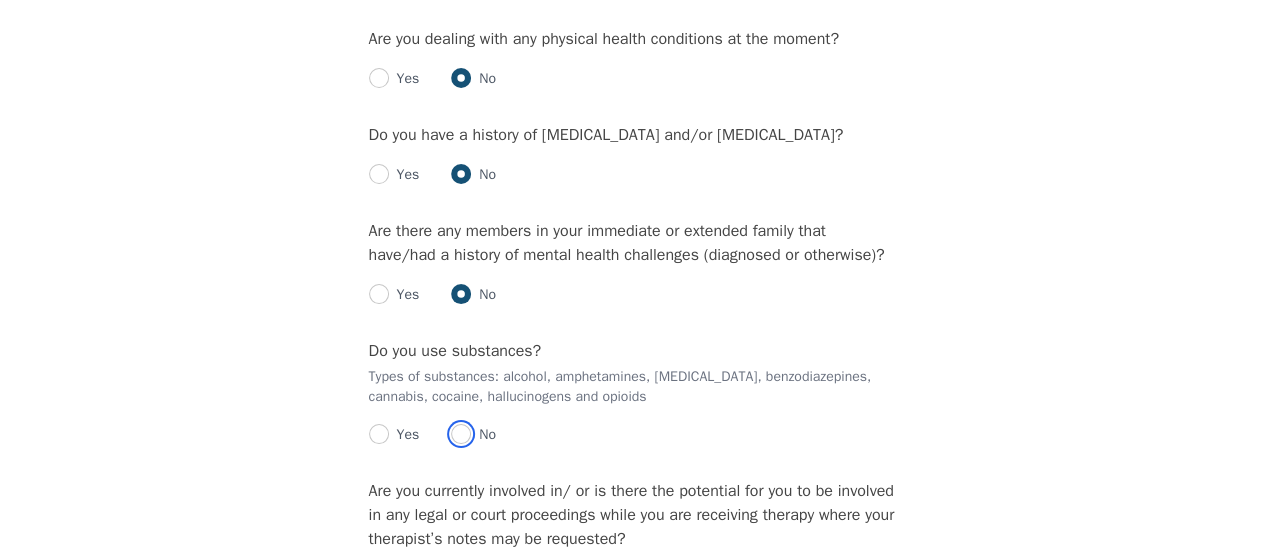 click at bounding box center (461, 434) 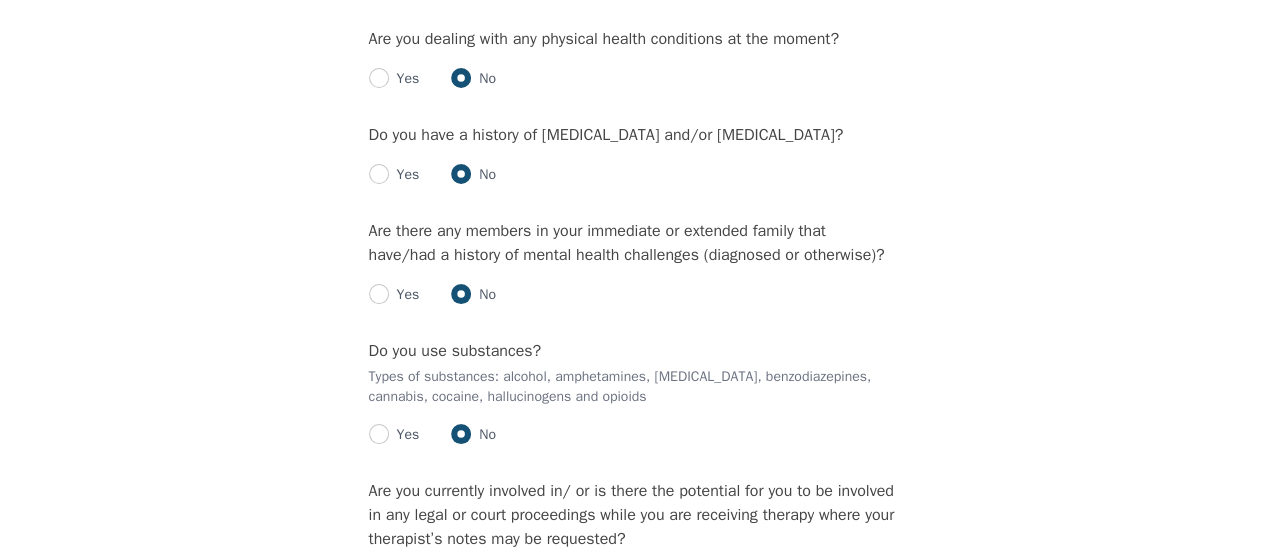 scroll, scrollTop: 2900, scrollLeft: 0, axis: vertical 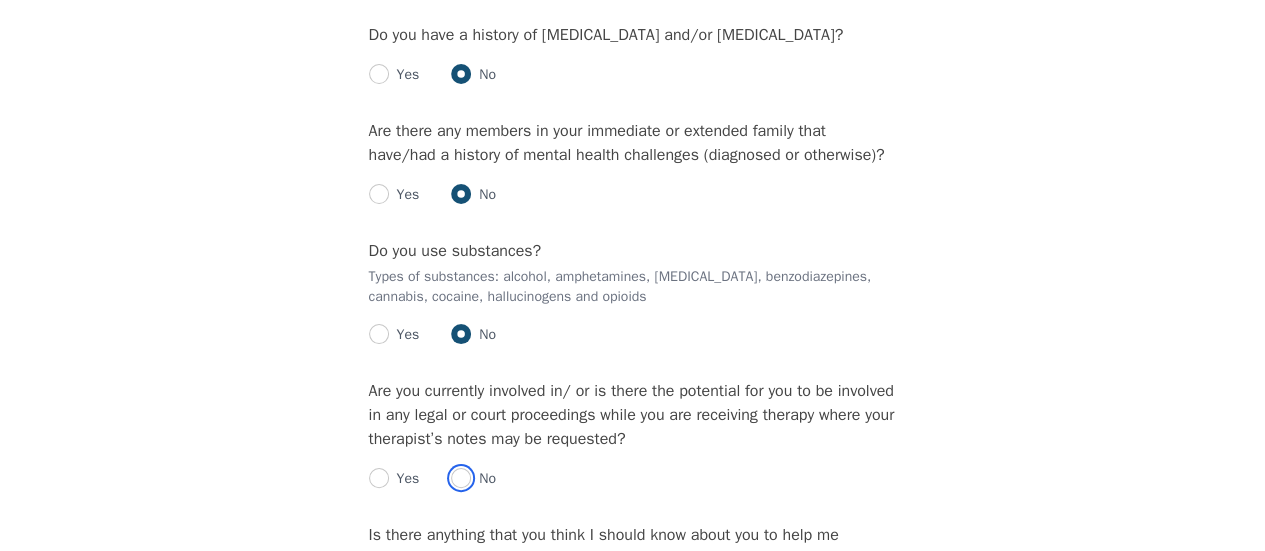 click at bounding box center [461, 478] 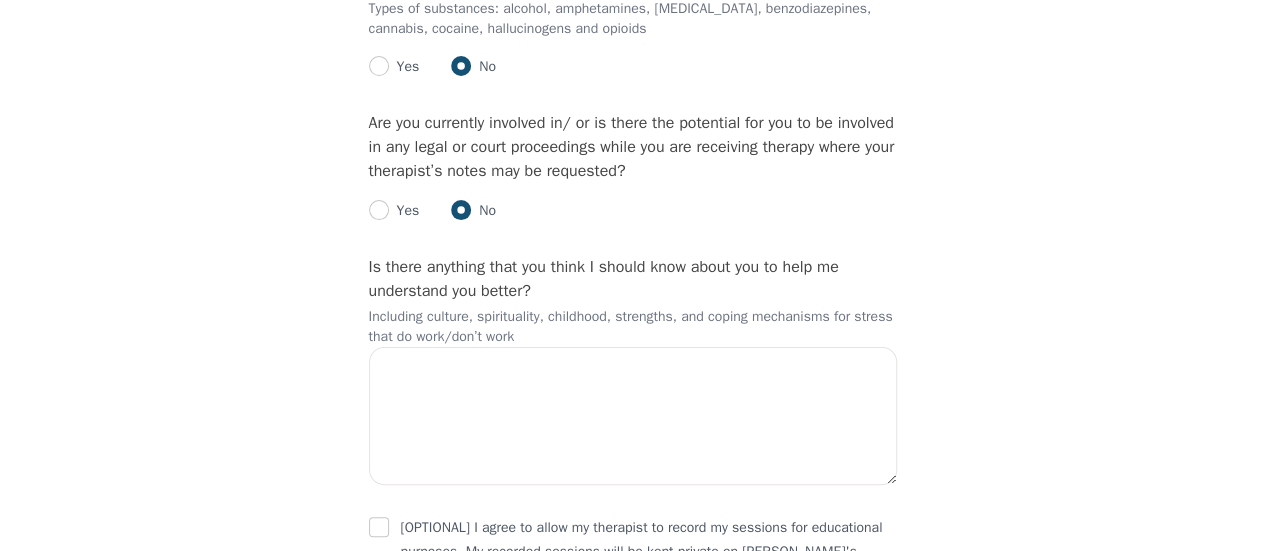 scroll, scrollTop: 3200, scrollLeft: 0, axis: vertical 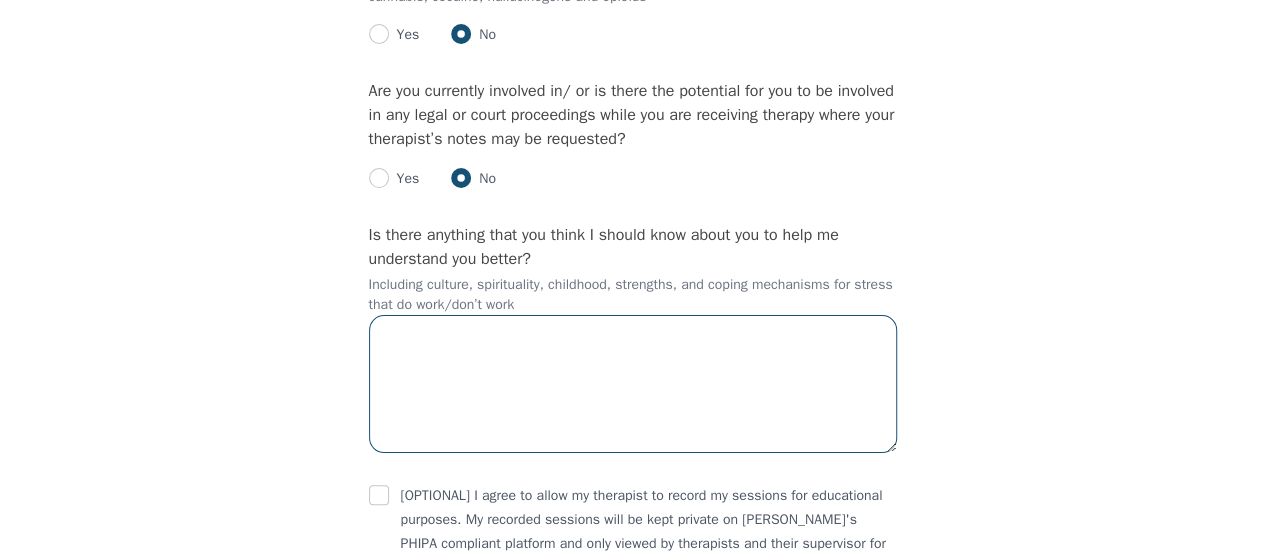 click at bounding box center (633, 384) 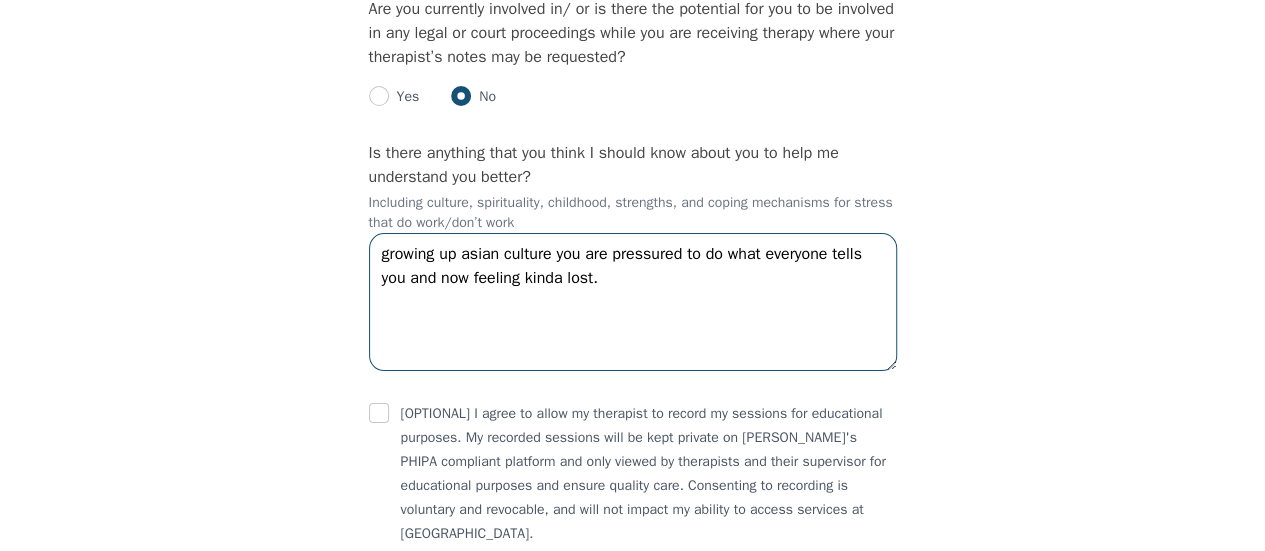 scroll, scrollTop: 3382, scrollLeft: 0, axis: vertical 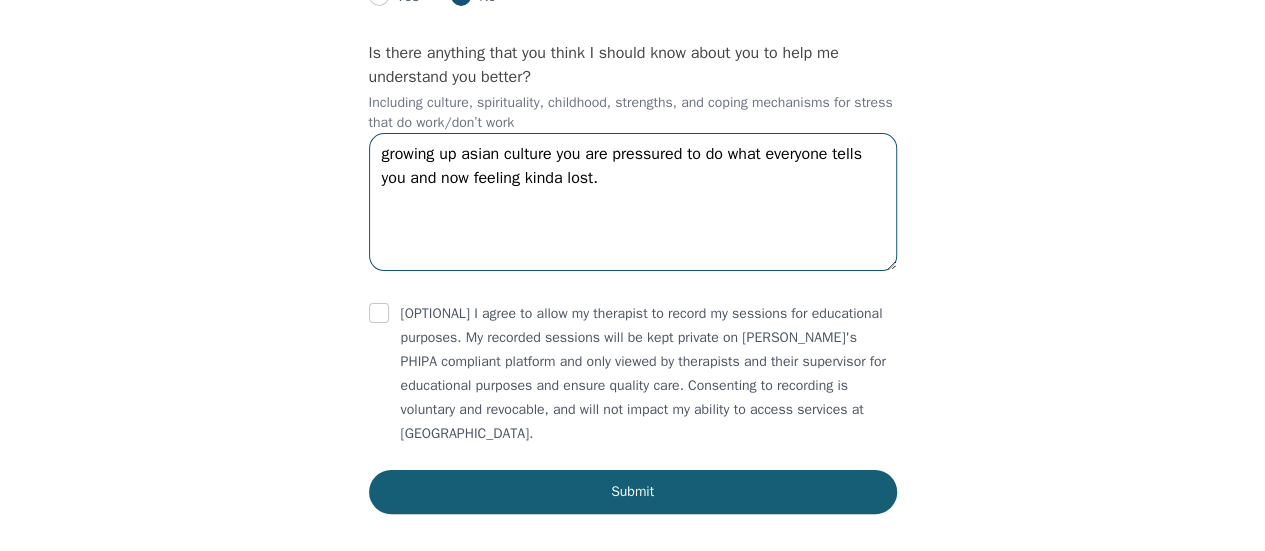 type on "growing up asian culture you are pressured to do what everyone tells you and now feeling kinda lost." 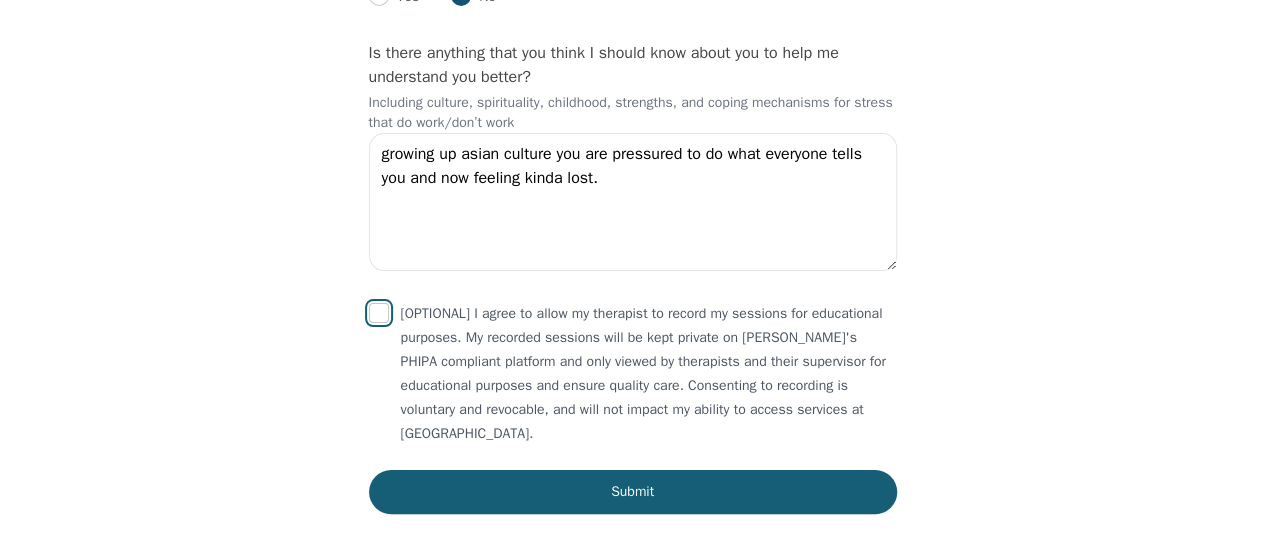 click at bounding box center [379, 313] 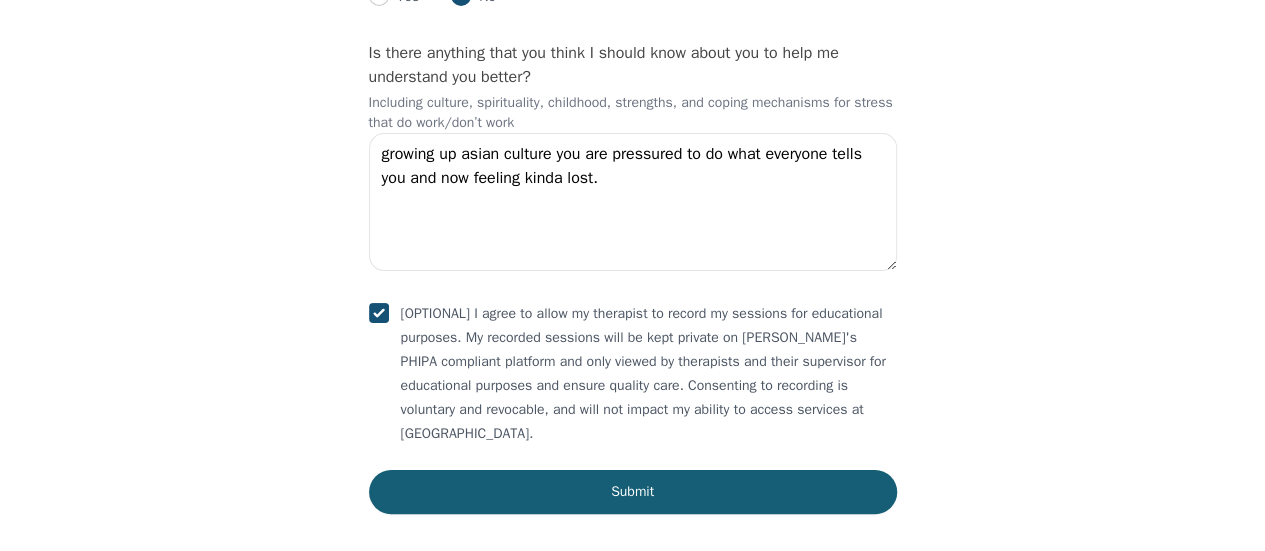checkbox on "true" 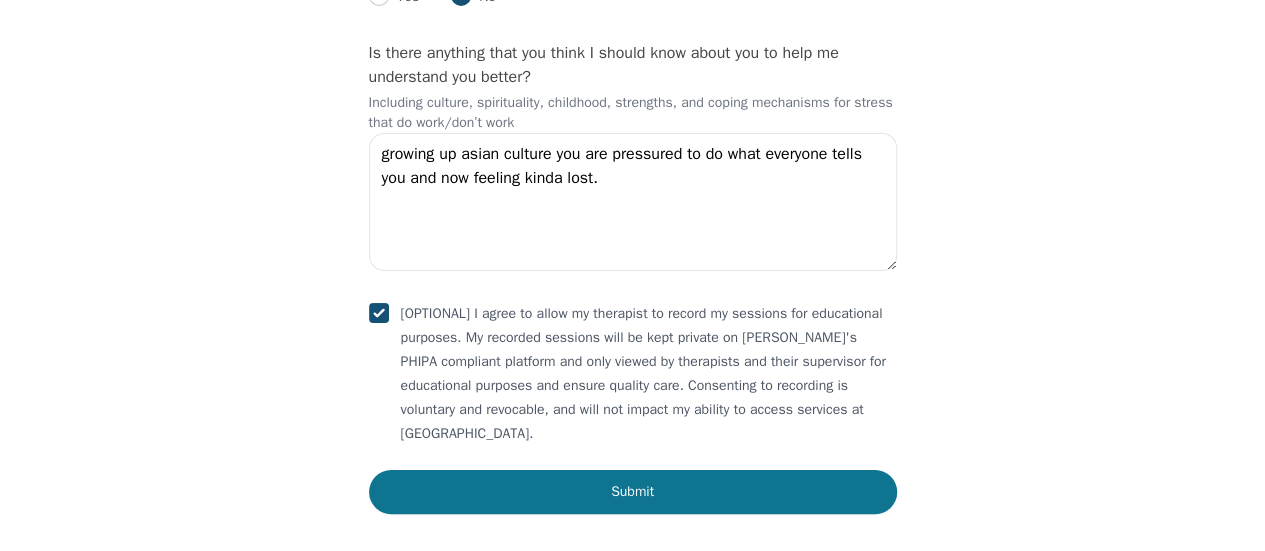 click on "Submit" at bounding box center (633, 492) 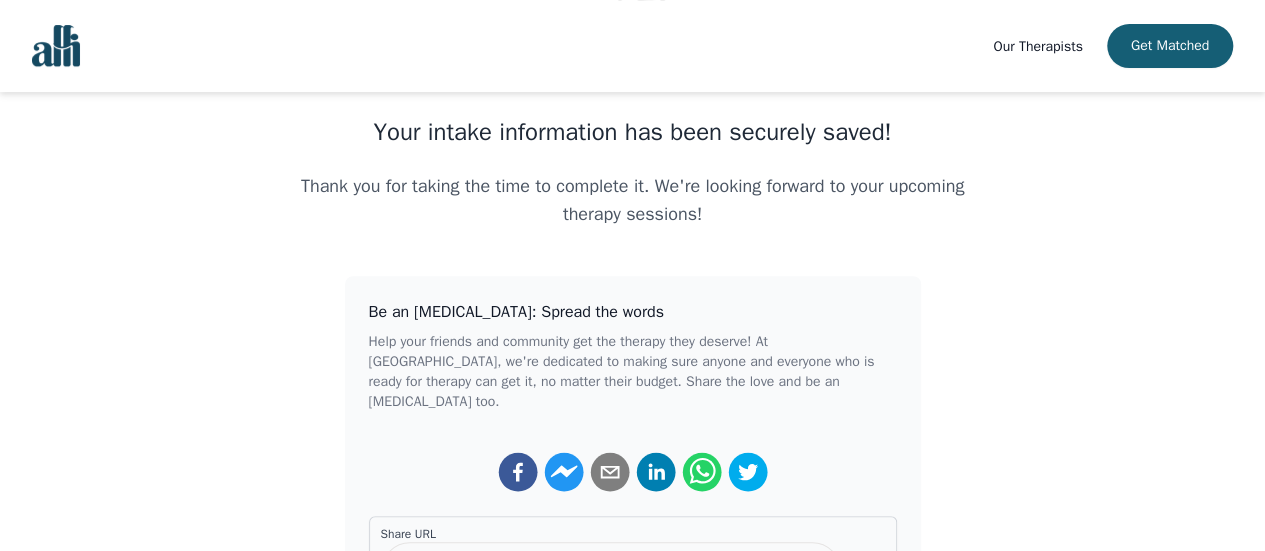 scroll, scrollTop: 400, scrollLeft: 0, axis: vertical 